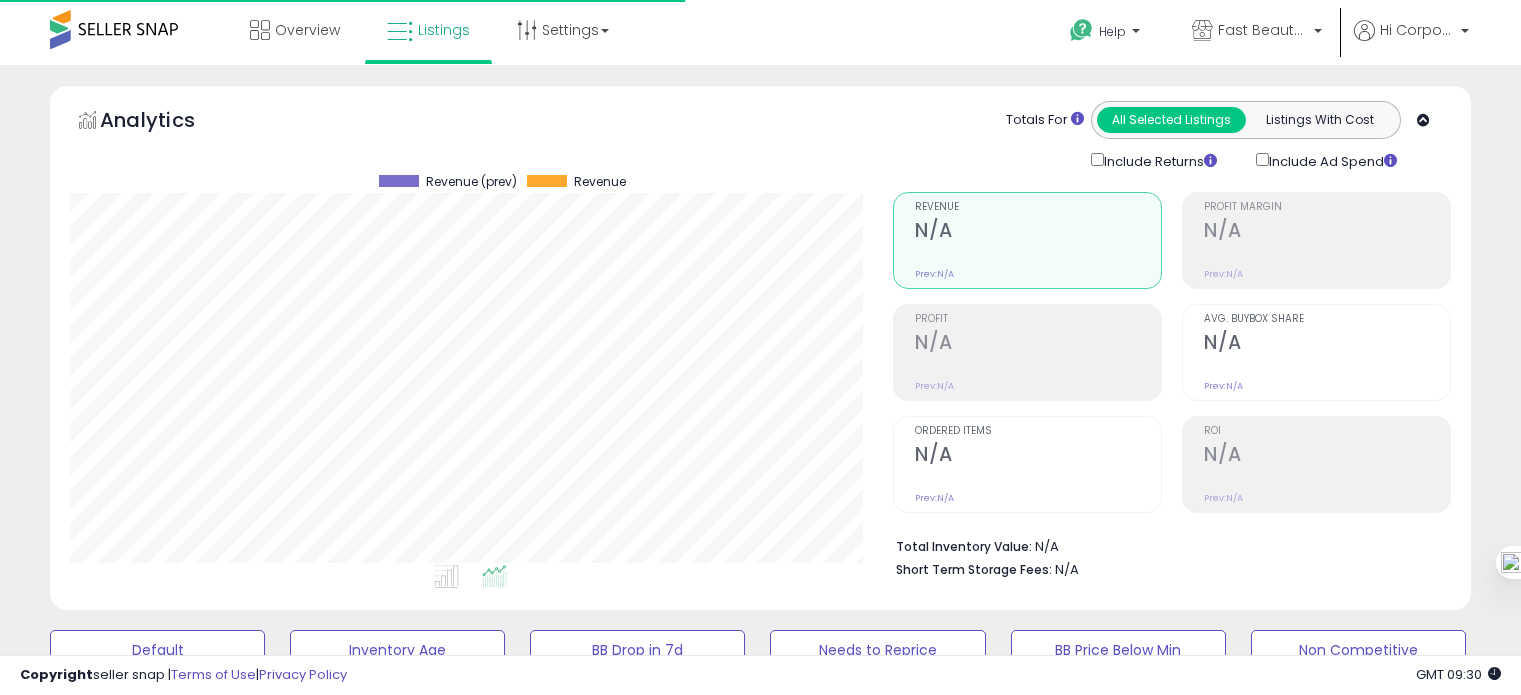 scroll, scrollTop: 0, scrollLeft: 0, axis: both 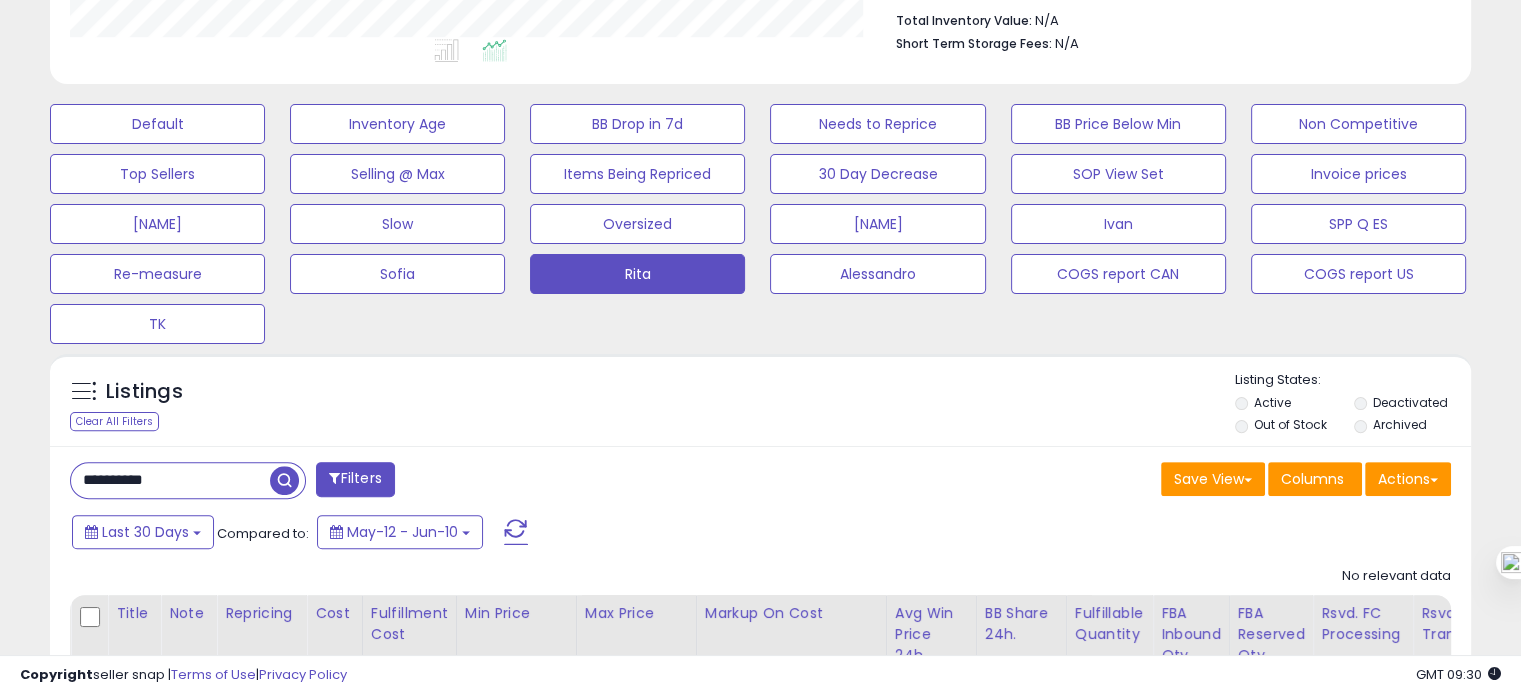 click on "**********" at bounding box center [170, 480] 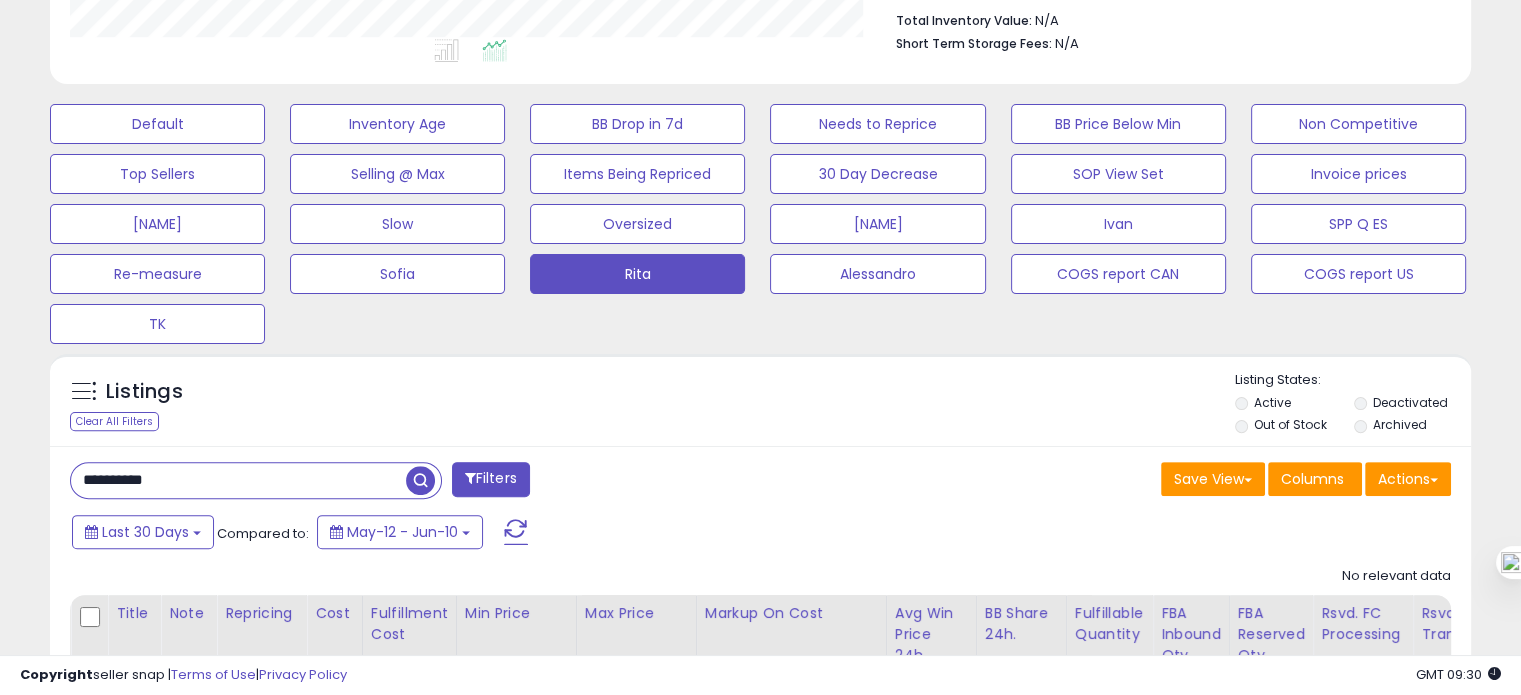 paste 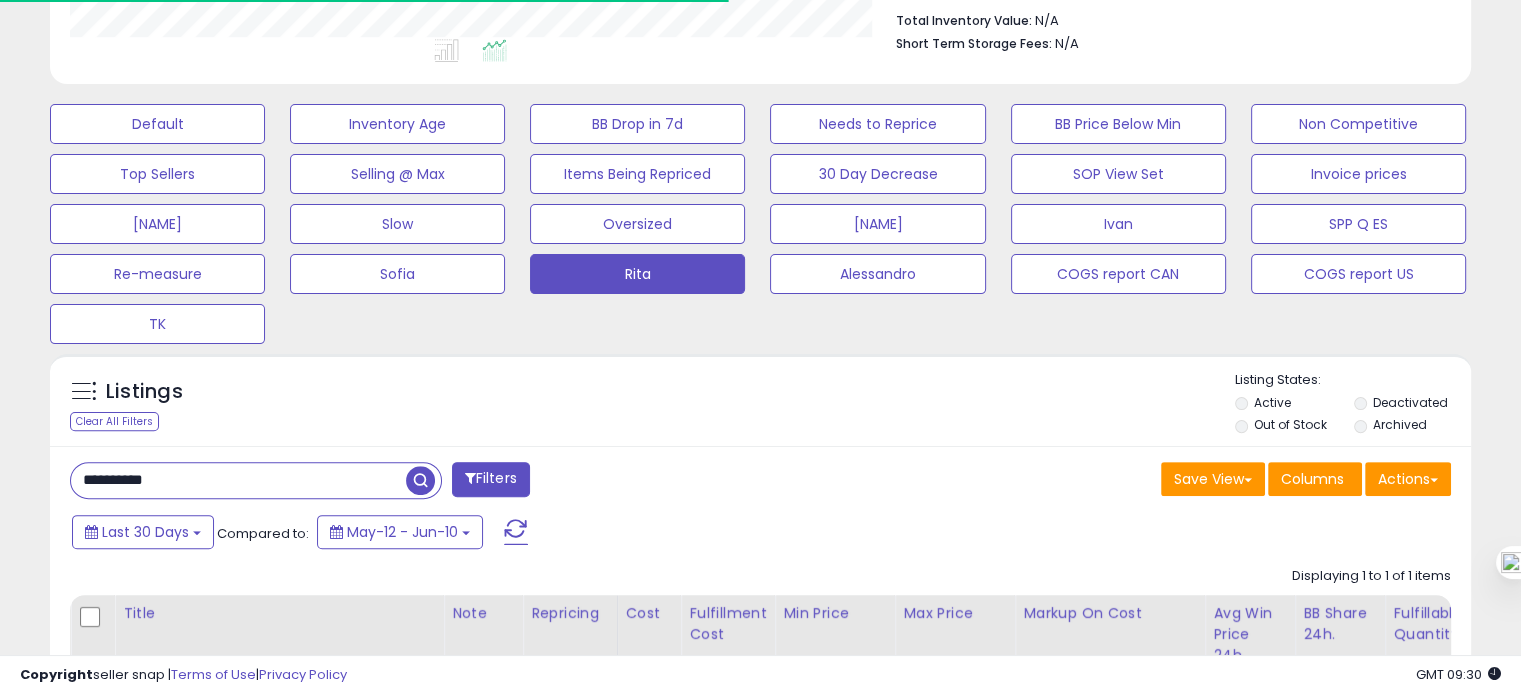 scroll, scrollTop: 409, scrollLeft: 822, axis: both 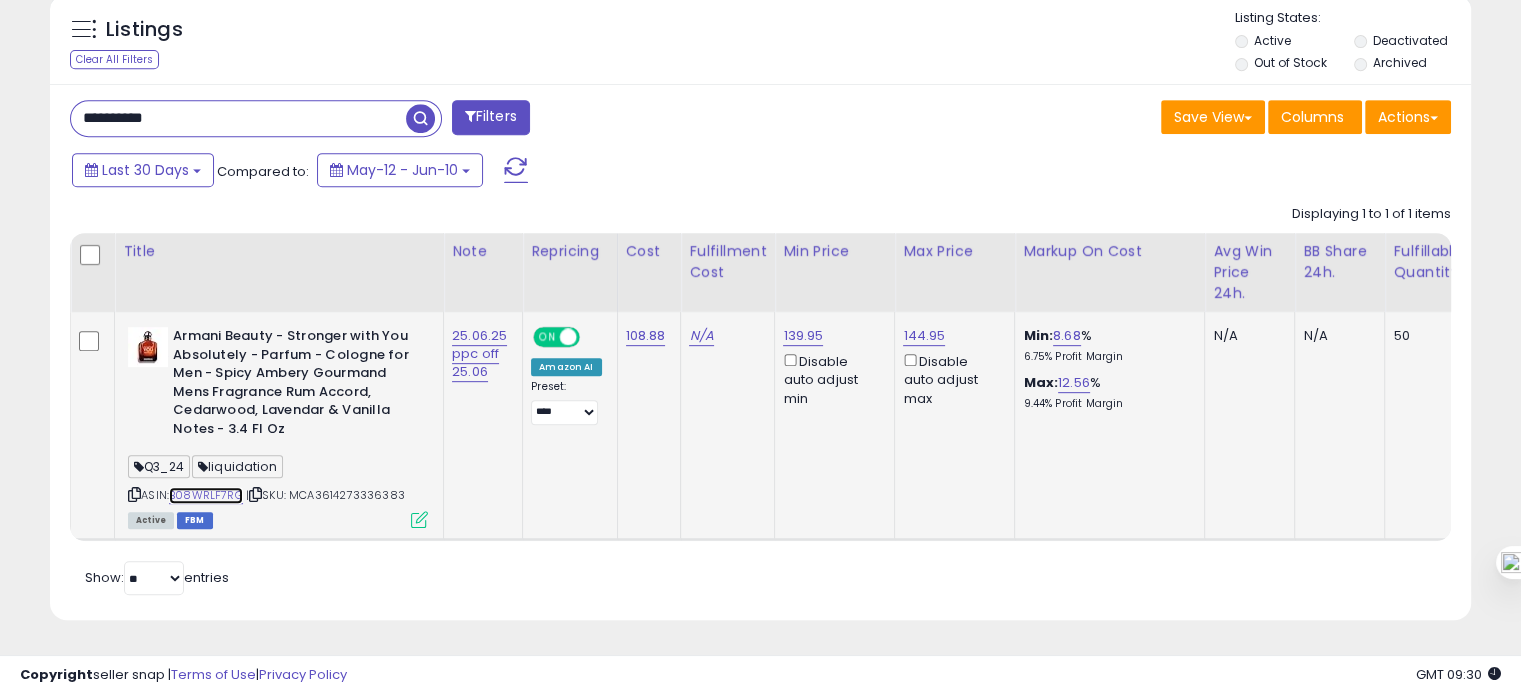 click on "B08WRLF7RG" at bounding box center (206, 495) 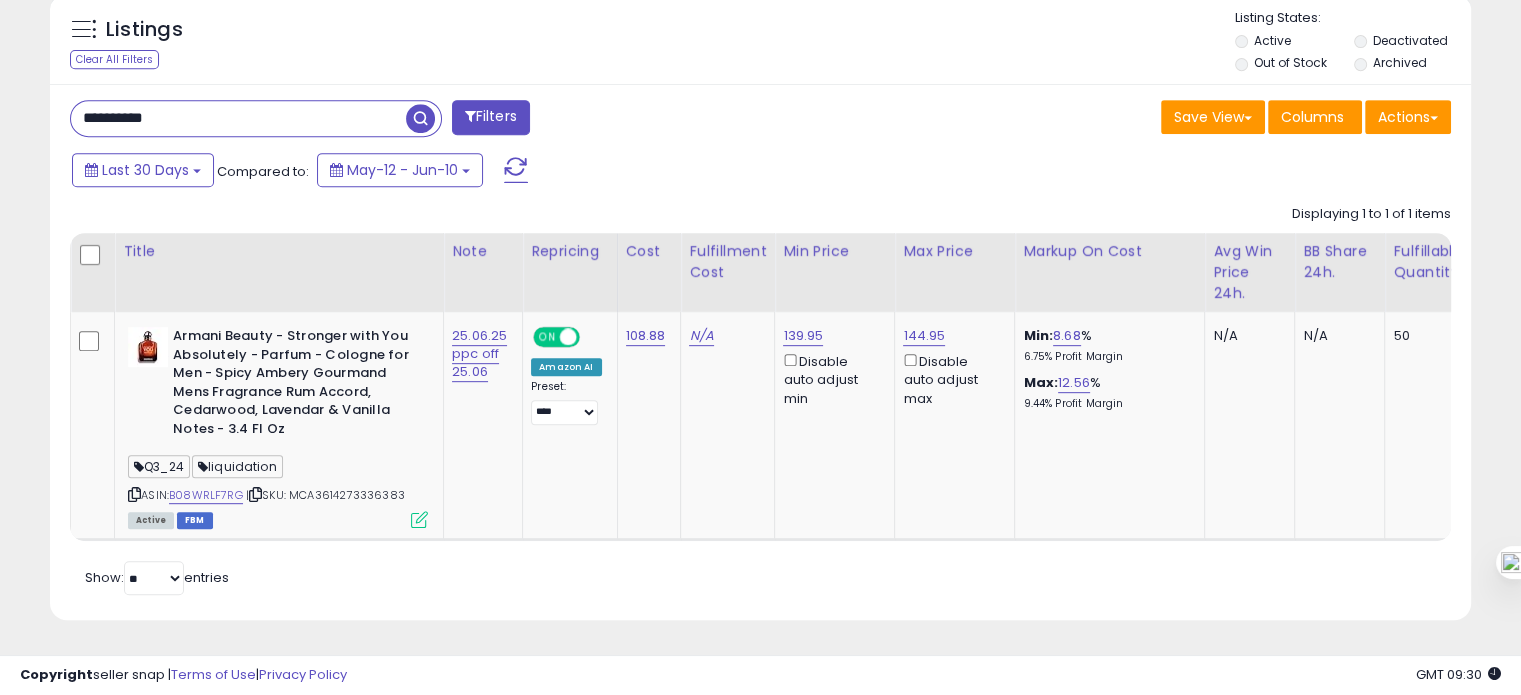 click on "**********" at bounding box center [238, 118] 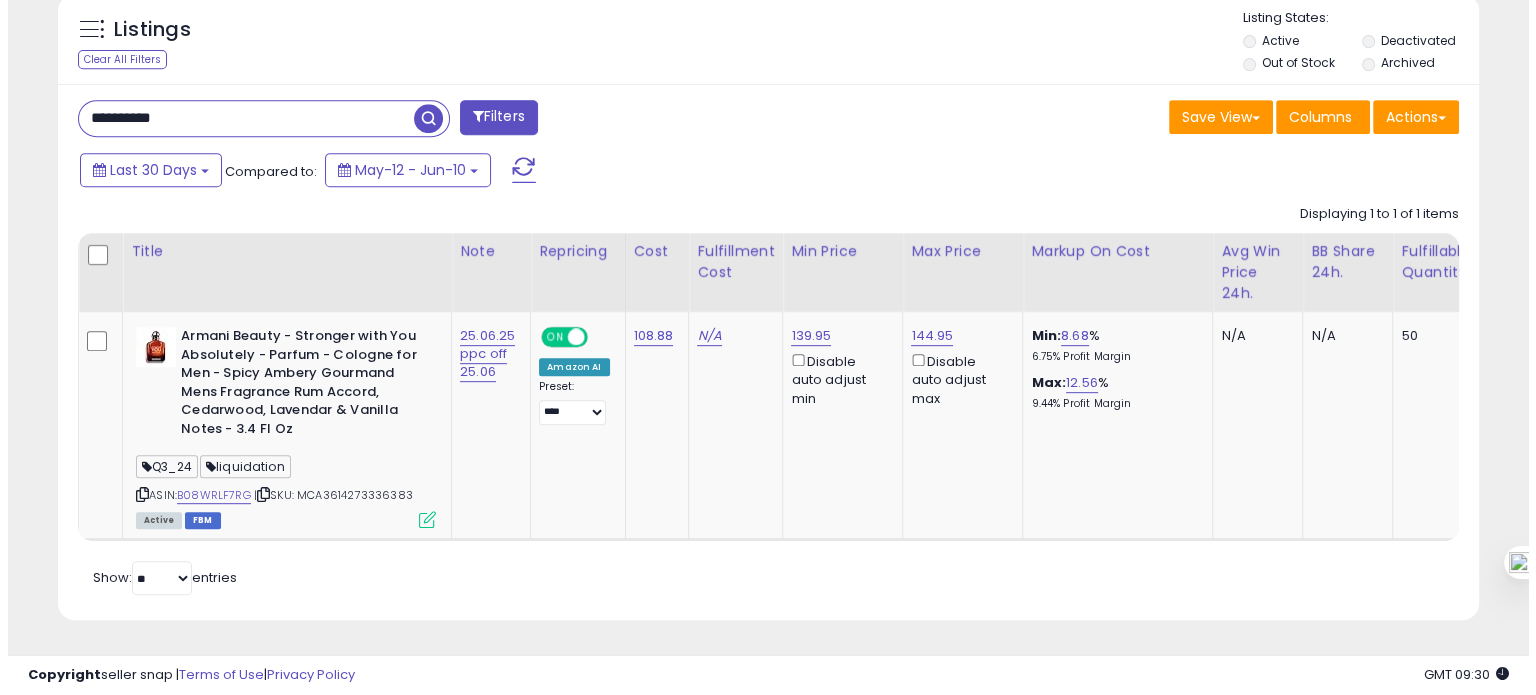 scroll, scrollTop: 674, scrollLeft: 0, axis: vertical 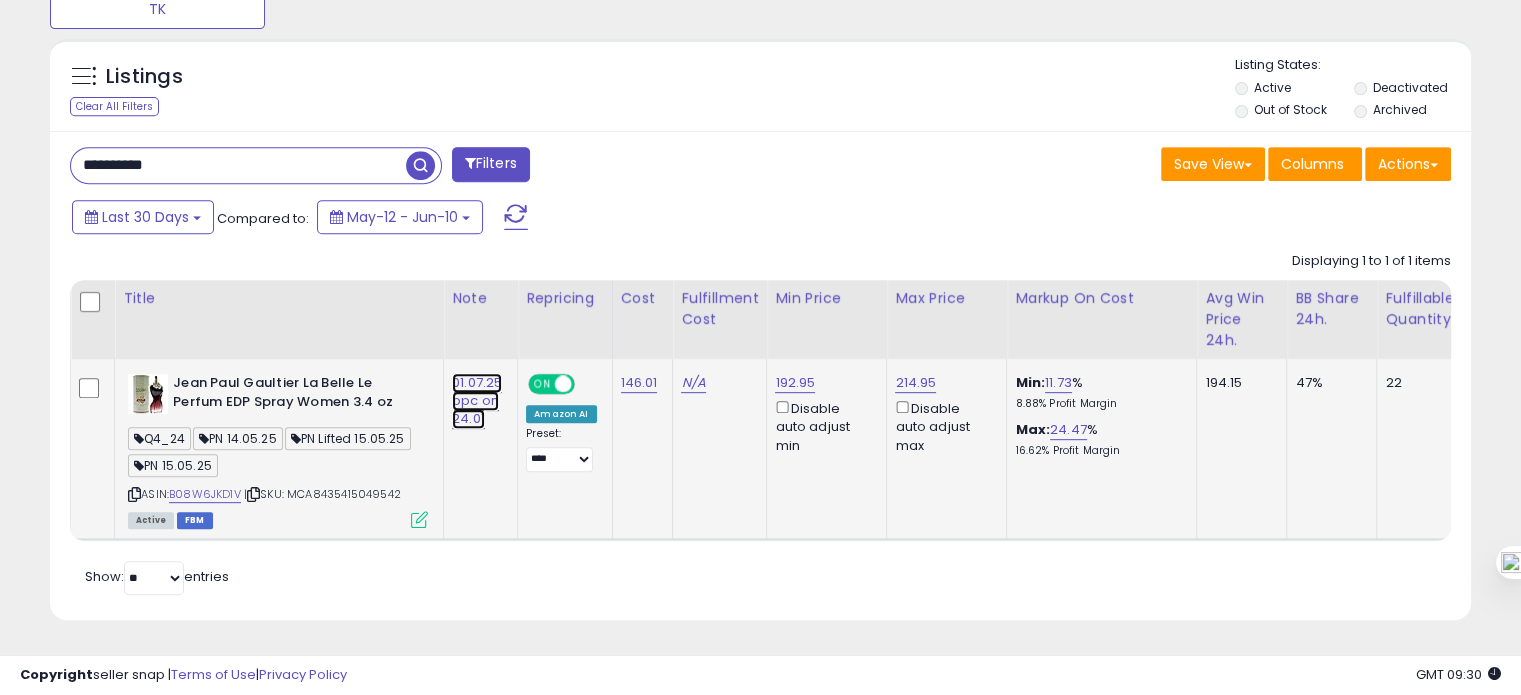 click on "01.07.25 ppc on 24.01" at bounding box center [477, 401] 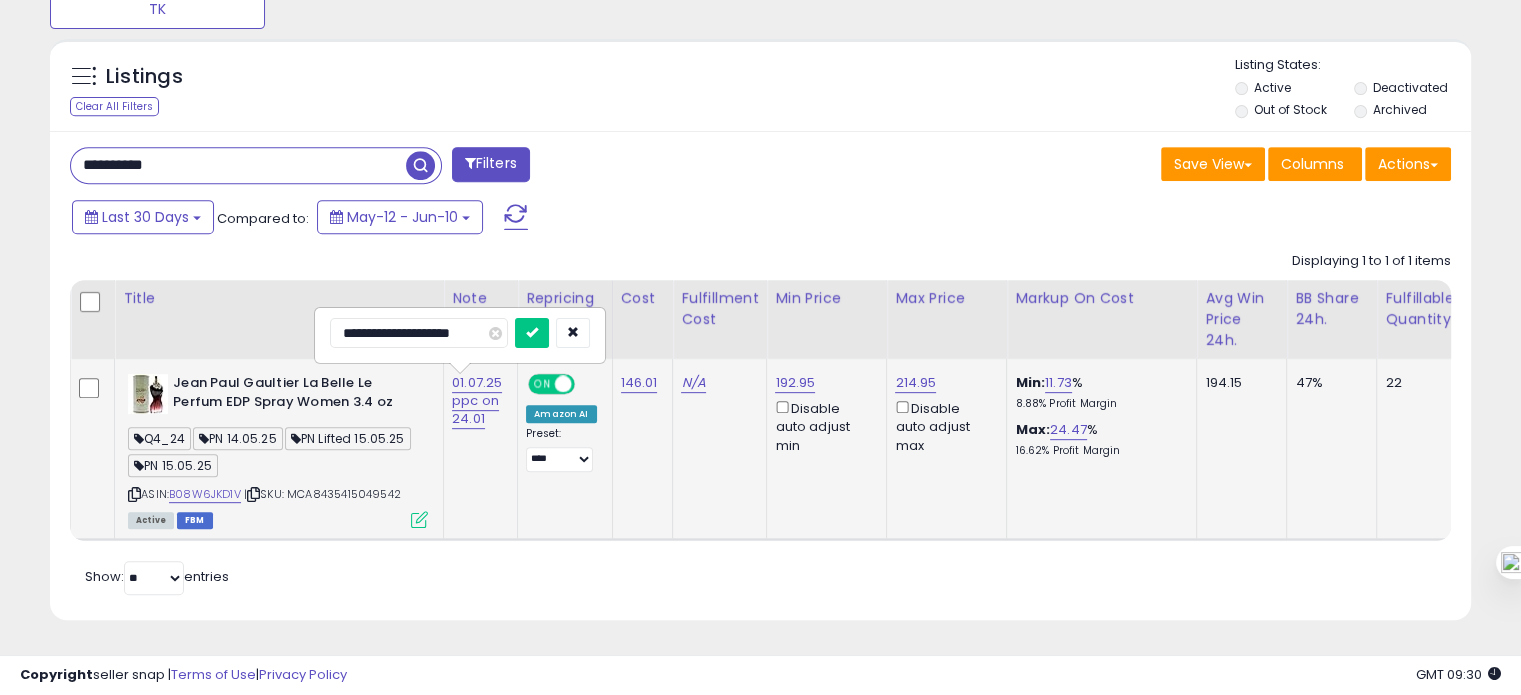 click on "**********" at bounding box center (419, 333) 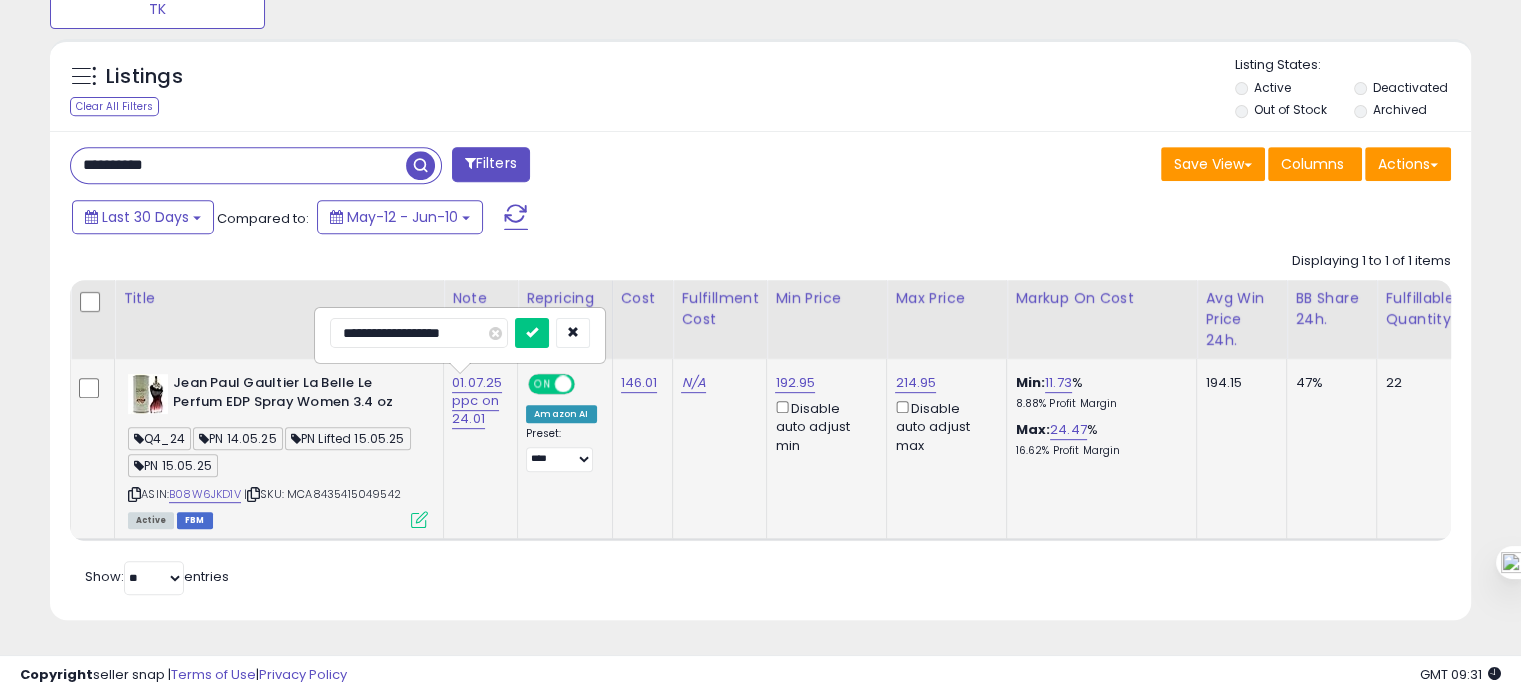 type on "**********" 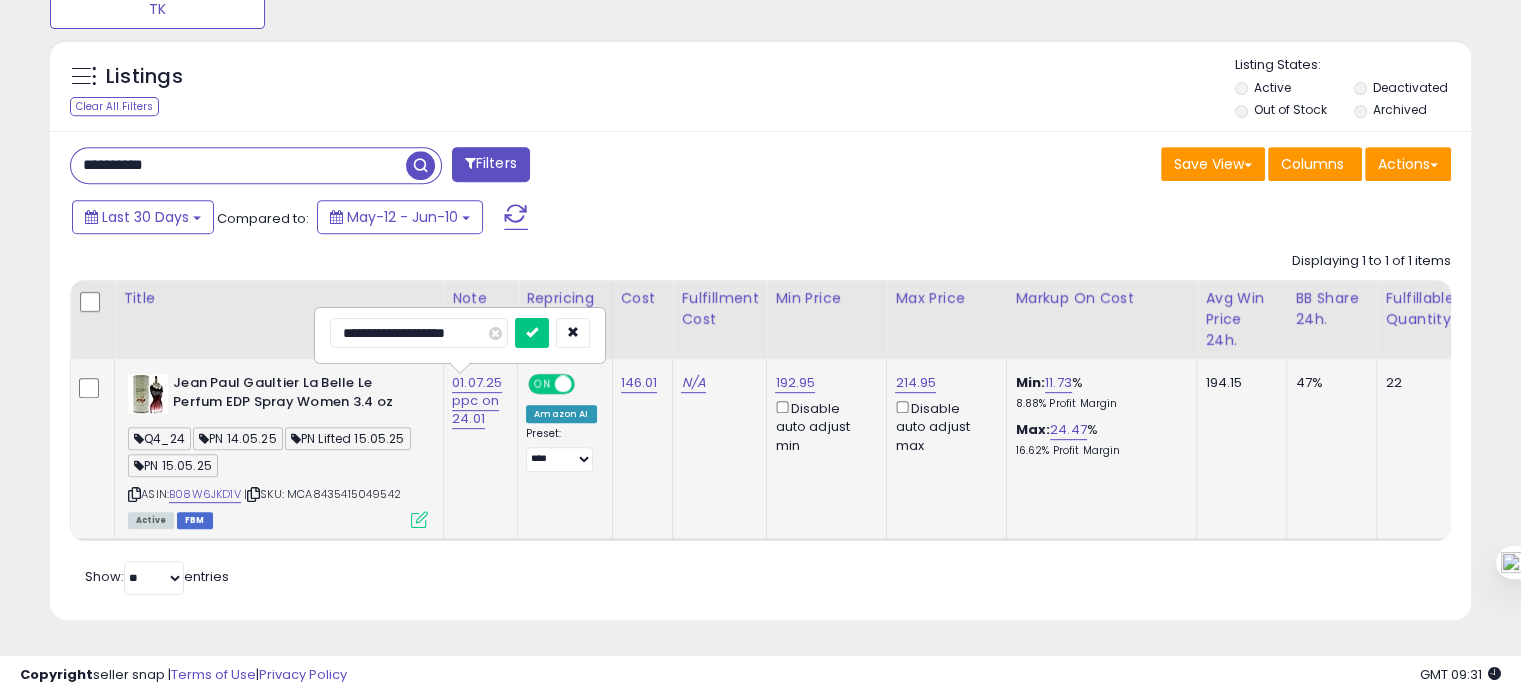 click at bounding box center [532, 333] 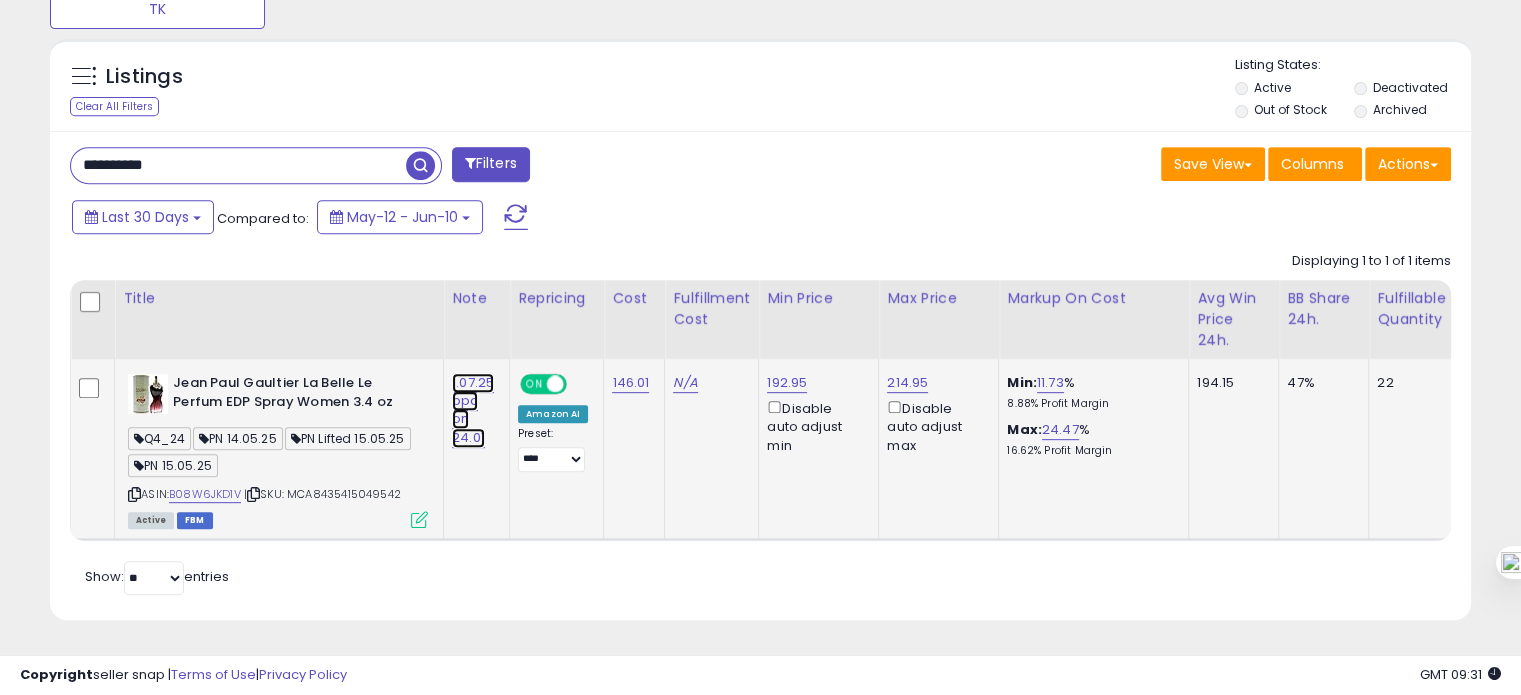 click on "1.07.25 ppc on 24.01" at bounding box center [473, 410] 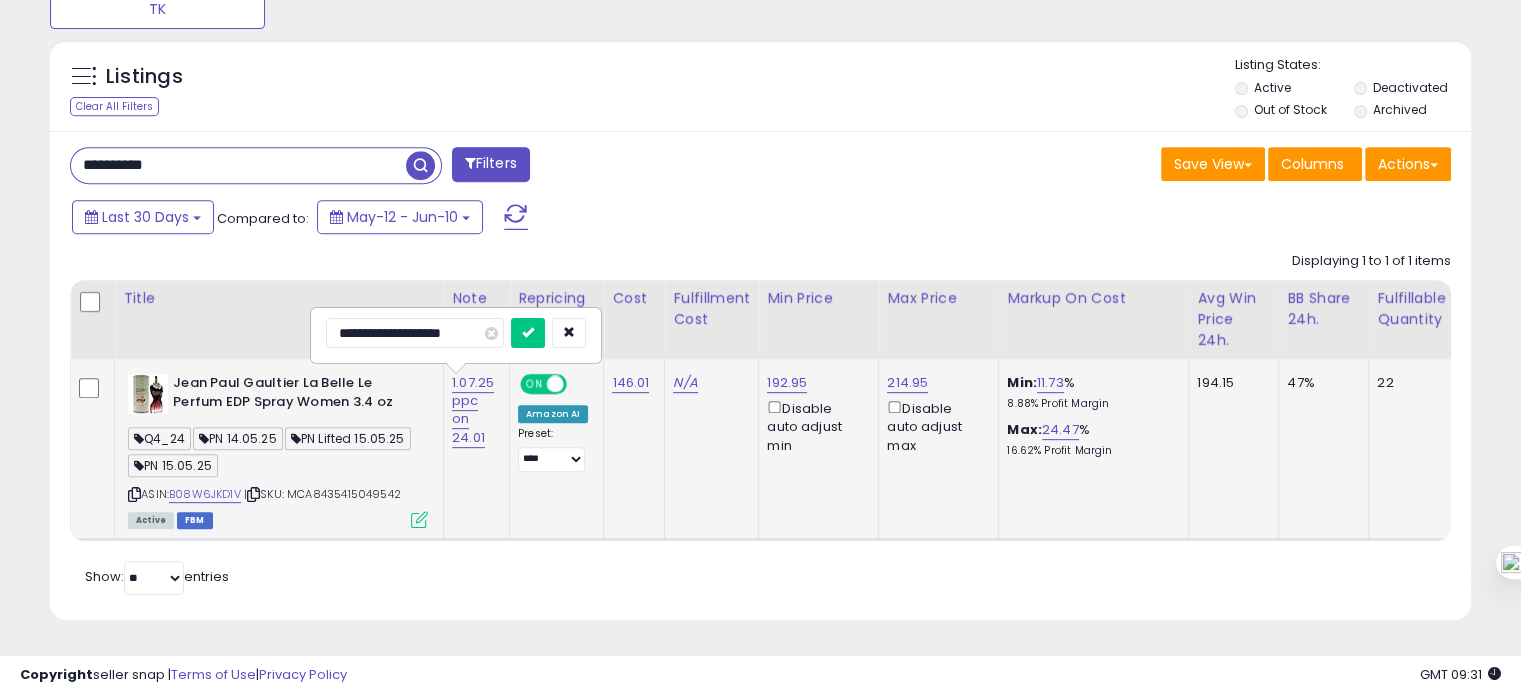 click on "**********" at bounding box center [415, 333] 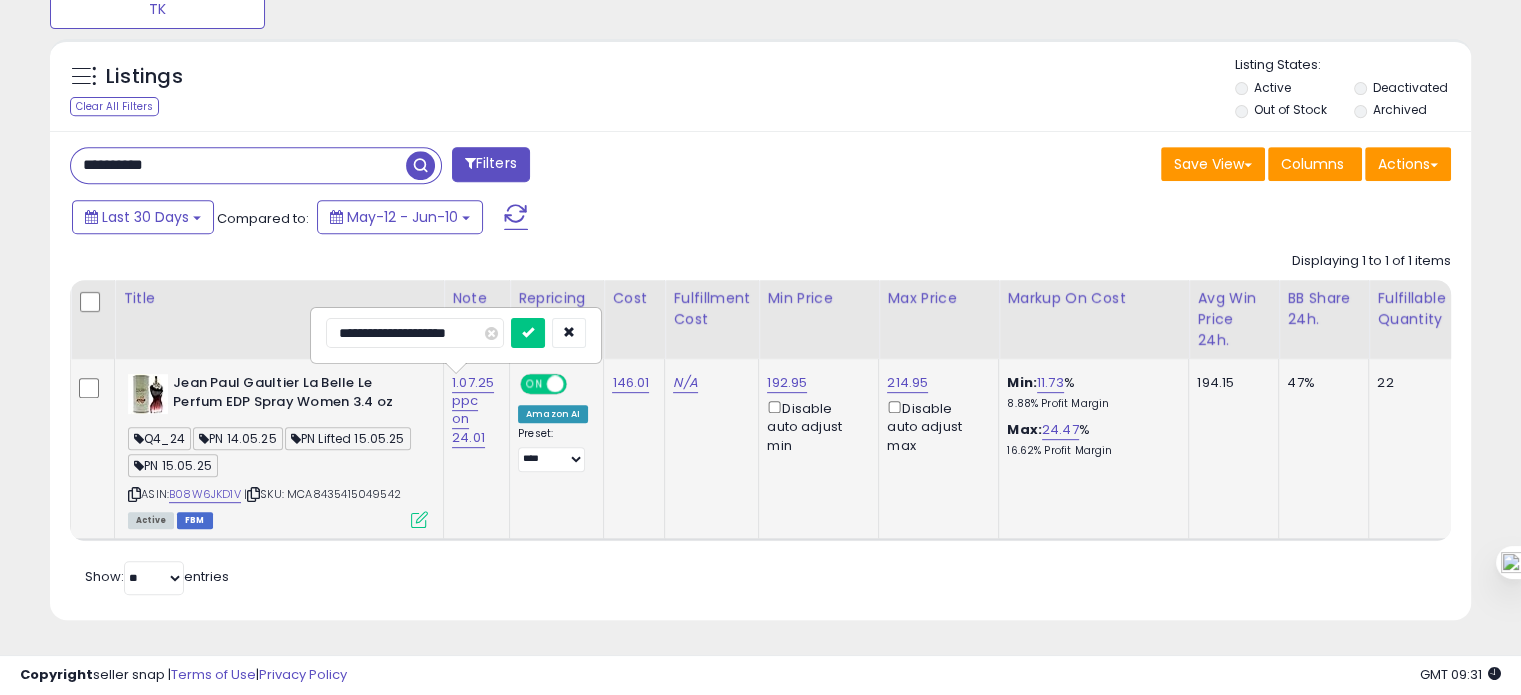 click at bounding box center (528, 333) 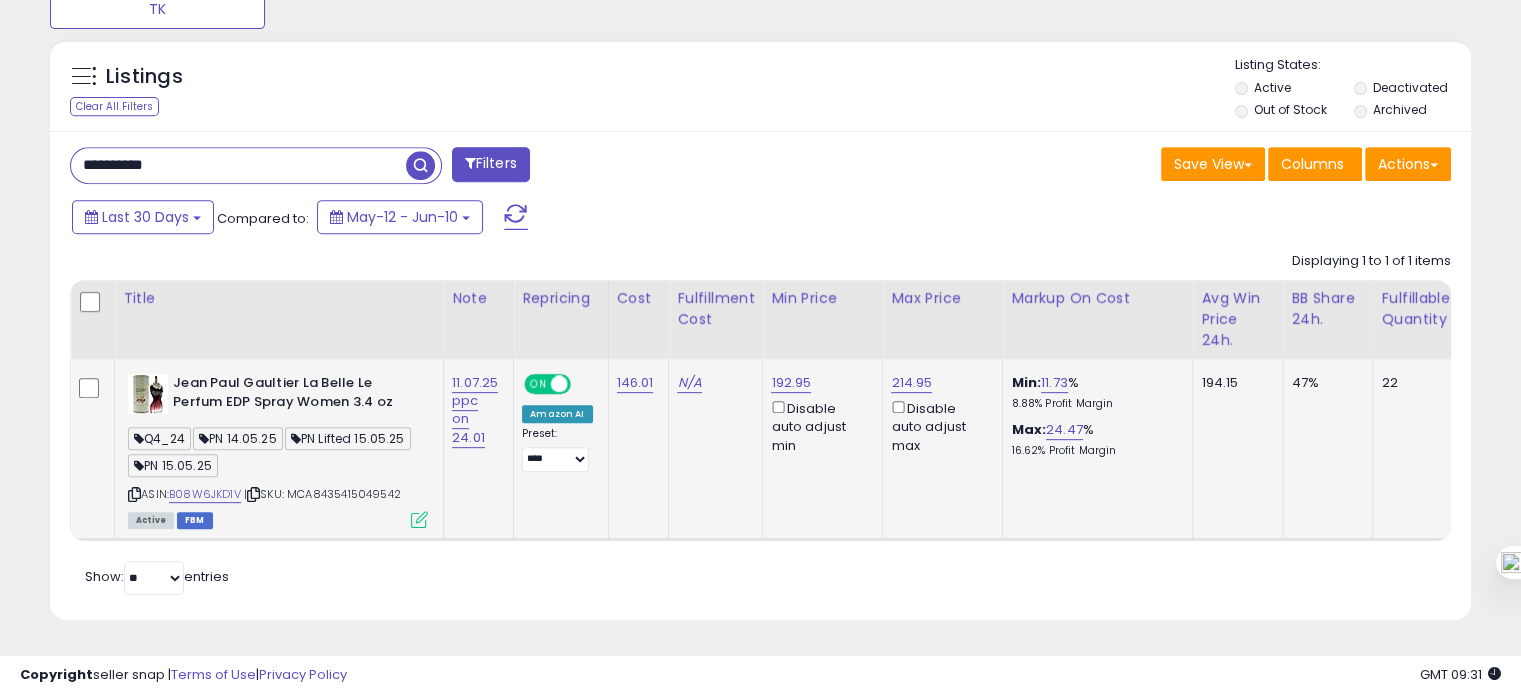 click on "**********" at bounding box center [238, 165] 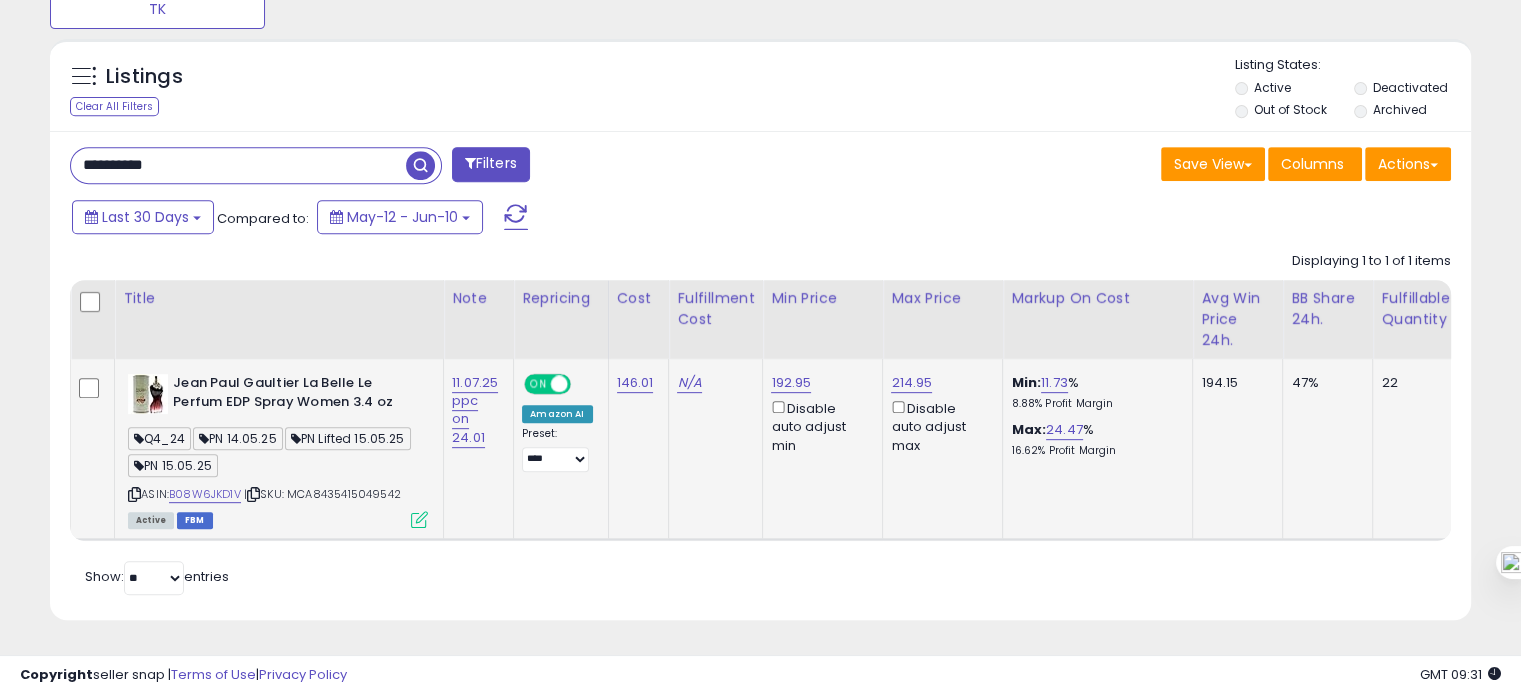 paste 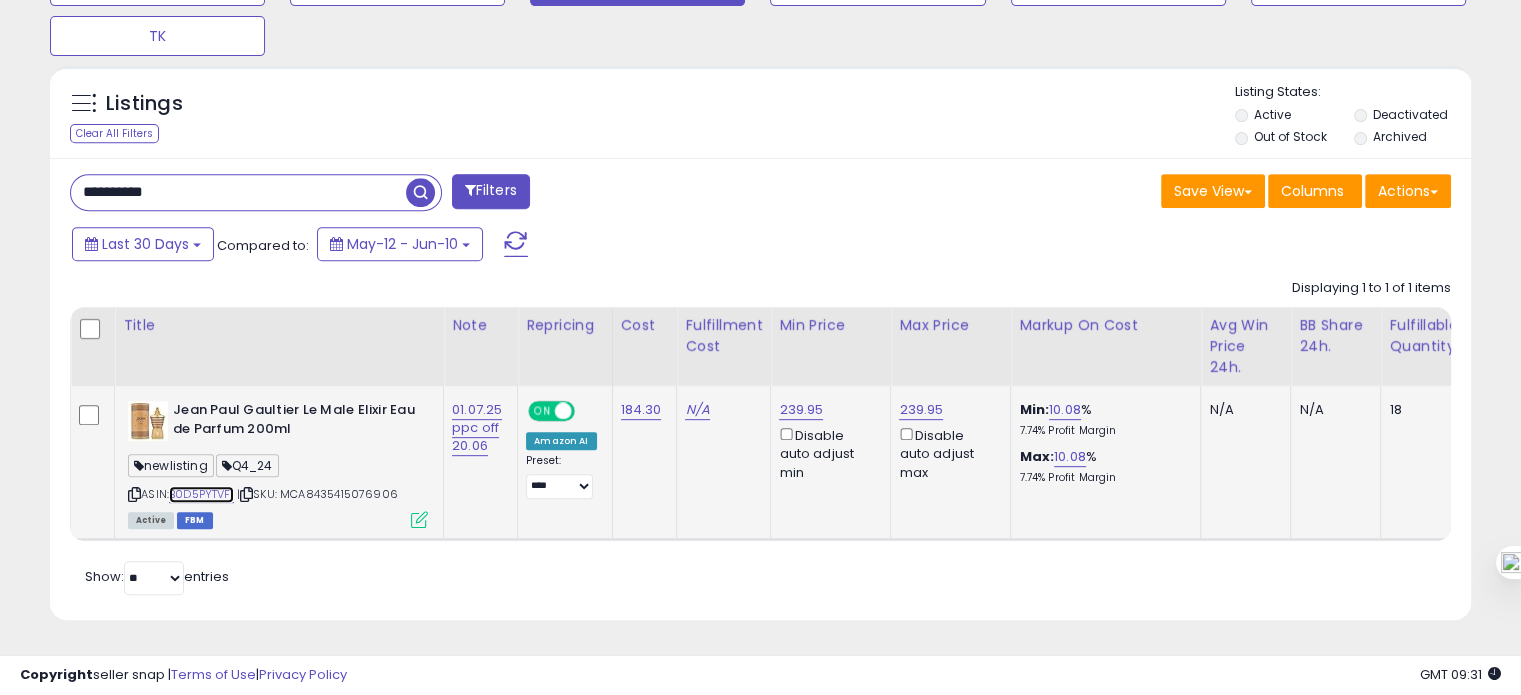 click on "B0D5PYTVF1" at bounding box center (201, 494) 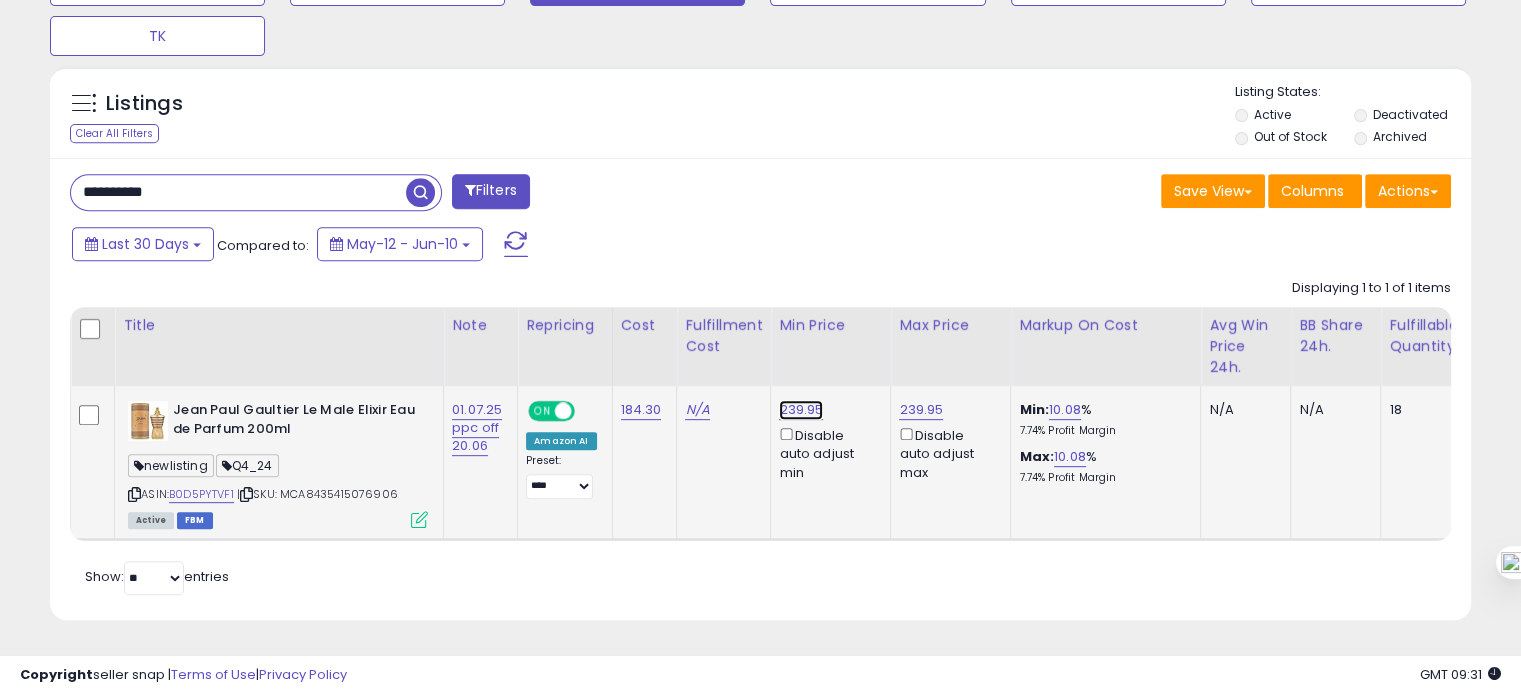 click on "239.95" at bounding box center [801, 410] 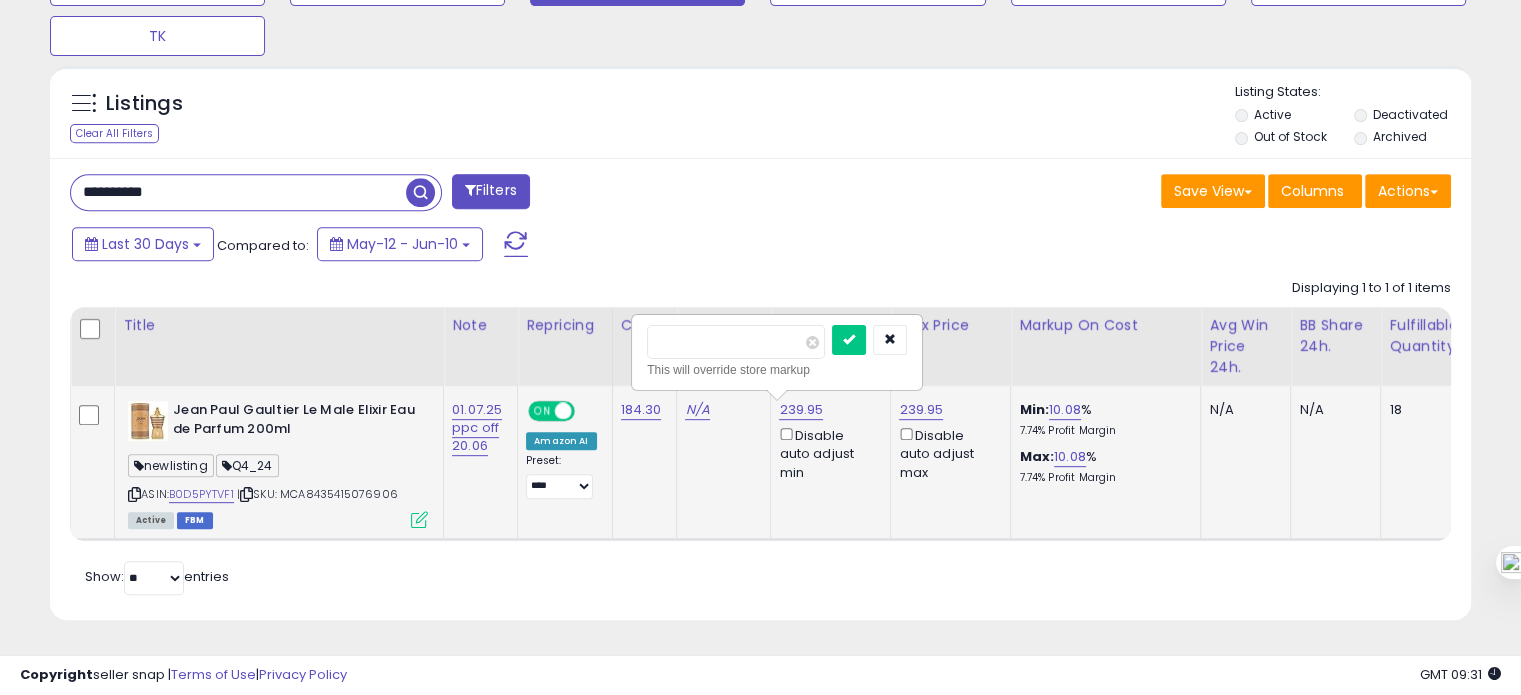 click on "******" at bounding box center (736, 342) 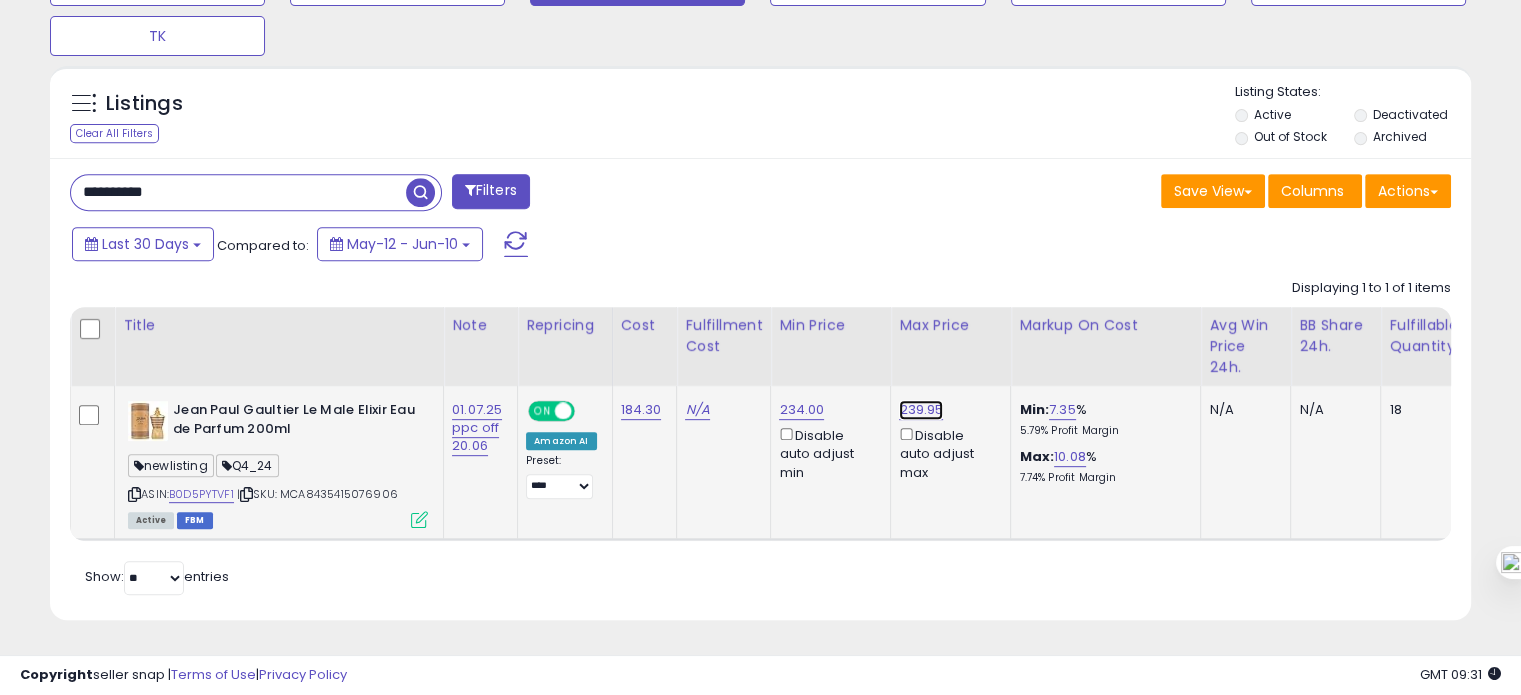 click on "239.95" at bounding box center [921, 410] 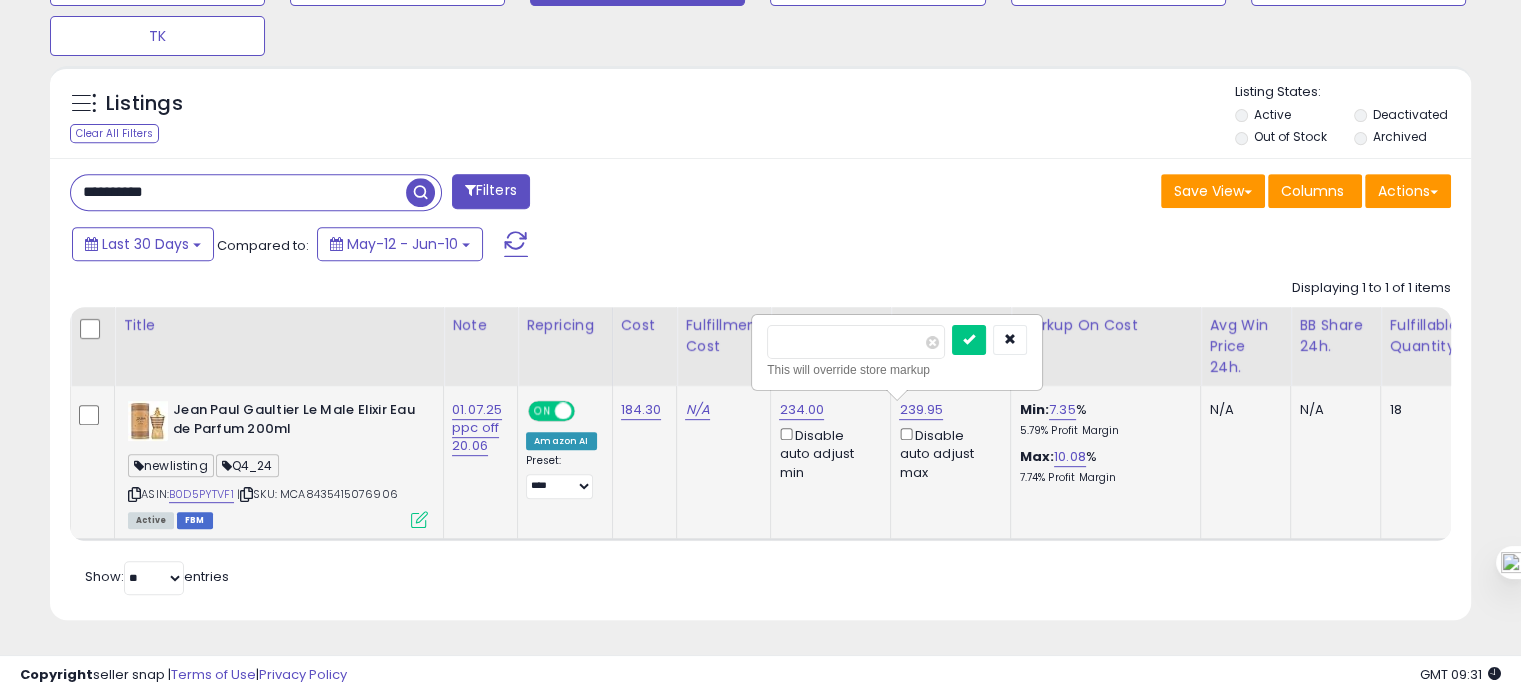click on "******" at bounding box center [856, 342] 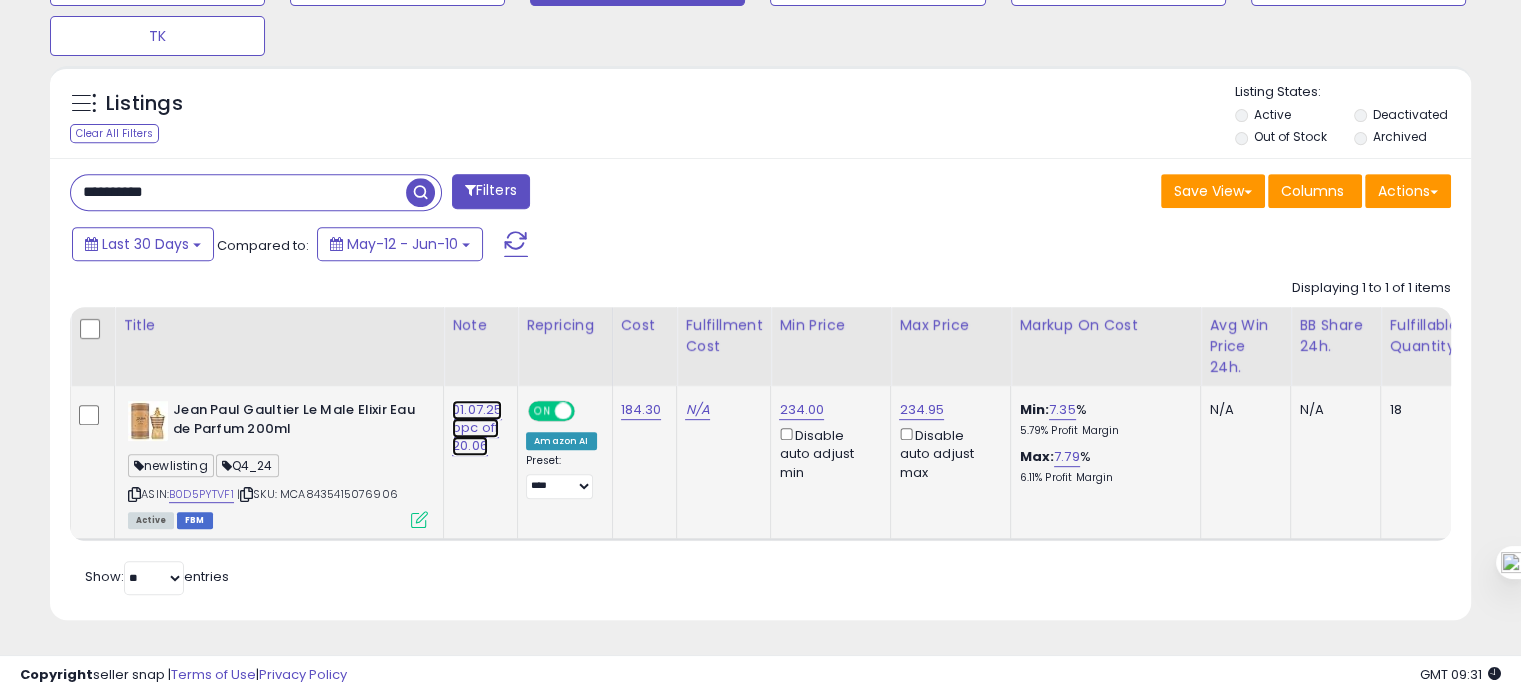 click on "01.07.25 ppc off 20.06" at bounding box center (477, 428) 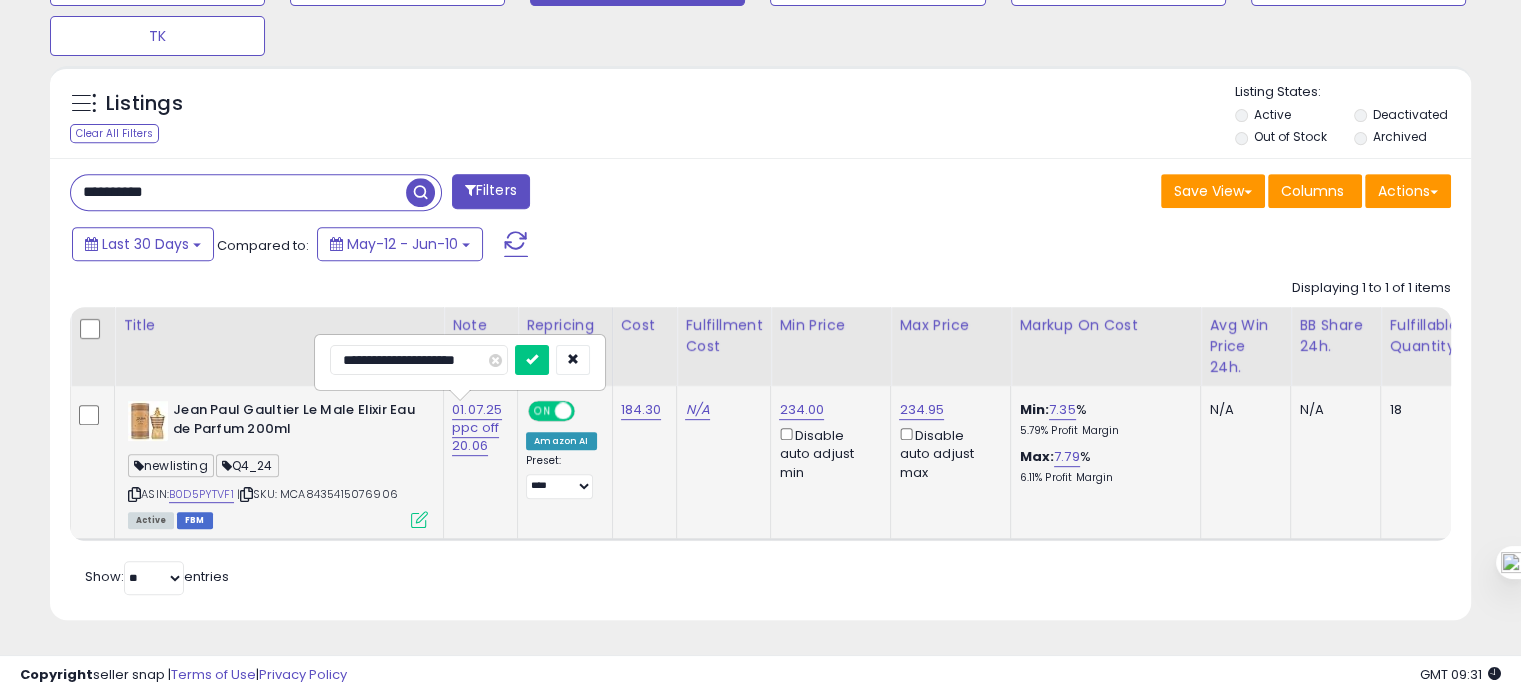 click on "**********" at bounding box center [419, 360] 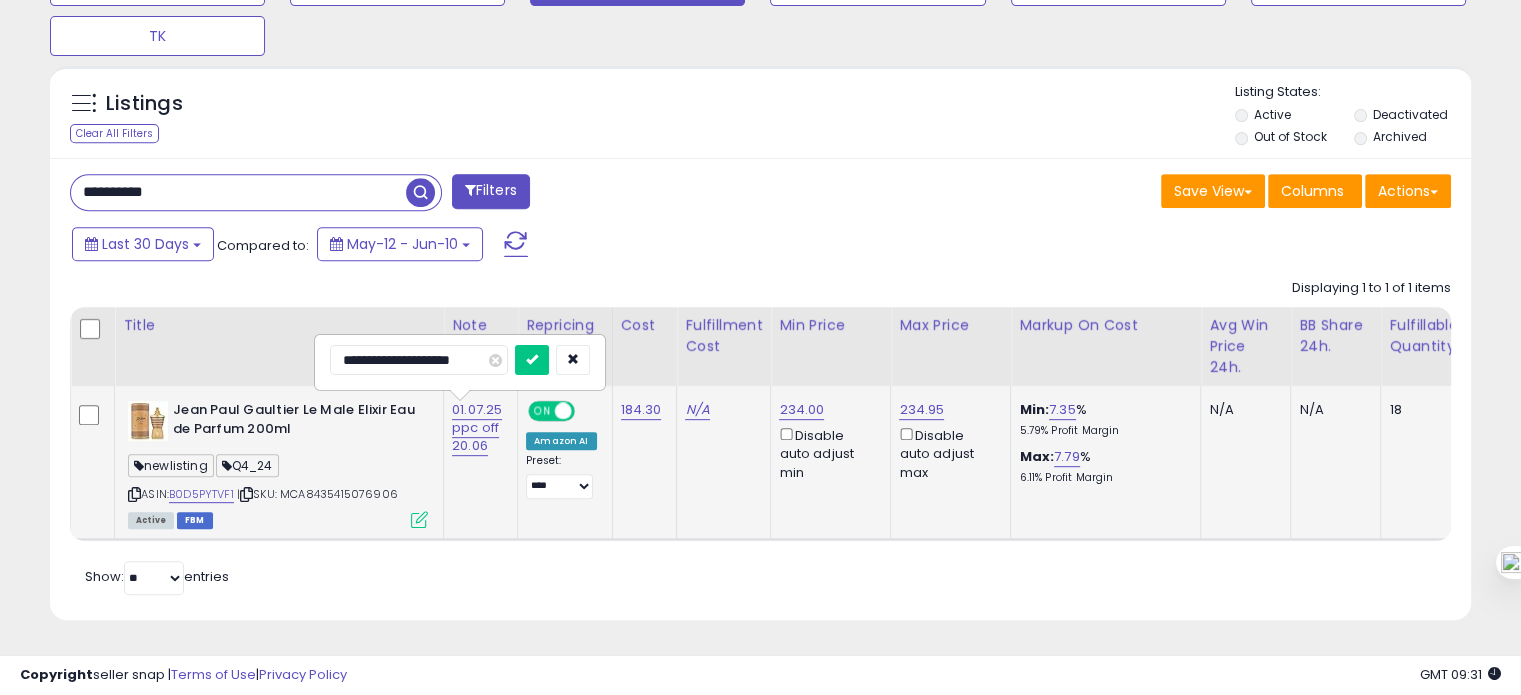 type on "**********" 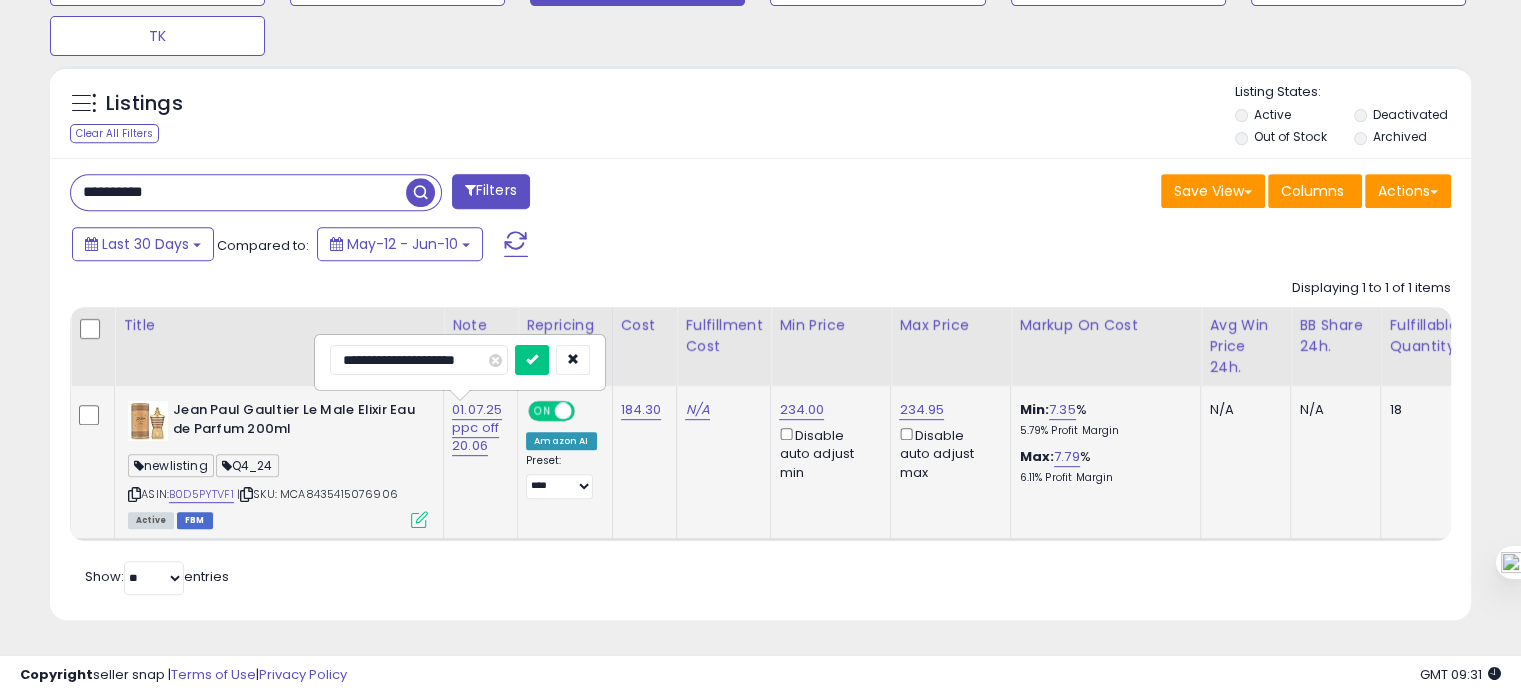 click at bounding box center [532, 360] 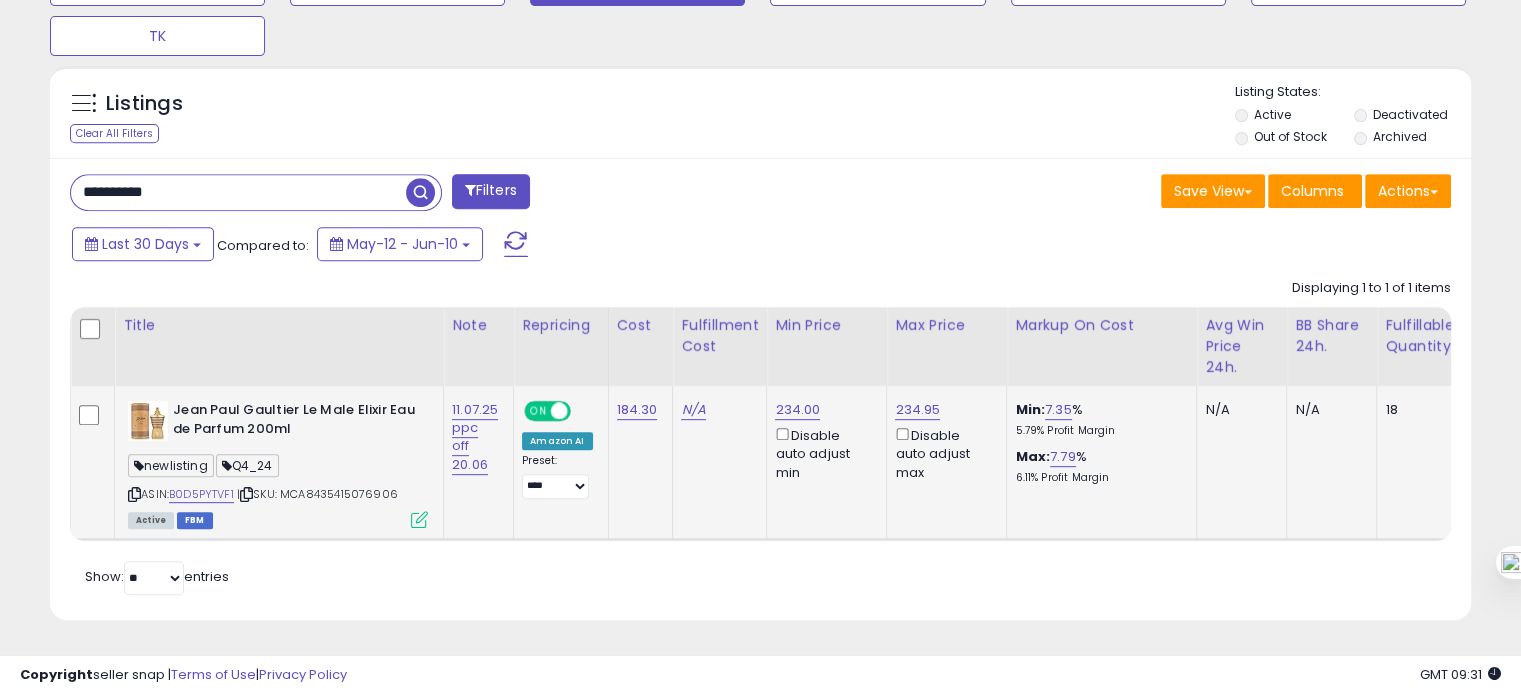 click on "**********" at bounding box center [238, 192] 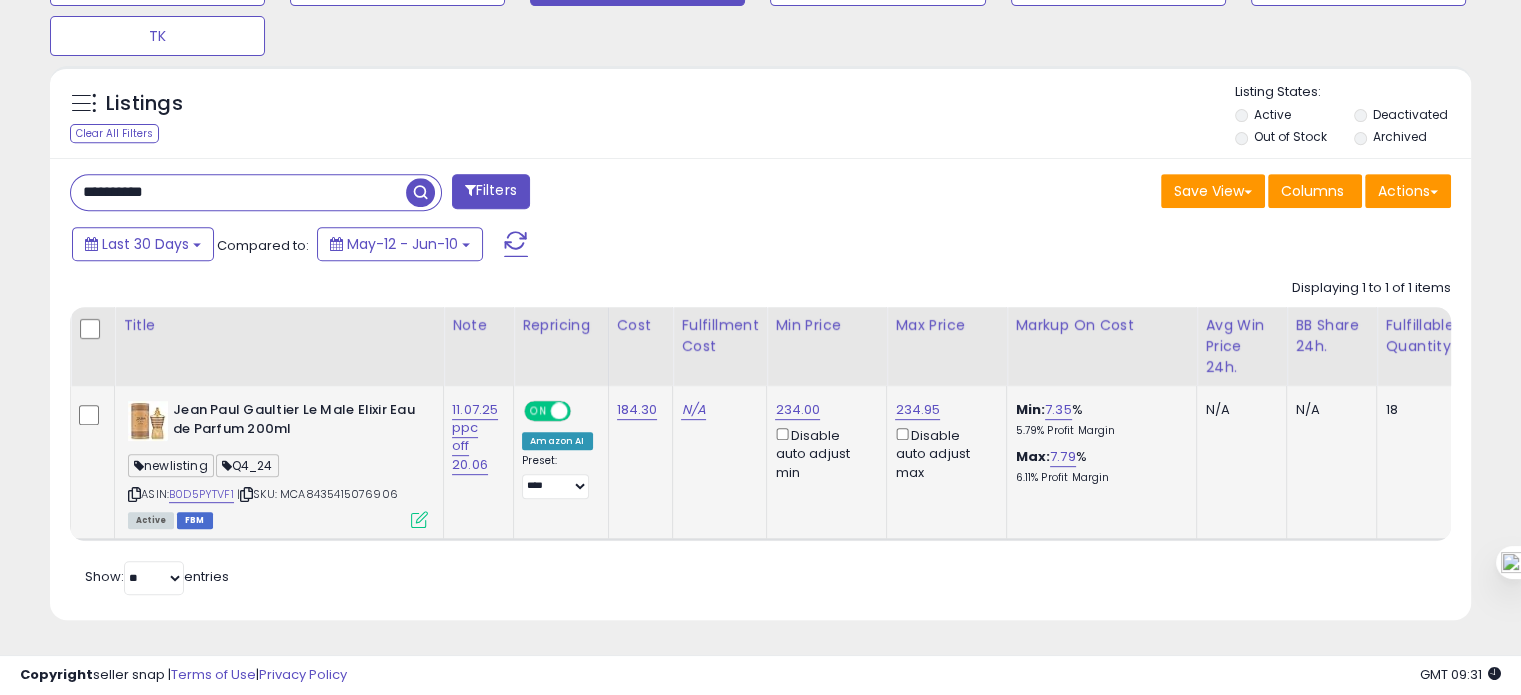 paste 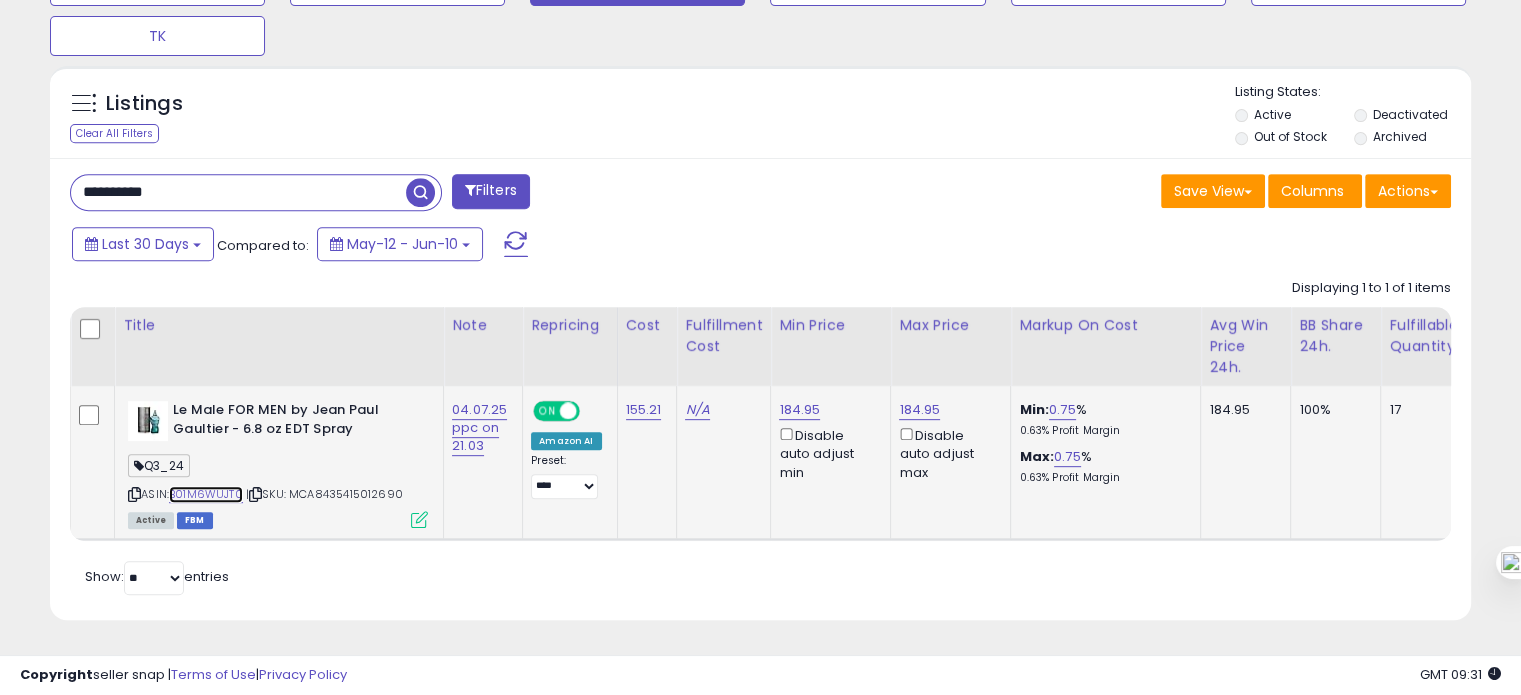 click on "B01M6WUJT0" at bounding box center (206, 494) 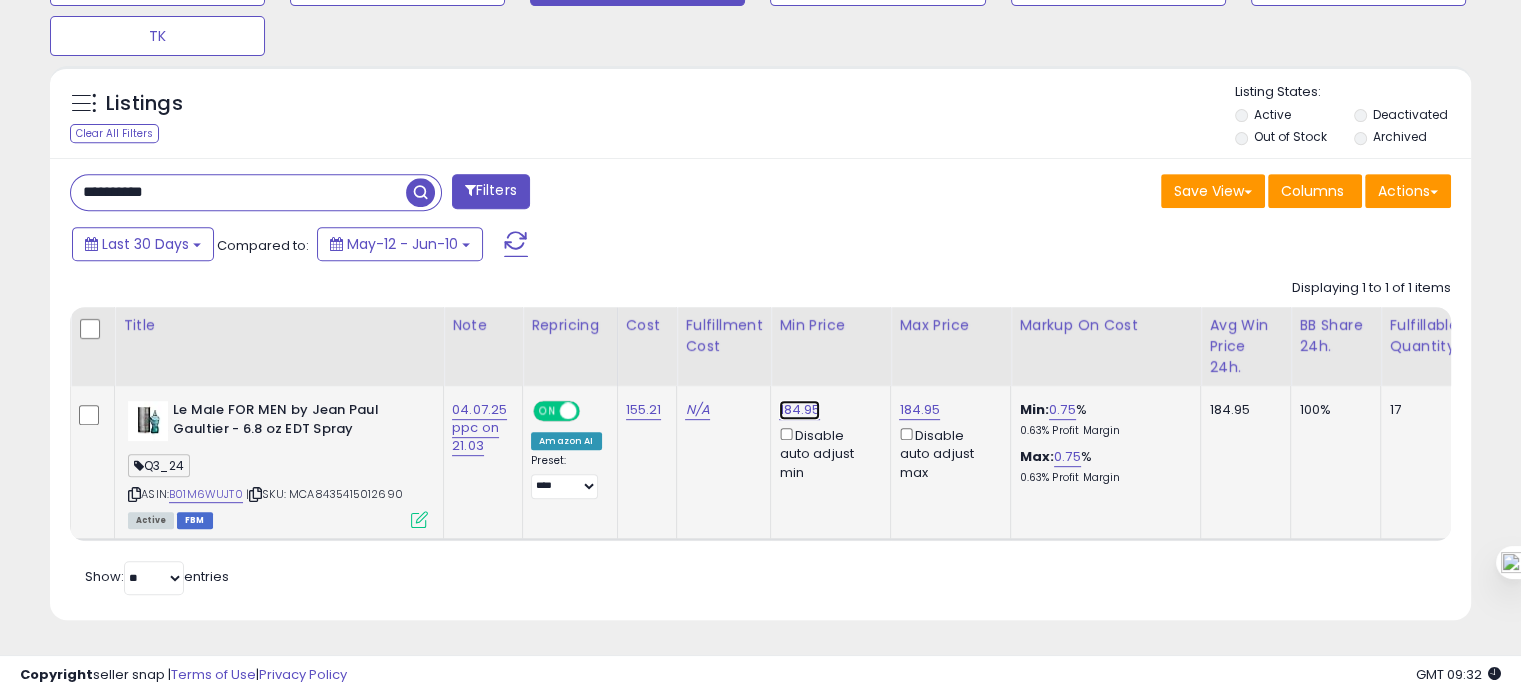 click on "184.95" at bounding box center [799, 410] 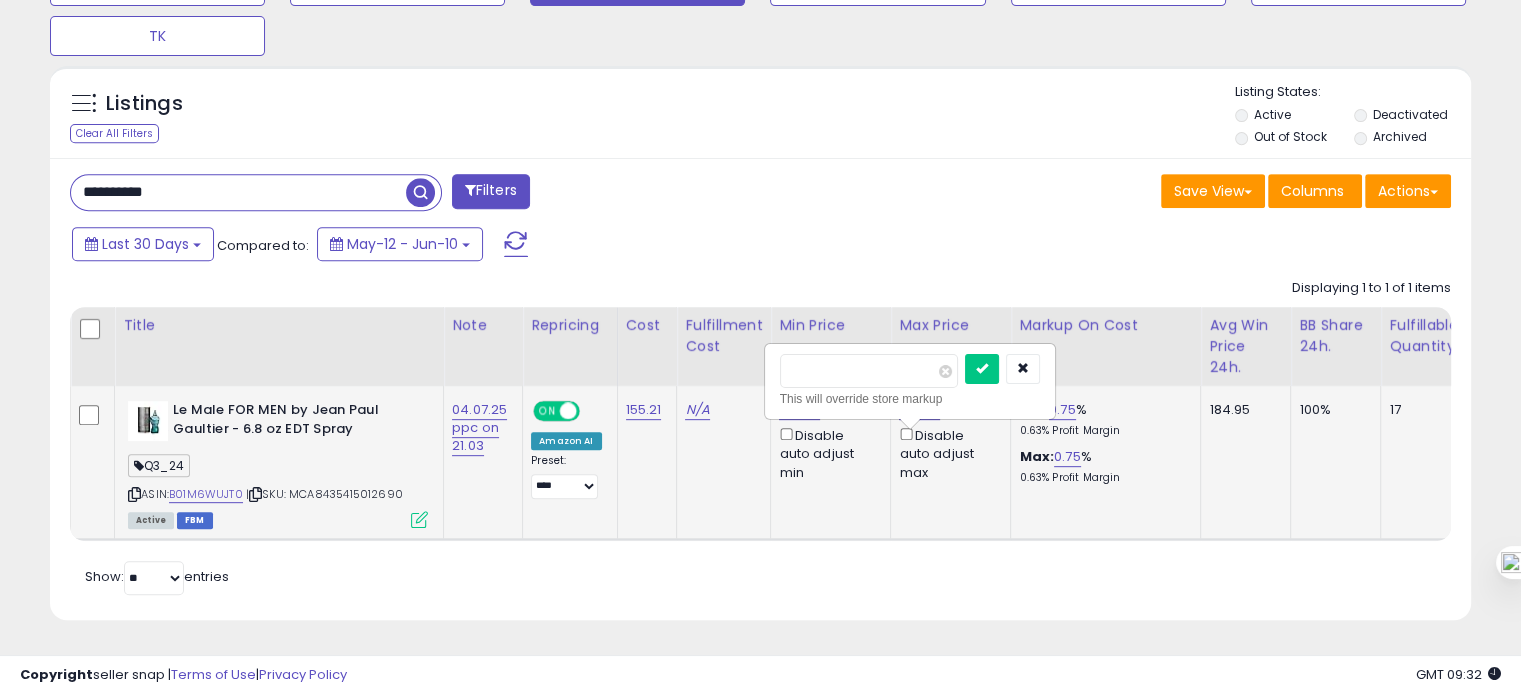 type on "***" 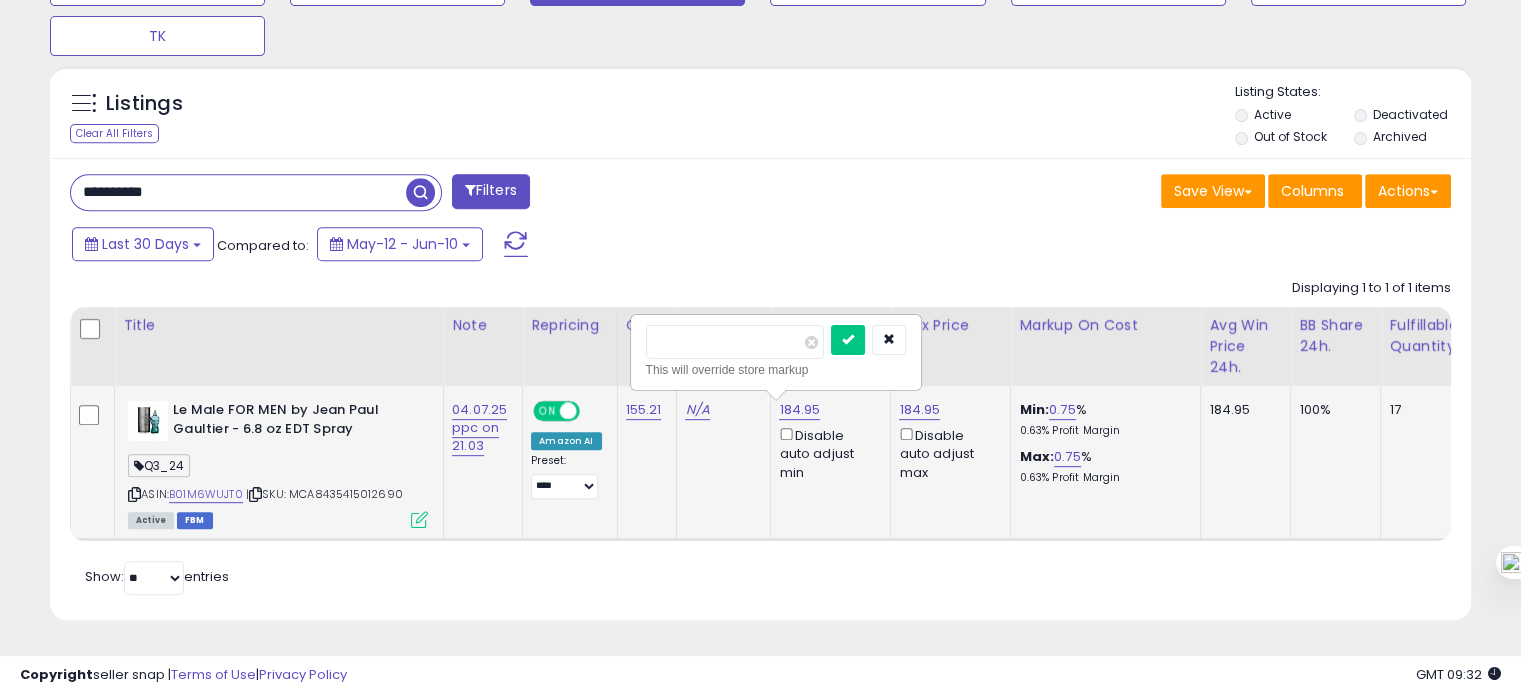 click at bounding box center [848, 340] 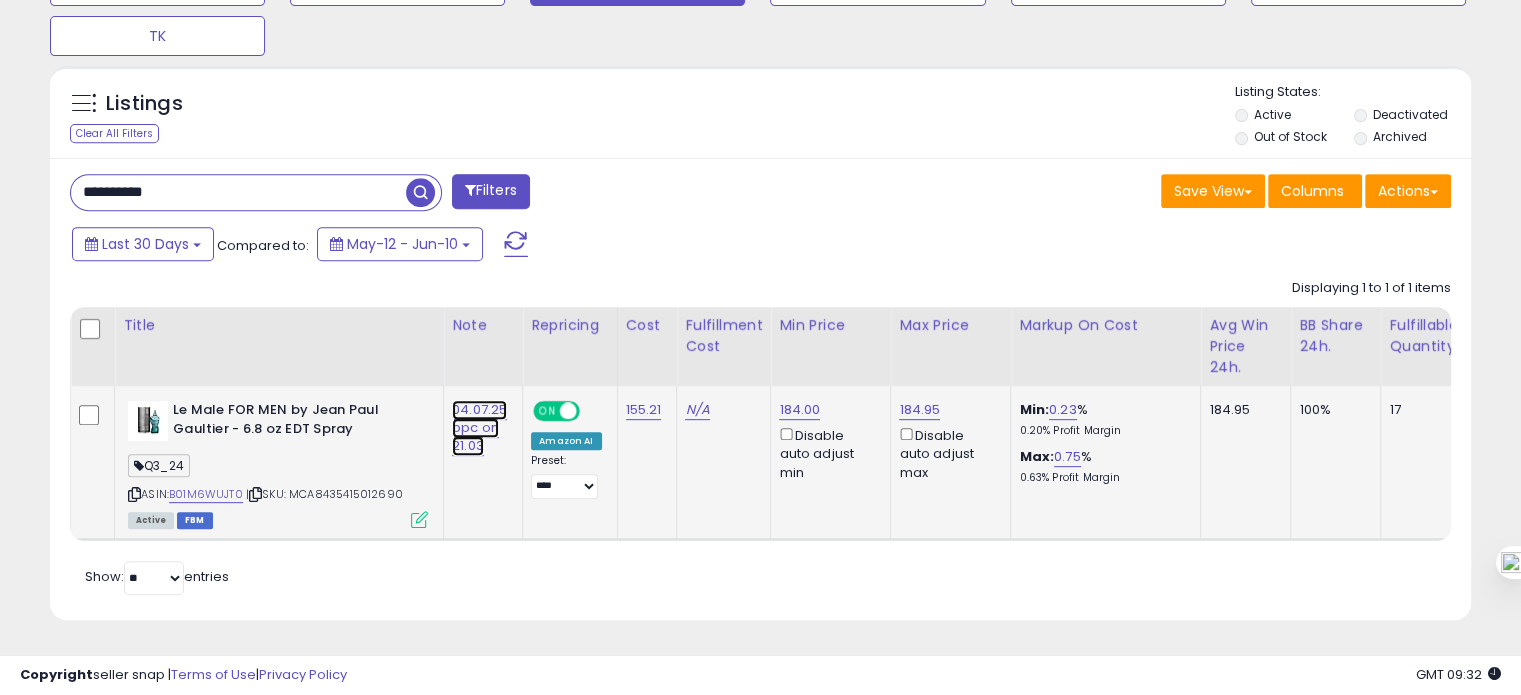 click on "04.07.25 ppc on 21.03" at bounding box center (479, 428) 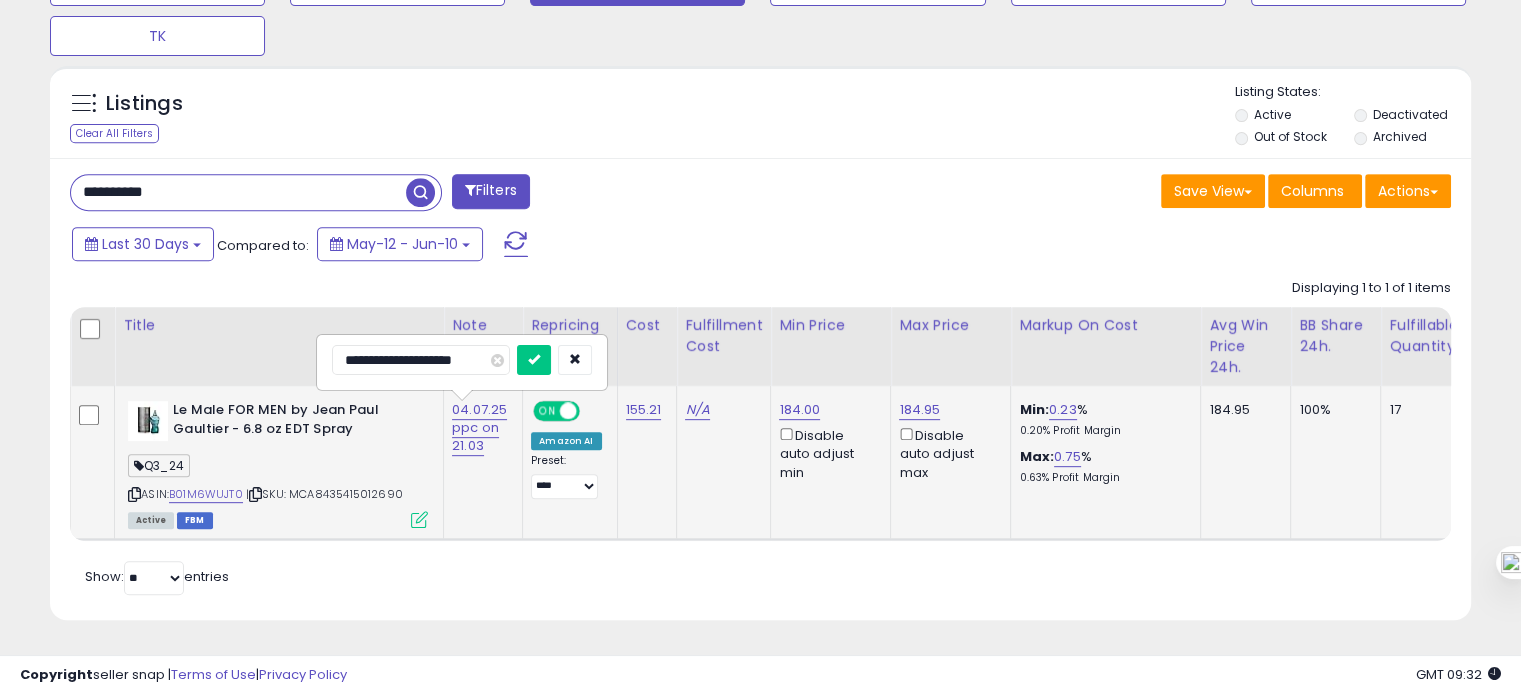 drag, startPoint x: 360, startPoint y: 343, endPoint x: 328, endPoint y: 349, distance: 32.55764 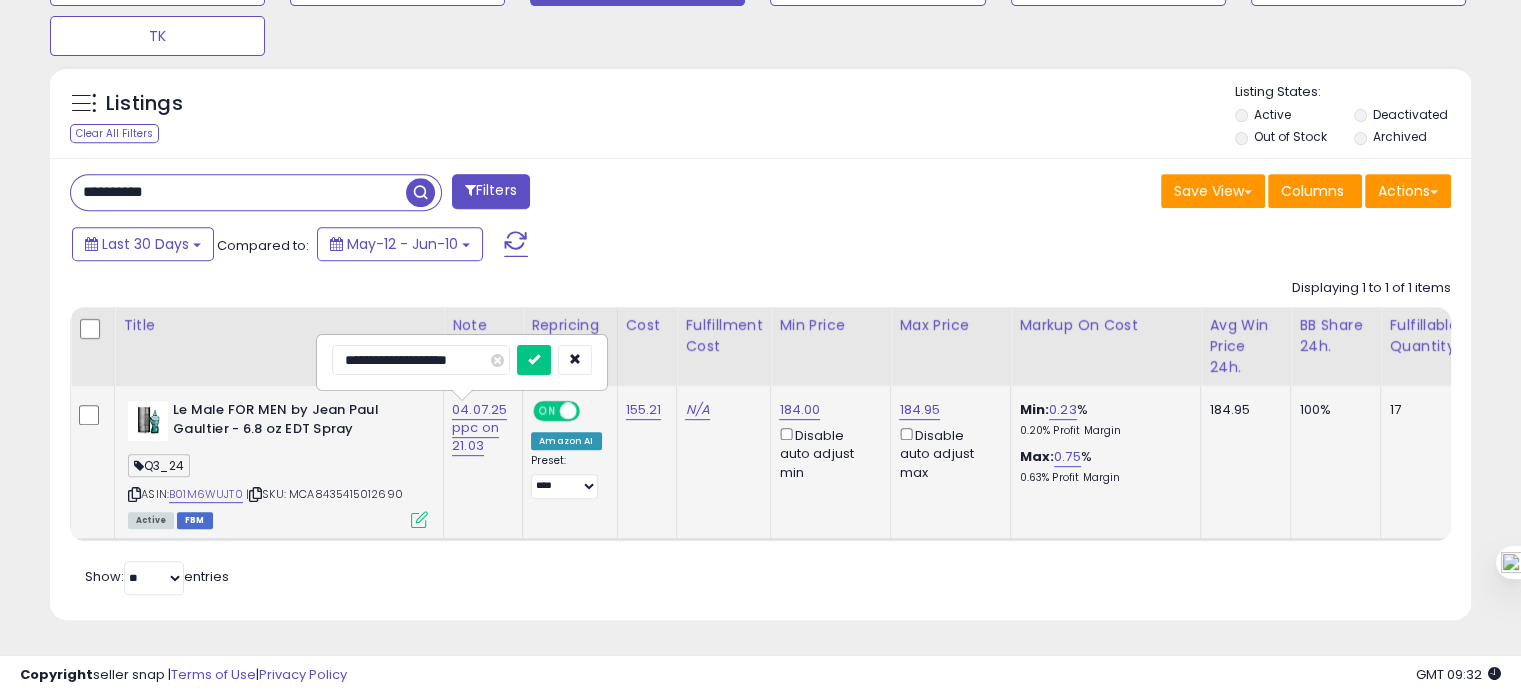 type on "**********" 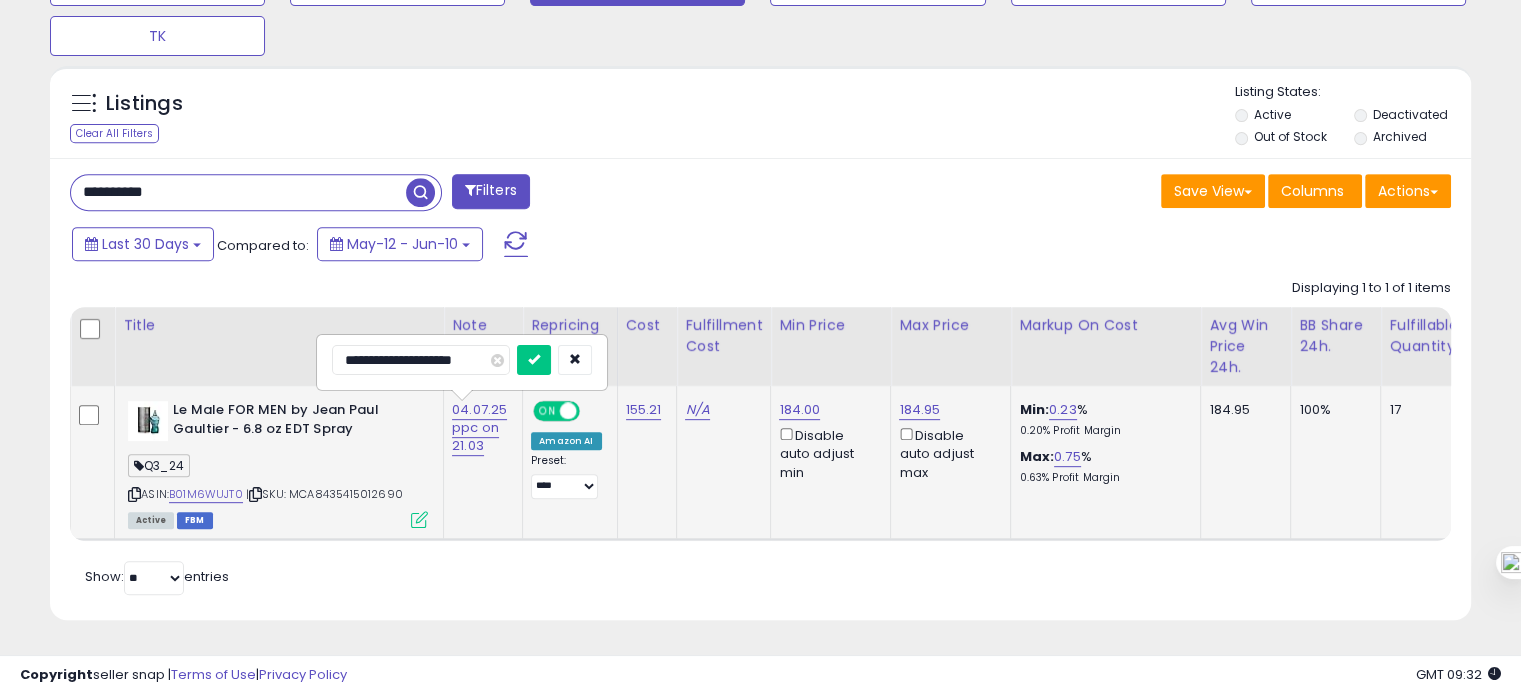 click at bounding box center (534, 360) 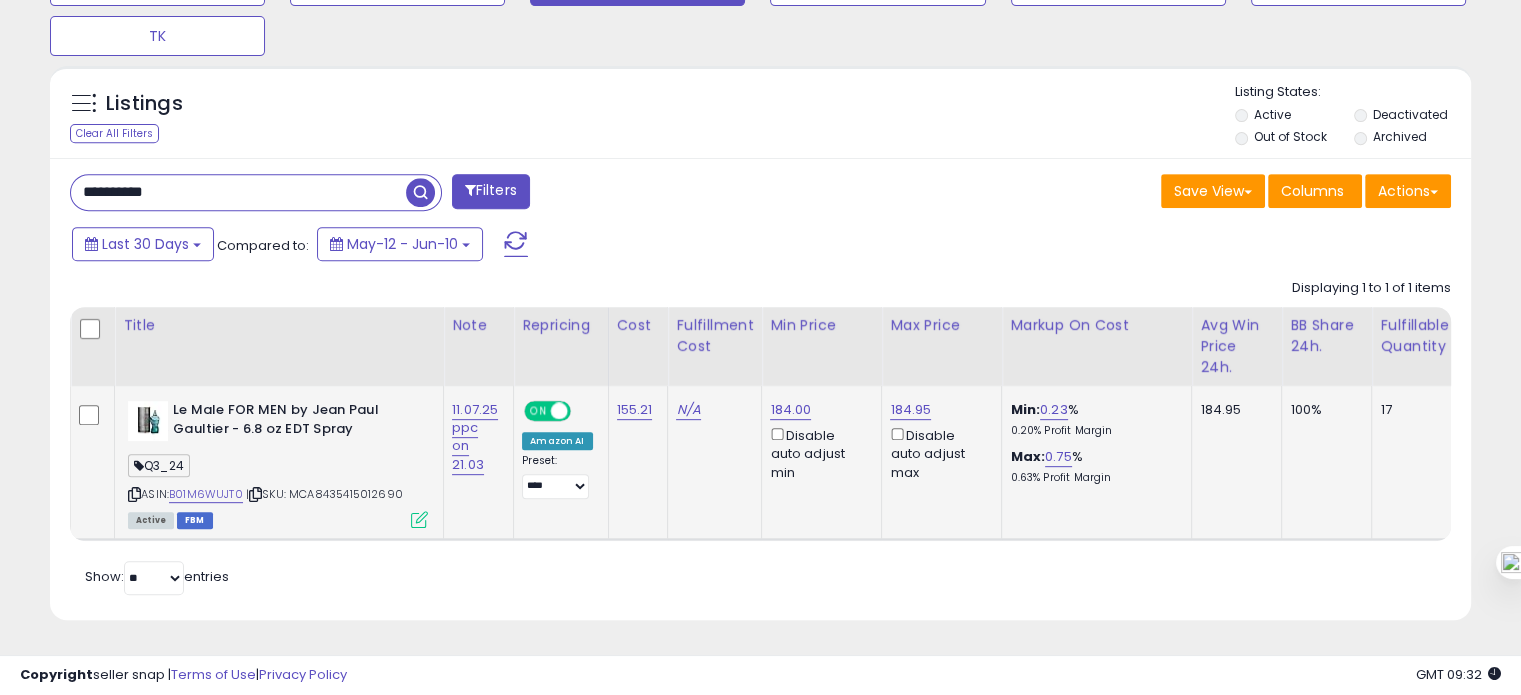 click on "**********" at bounding box center [238, 192] 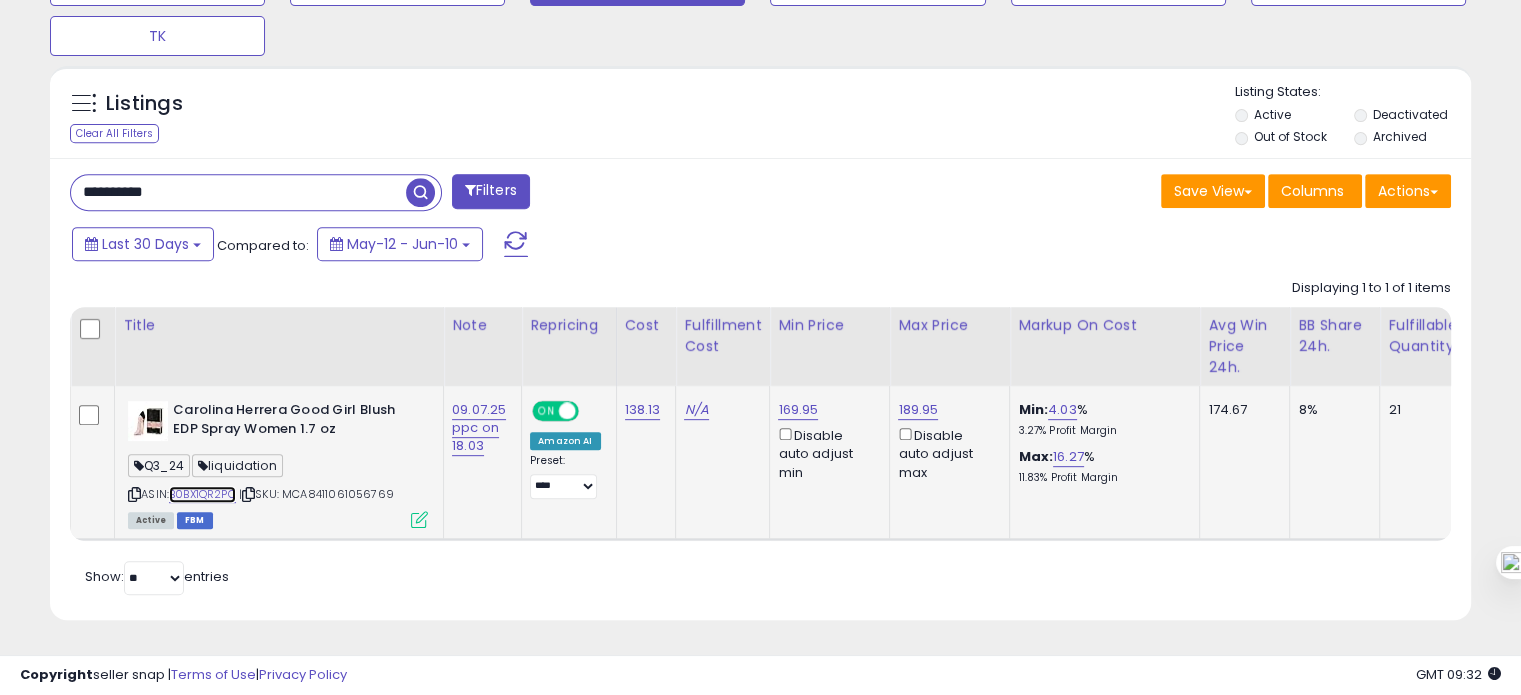 click on "B0BX1QR2PC" at bounding box center (202, 494) 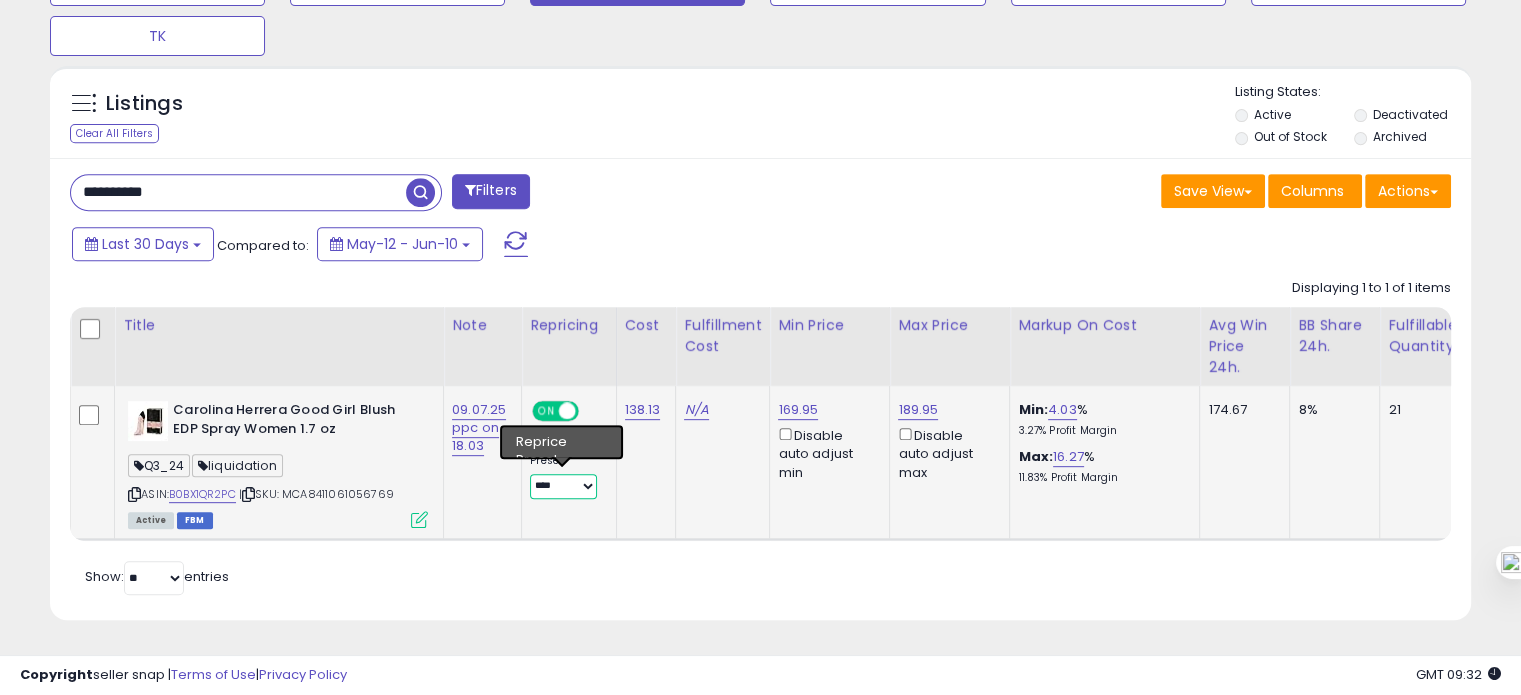 click on "**********" at bounding box center [563, 486] 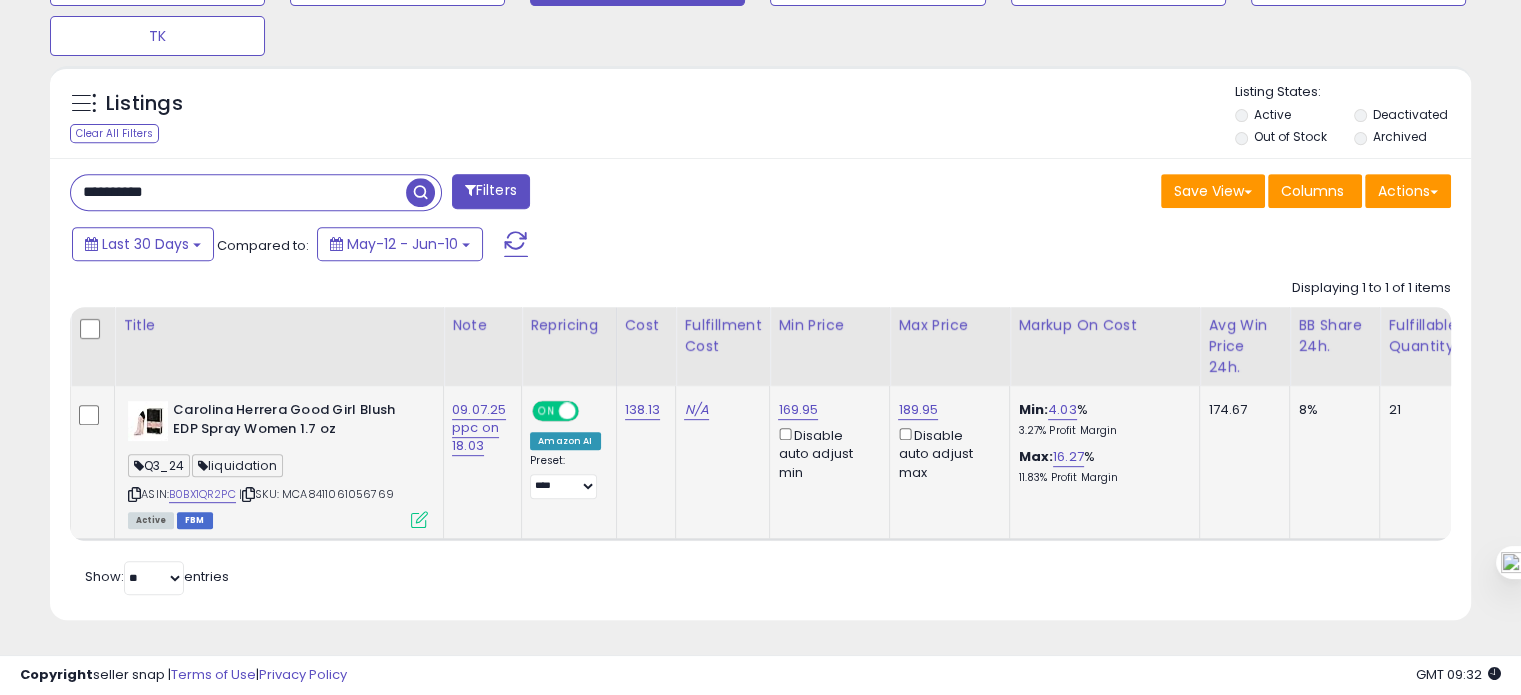 click on "09.07.25 ppc on 18.03" 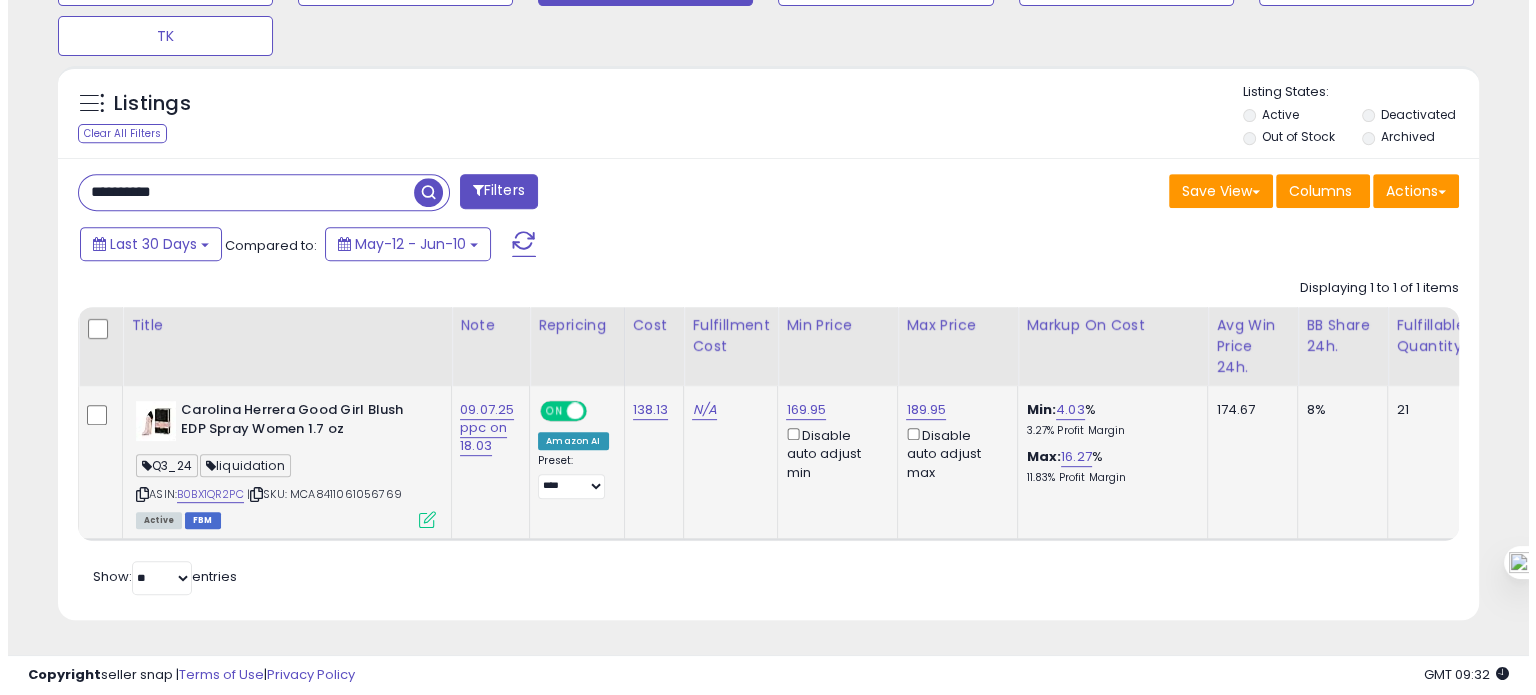 scroll, scrollTop: 999589, scrollLeft: 999168, axis: both 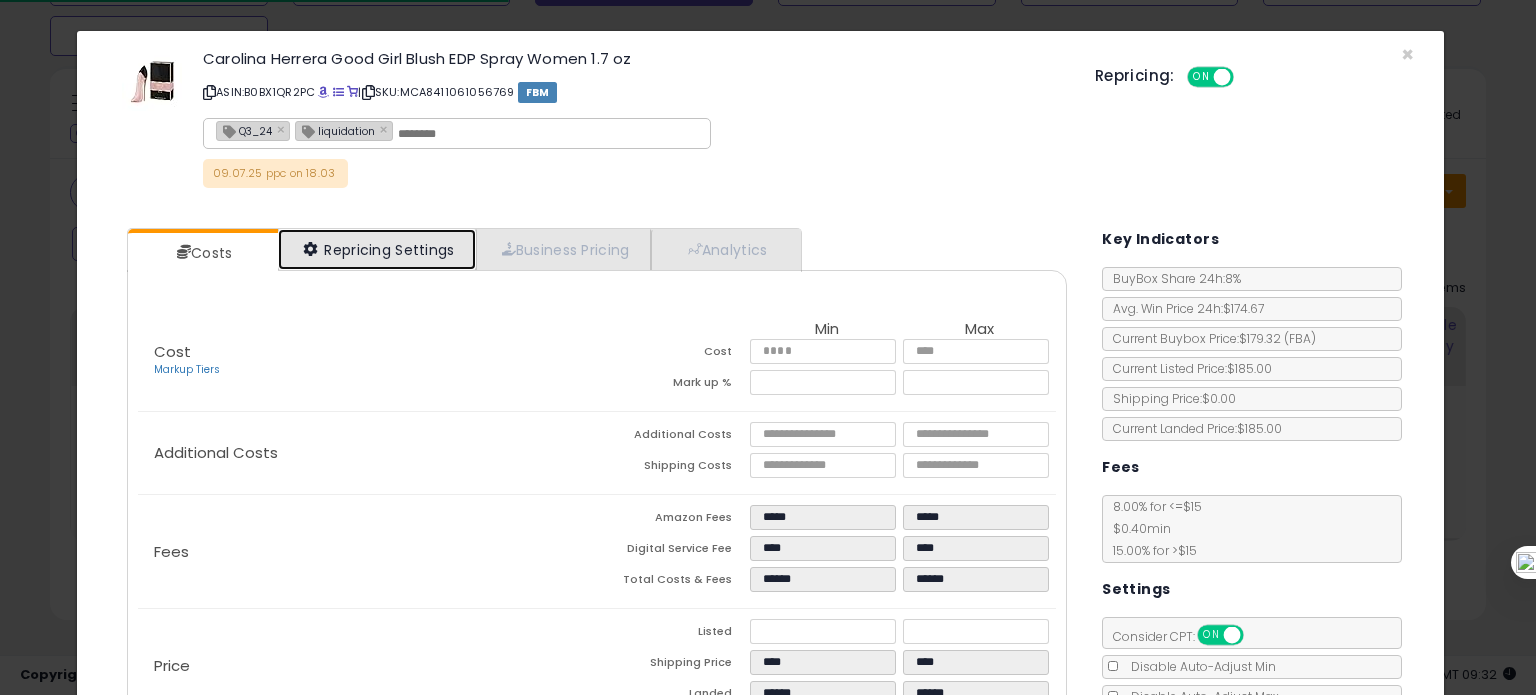click on "Repricing Settings" at bounding box center (377, 249) 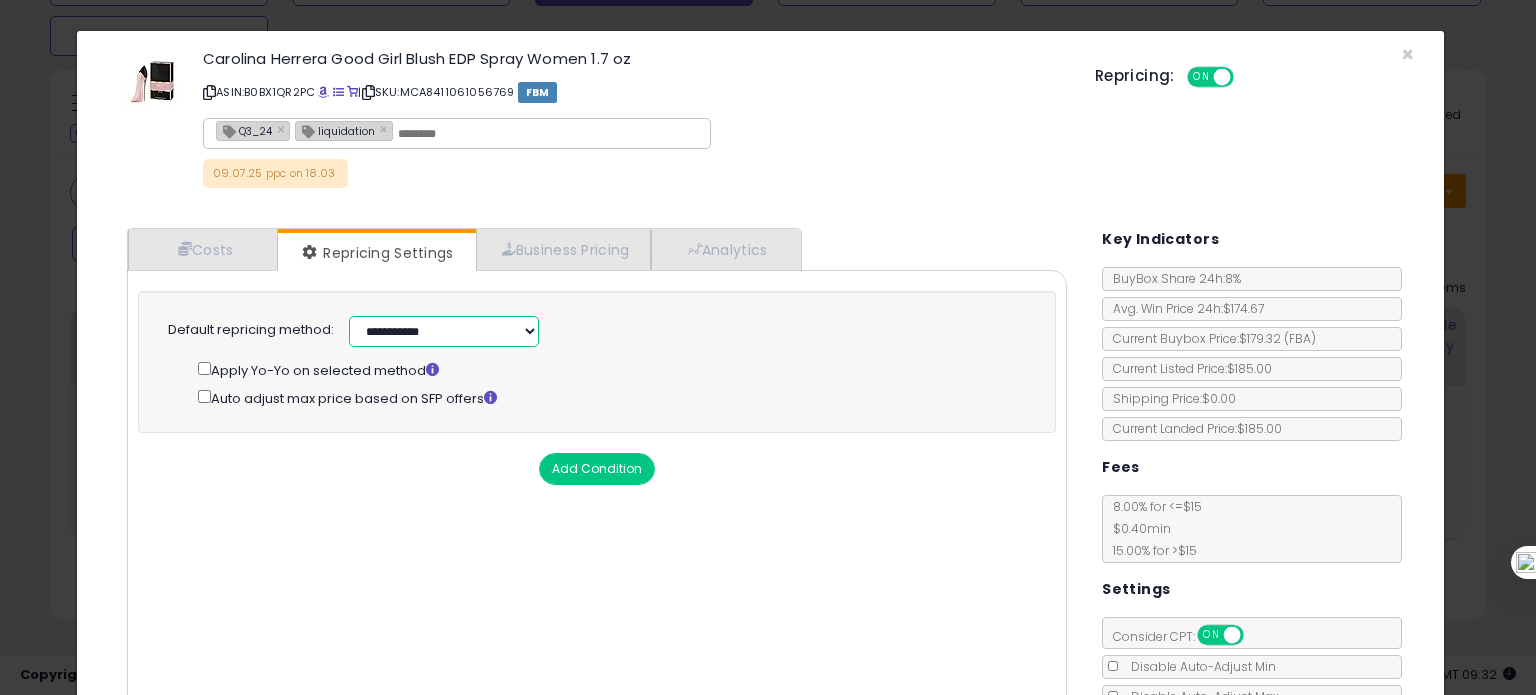 click on "**********" at bounding box center (444, 331) 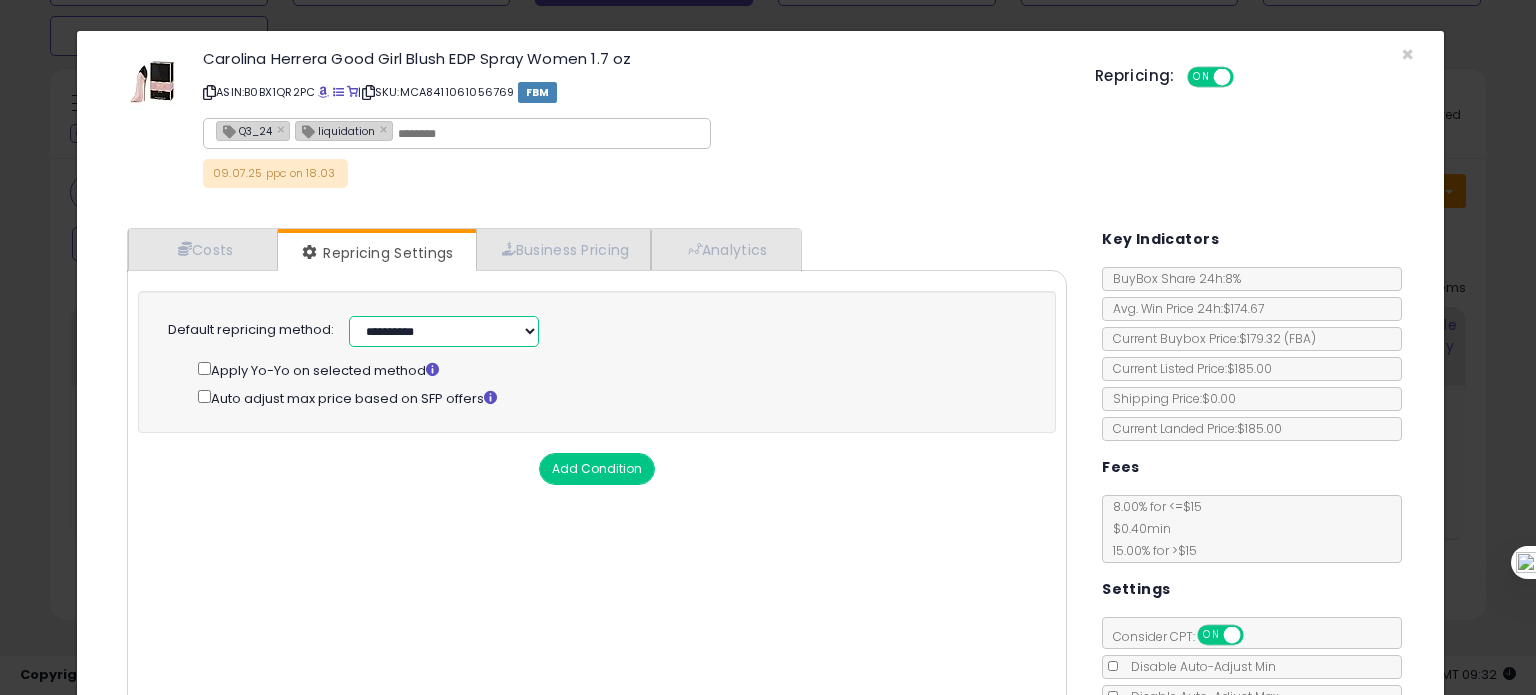 click on "**********" at bounding box center [444, 331] 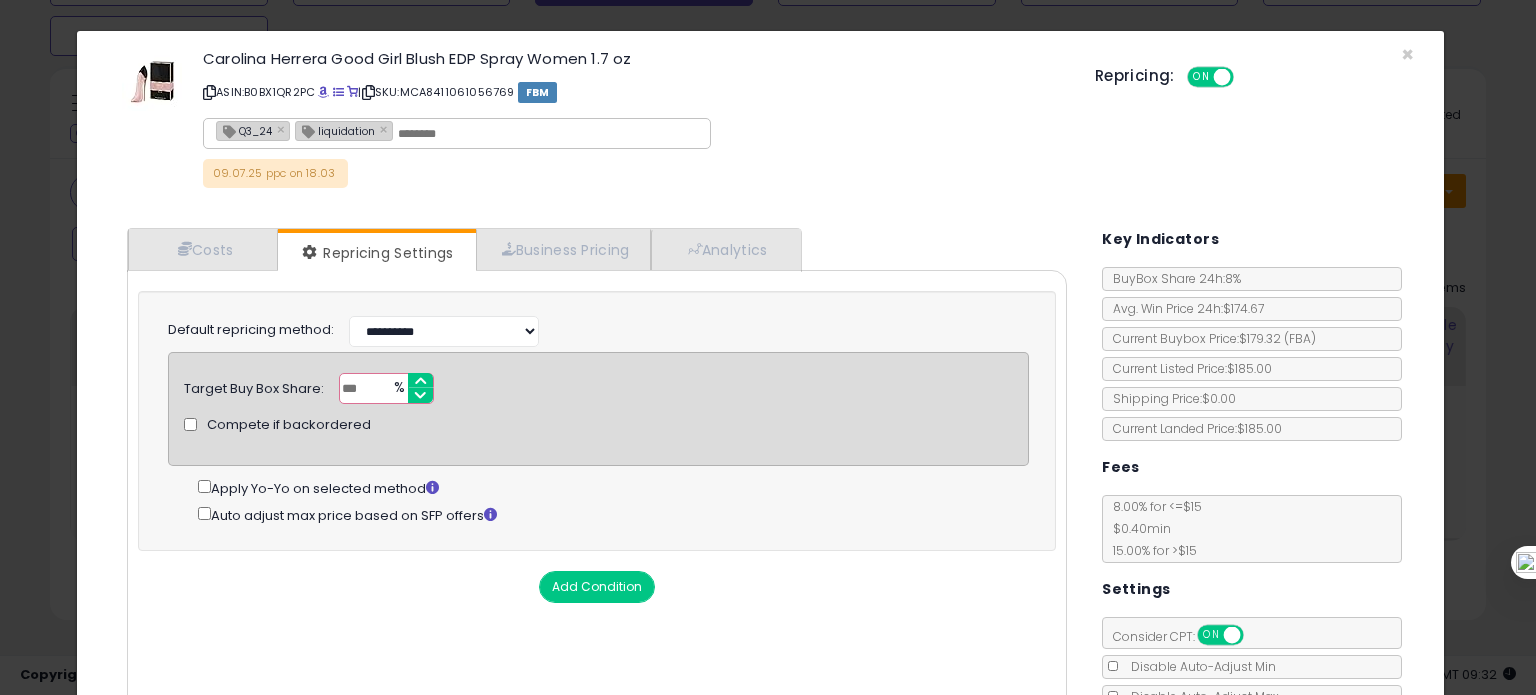drag, startPoint x: 370, startPoint y: 387, endPoint x: 336, endPoint y: 399, distance: 36.05551 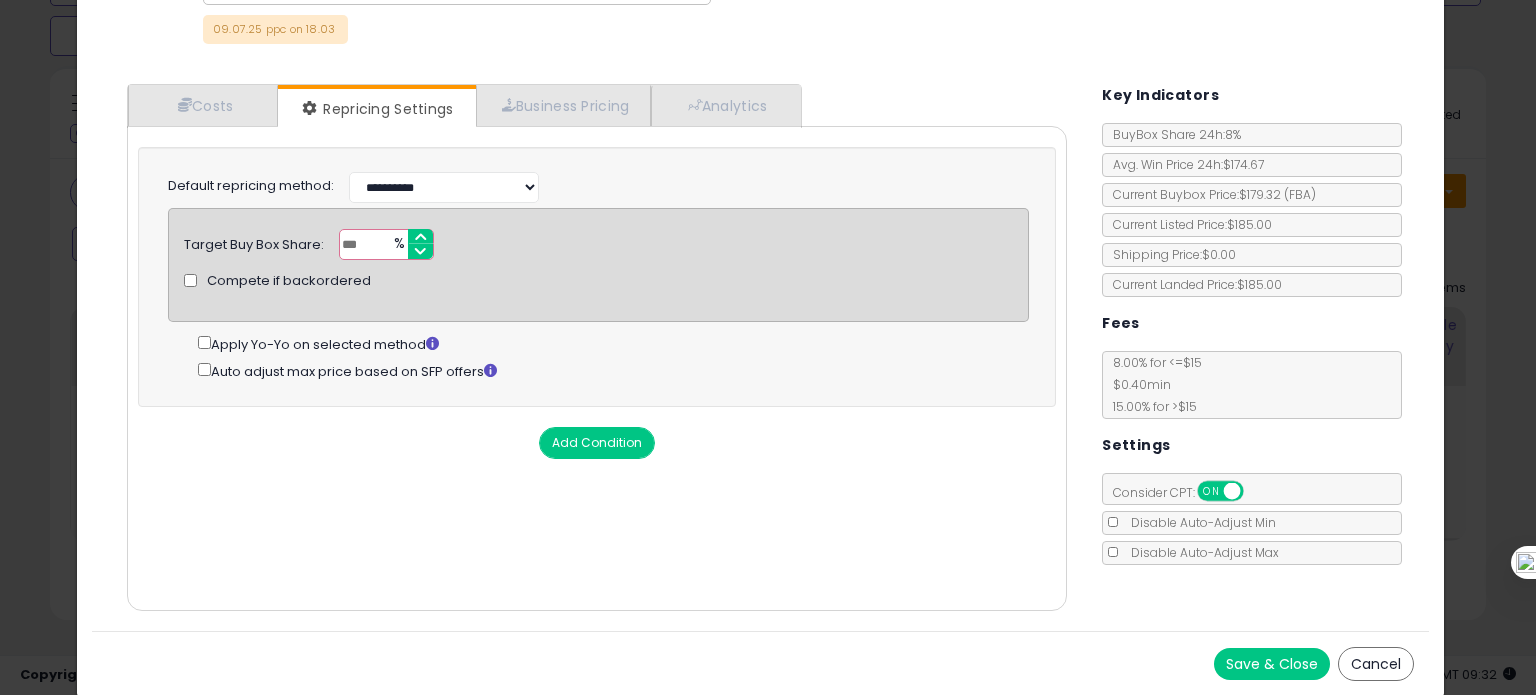 type on "**" 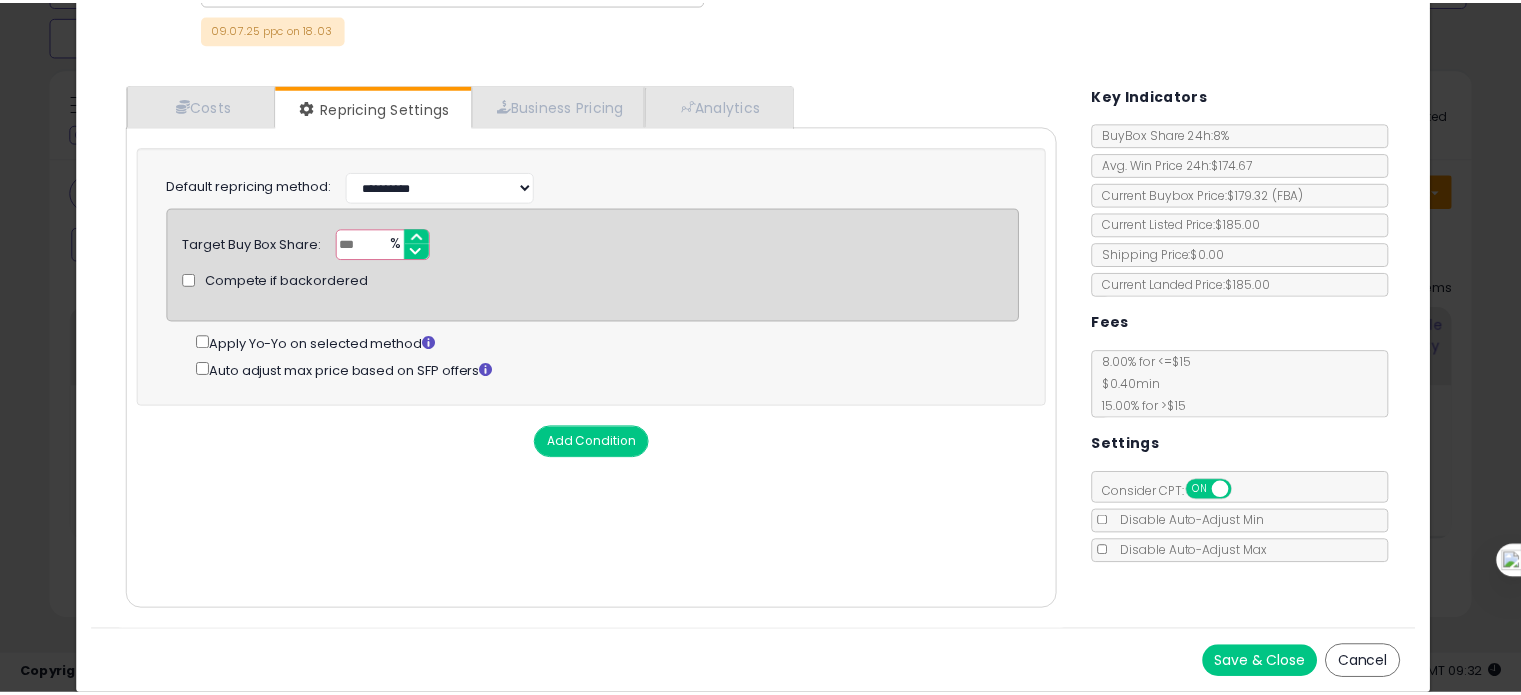 scroll, scrollTop: 0, scrollLeft: 0, axis: both 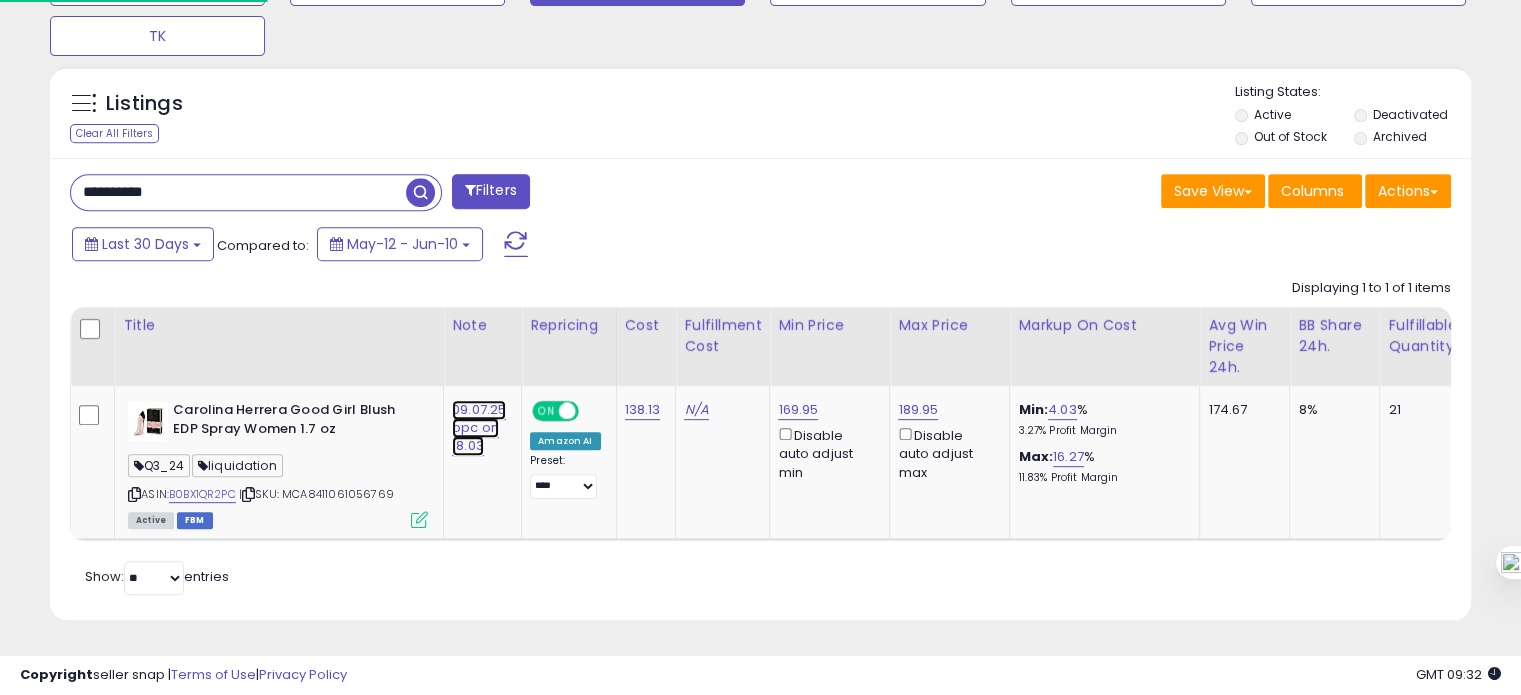 click on "09.07.25 ppc on 18.03" at bounding box center [479, 428] 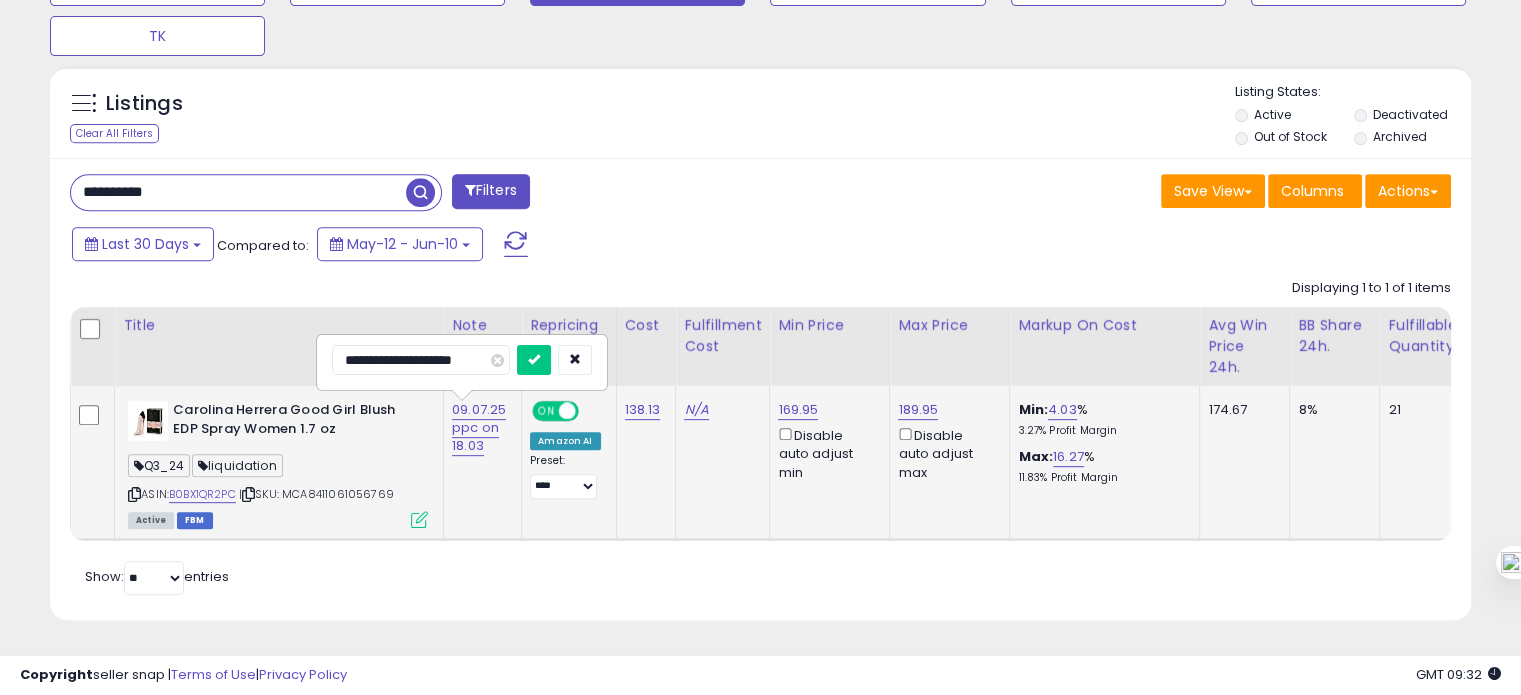 drag, startPoint x: 360, startPoint y: 348, endPoint x: 326, endPoint y: 348, distance: 34 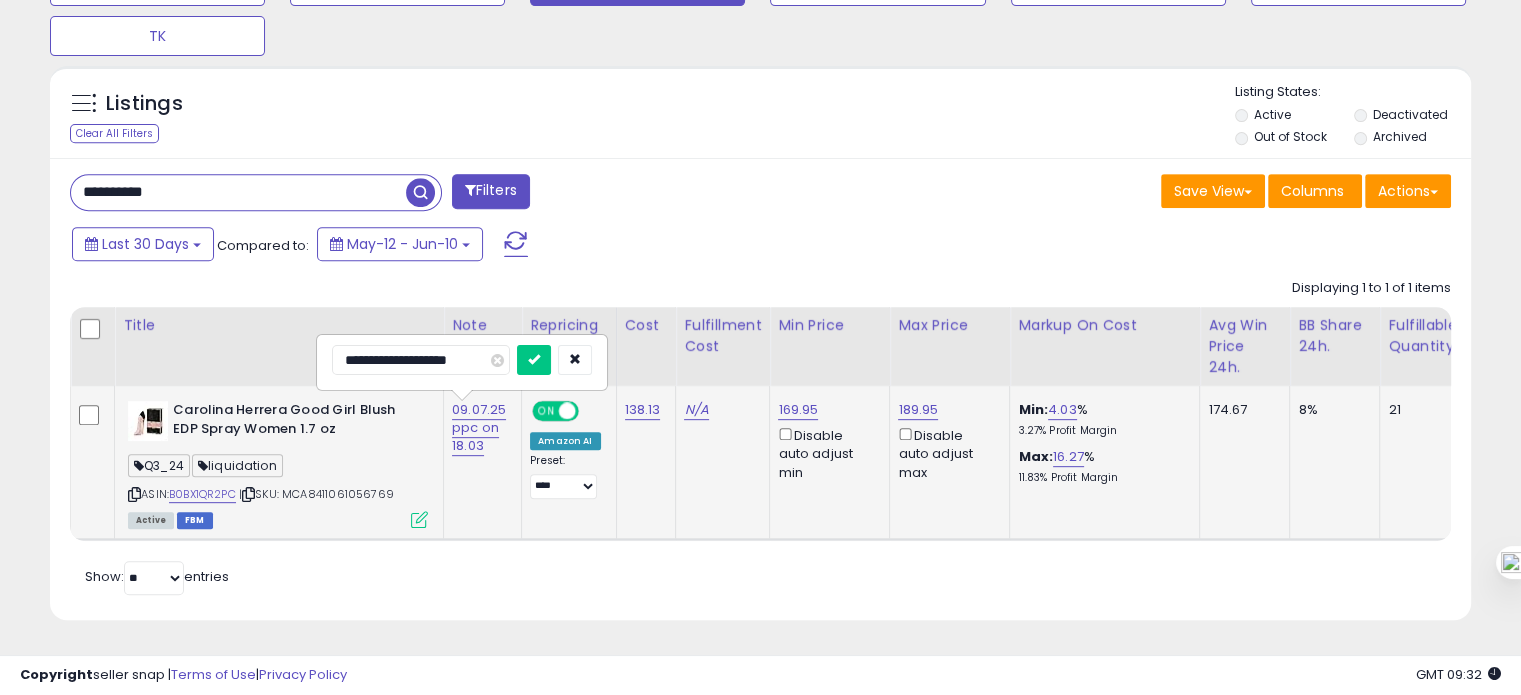 type on "**********" 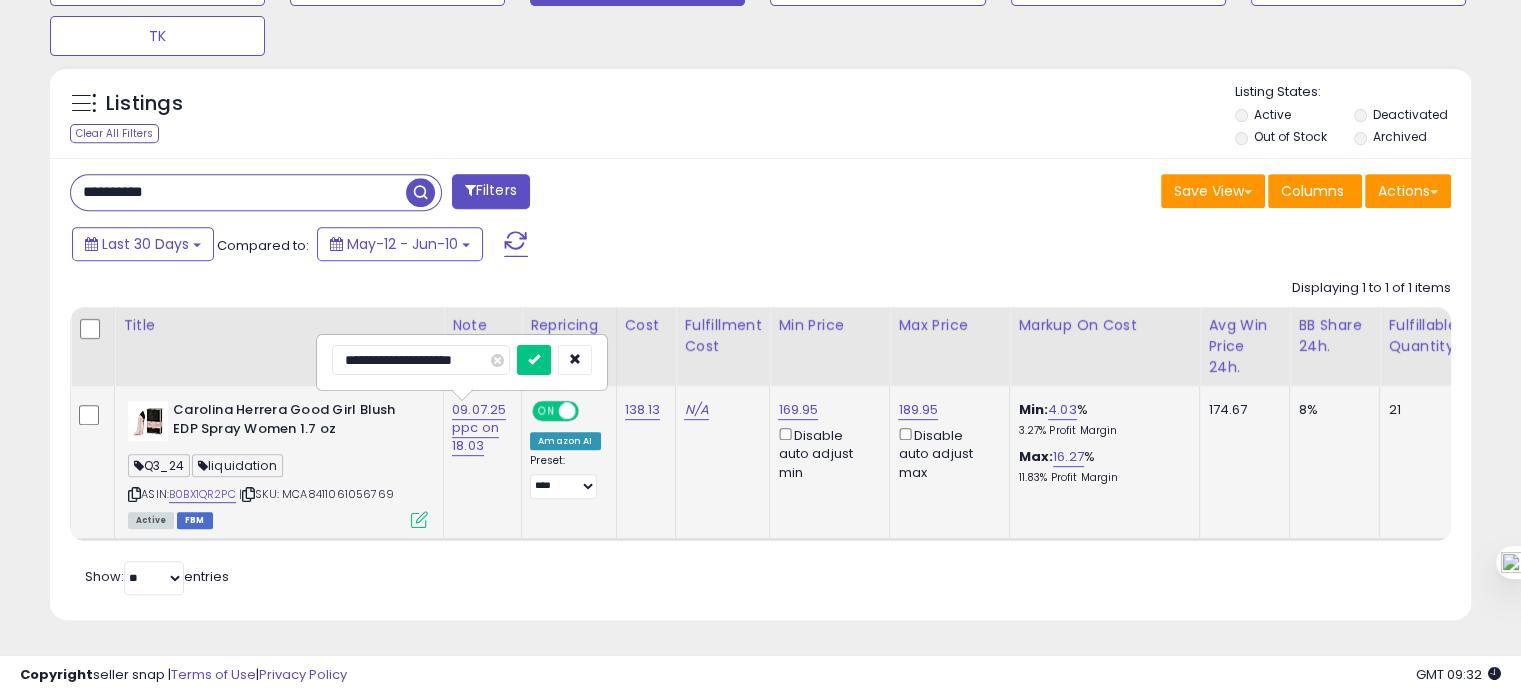click at bounding box center [534, 360] 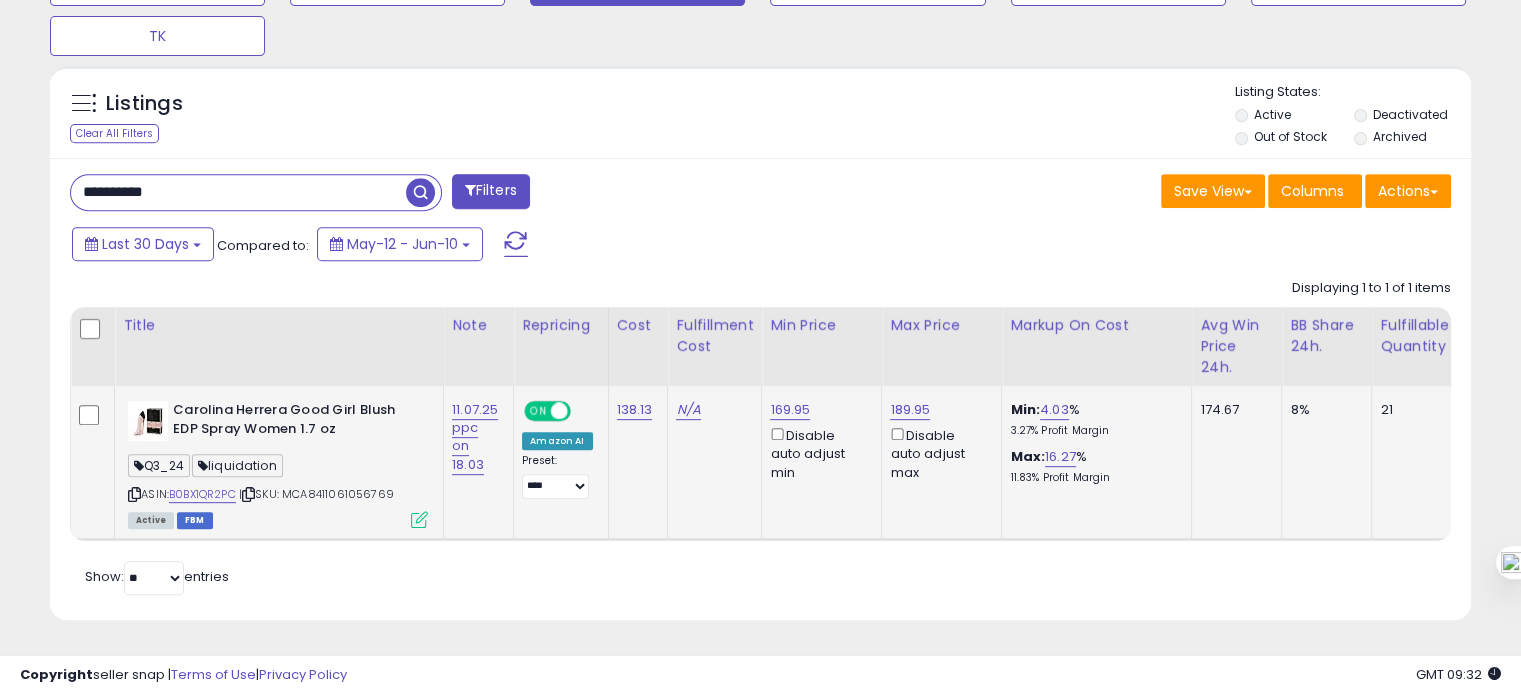 click on "**********" at bounding box center (238, 192) 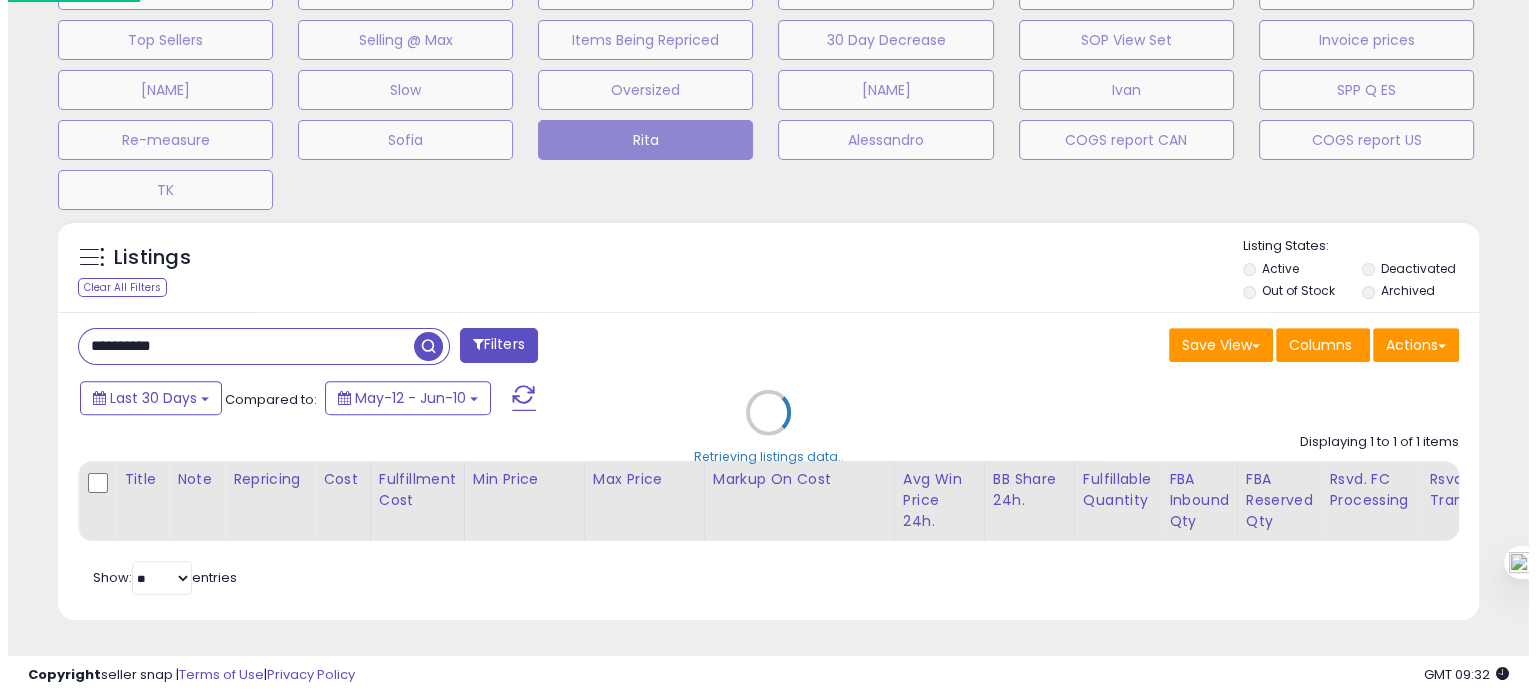 scroll, scrollTop: 674, scrollLeft: 0, axis: vertical 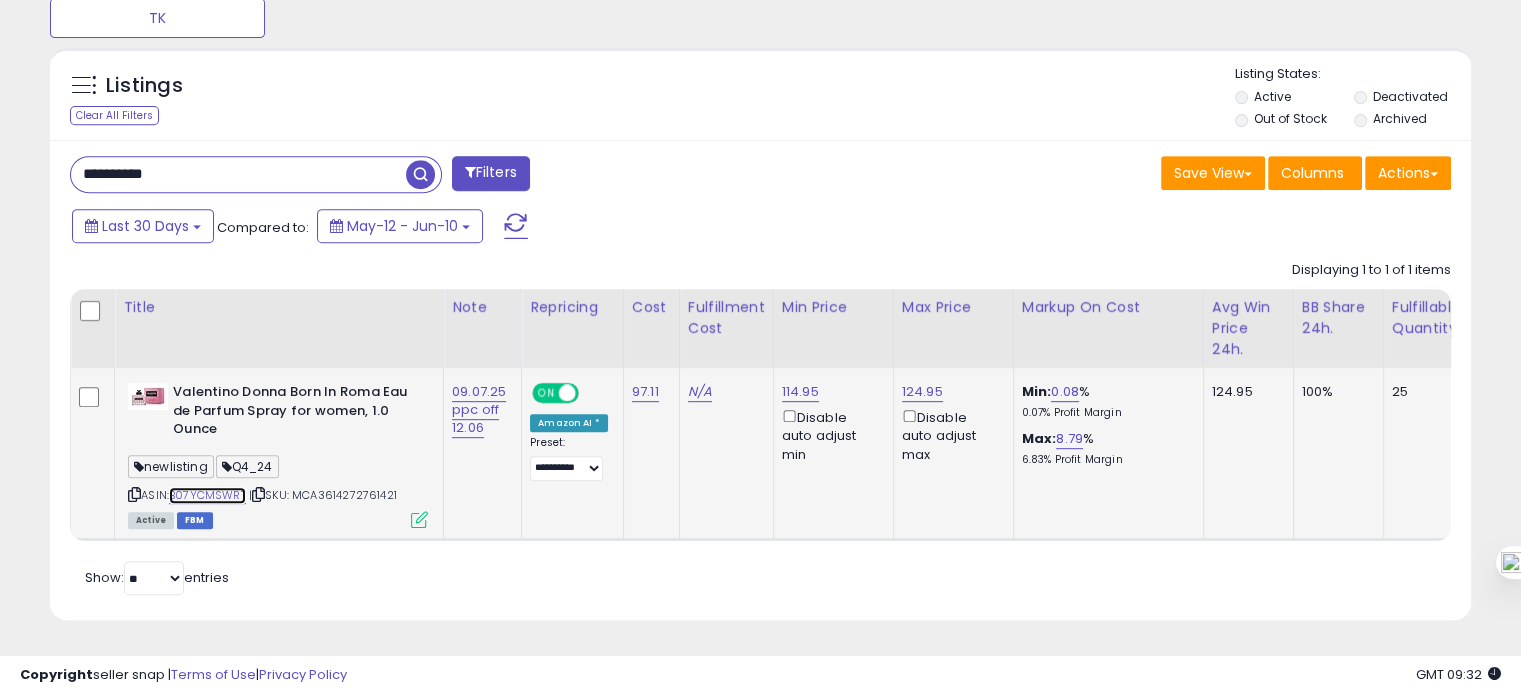 click on "B07YCMSWRT" at bounding box center (207, 495) 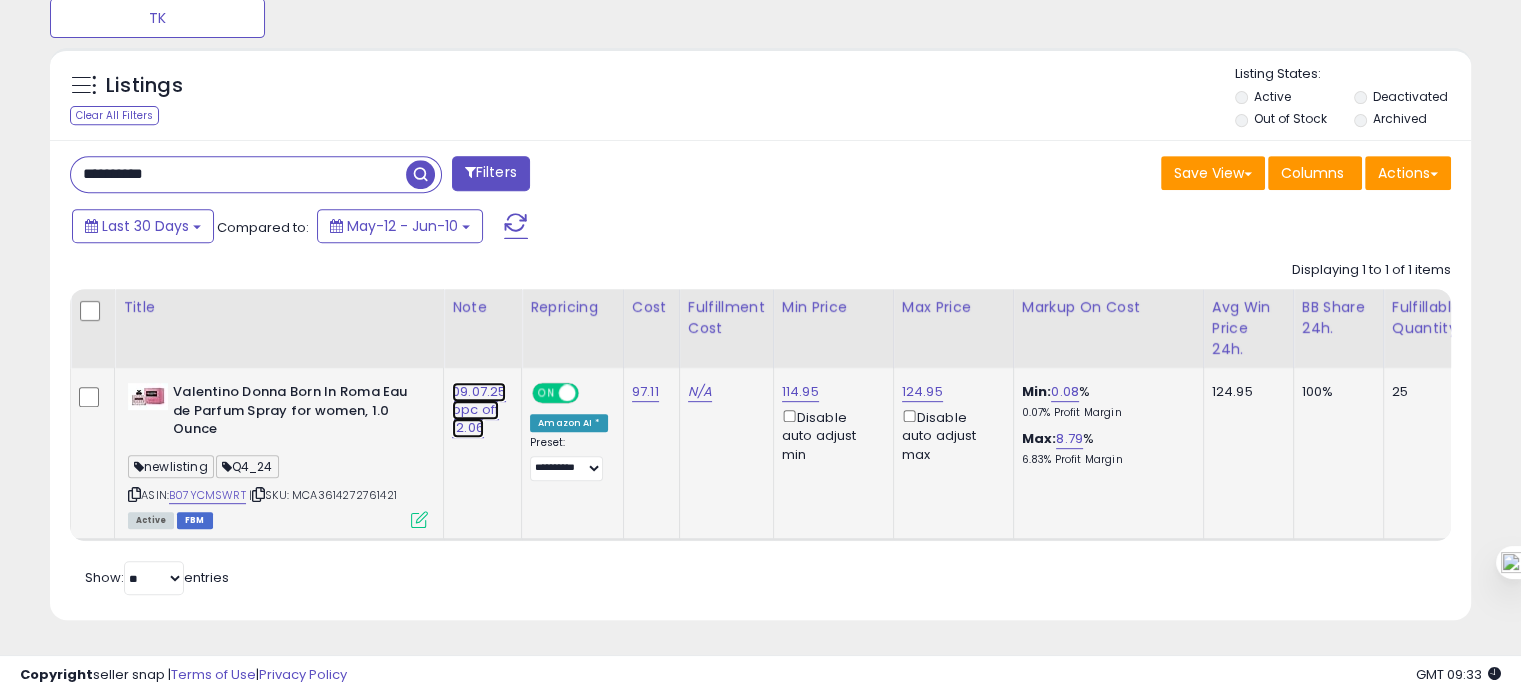 click on "09.07.25 ppc off 12.06" at bounding box center [479, 410] 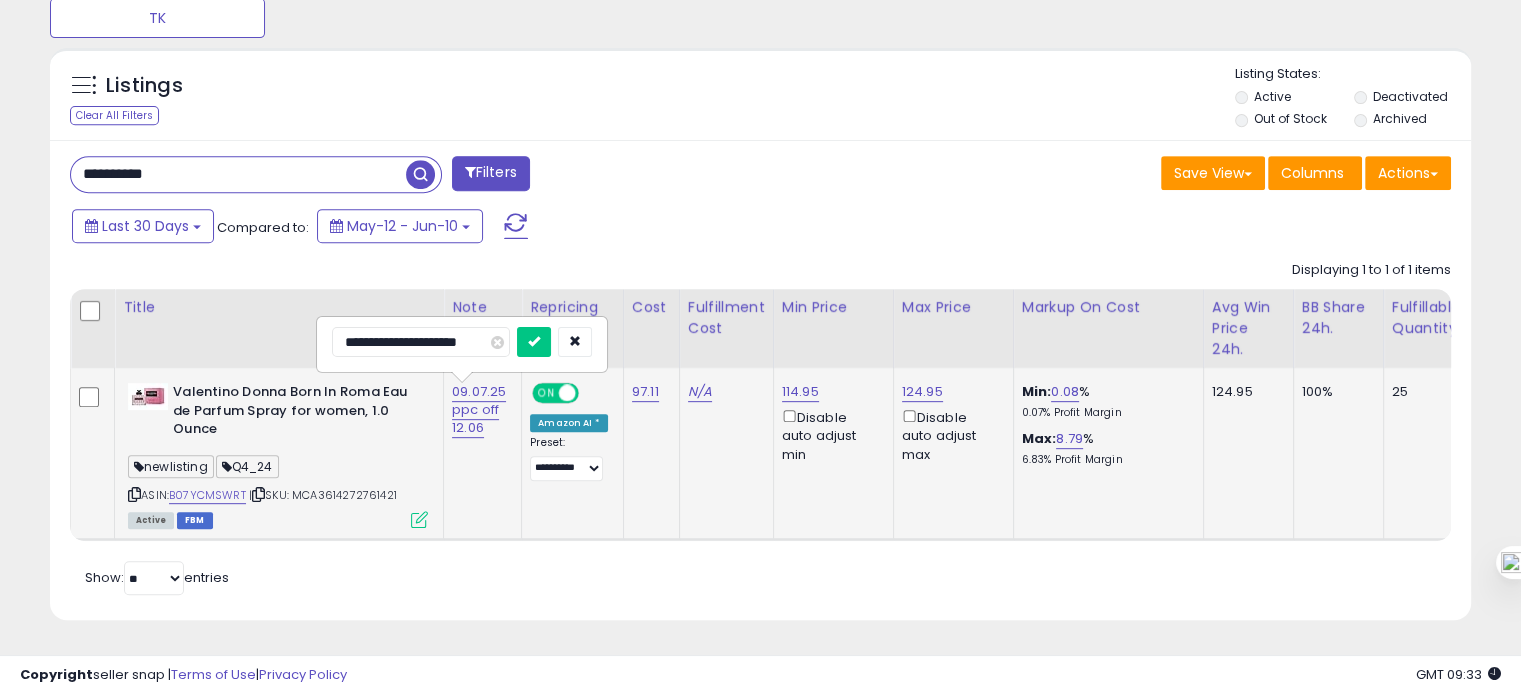 drag, startPoint x: 360, startPoint y: 328, endPoint x: 332, endPoint y: 333, distance: 28.442924 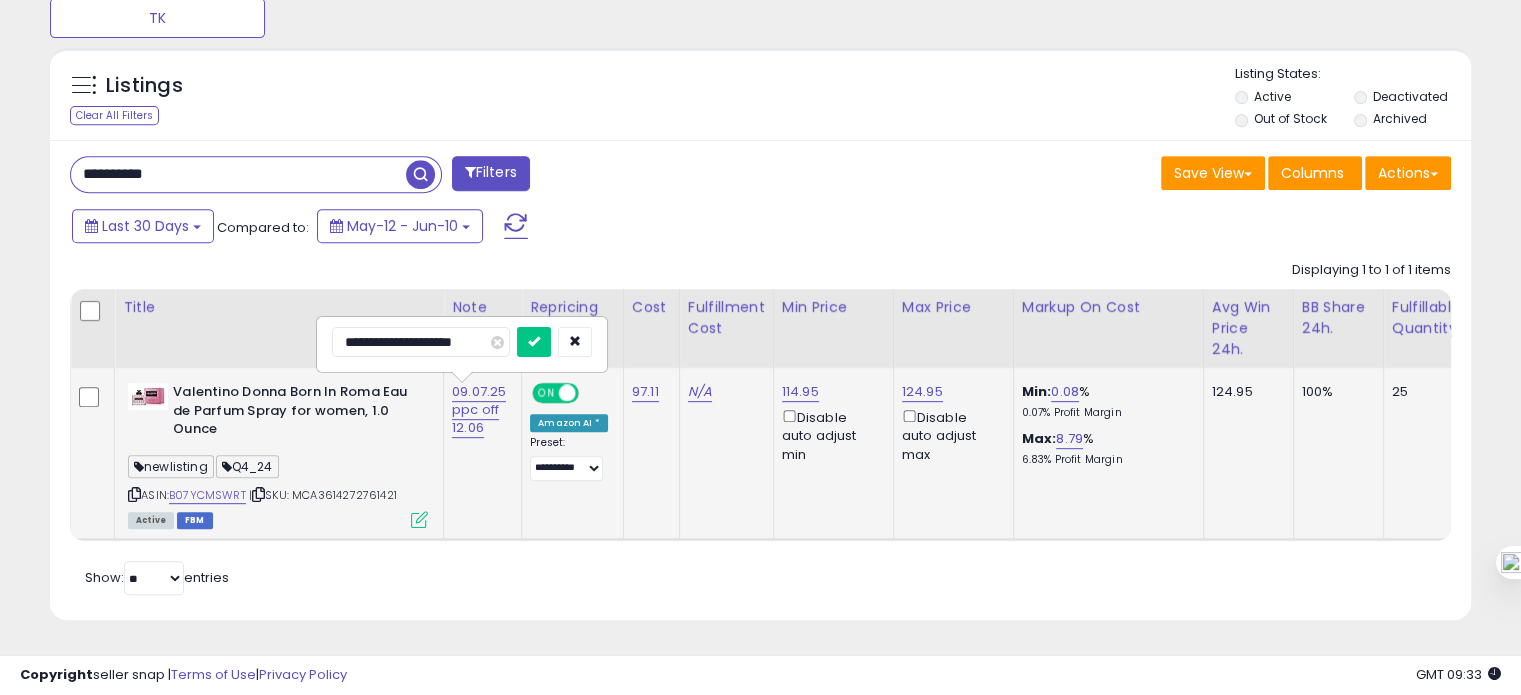 type on "**********" 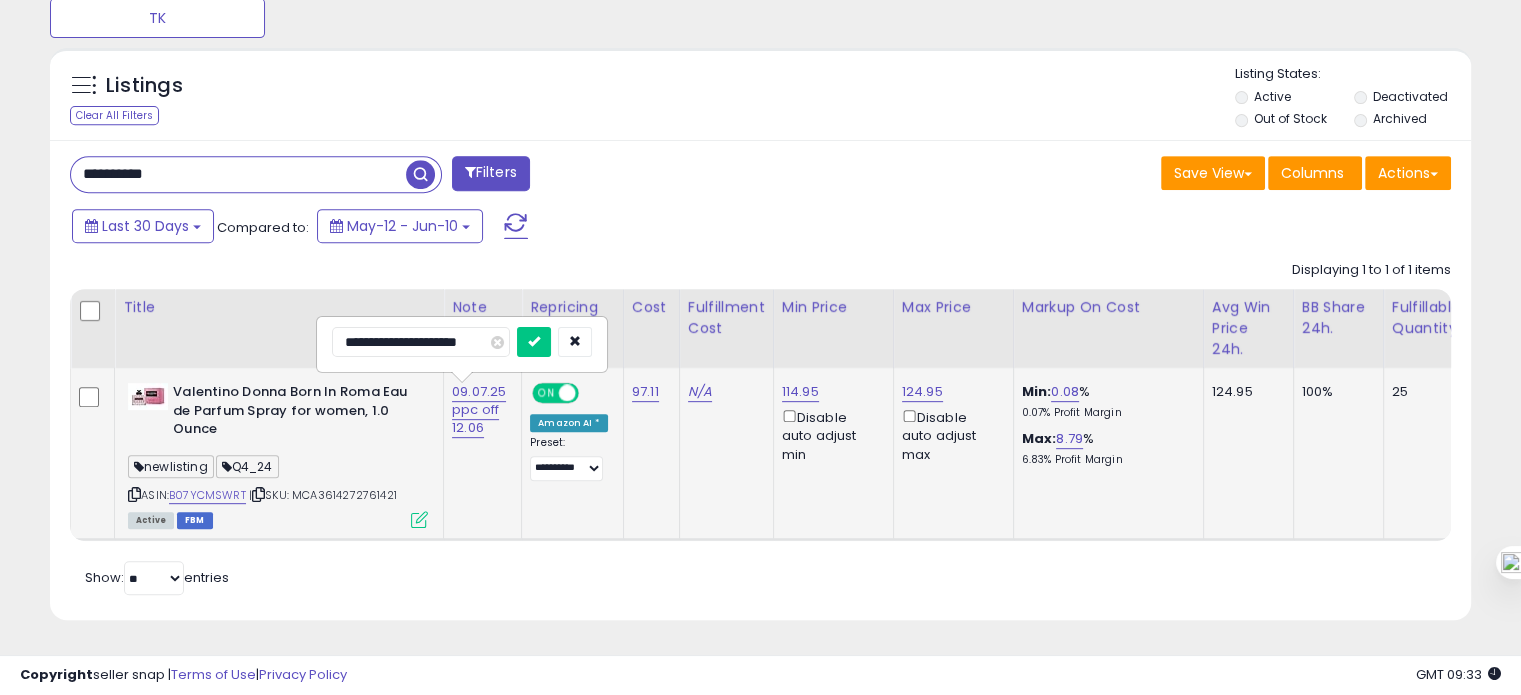 click at bounding box center (534, 342) 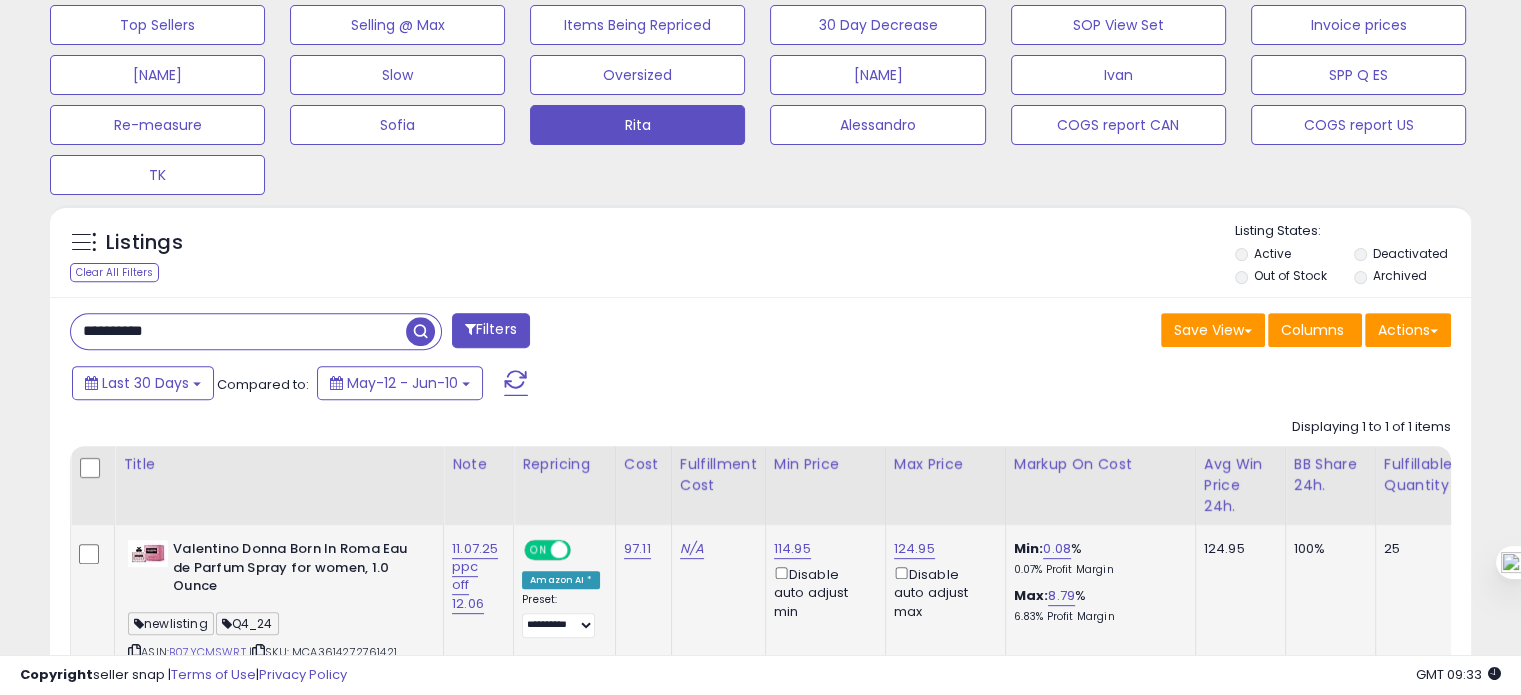 scroll, scrollTop: 846, scrollLeft: 0, axis: vertical 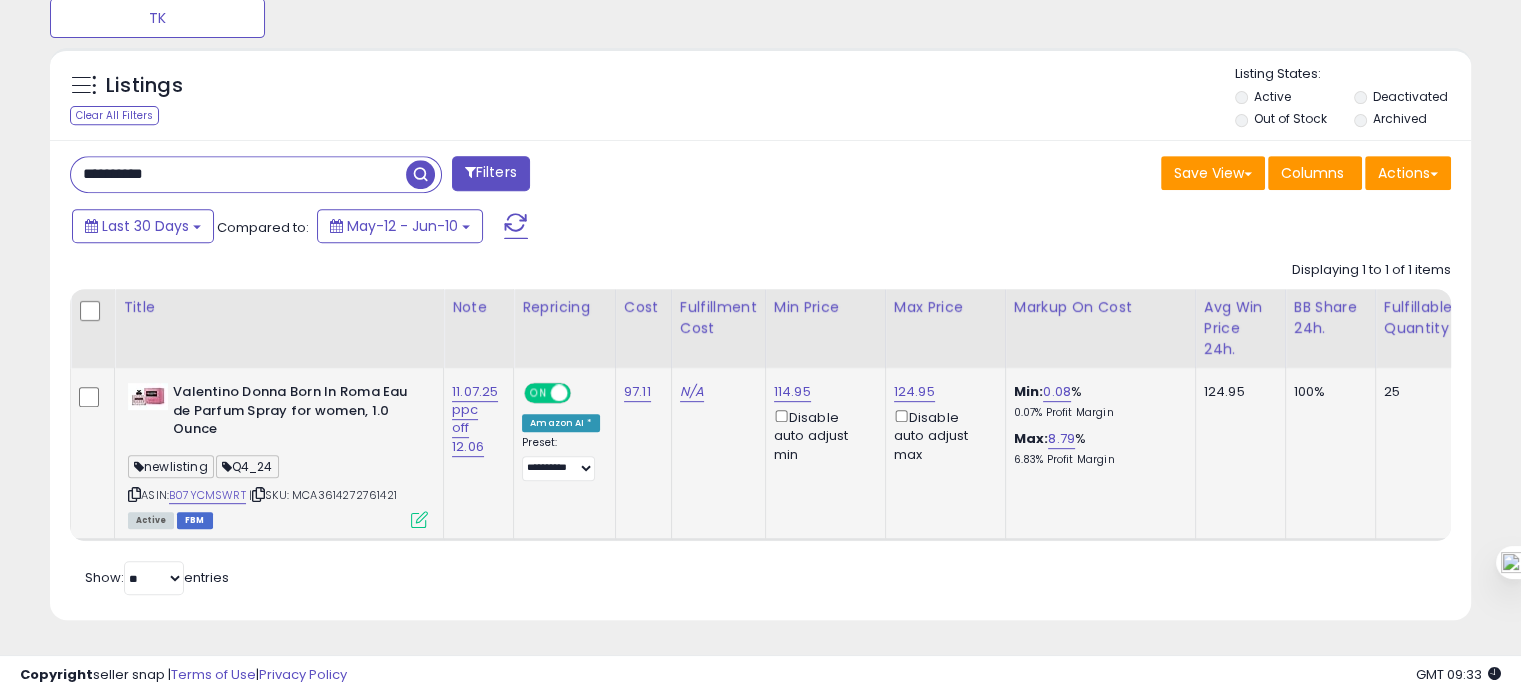 click on "**********" at bounding box center (238, 174) 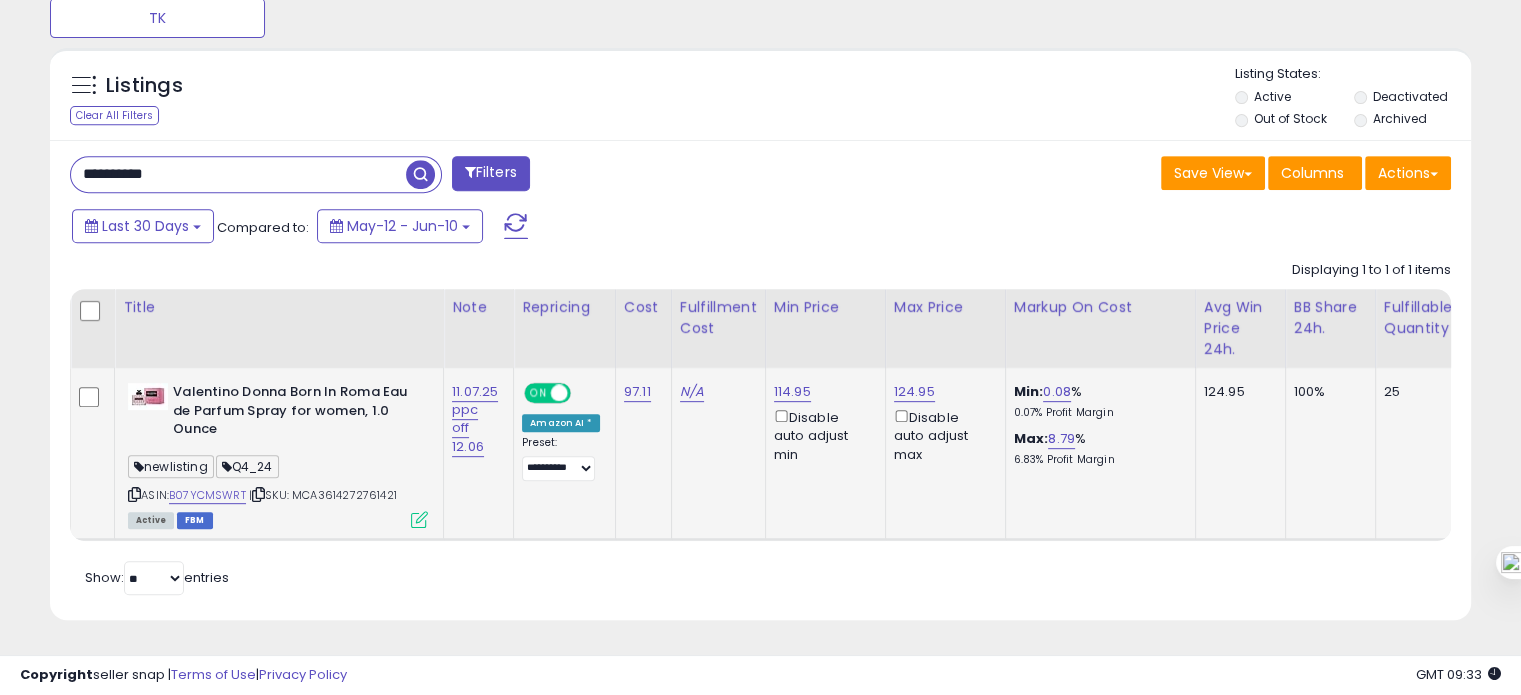 click on "**********" at bounding box center [238, 174] 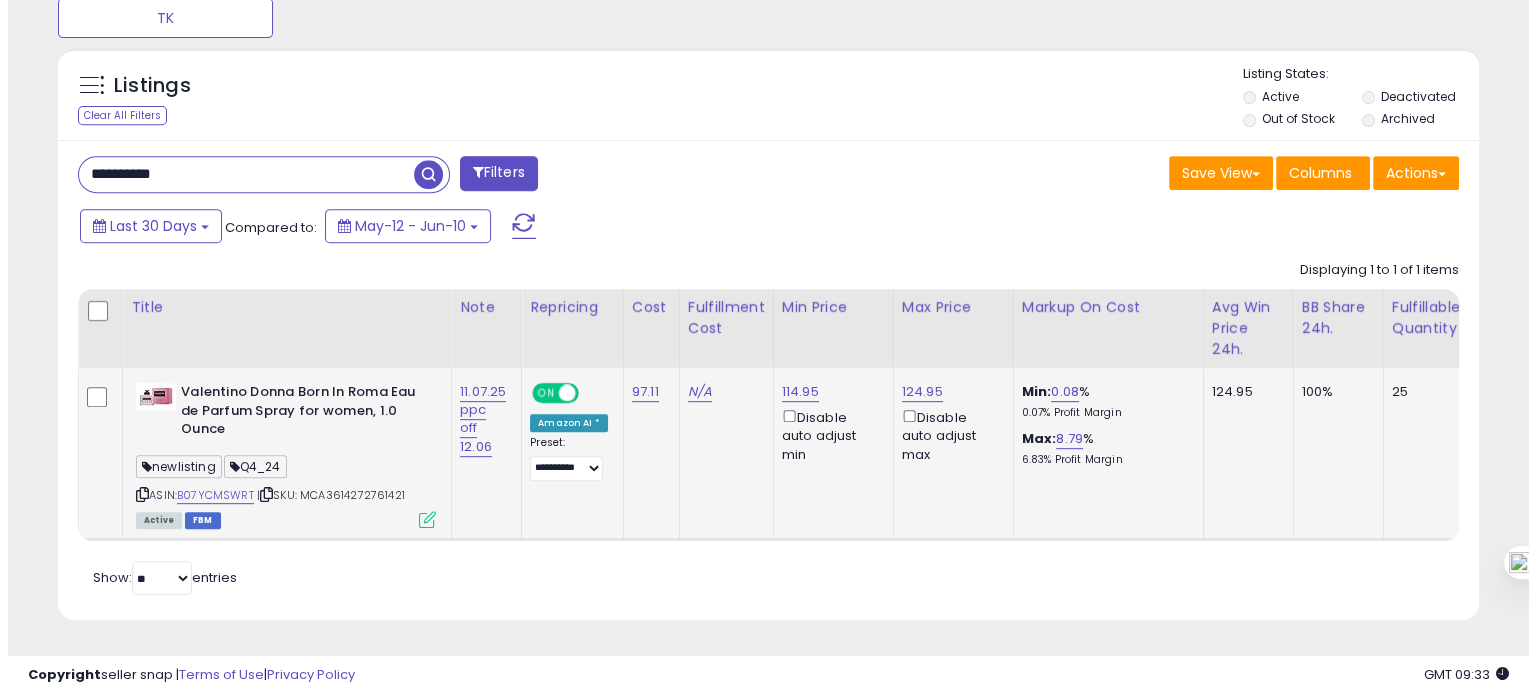 scroll, scrollTop: 674, scrollLeft: 0, axis: vertical 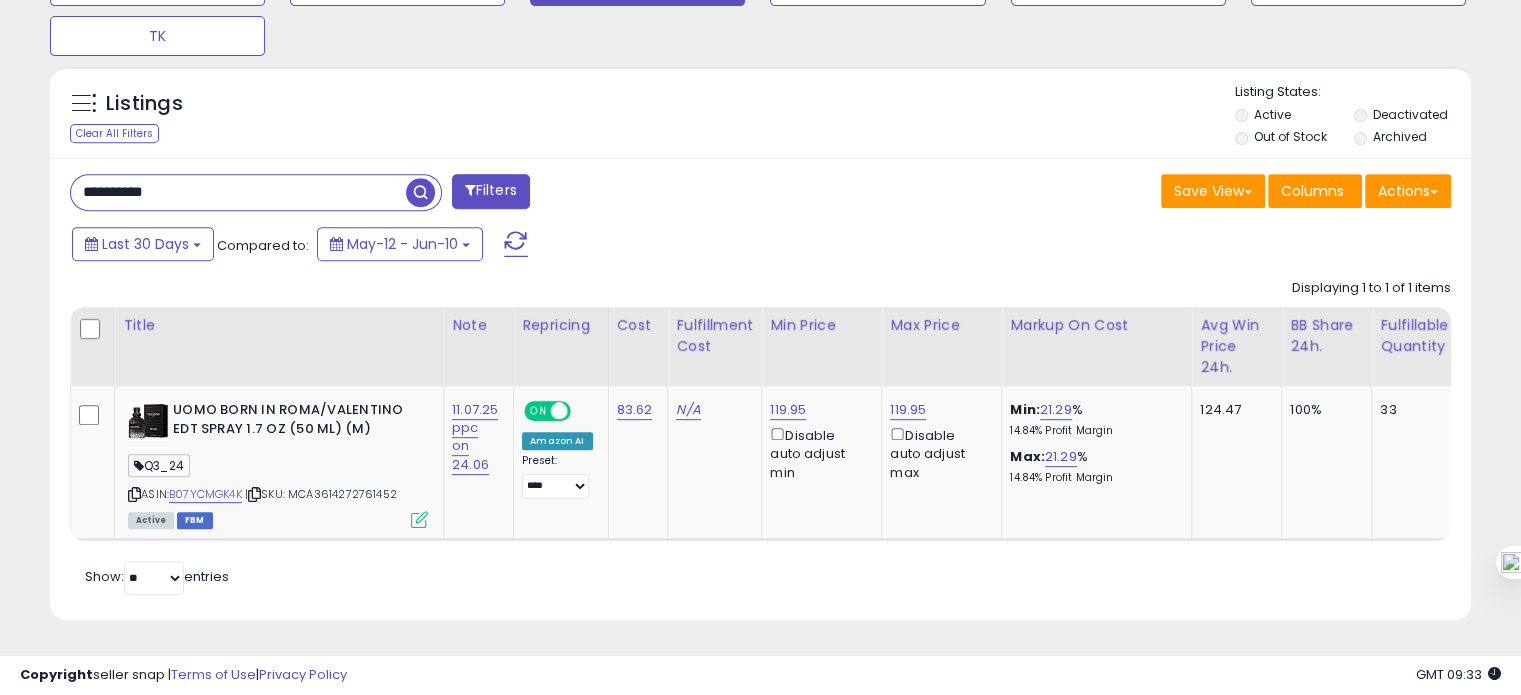 click on "**********" at bounding box center [238, 192] 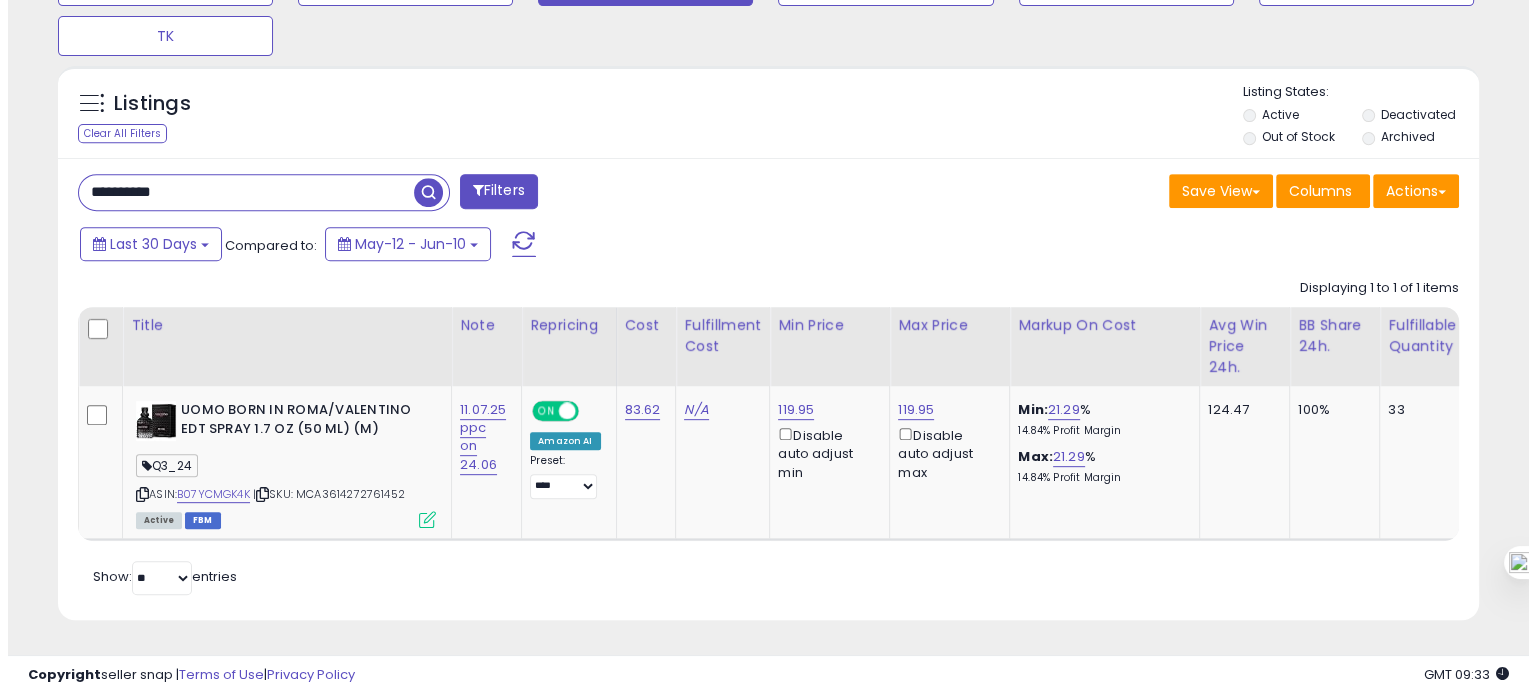 scroll, scrollTop: 674, scrollLeft: 0, axis: vertical 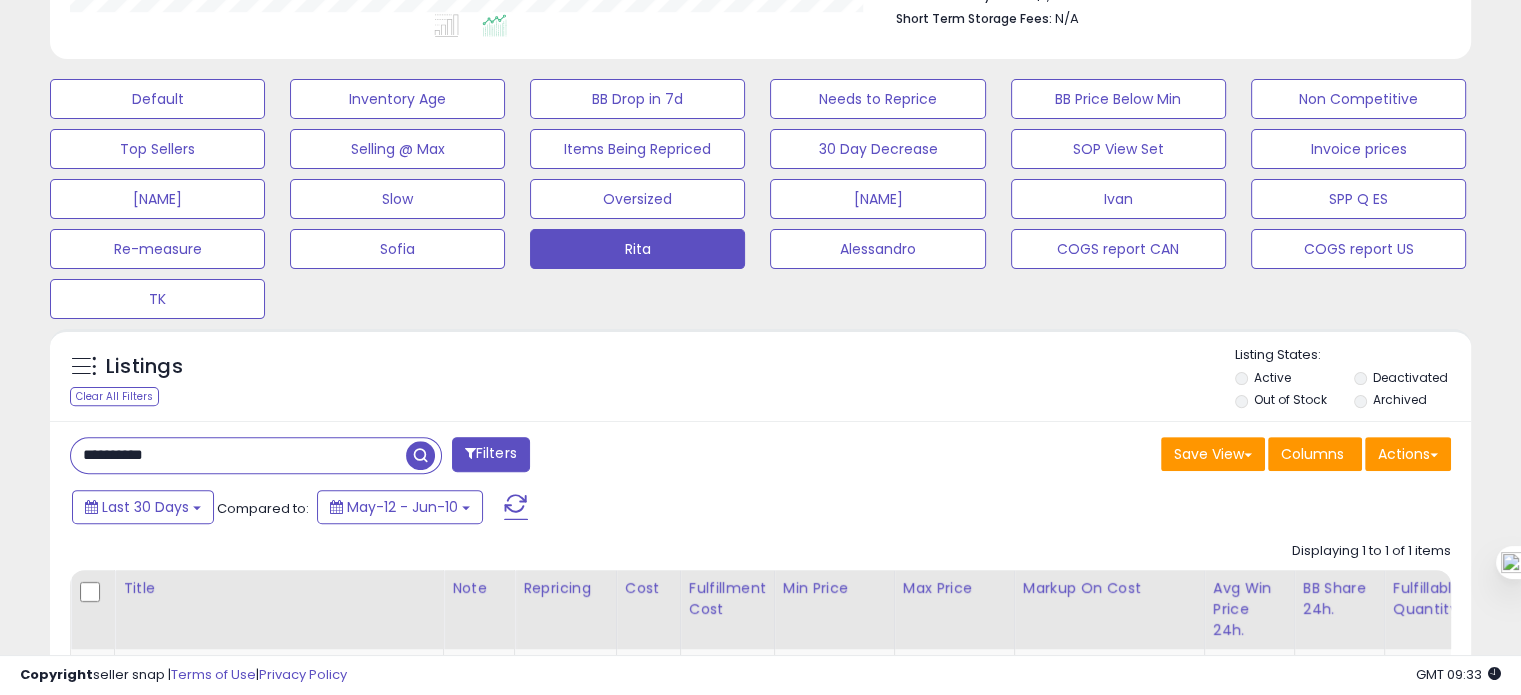 click on "**********" at bounding box center [760, 652] 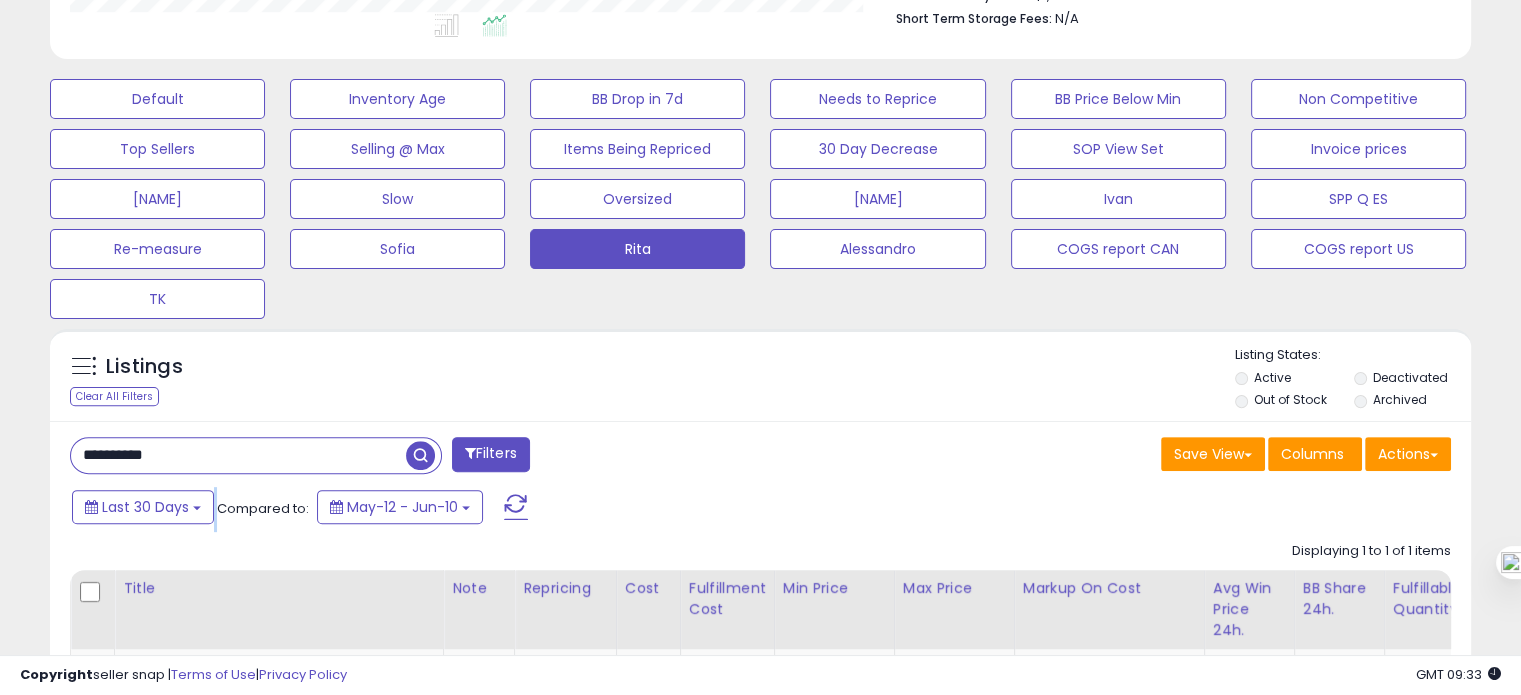 click on "**********" at bounding box center [760, 652] 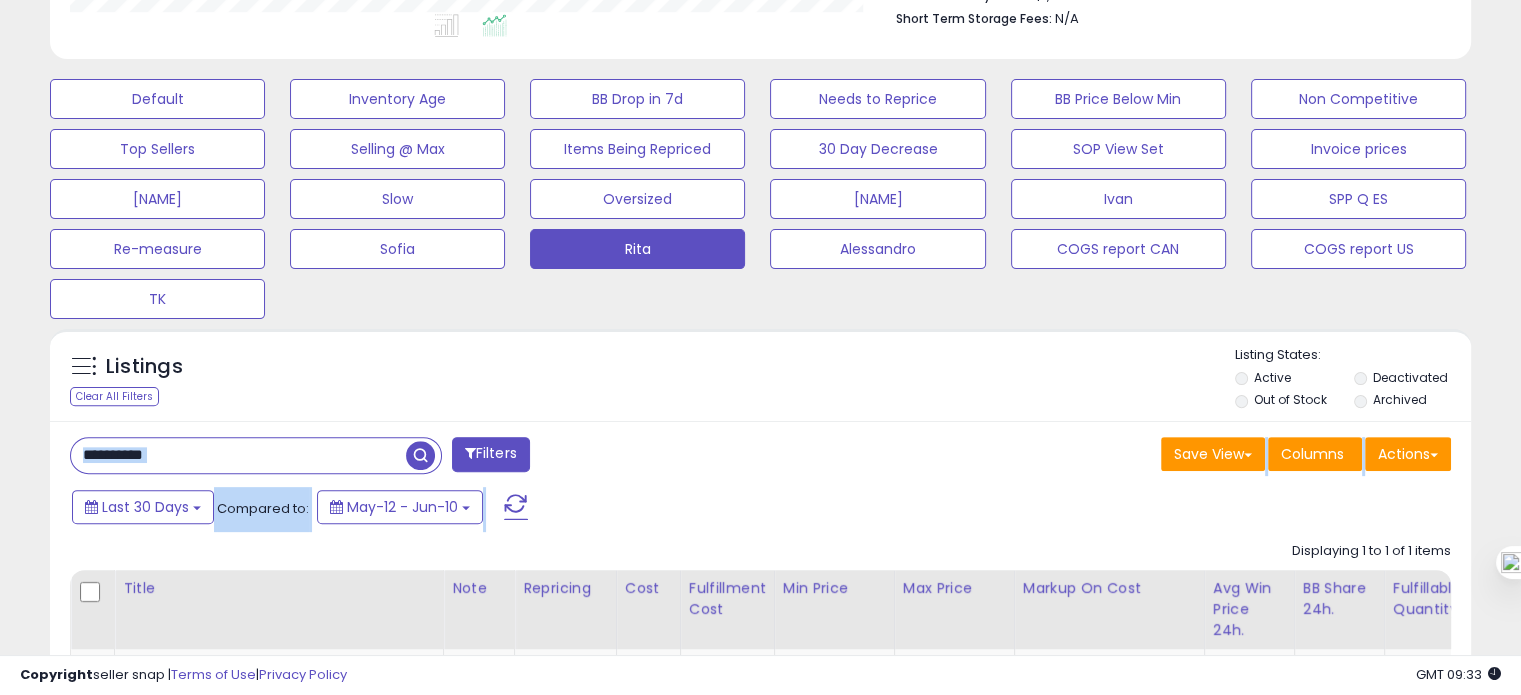 drag, startPoint x: 161, startPoint y: 476, endPoint x: 157, endPoint y: 459, distance: 17.464249 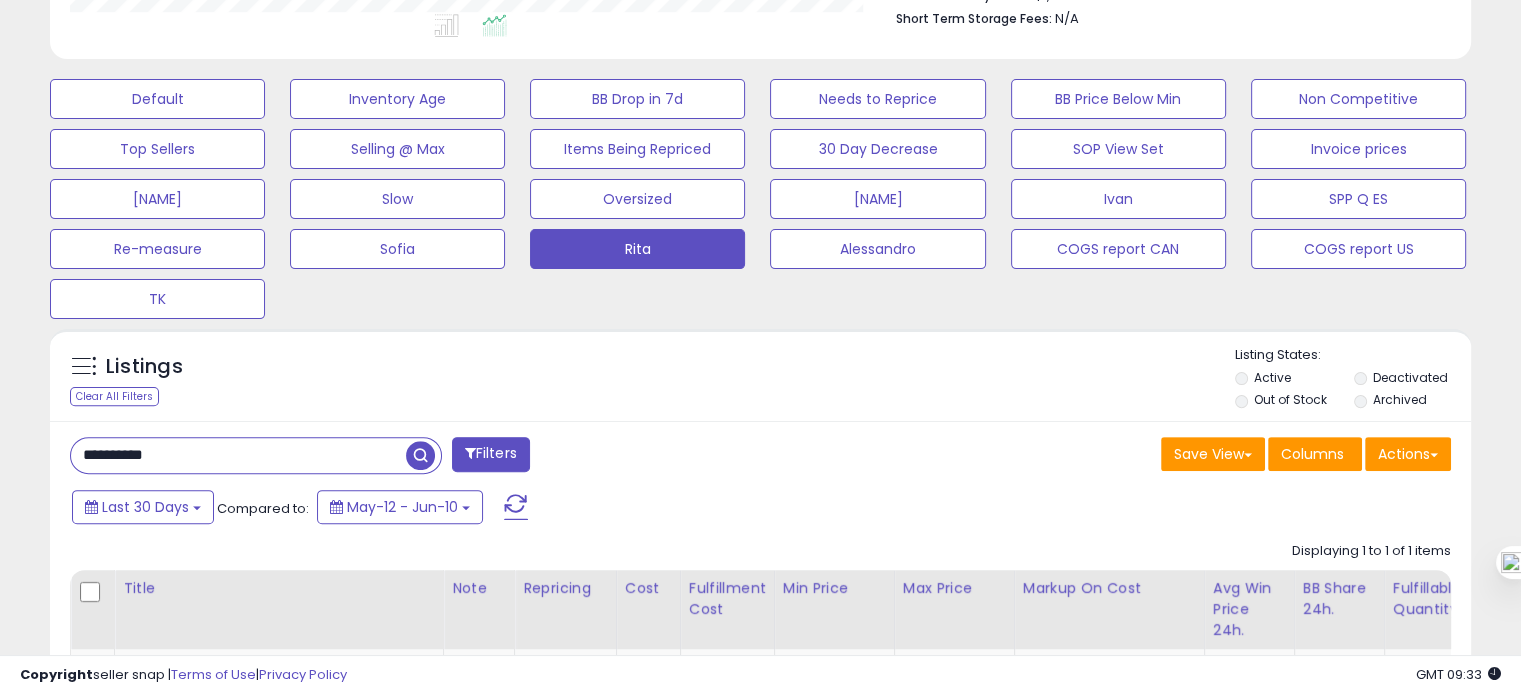 click on "**********" at bounding box center [238, 455] 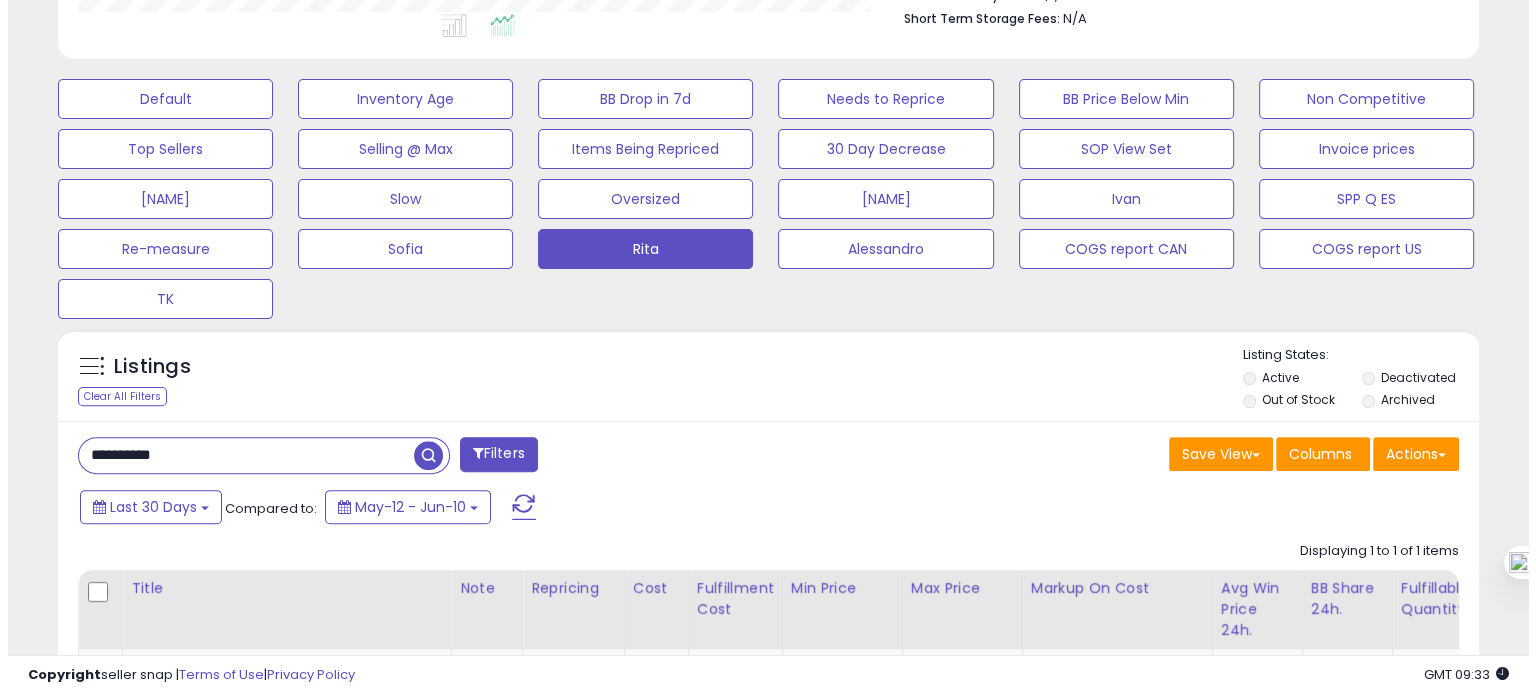 scroll, scrollTop: 409, scrollLeft: 832, axis: both 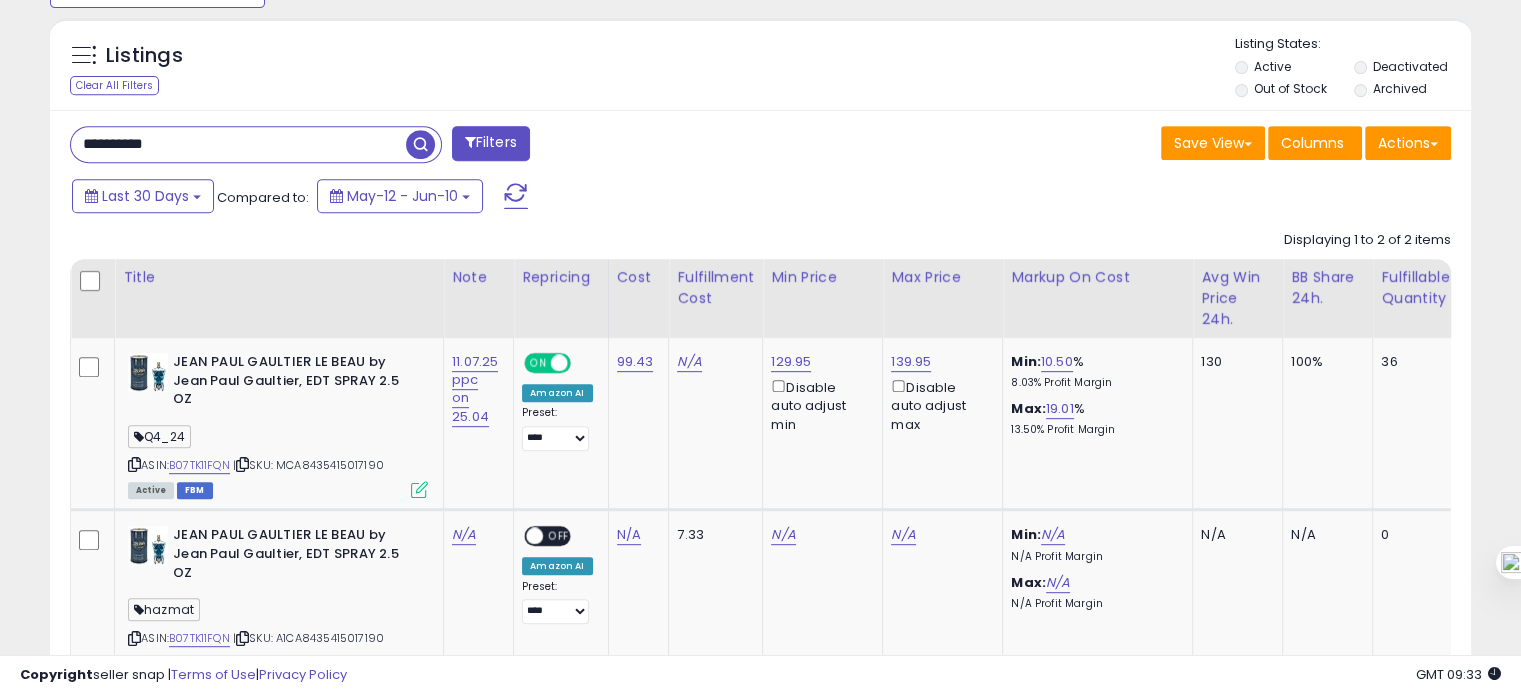 click on "**********" at bounding box center [238, 144] 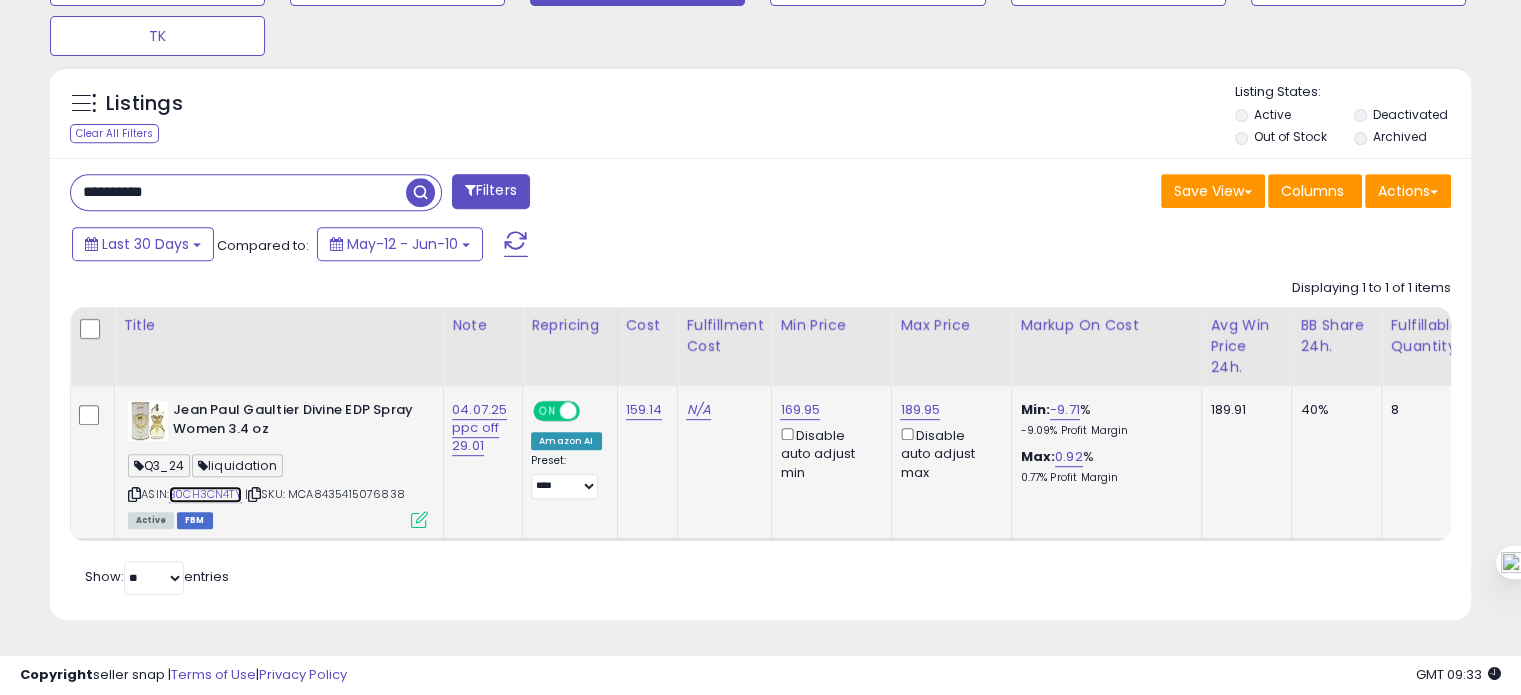 click on "B0CH3CN4TY" at bounding box center [205, 494] 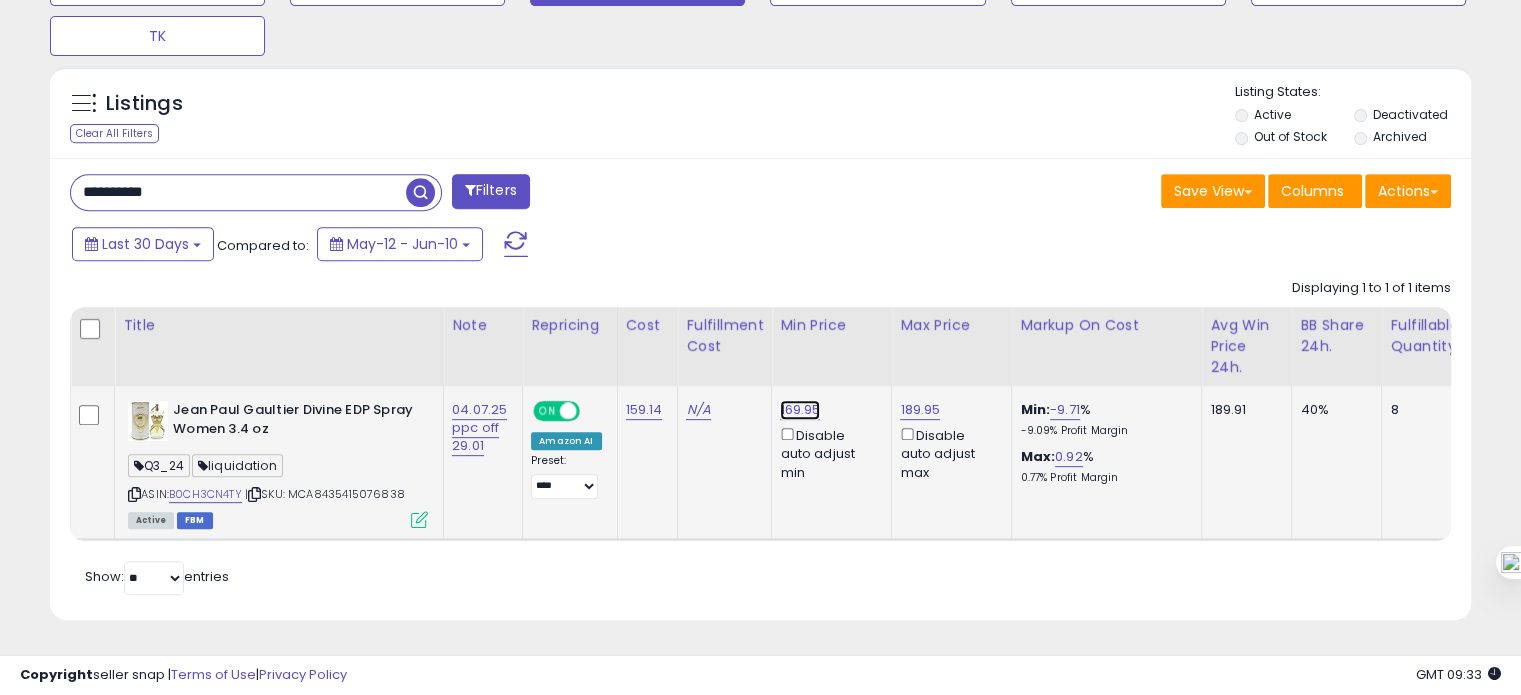 click on "169.95" at bounding box center (800, 410) 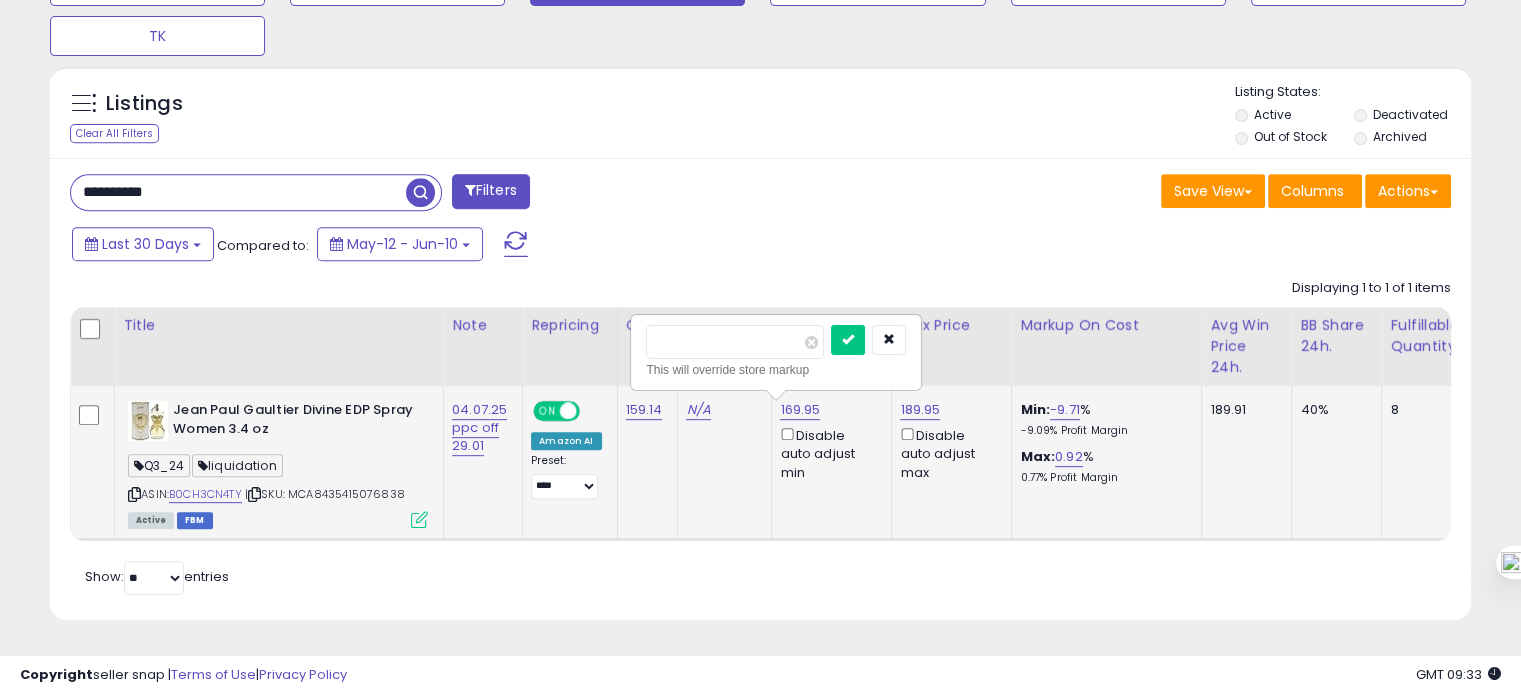 click on "******" at bounding box center [735, 342] 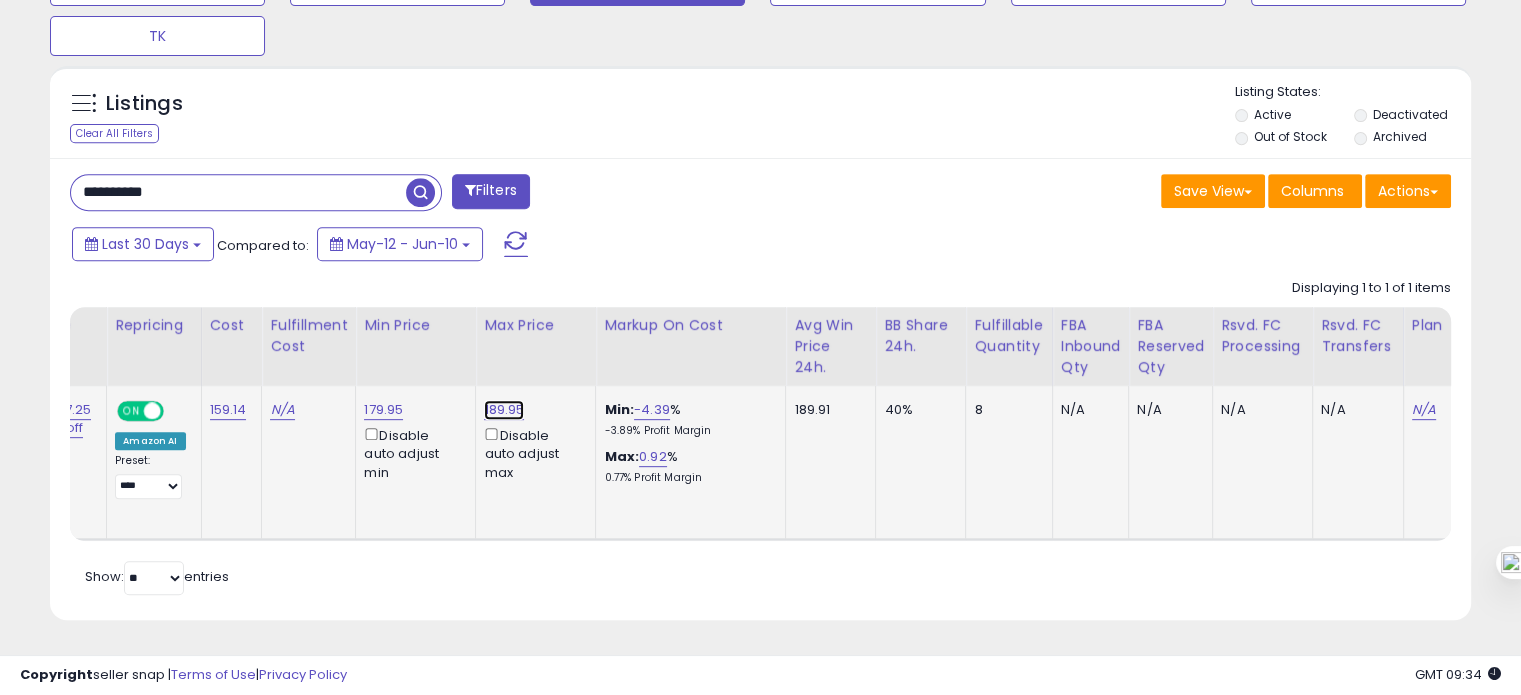 click on "189.95" at bounding box center [504, 410] 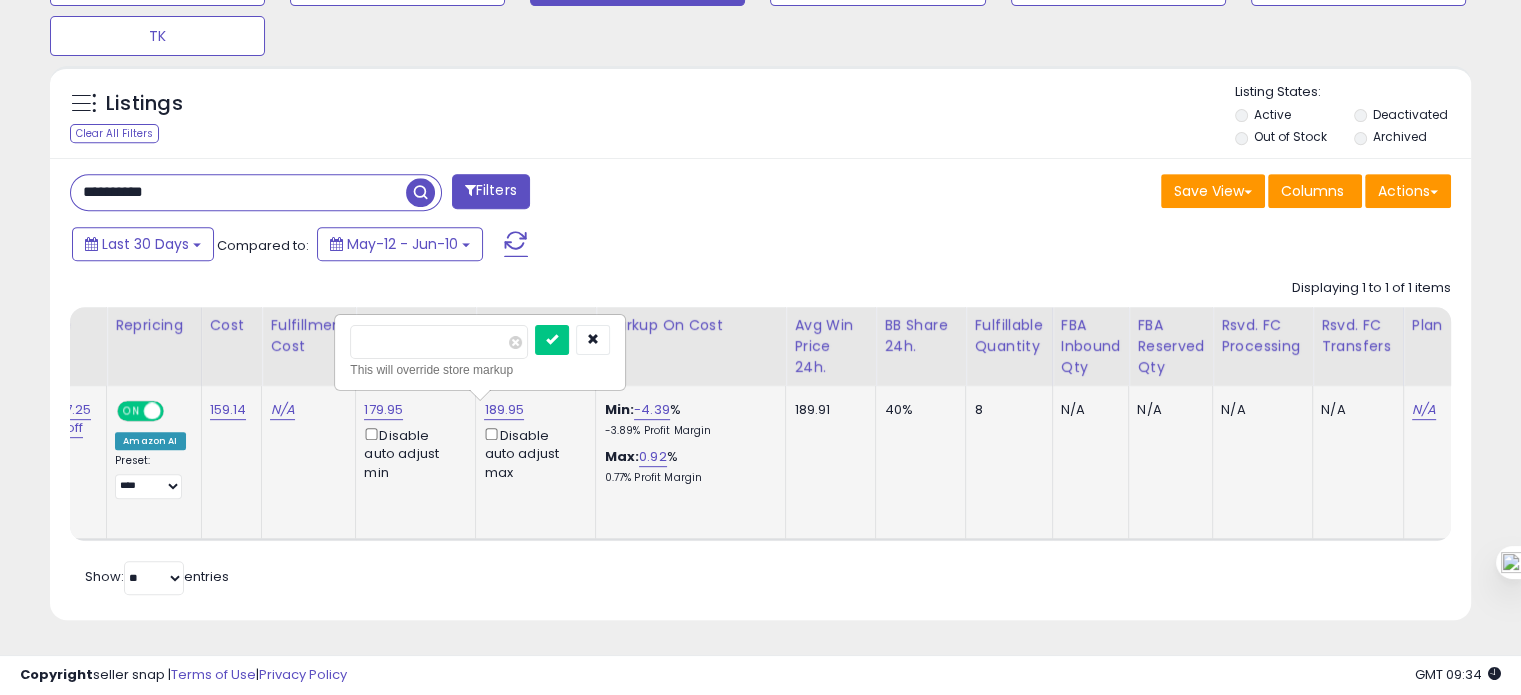 drag, startPoint x: 385, startPoint y: 324, endPoint x: 373, endPoint y: 324, distance: 12 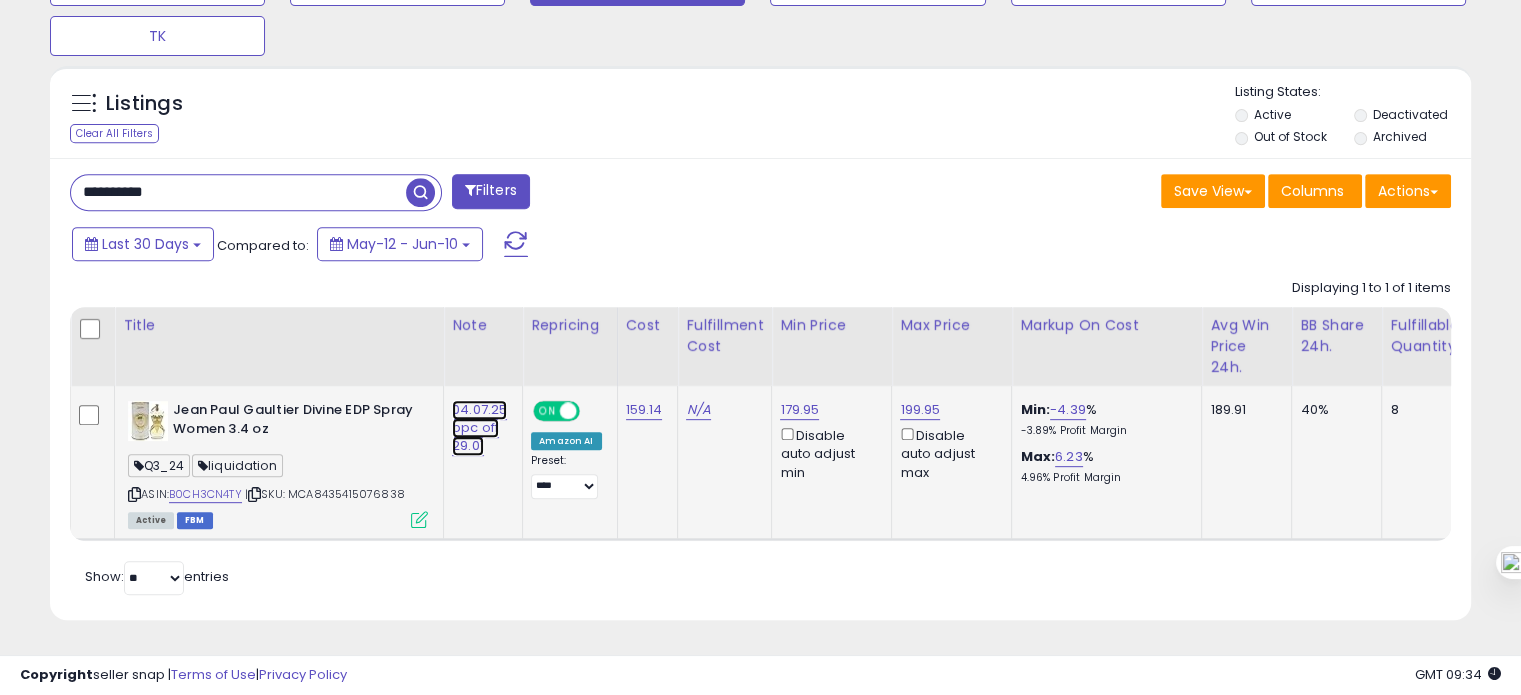 click on "04.07.25 ppc off 29.01" at bounding box center (479, 428) 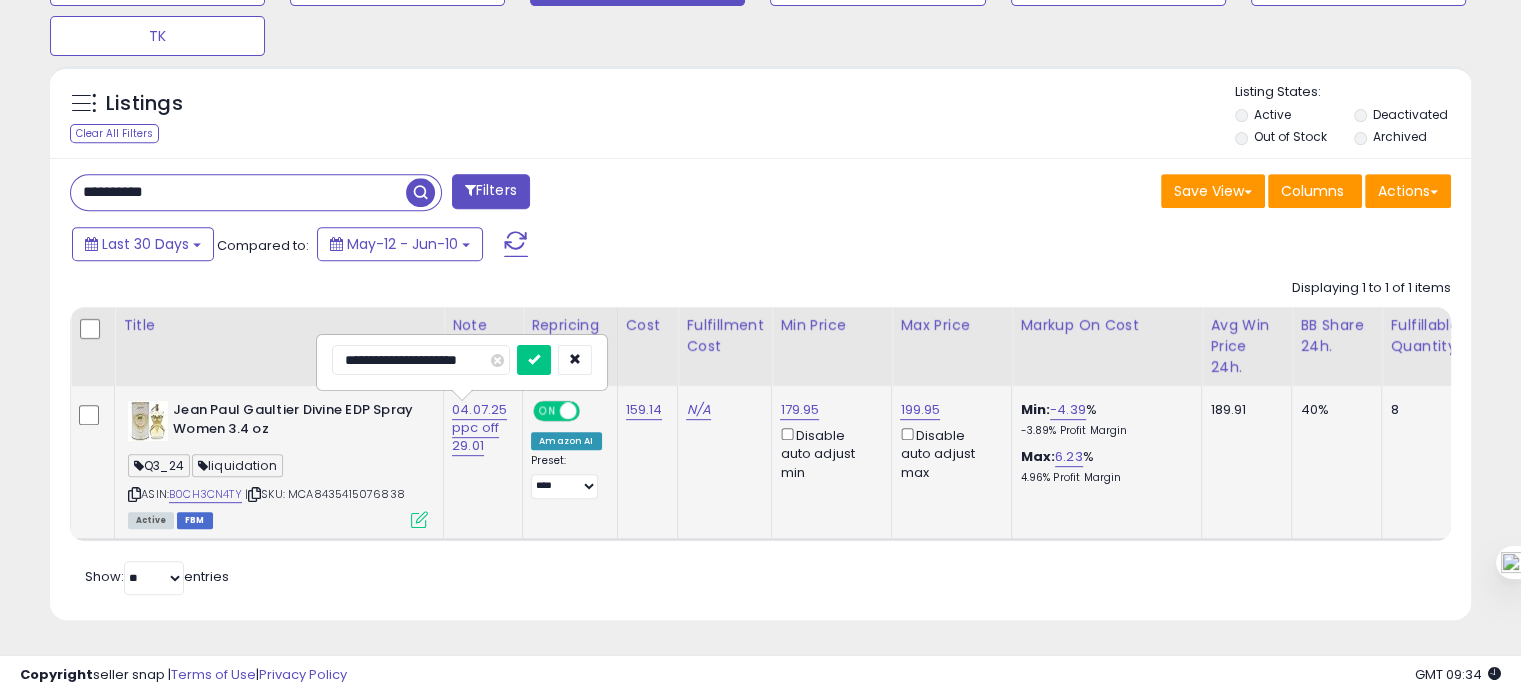 drag, startPoint x: 358, startPoint y: 347, endPoint x: 319, endPoint y: 352, distance: 39.319206 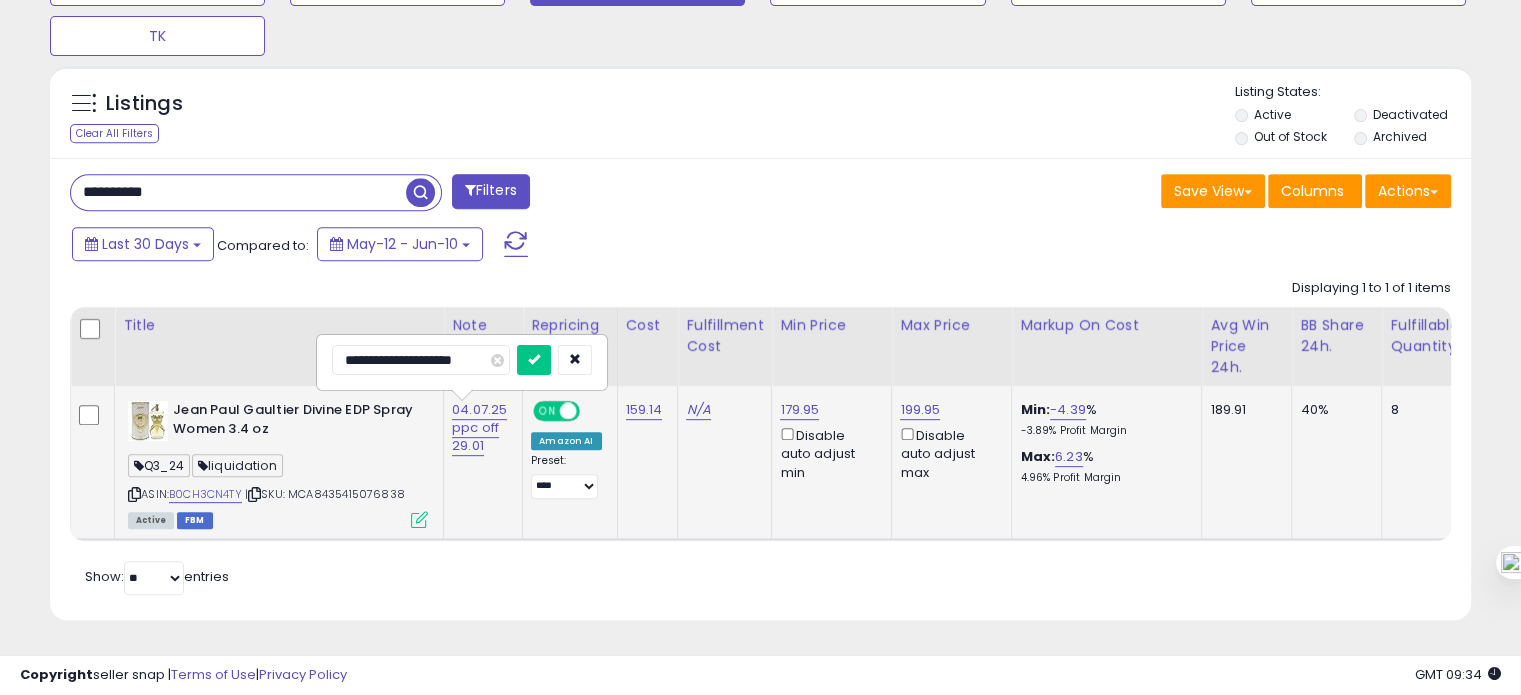 type on "**********" 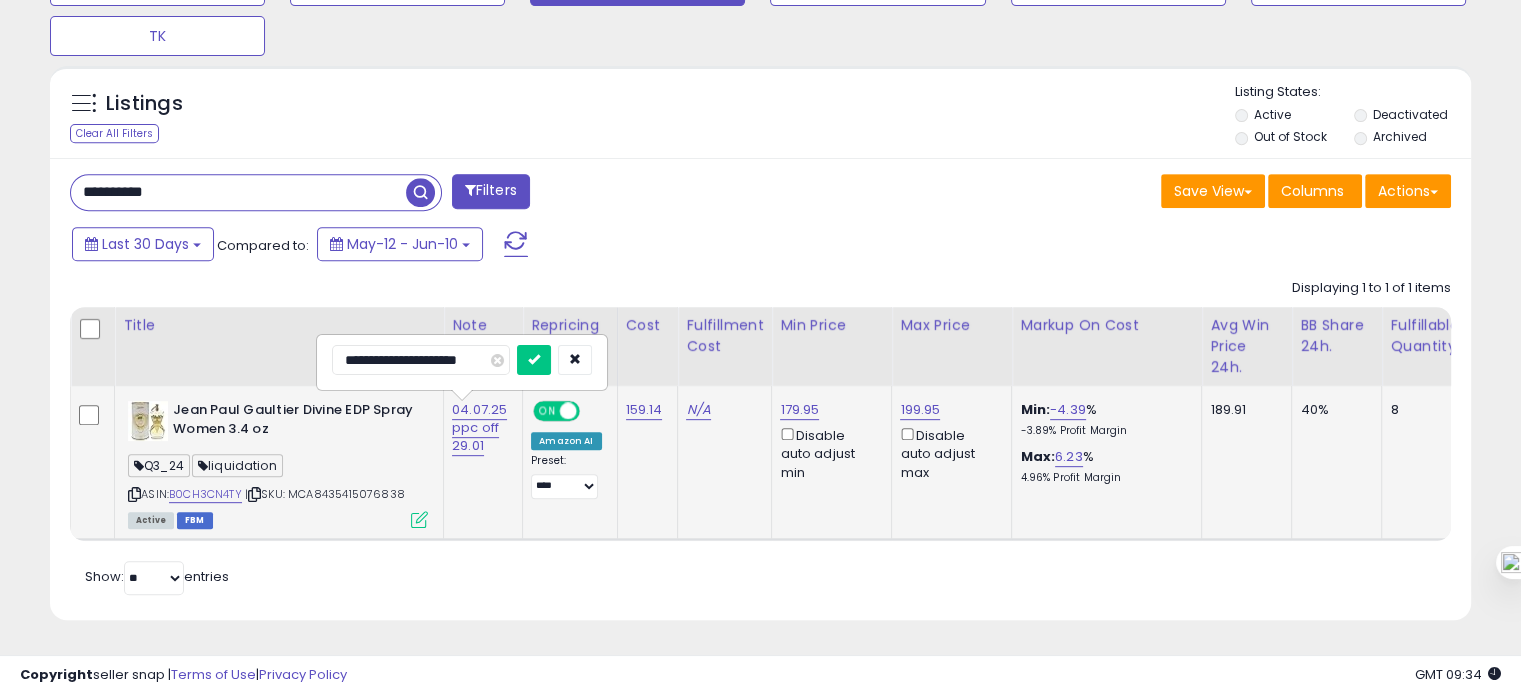 click at bounding box center (534, 360) 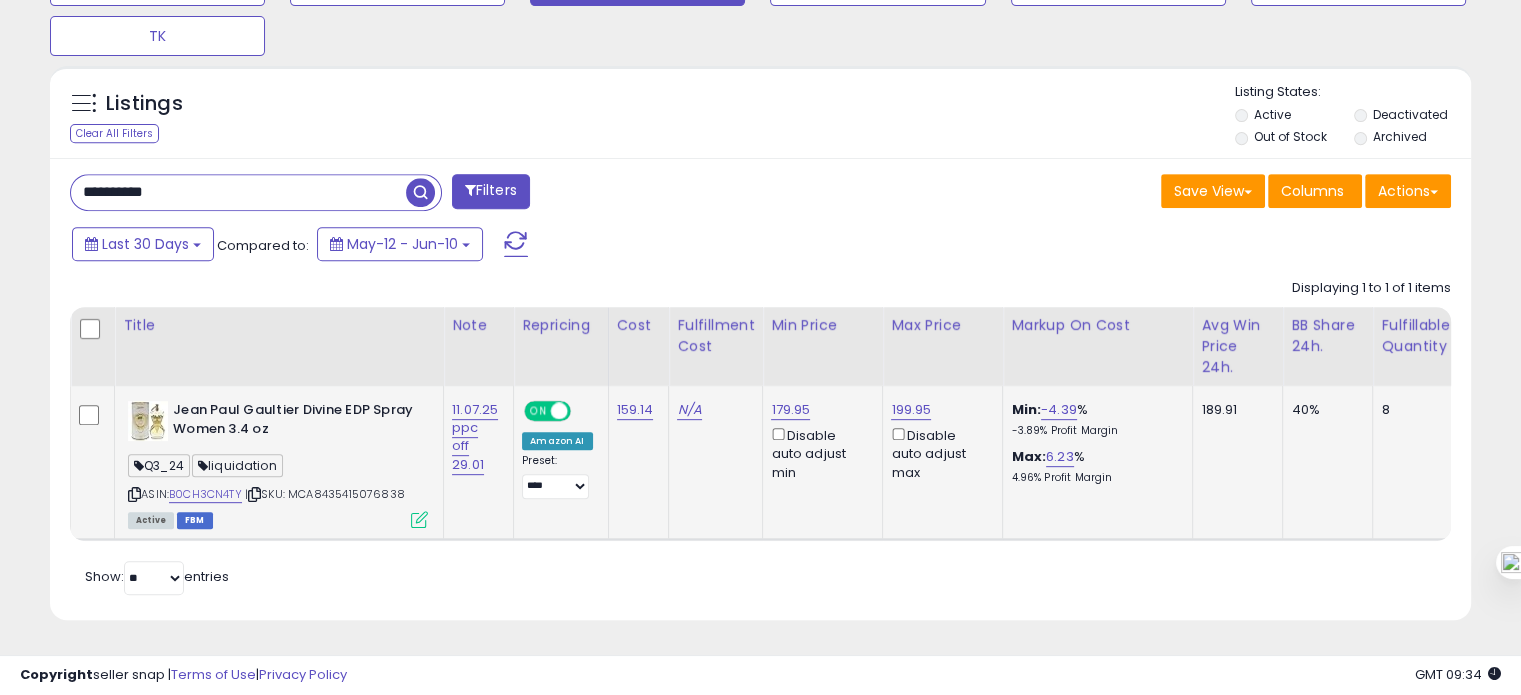 click on "**********" at bounding box center (238, 192) 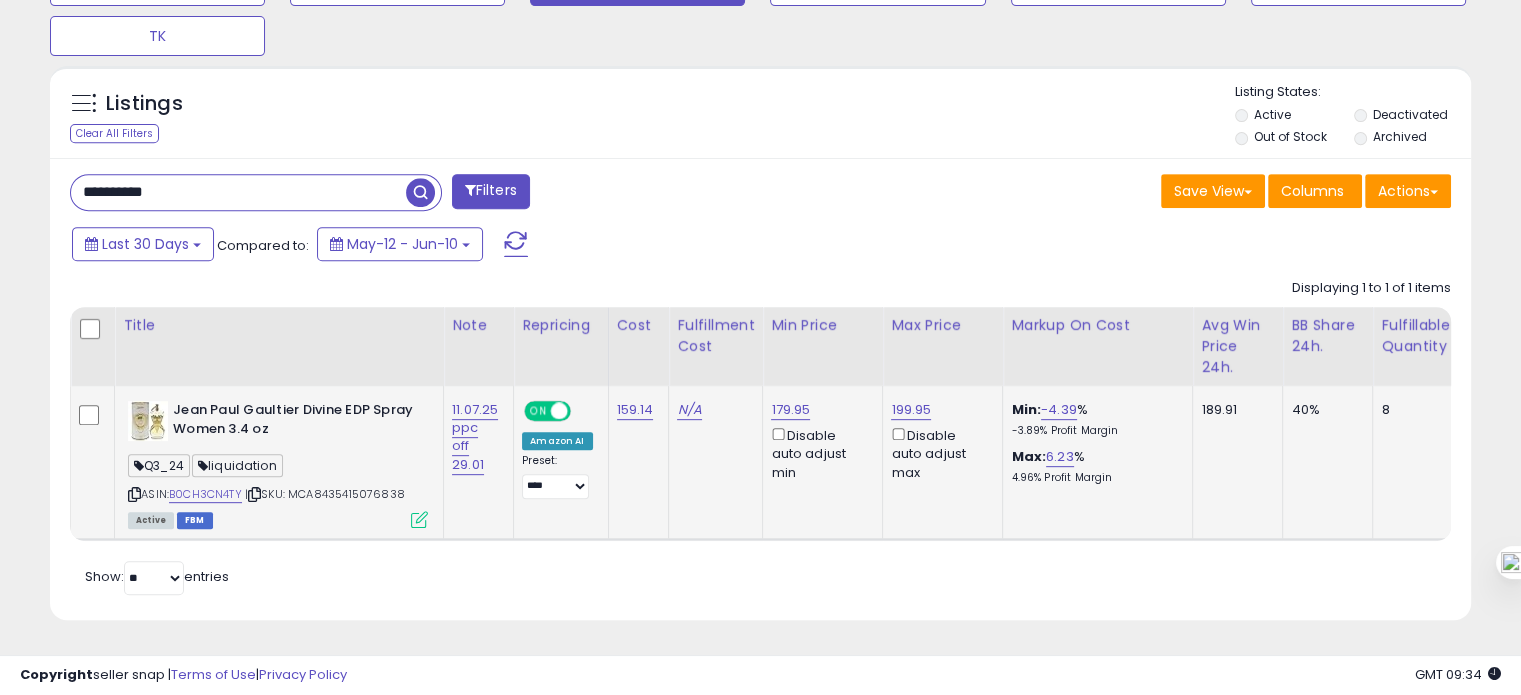 paste 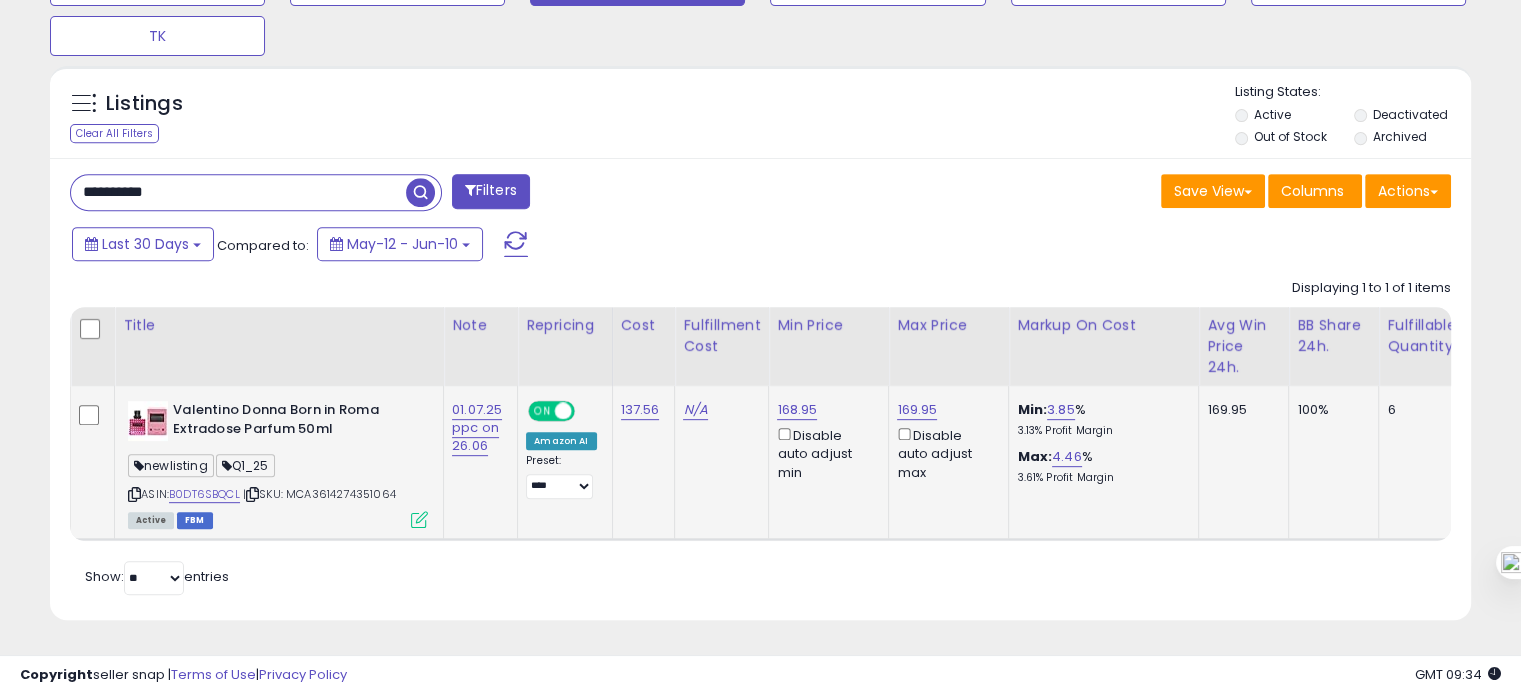 click on "ASIN:  B0DT6SBQCL    |   SKU: MCA3614274351064 Active FBM" at bounding box center (278, 463) 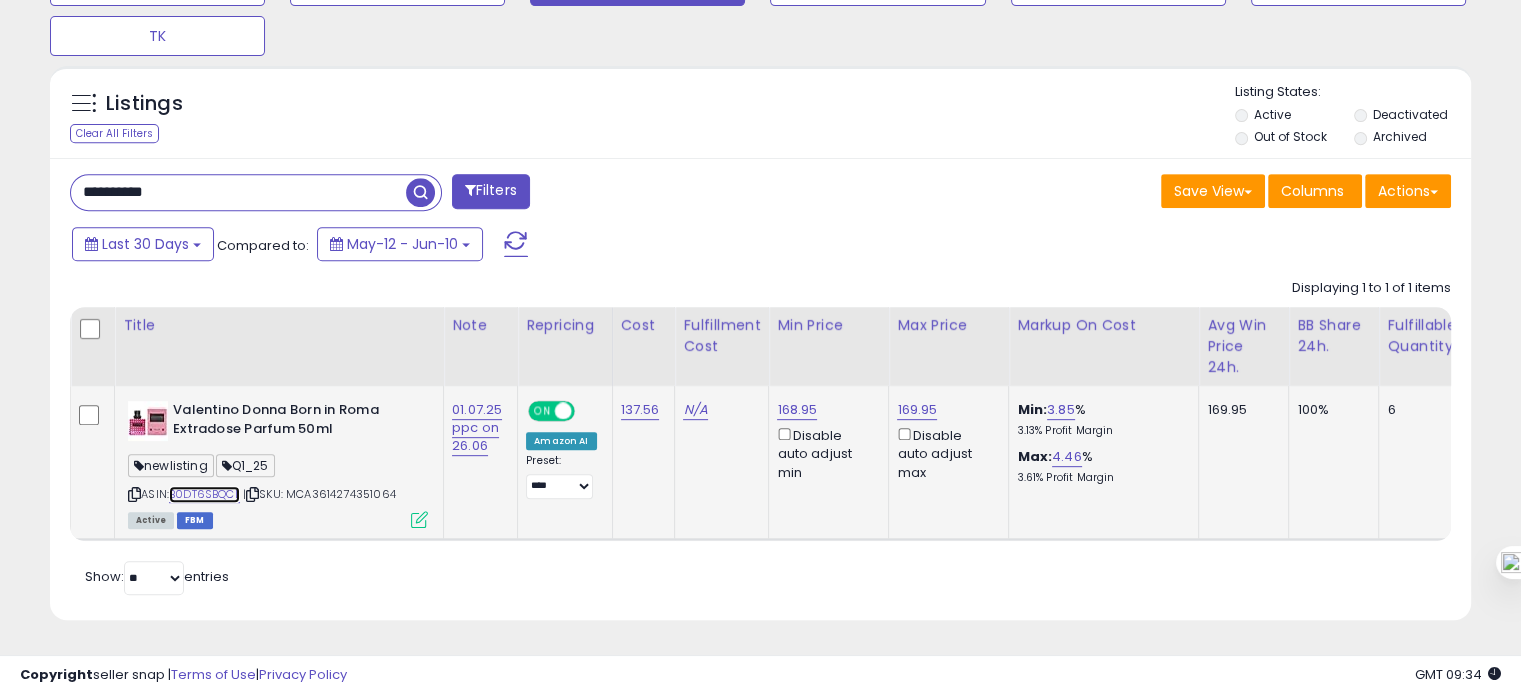 click on "B0DT6SBQCL" at bounding box center [204, 494] 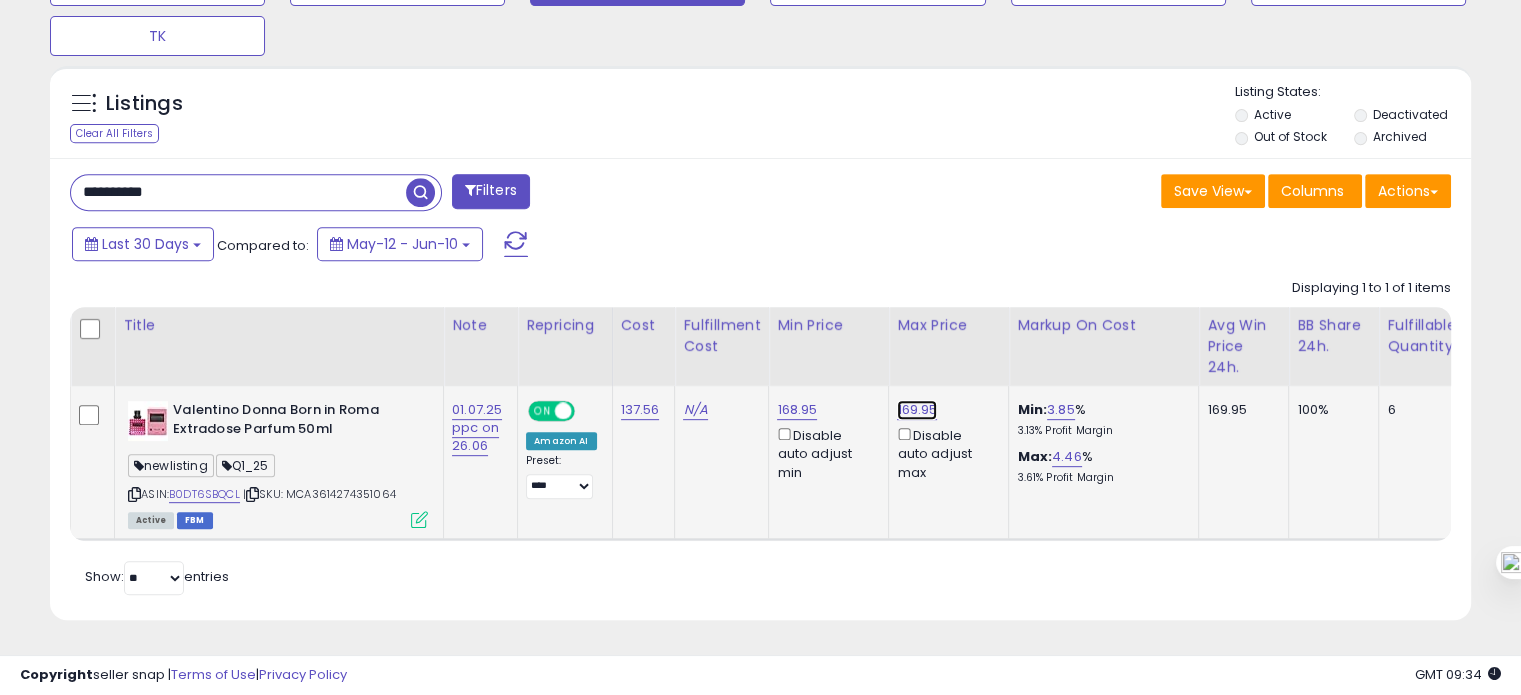 click on "169.95" at bounding box center [917, 410] 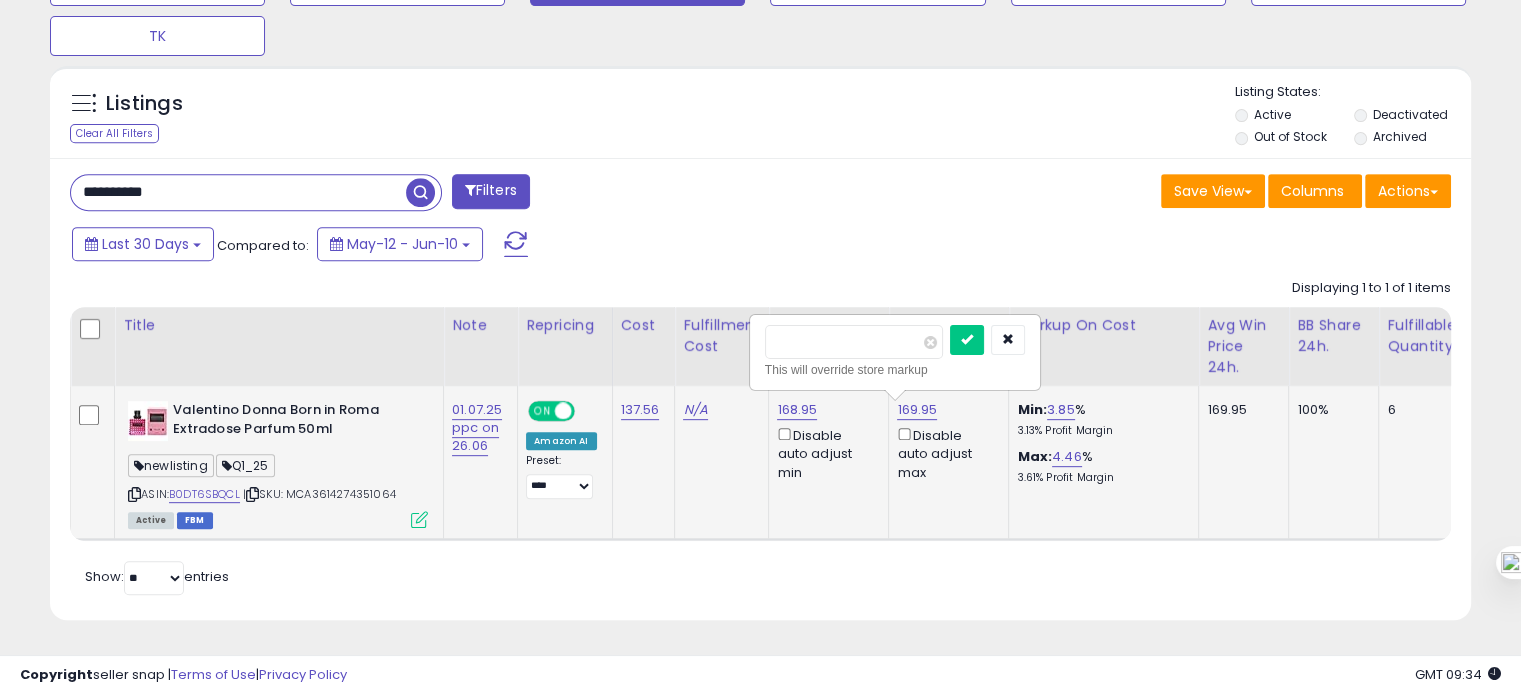 click on "******" at bounding box center (854, 342) 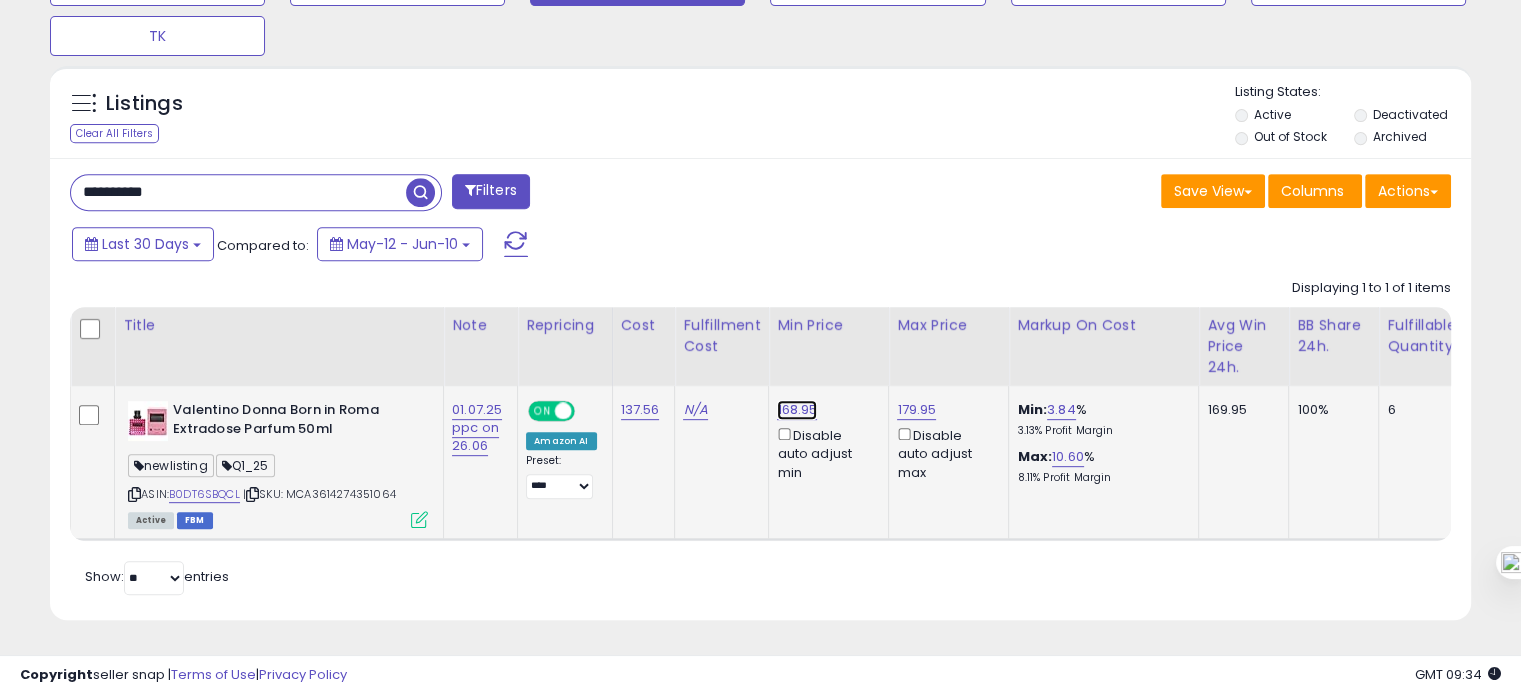 click on "168.95" at bounding box center (797, 410) 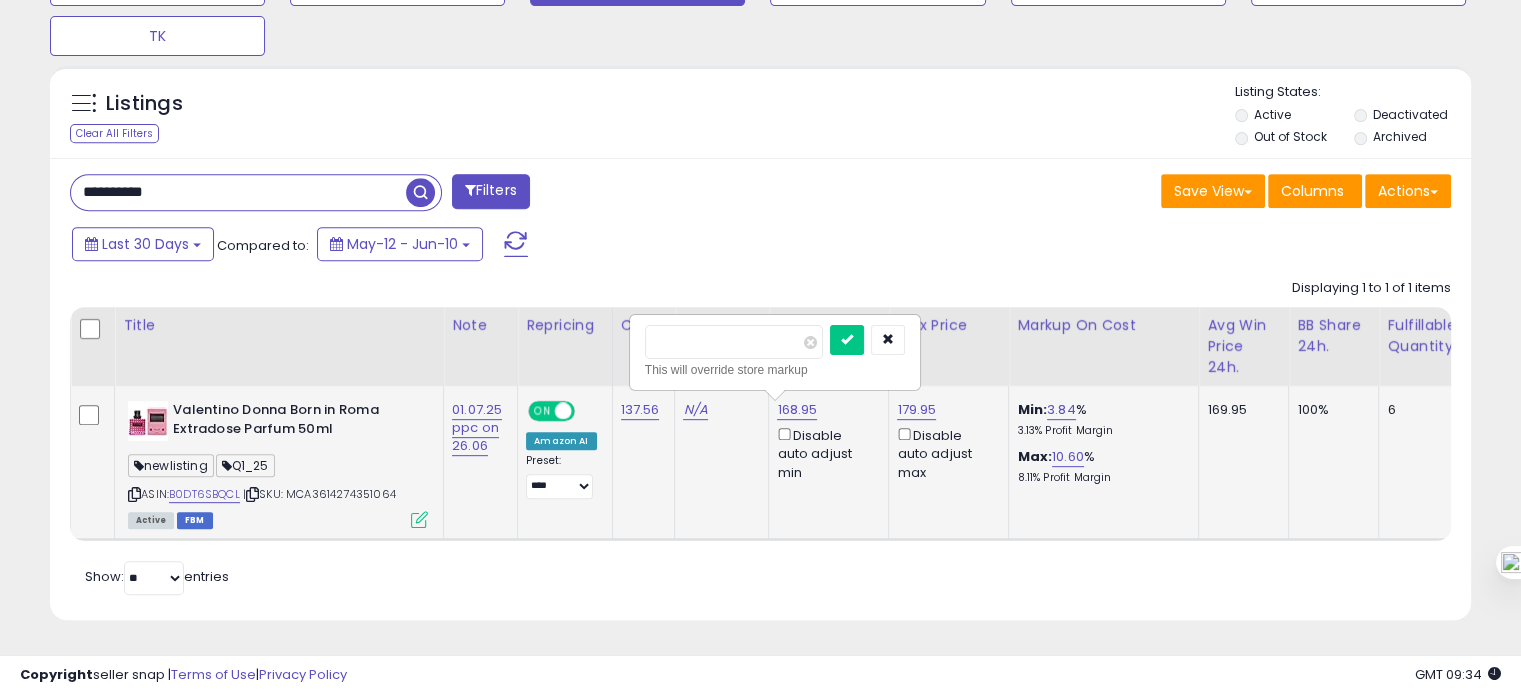 click on "******" at bounding box center [734, 342] 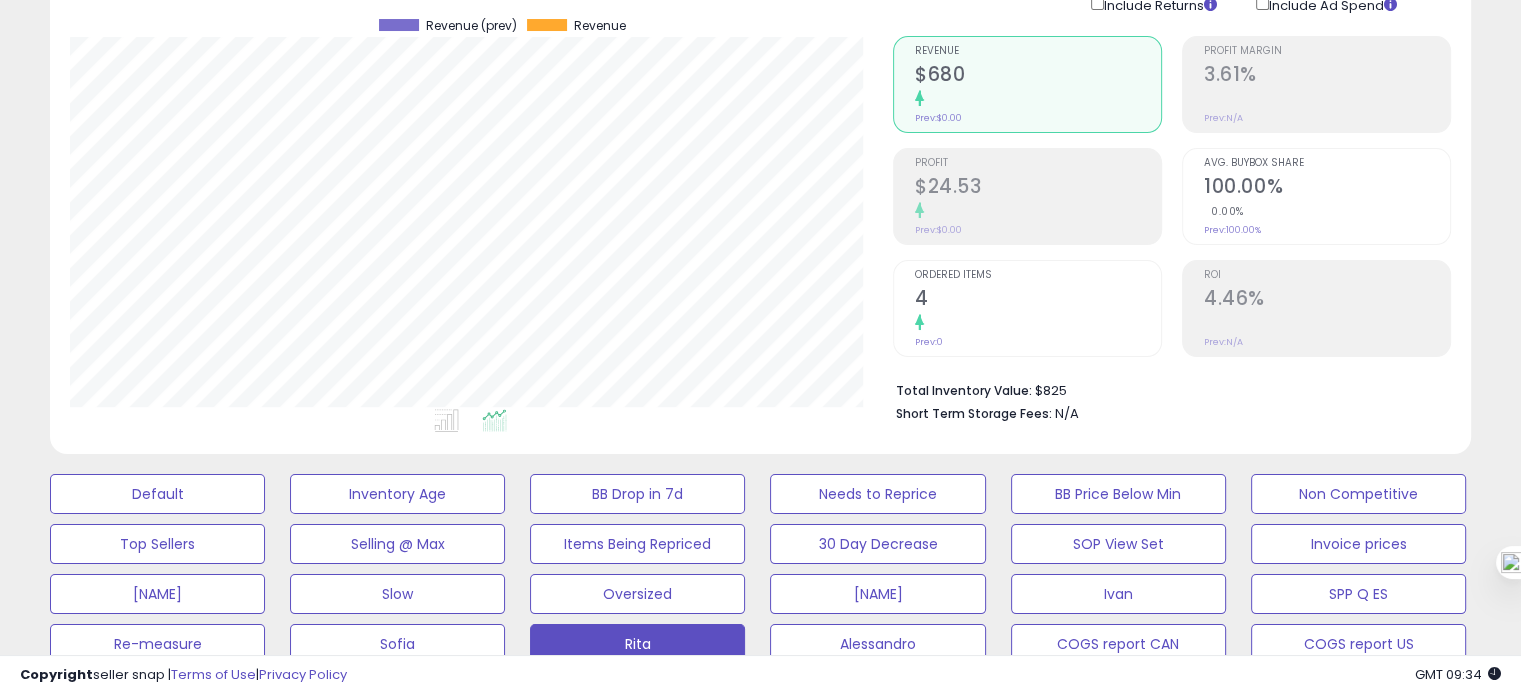 click on "Prev:  100.00%" 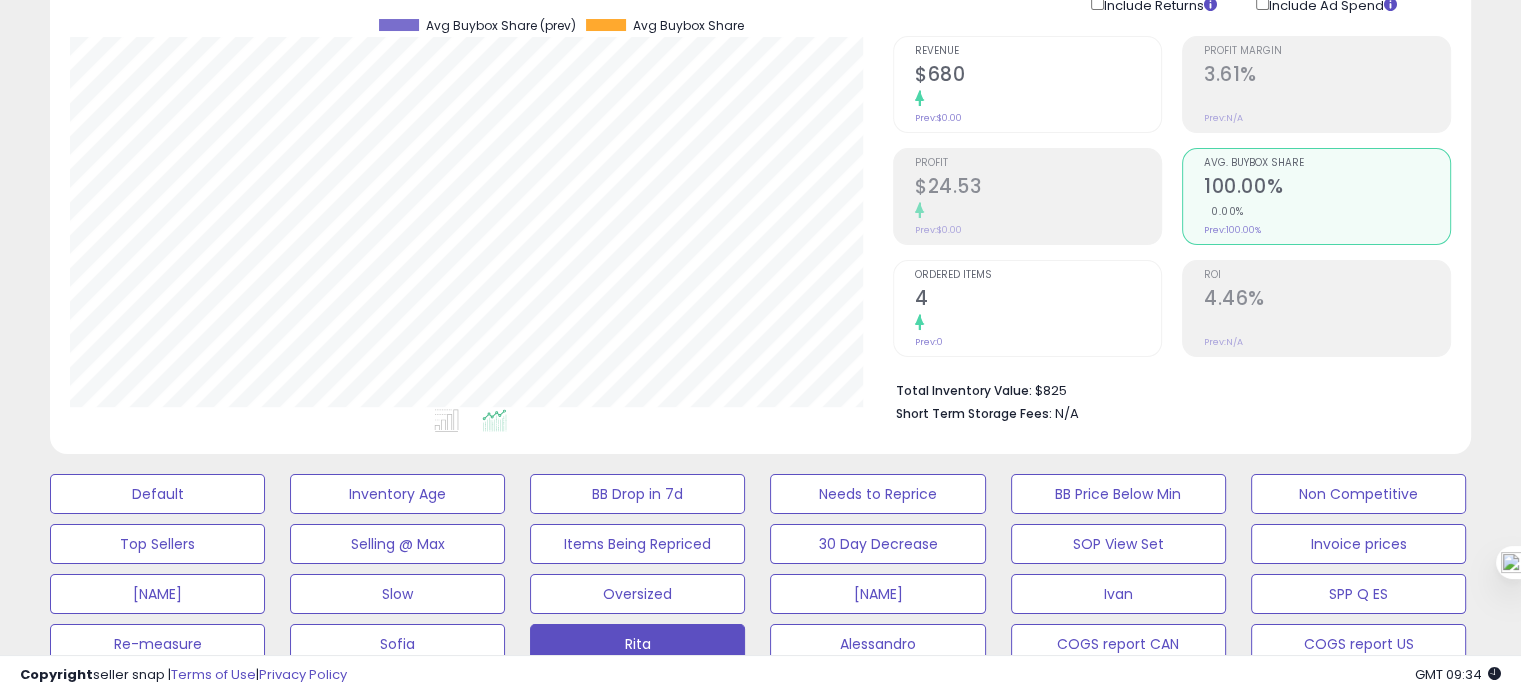click on "Ordered Items
4
Prev:  0" at bounding box center [1038, 306] 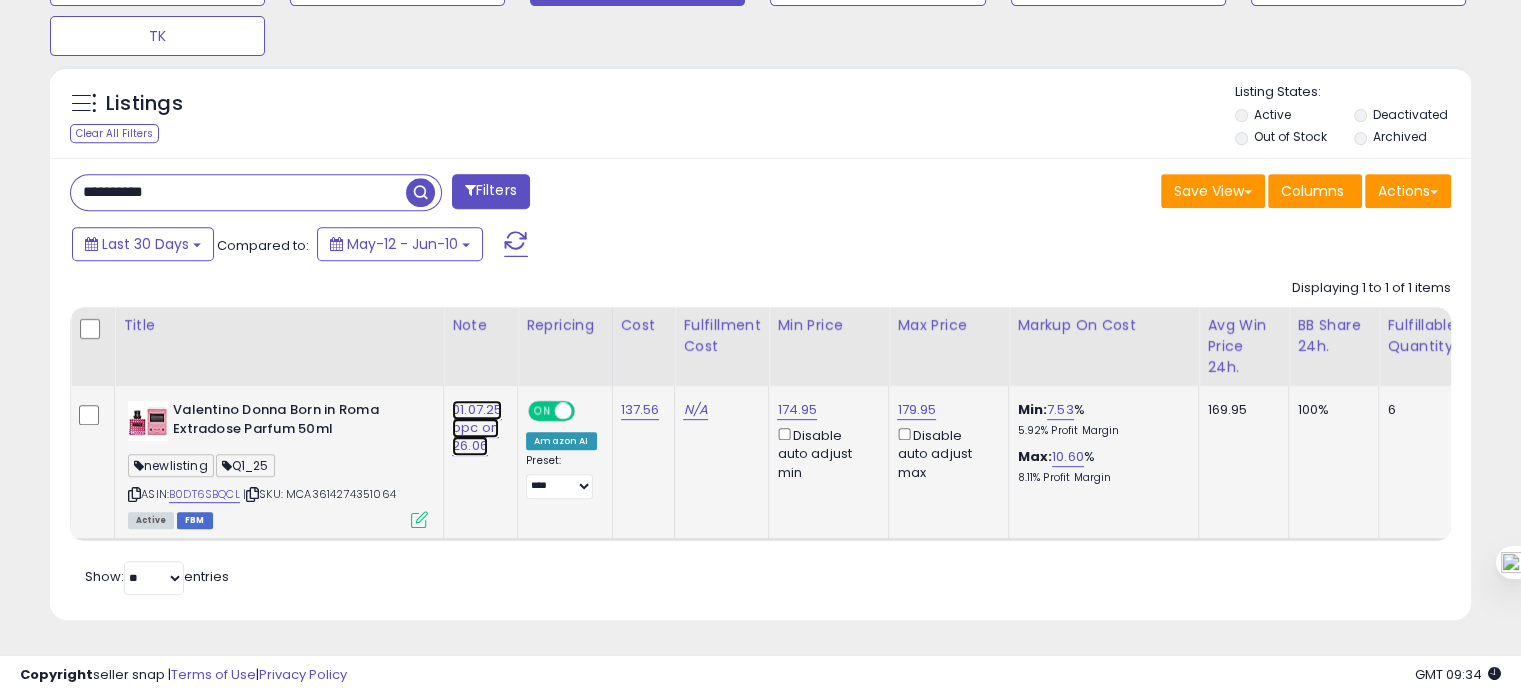 click on "01.07.25 ppc on 26.06" at bounding box center (477, 428) 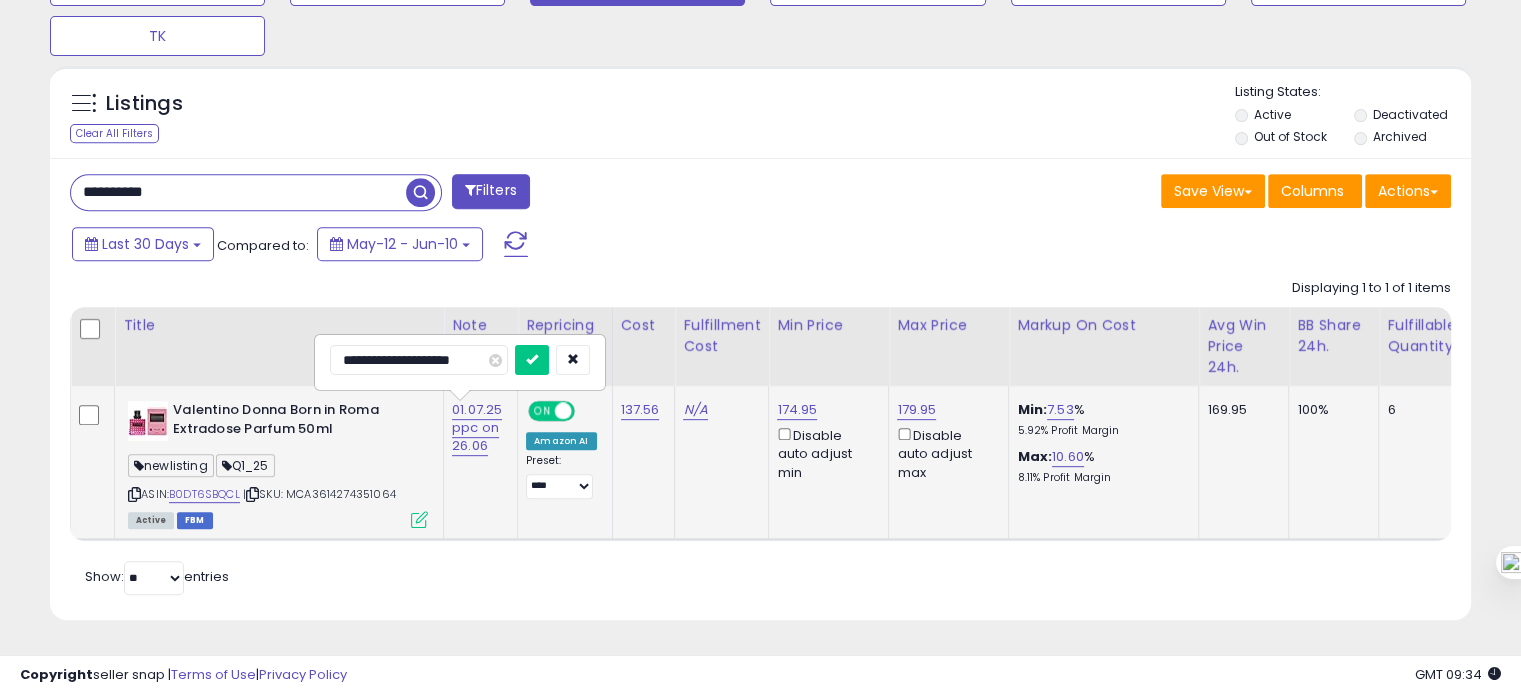 drag, startPoint x: 346, startPoint y: 341, endPoint x: 356, endPoint y: 344, distance: 10.440307 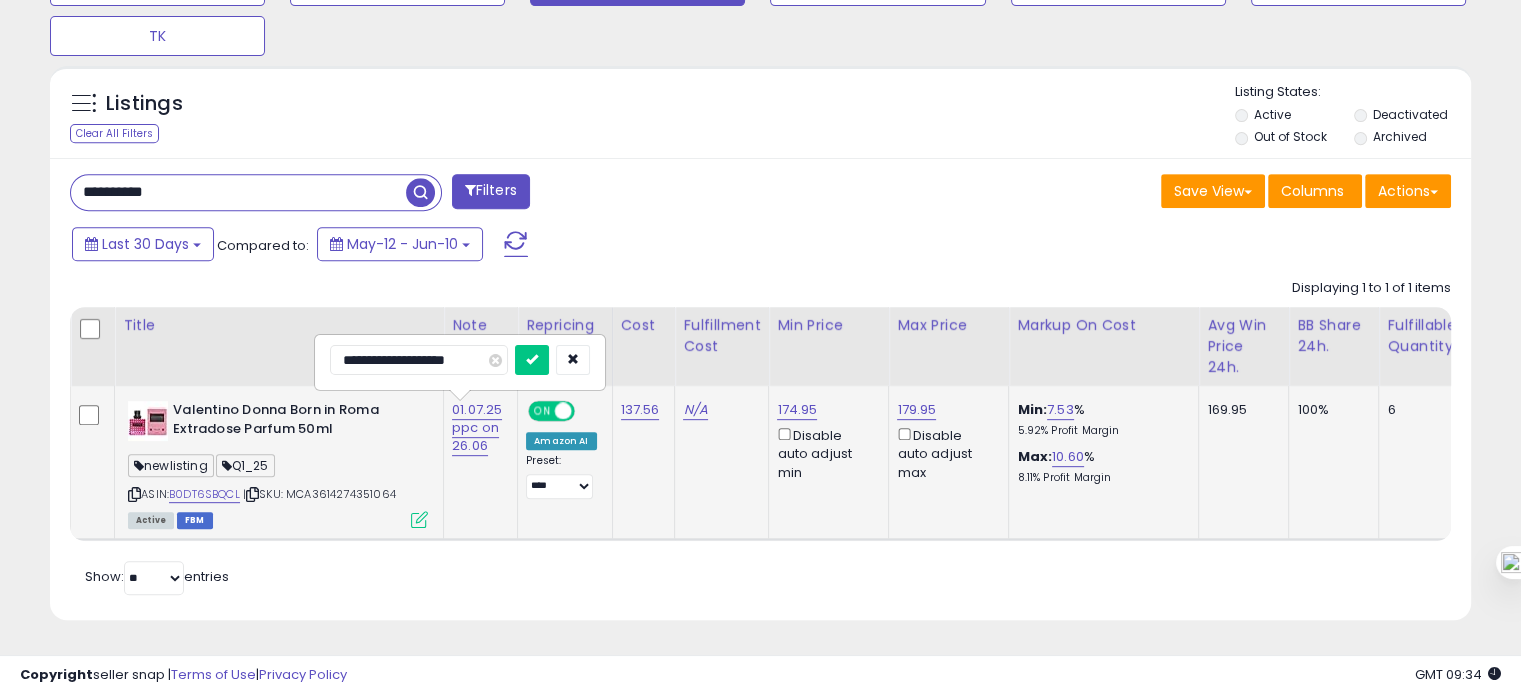 type on "**********" 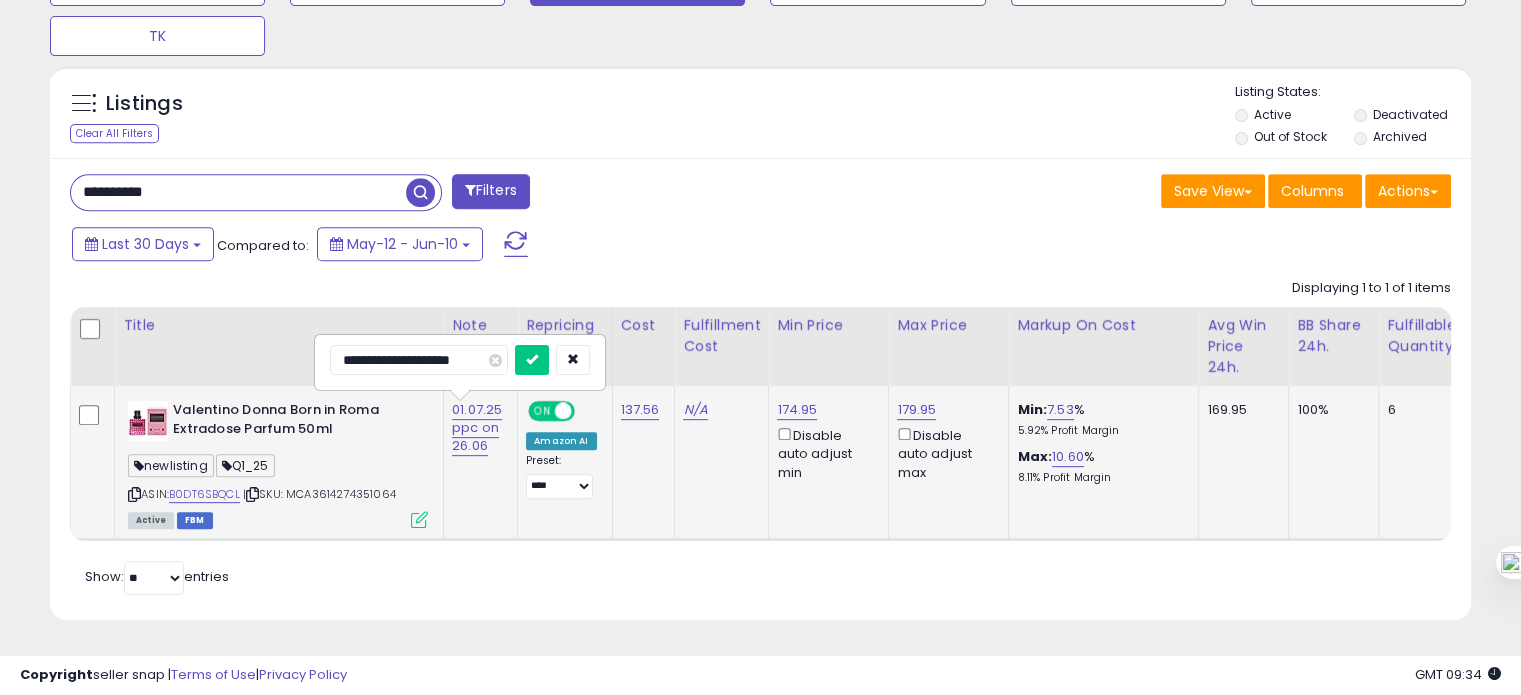 click at bounding box center [532, 360] 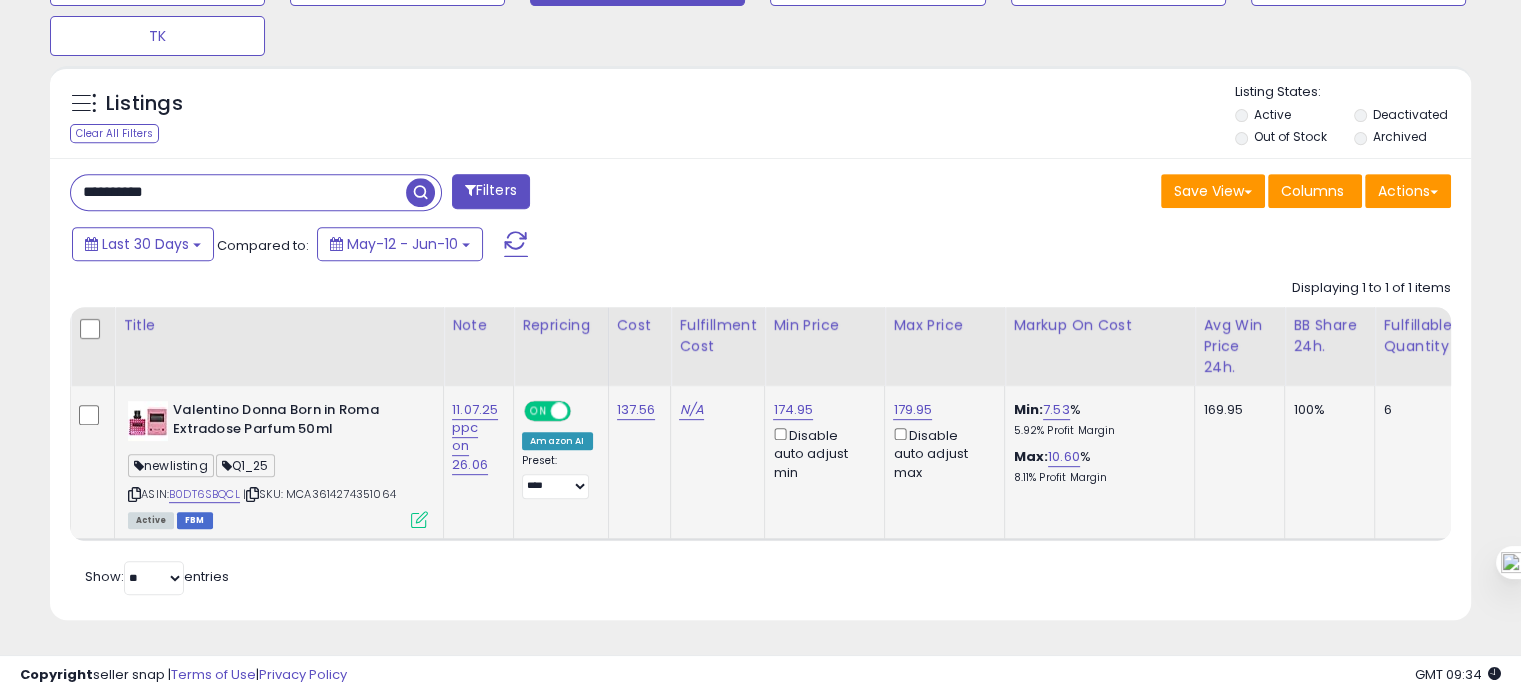 click on "**********" at bounding box center [238, 192] 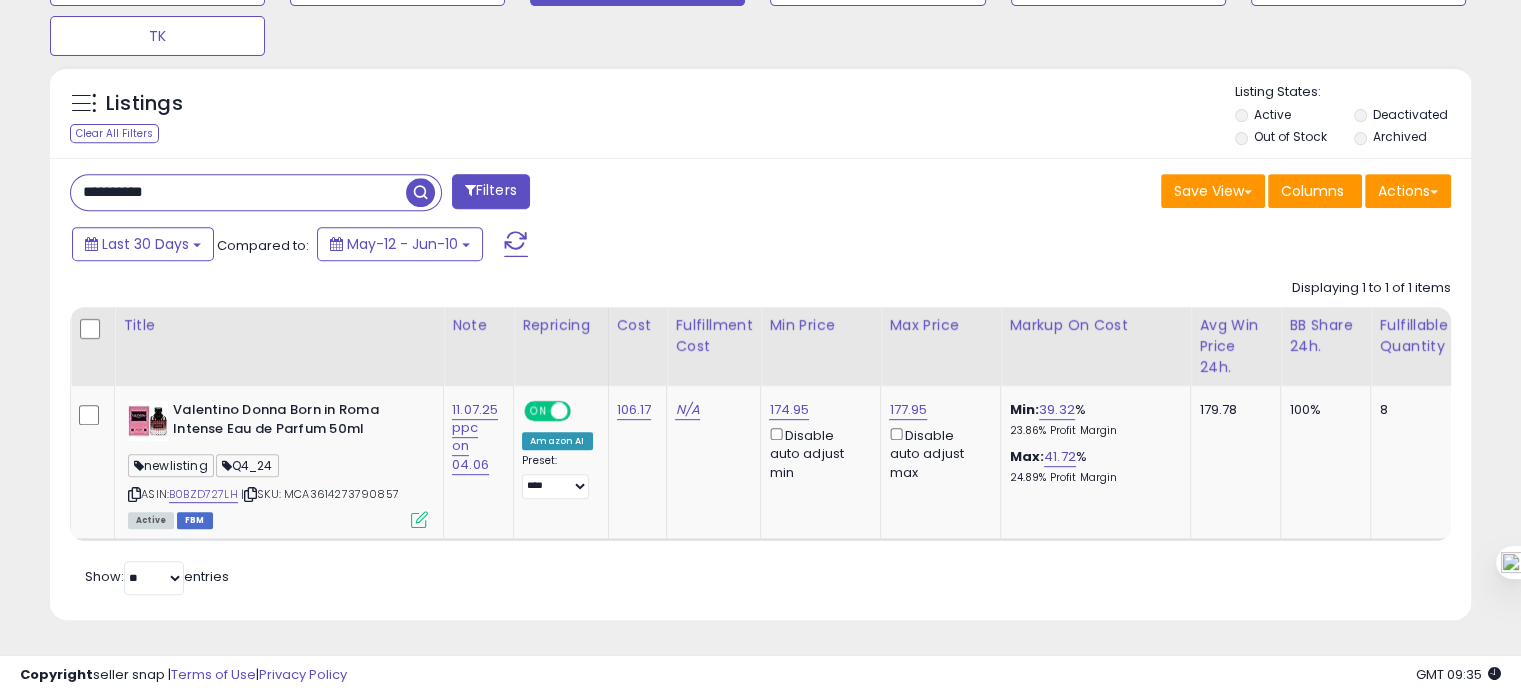 click on "**********" at bounding box center [238, 192] 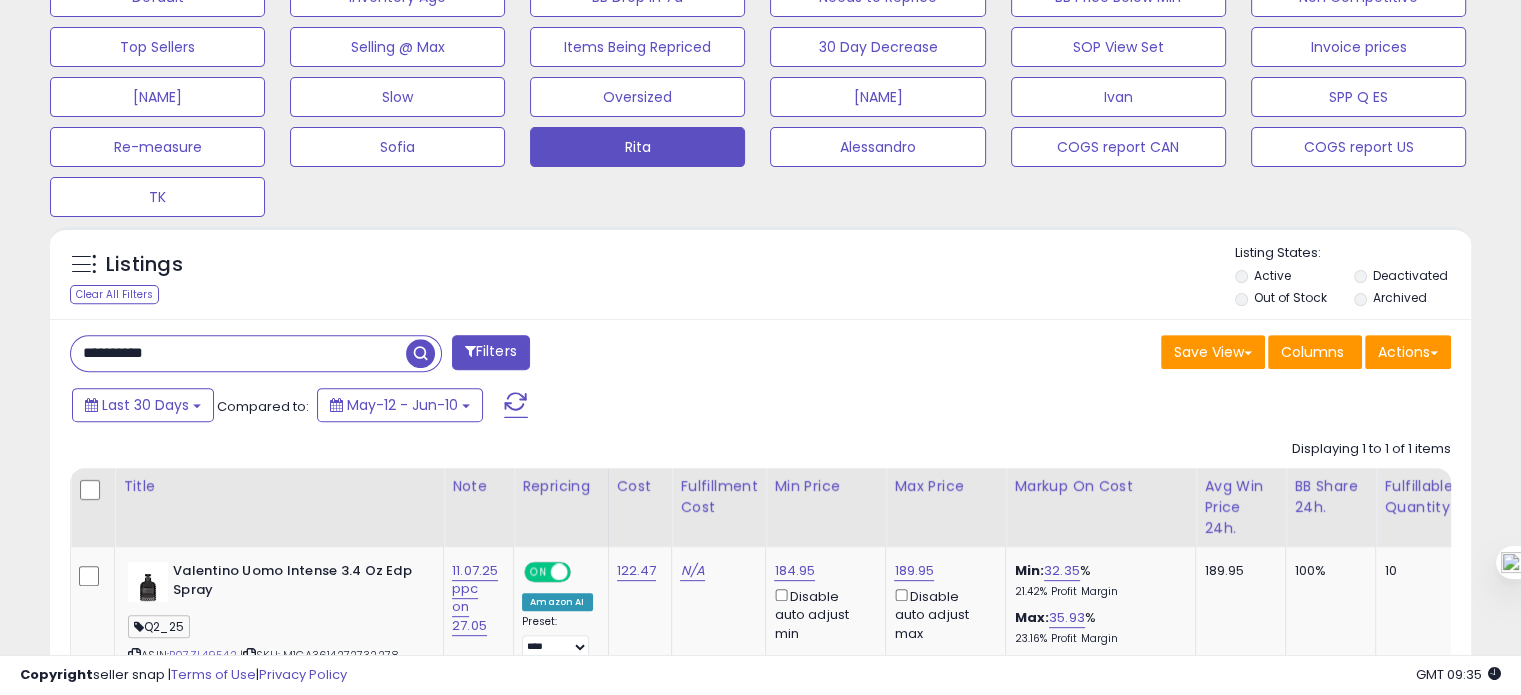 click on "**********" at bounding box center [238, 353] 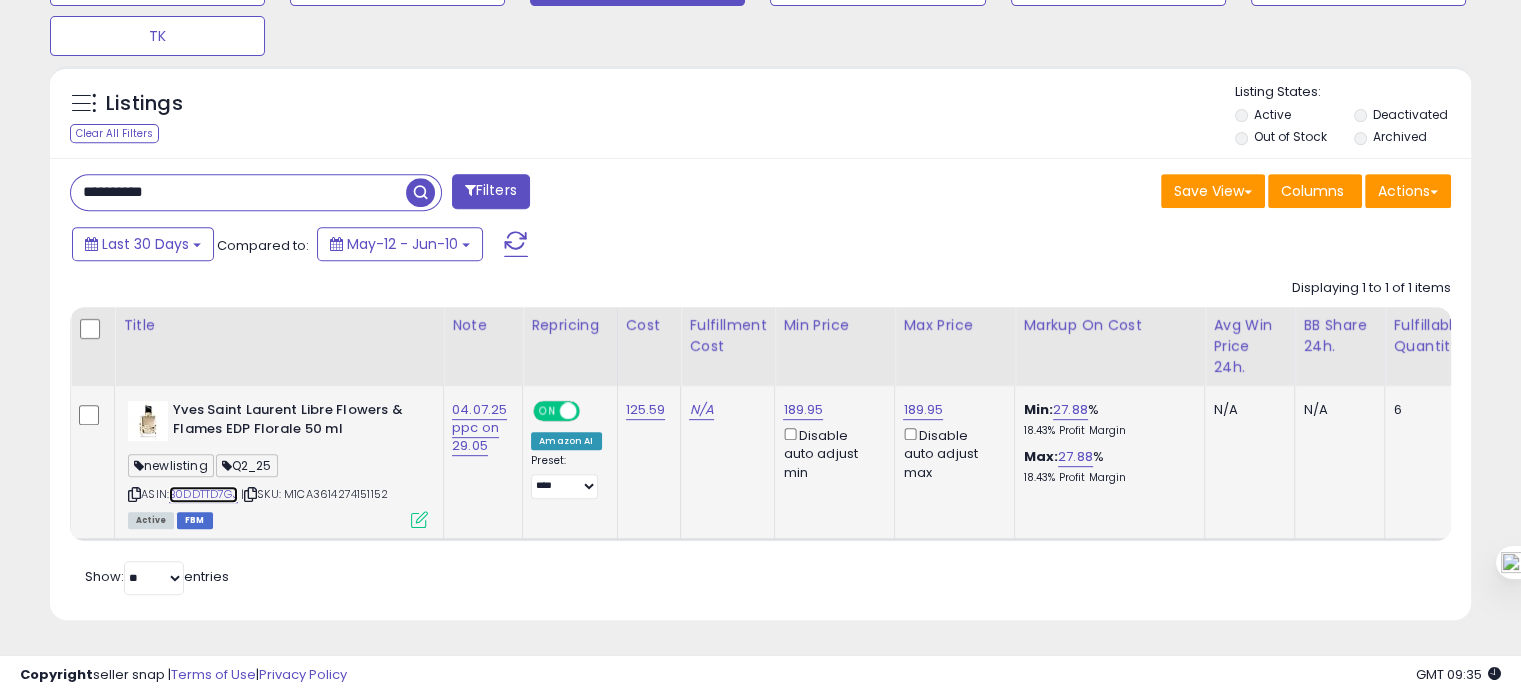click on "B0DDTTD7GJ" at bounding box center (203, 494) 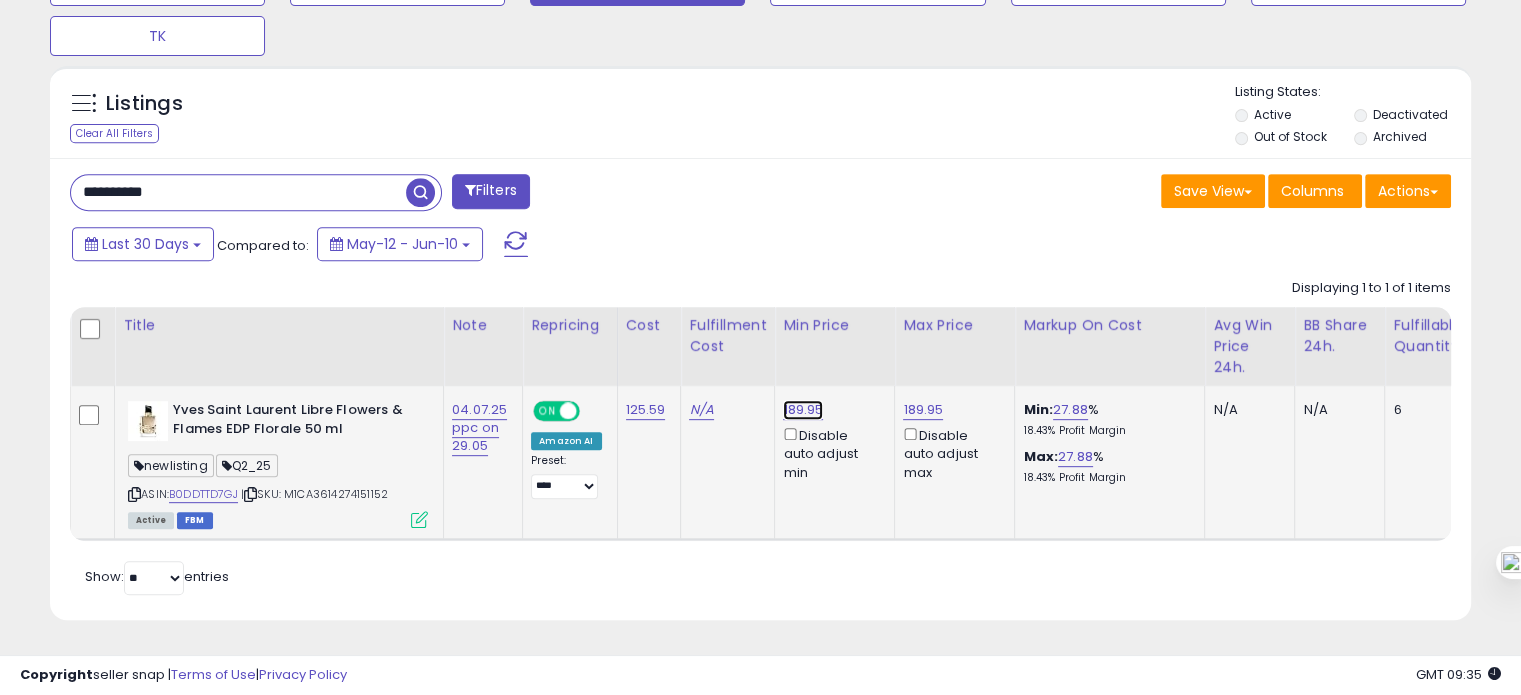click on "189.95" at bounding box center [803, 410] 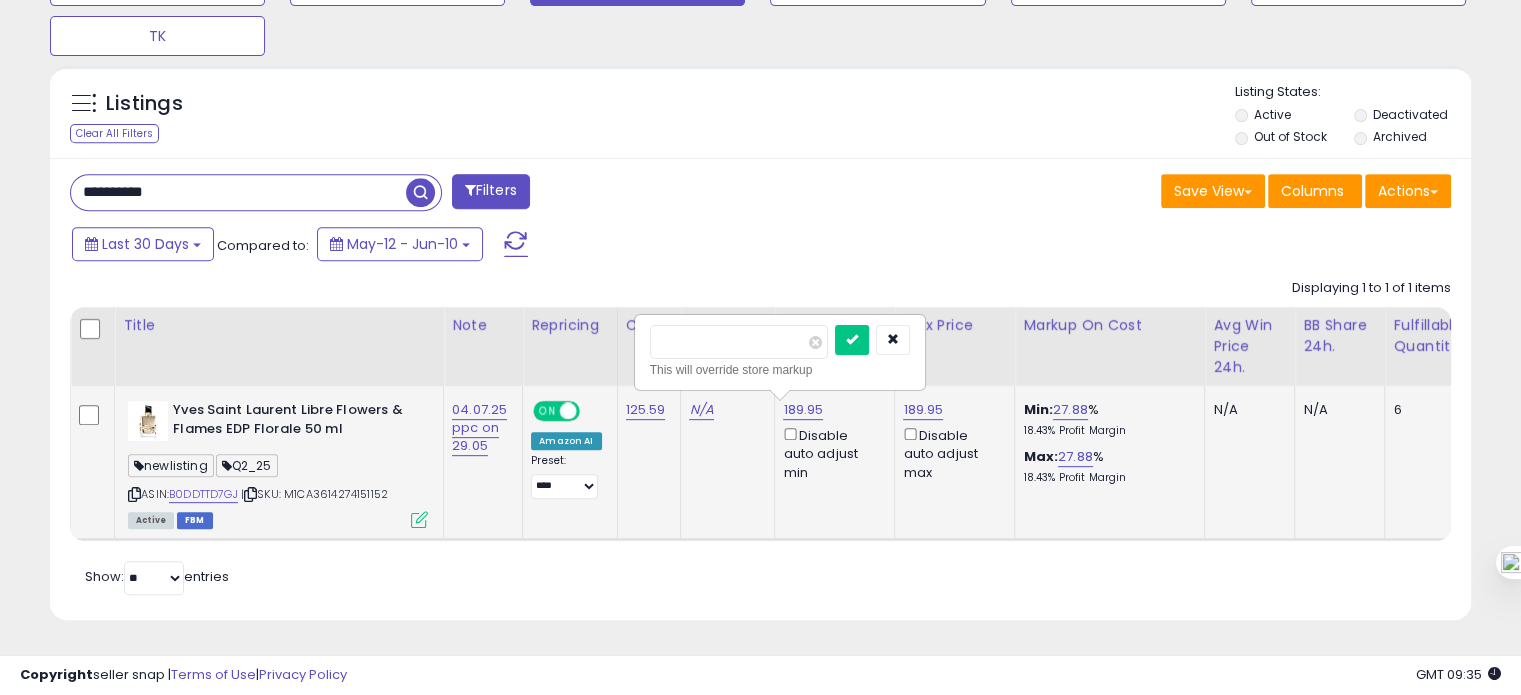 drag, startPoint x: 681, startPoint y: 330, endPoint x: 671, endPoint y: 329, distance: 10.049875 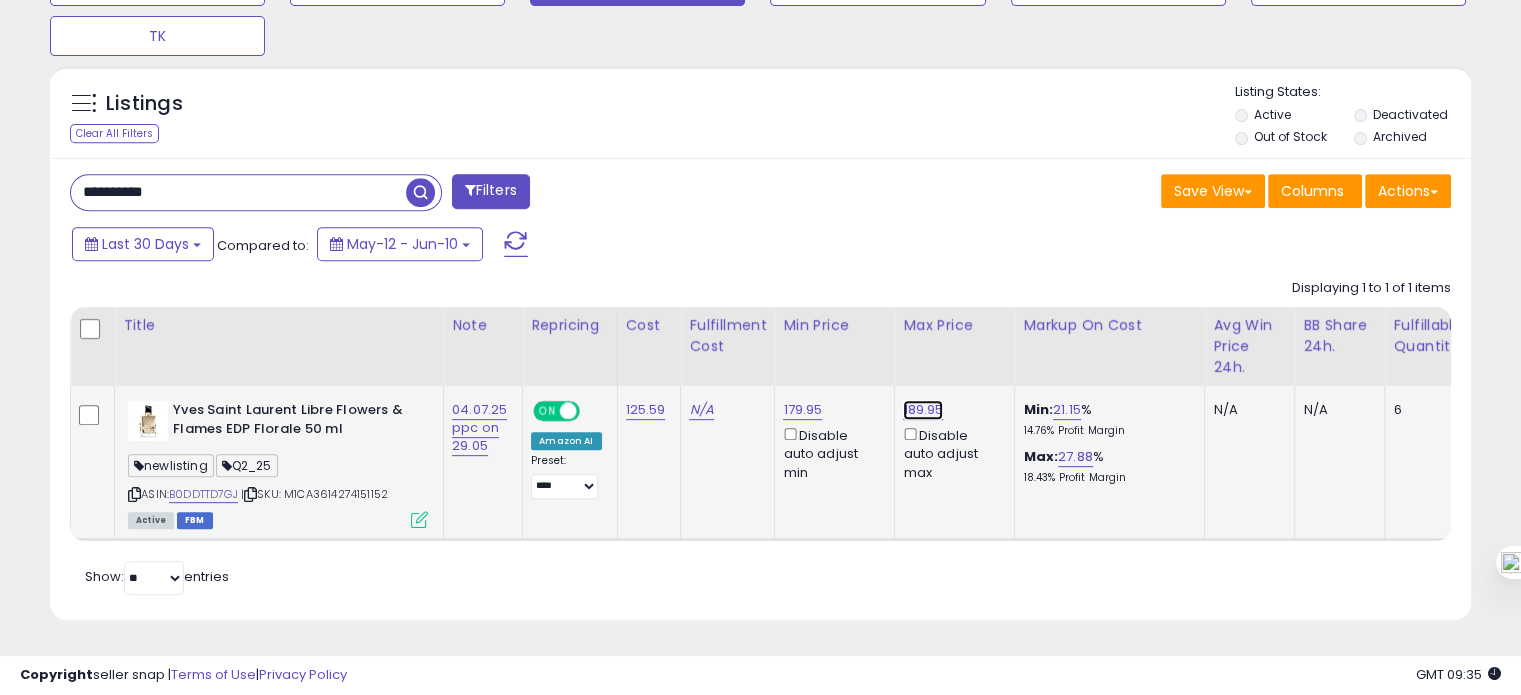 click on "189.95" at bounding box center [923, 410] 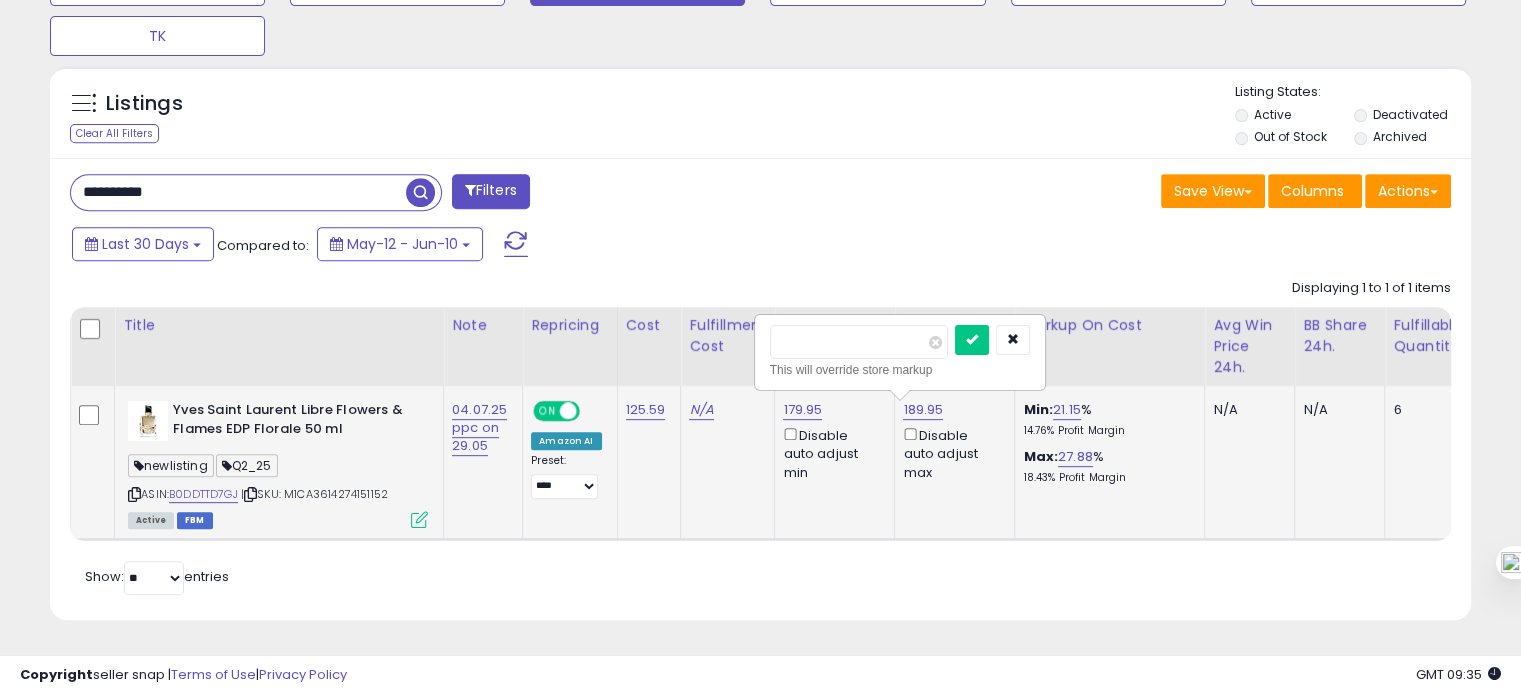 click on "******" at bounding box center [859, 342] 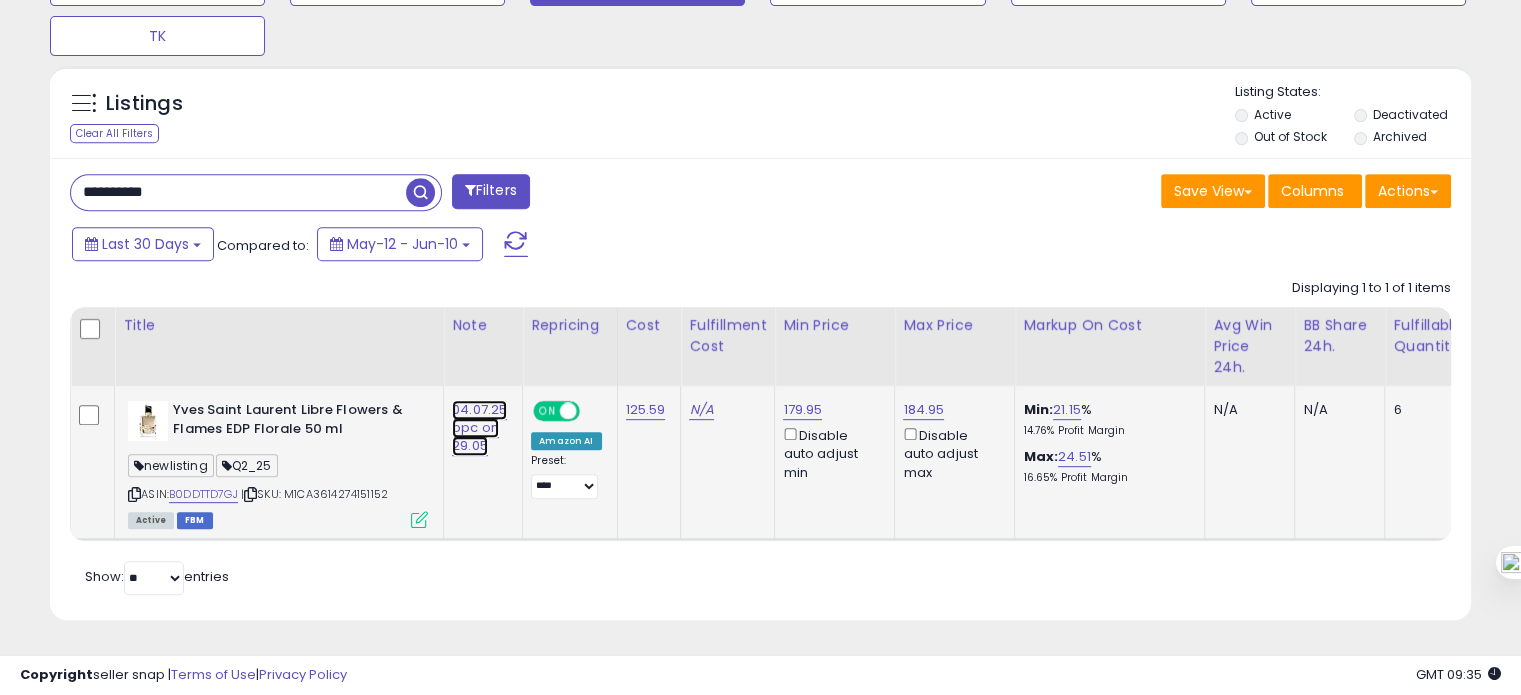 click on "04.07.25 ppc on 29.05" at bounding box center (479, 428) 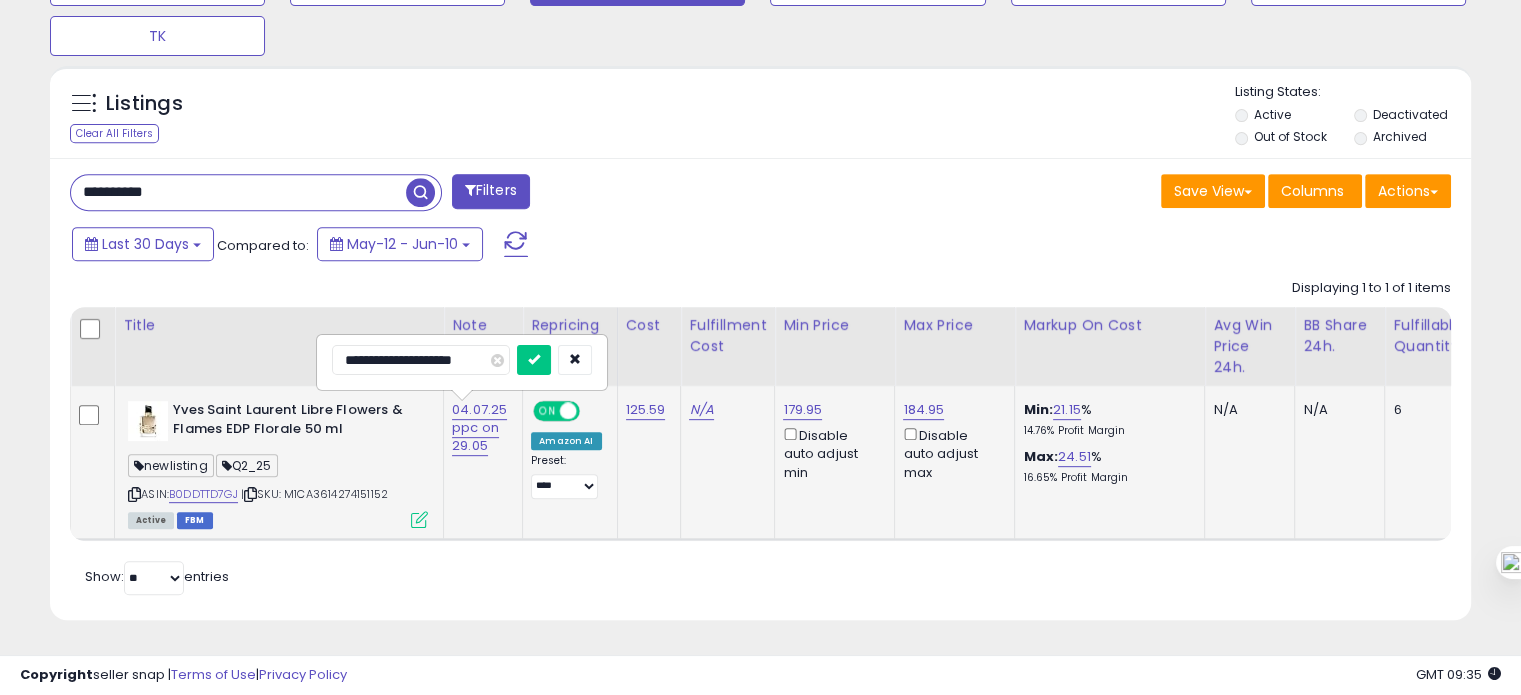 drag, startPoint x: 359, startPoint y: 347, endPoint x: 348, endPoint y: 347, distance: 11 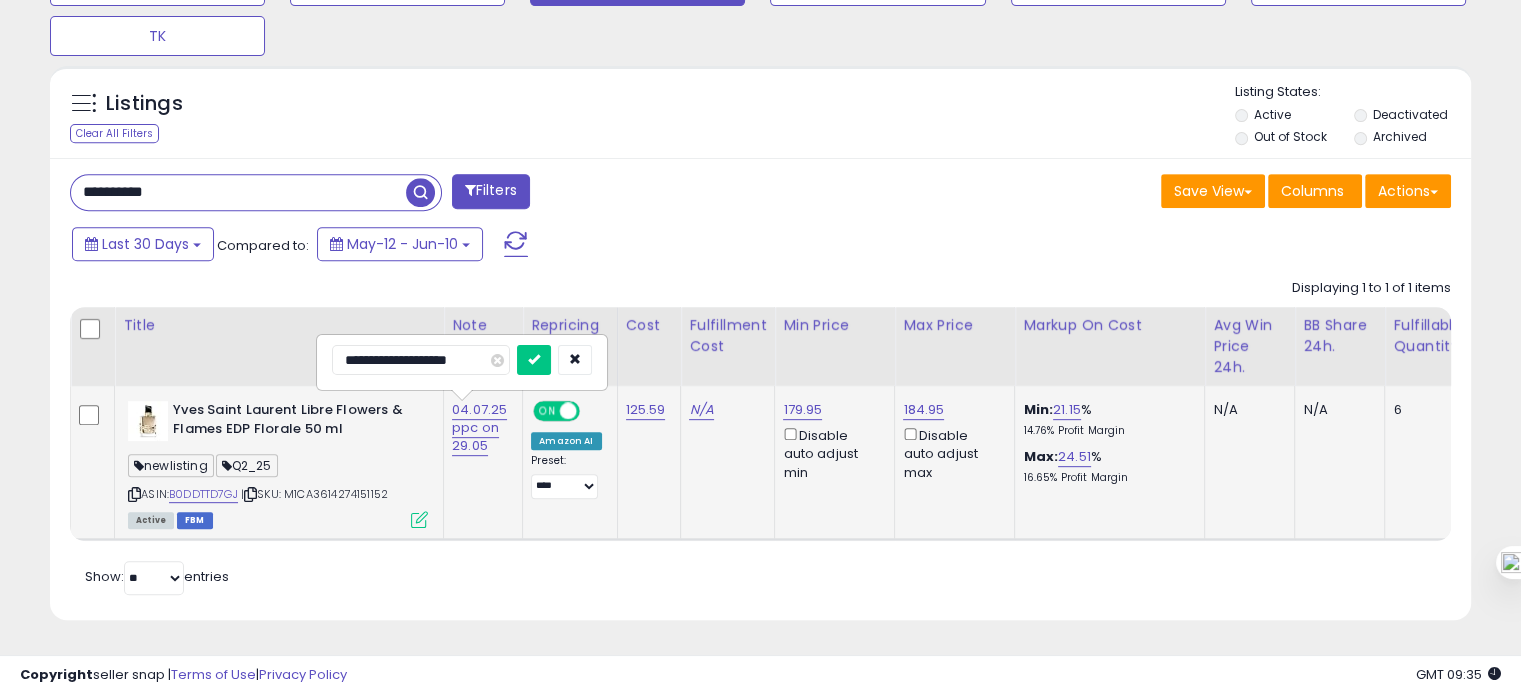 type on "**********" 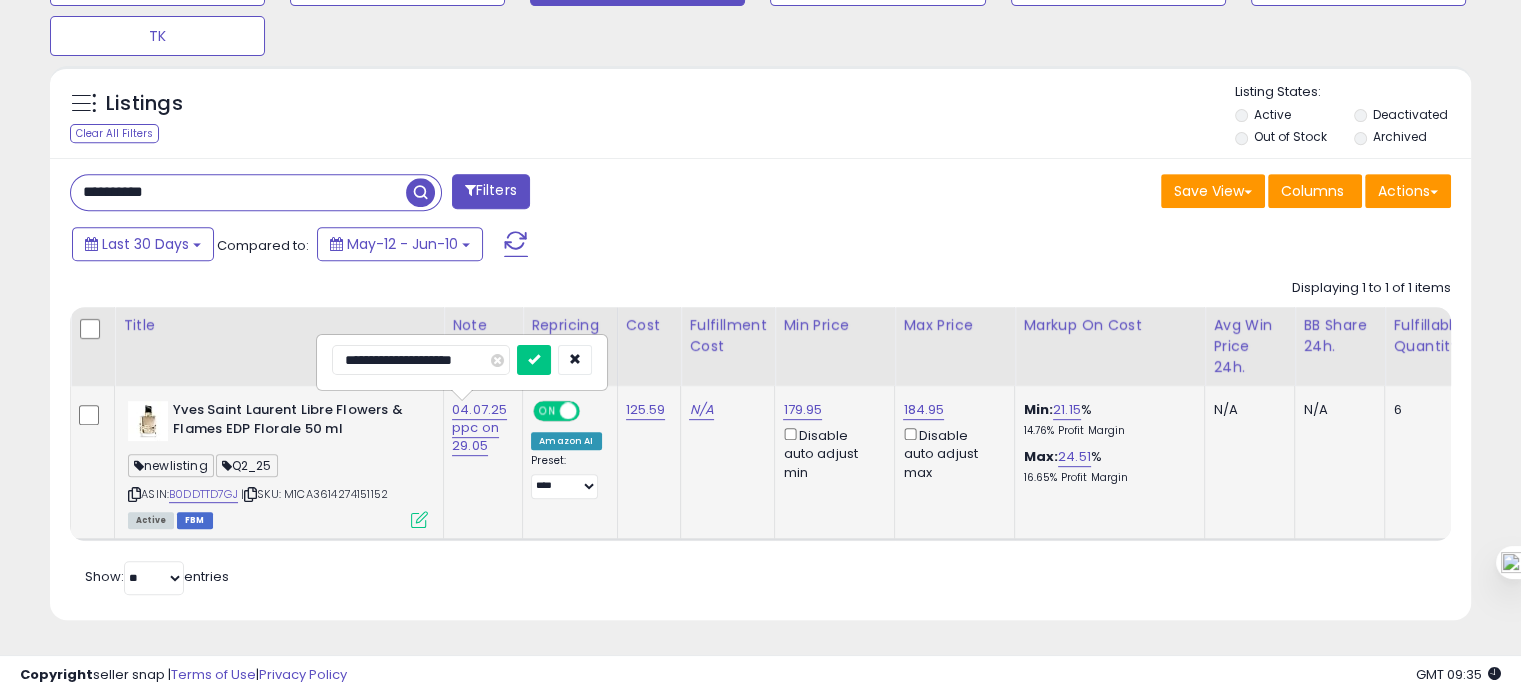 click at bounding box center [534, 360] 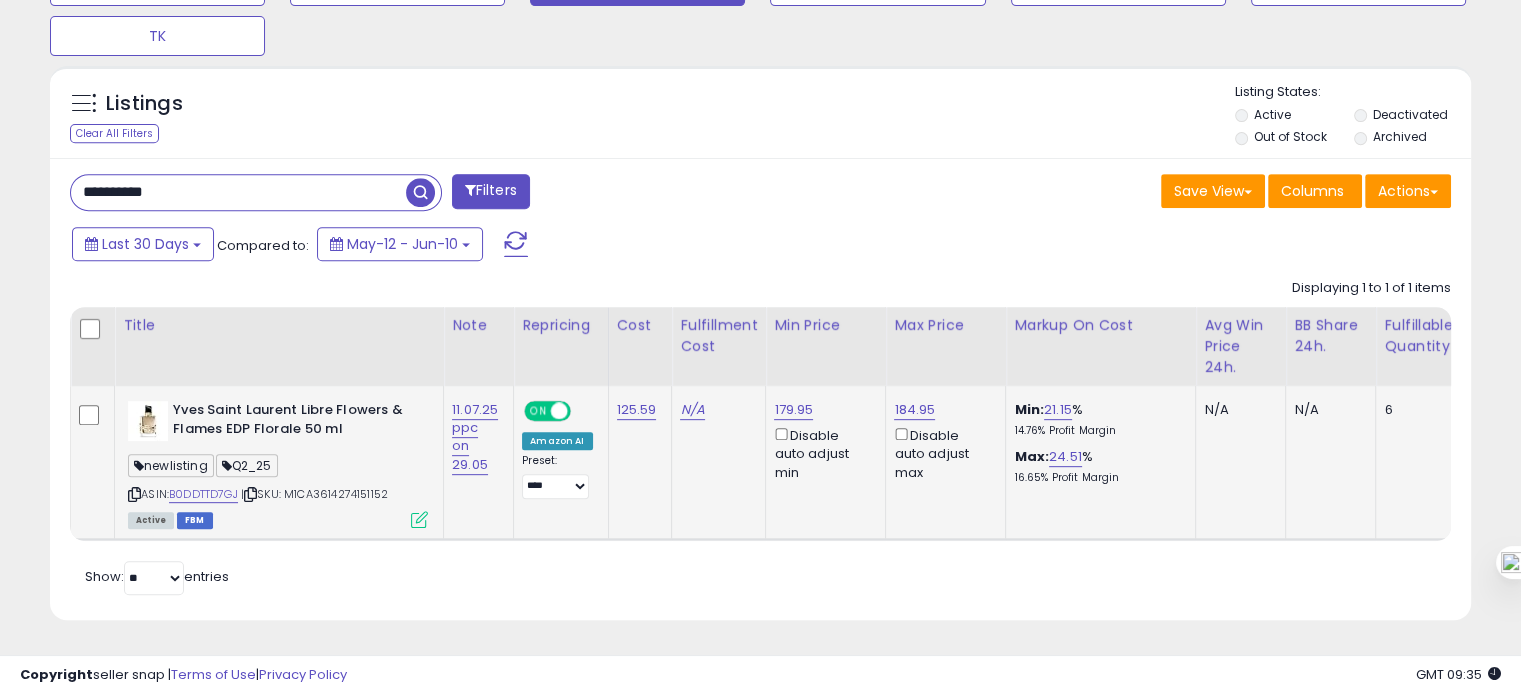 click on "**********" at bounding box center (238, 192) 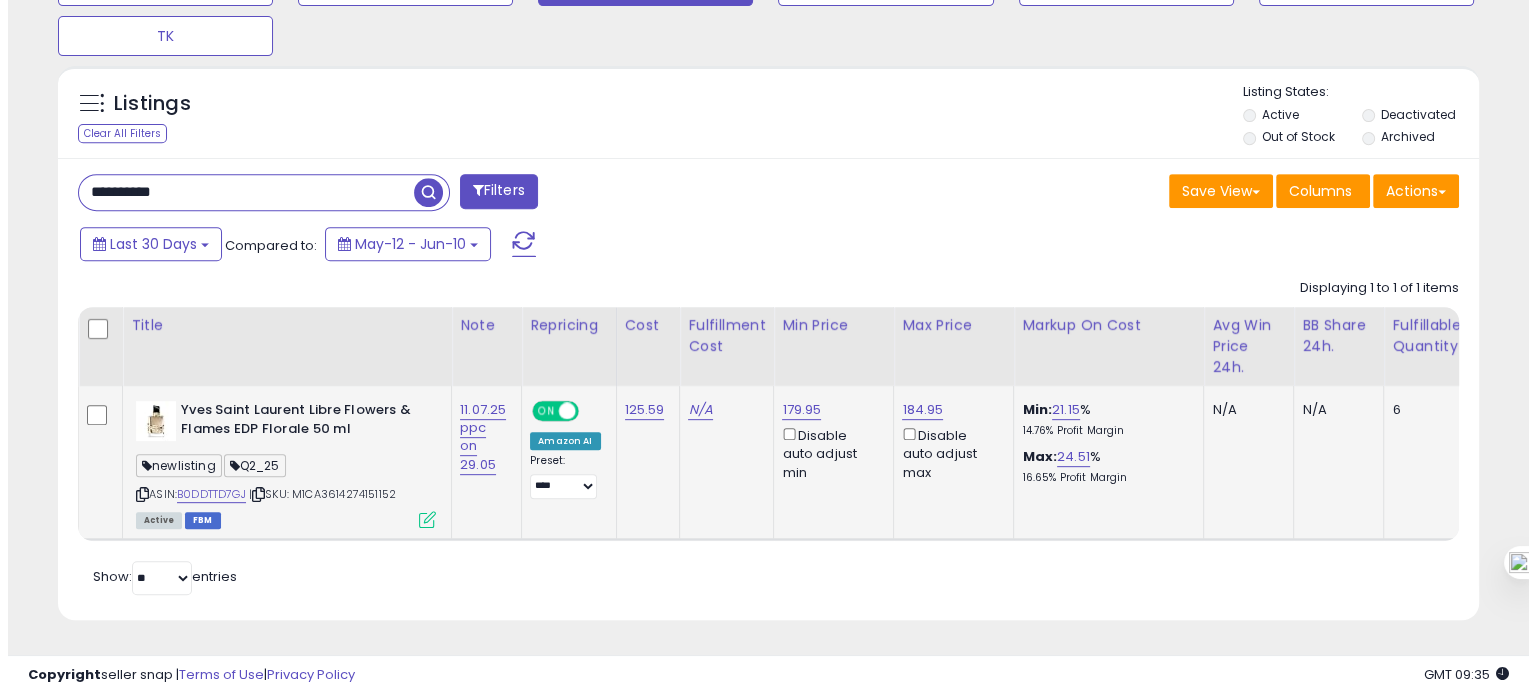 scroll, scrollTop: 674, scrollLeft: 0, axis: vertical 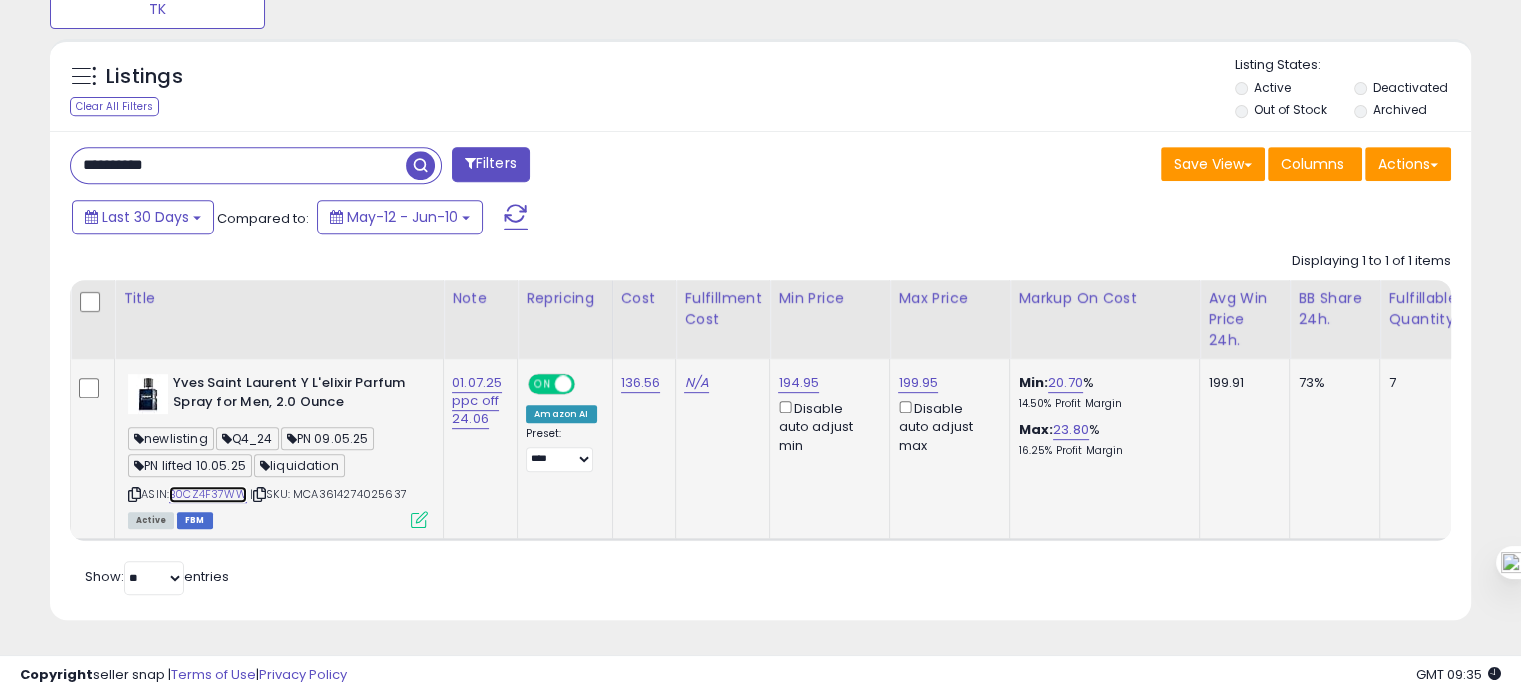 click on "B0CZ4F37WW" at bounding box center (208, 494) 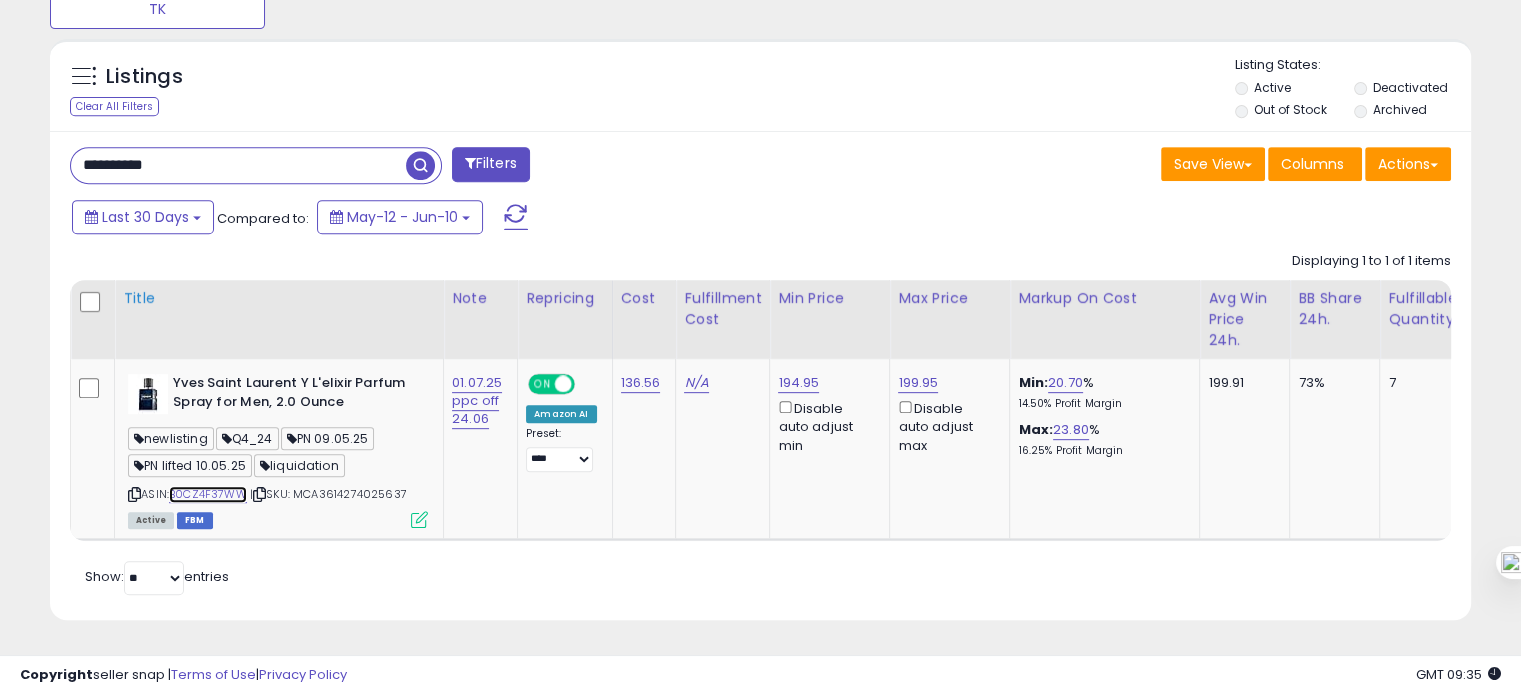 scroll, scrollTop: 847, scrollLeft: 0, axis: vertical 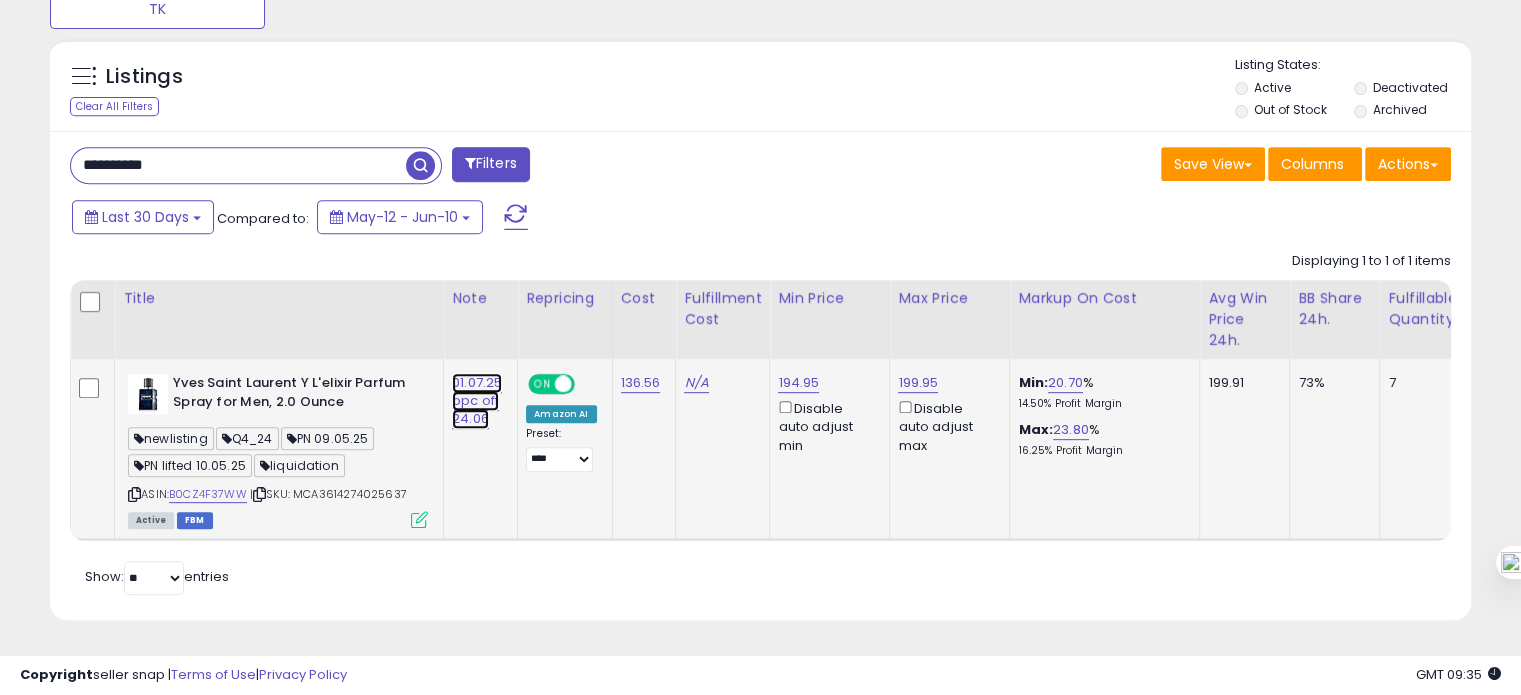 click on "01.07.25 ppc off 24.06" at bounding box center [477, 401] 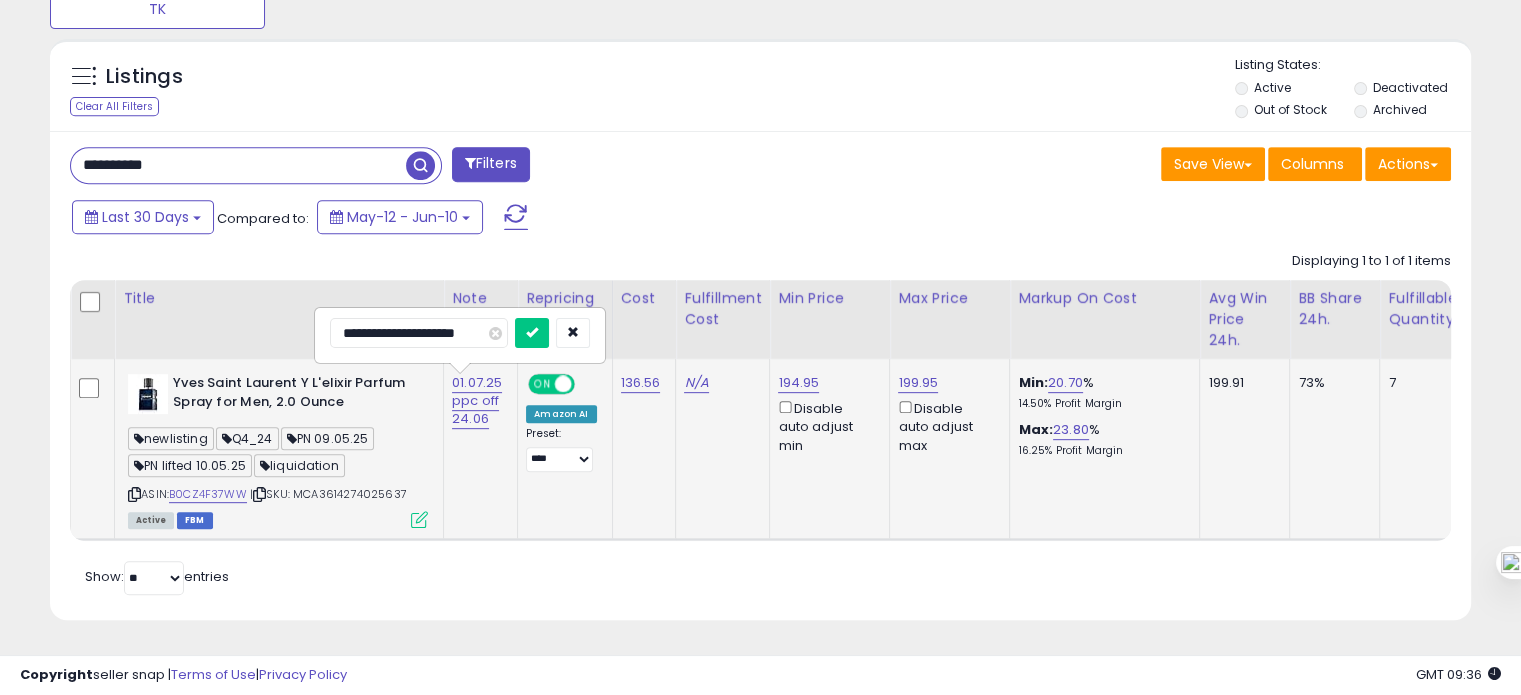 click on "**********" at bounding box center (419, 333) 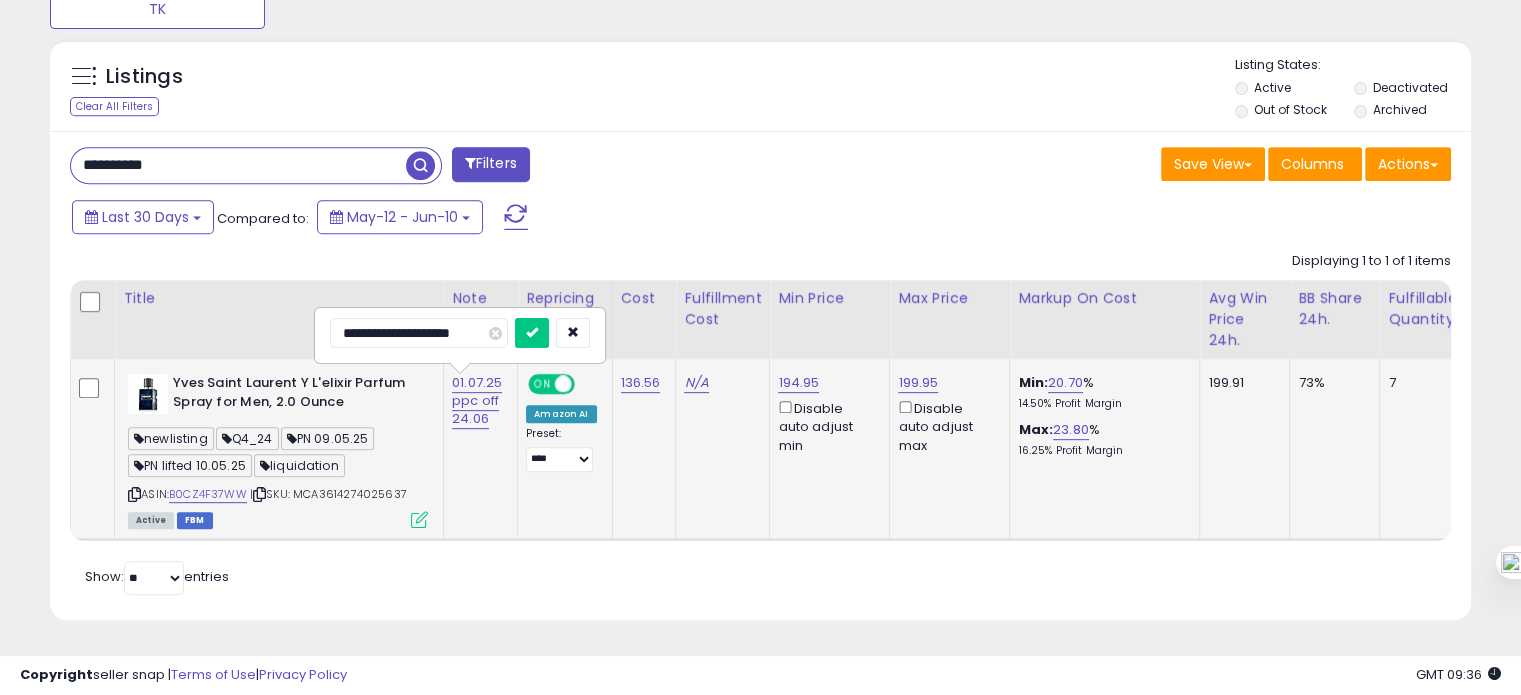 type on "**********" 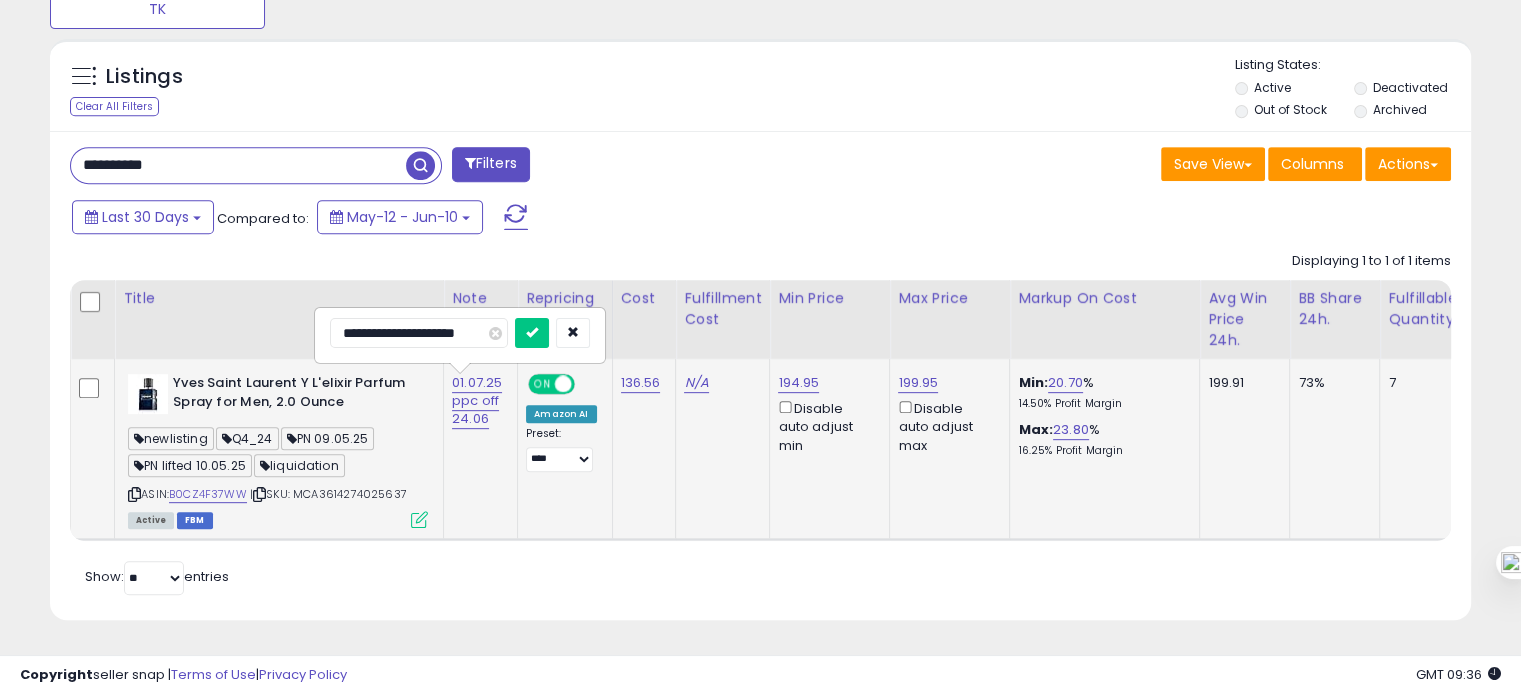 click at bounding box center [532, 333] 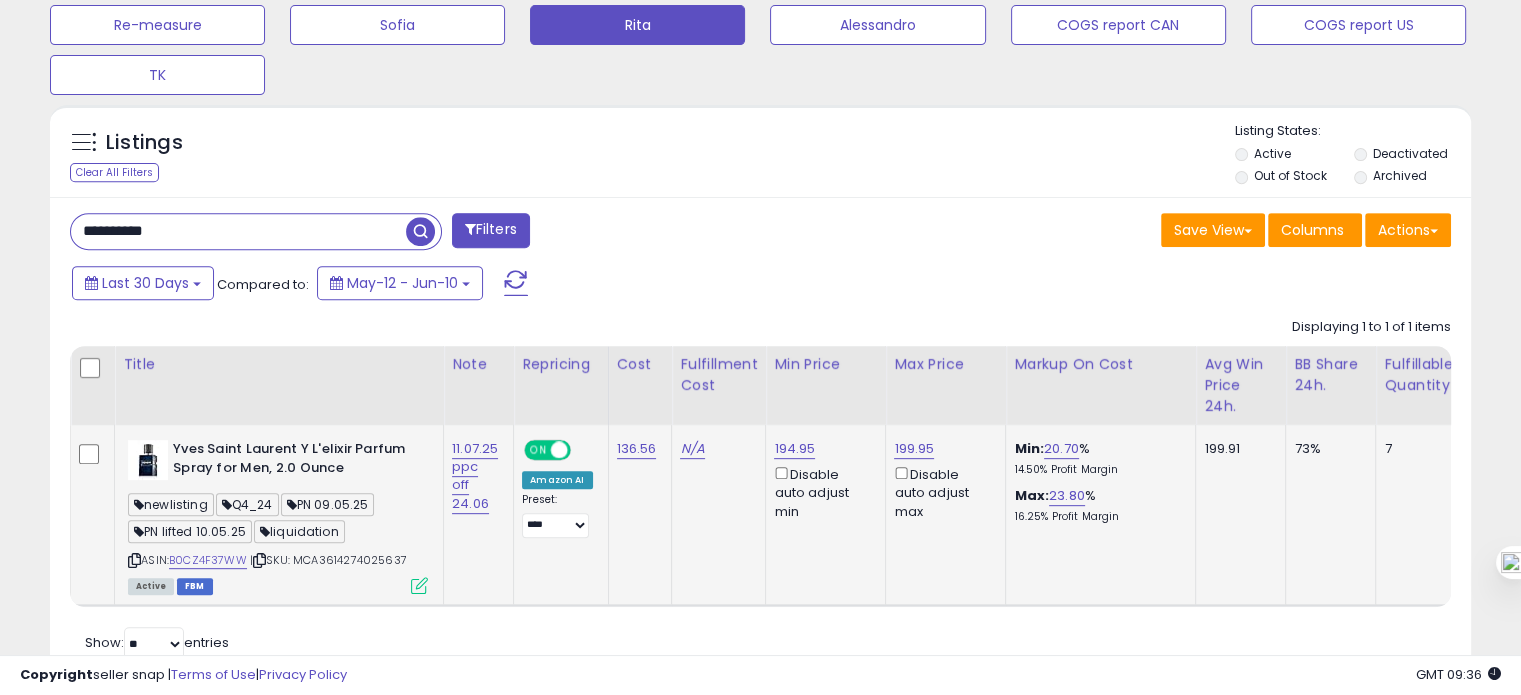 scroll, scrollTop: 854, scrollLeft: 0, axis: vertical 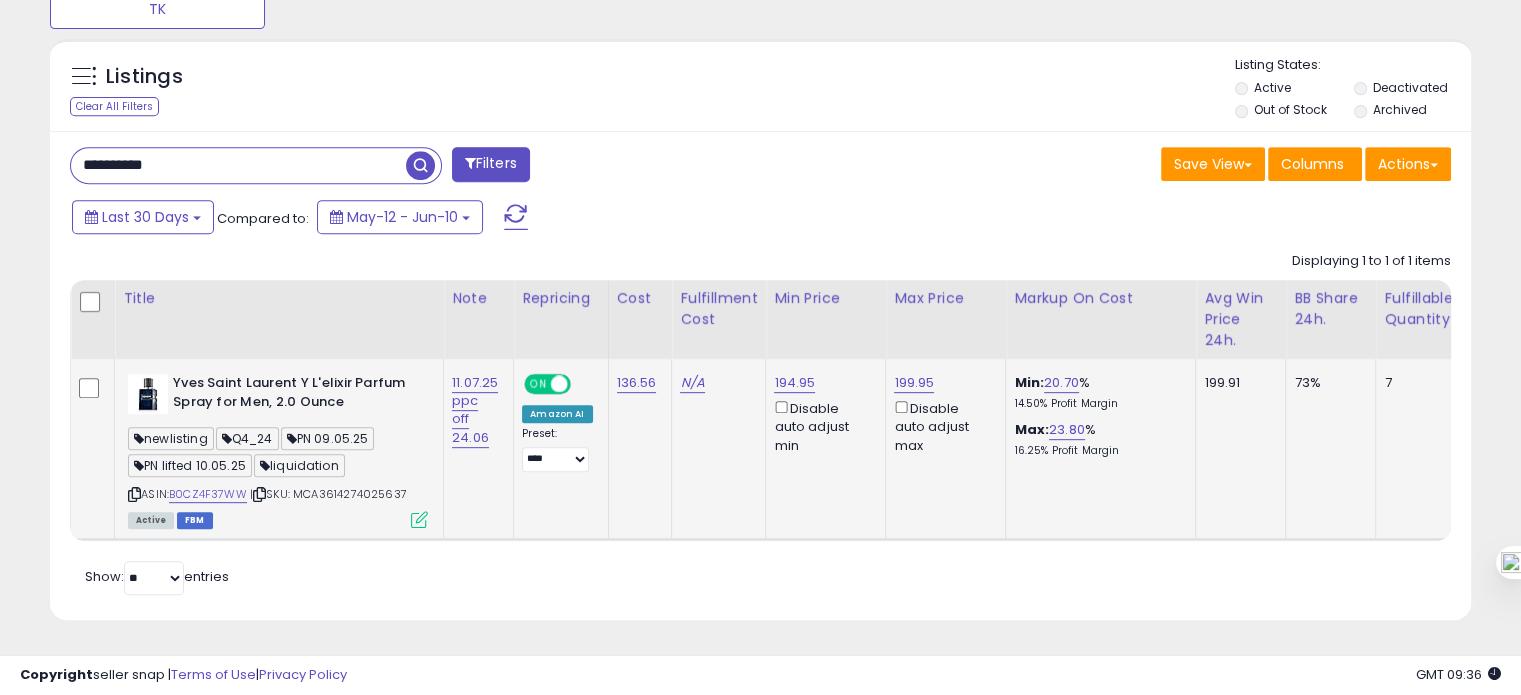 click on "**********" at bounding box center [238, 165] 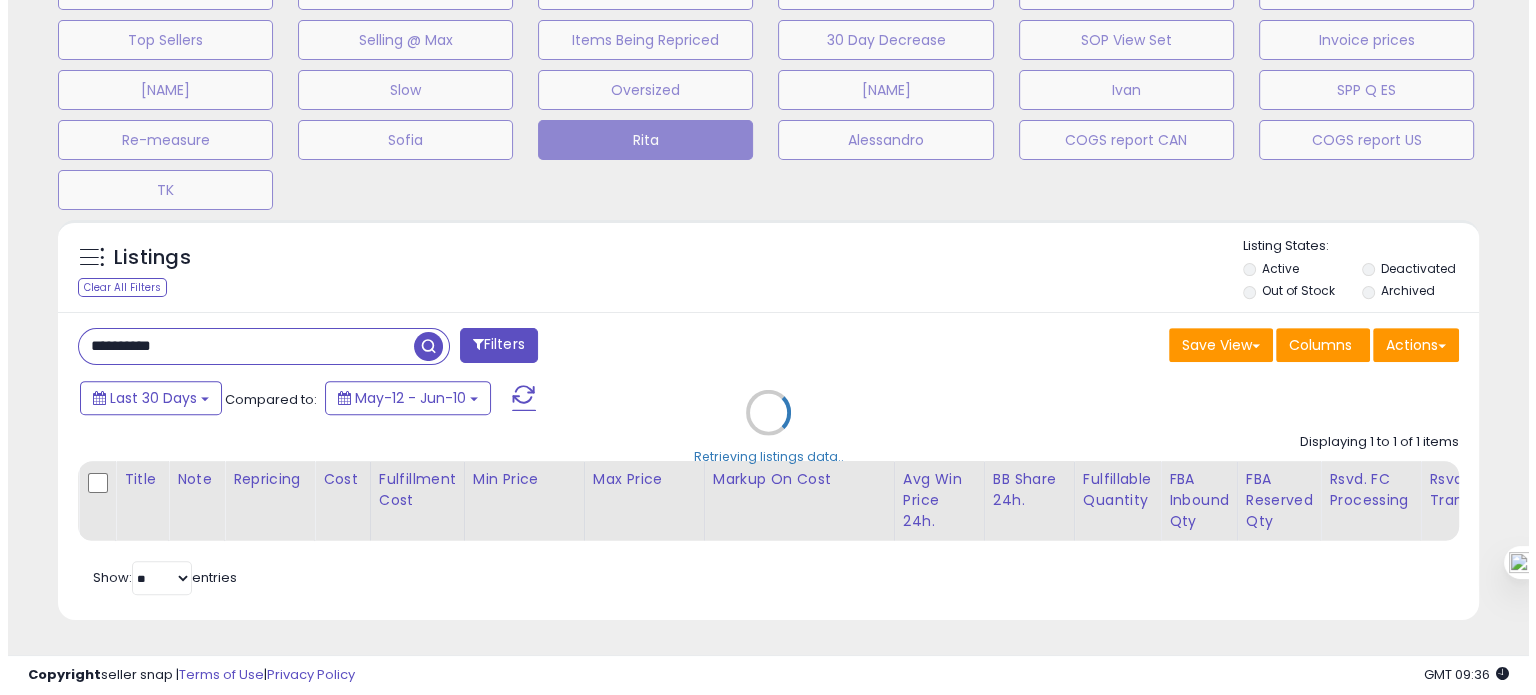 scroll, scrollTop: 674, scrollLeft: 0, axis: vertical 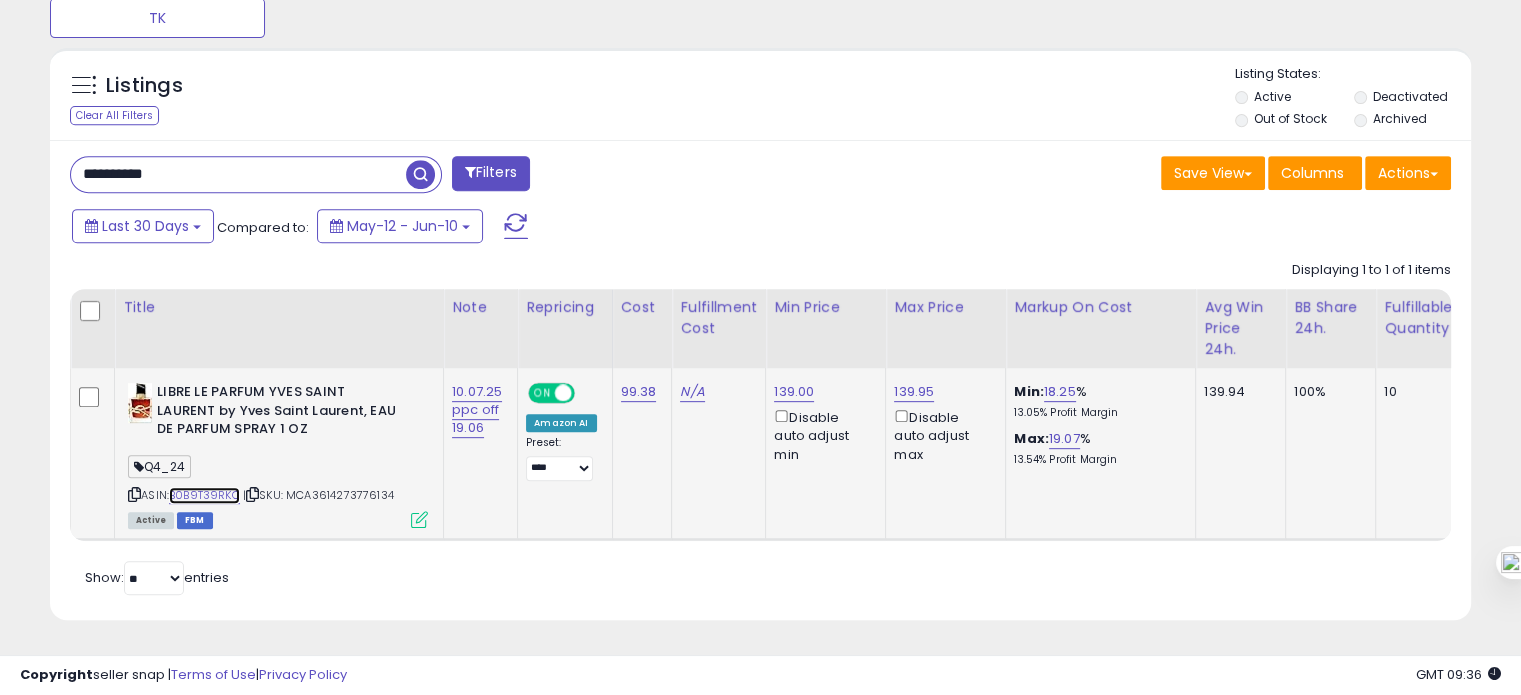 click on "B0B9T39RKC" at bounding box center (204, 495) 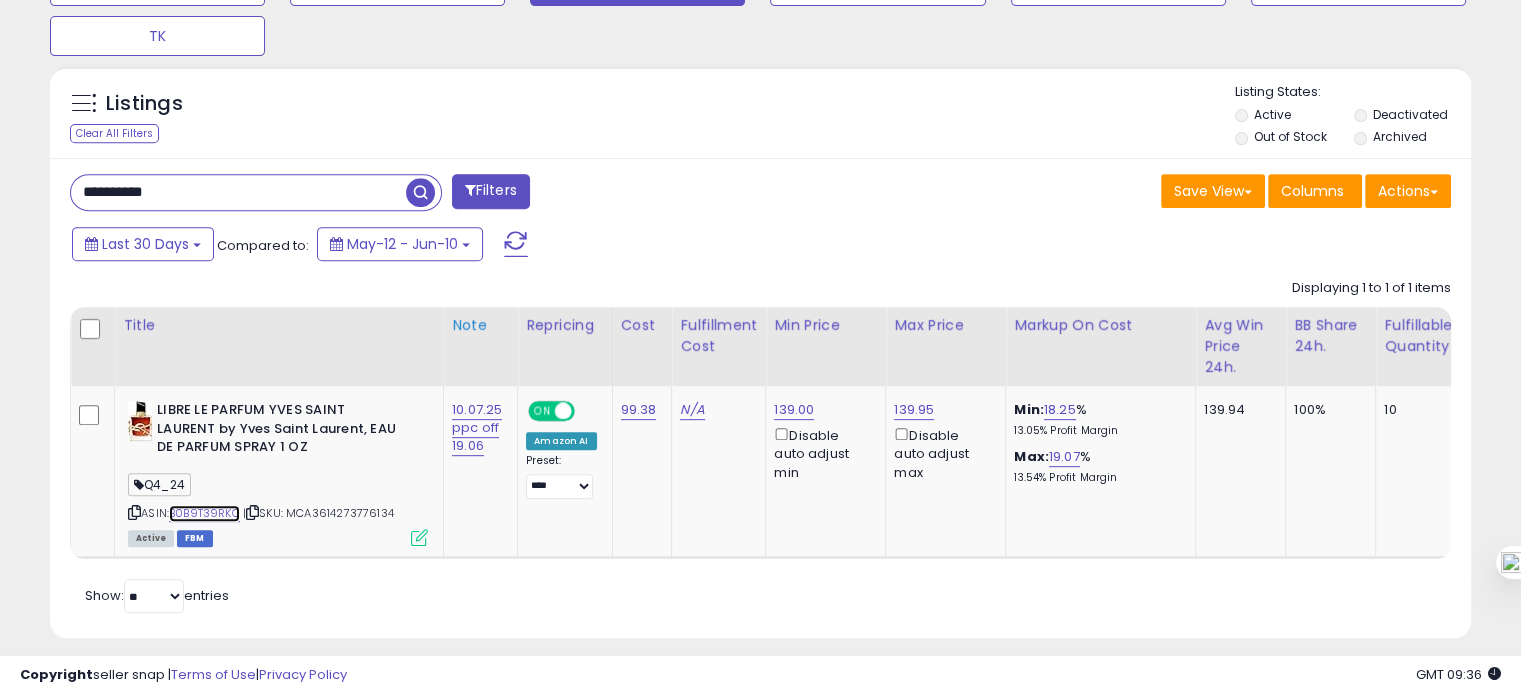 scroll, scrollTop: 846, scrollLeft: 0, axis: vertical 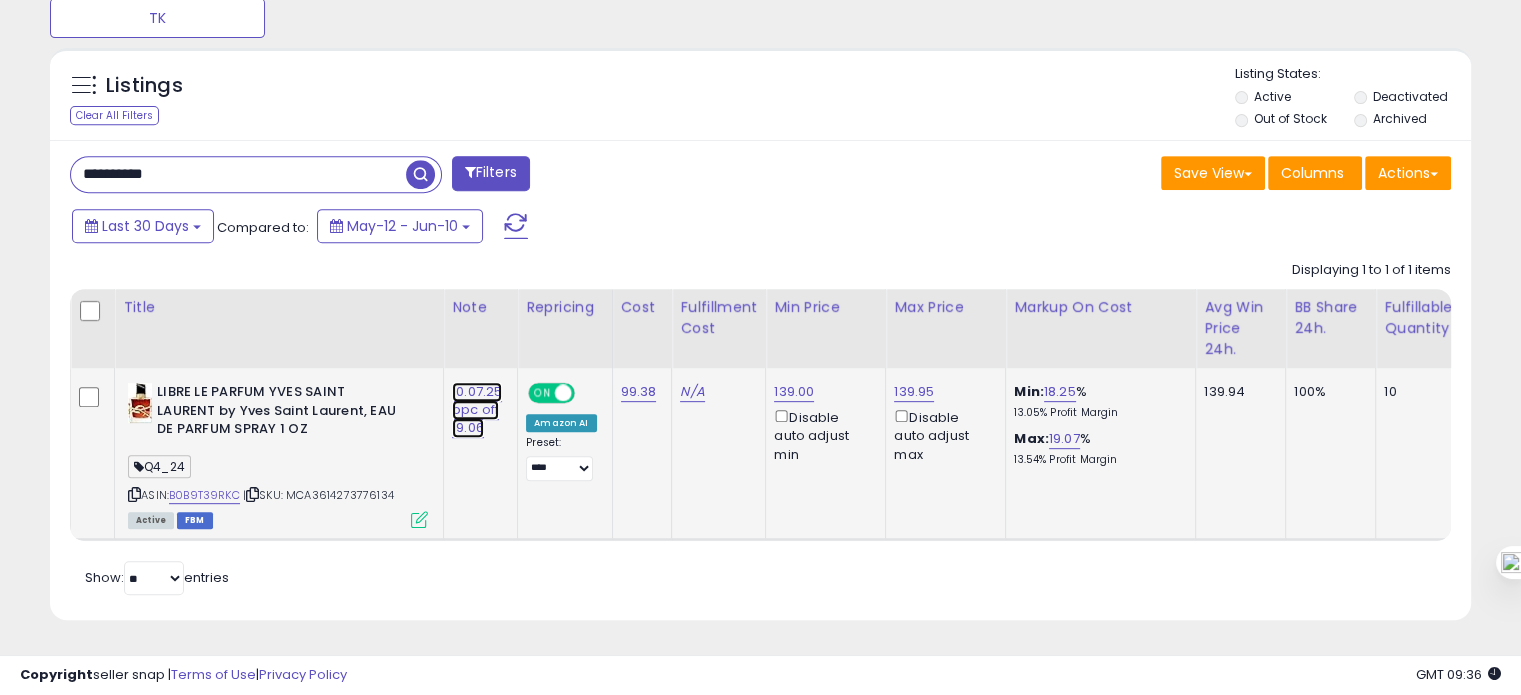 click on "10.07.25 ppc off 19.06" at bounding box center [477, 410] 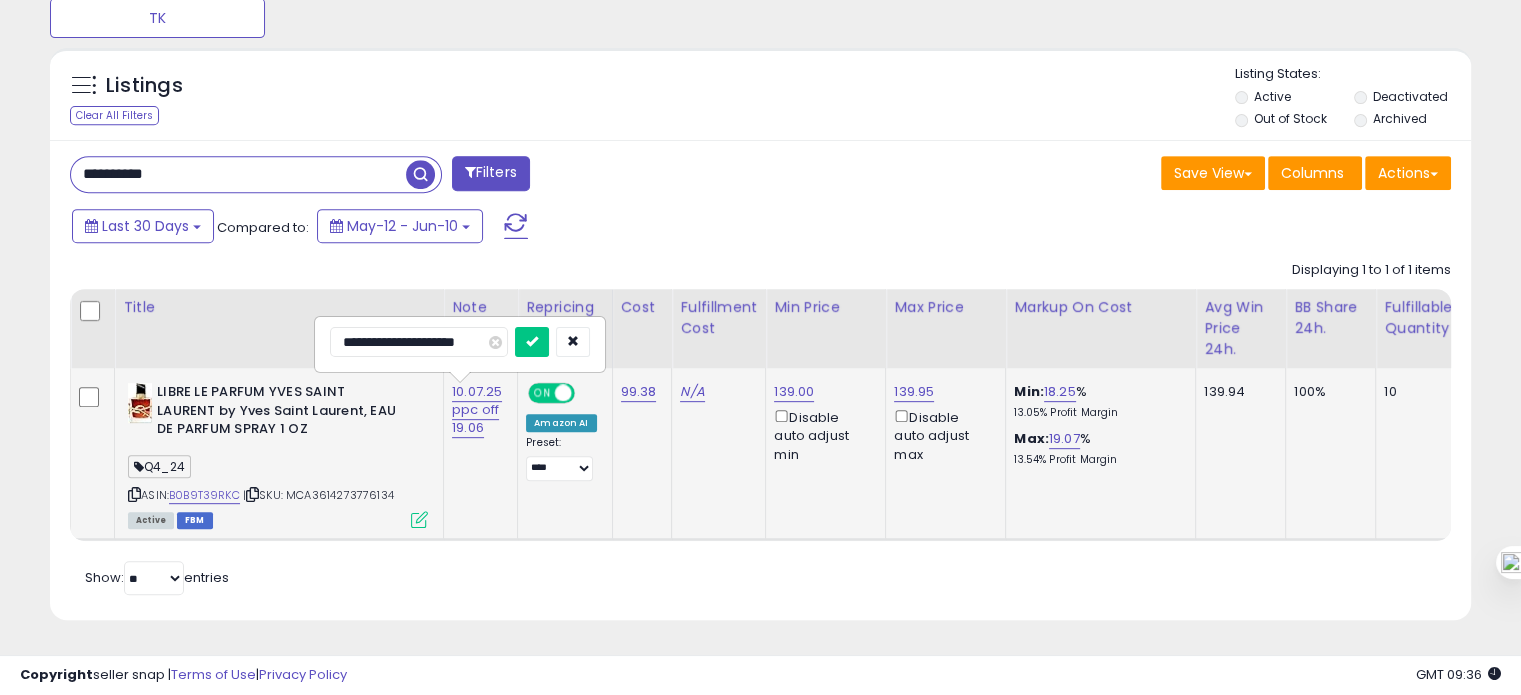 drag, startPoint x: 359, startPoint y: 327, endPoint x: 336, endPoint y: 328, distance: 23.021729 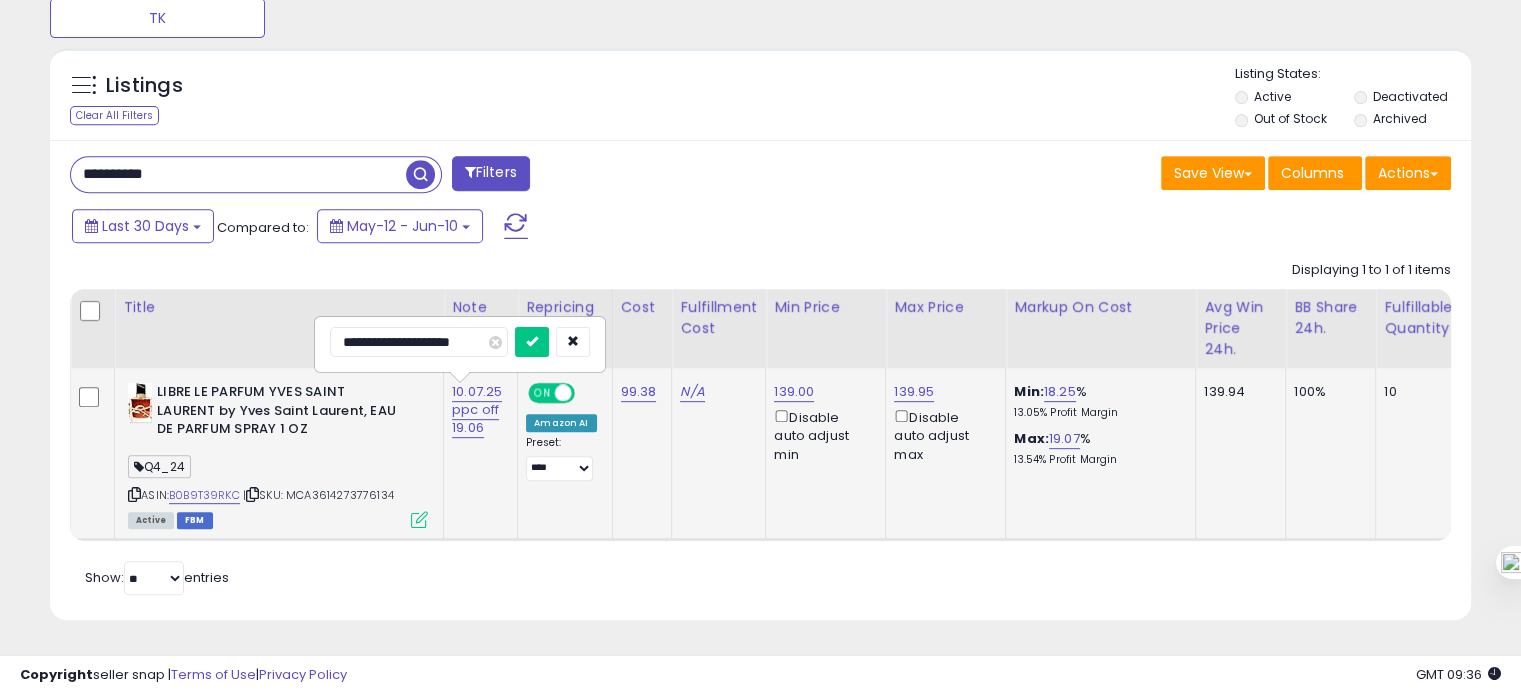 type on "**********" 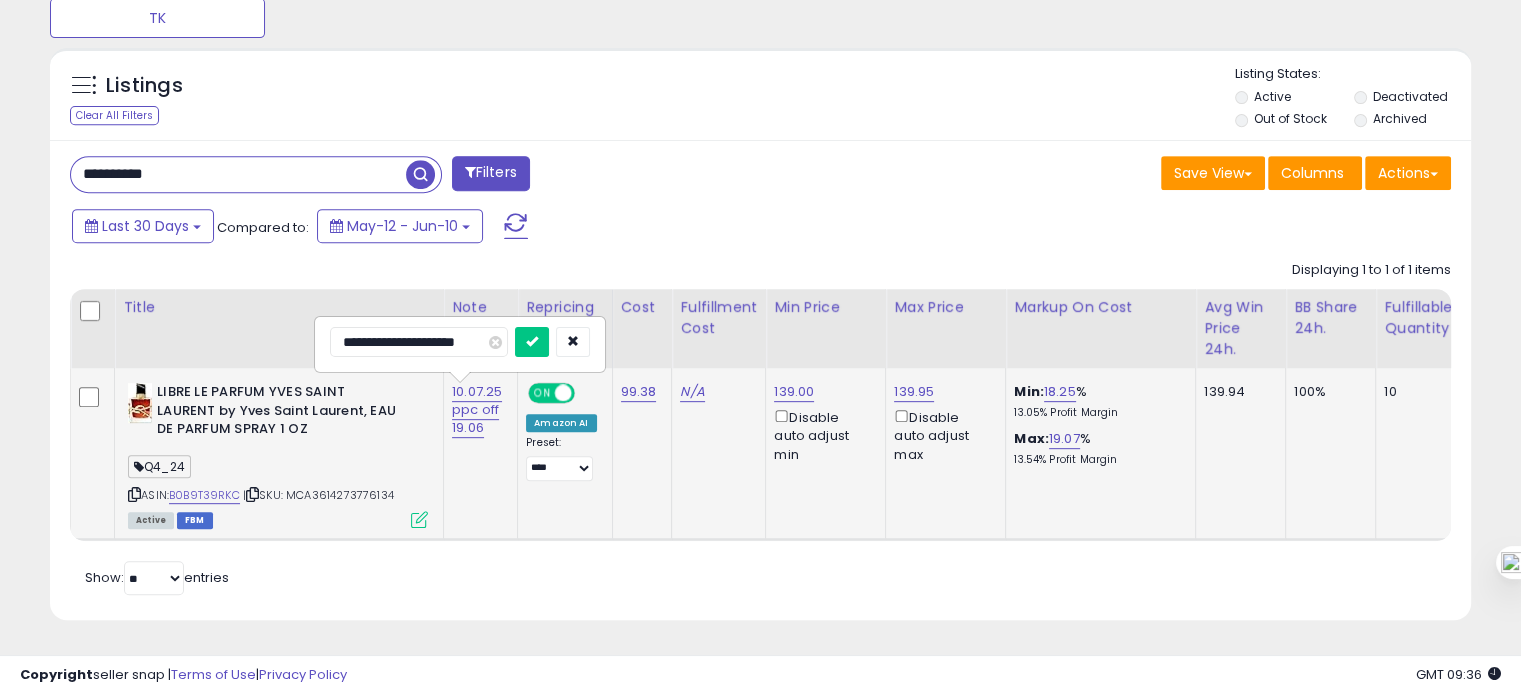click at bounding box center (532, 342) 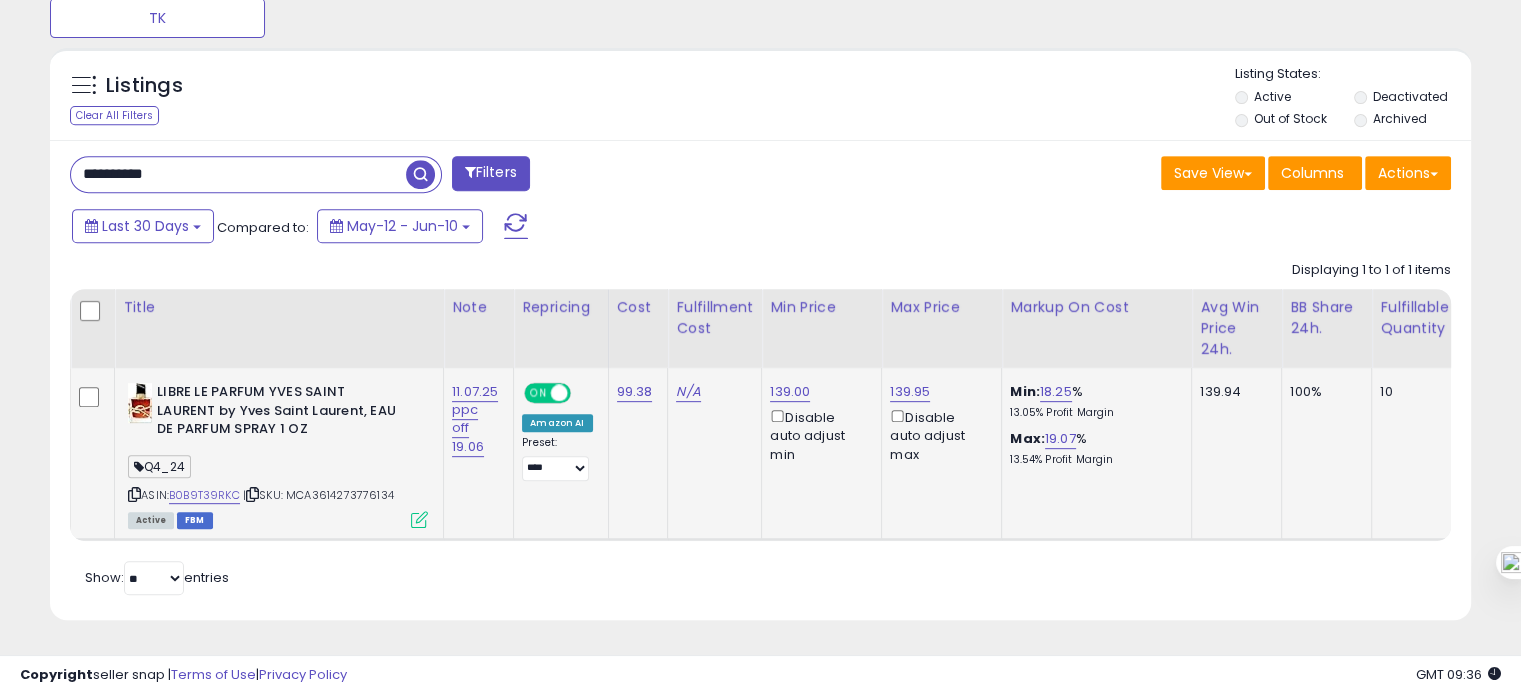 click on "**********" at bounding box center (238, 174) 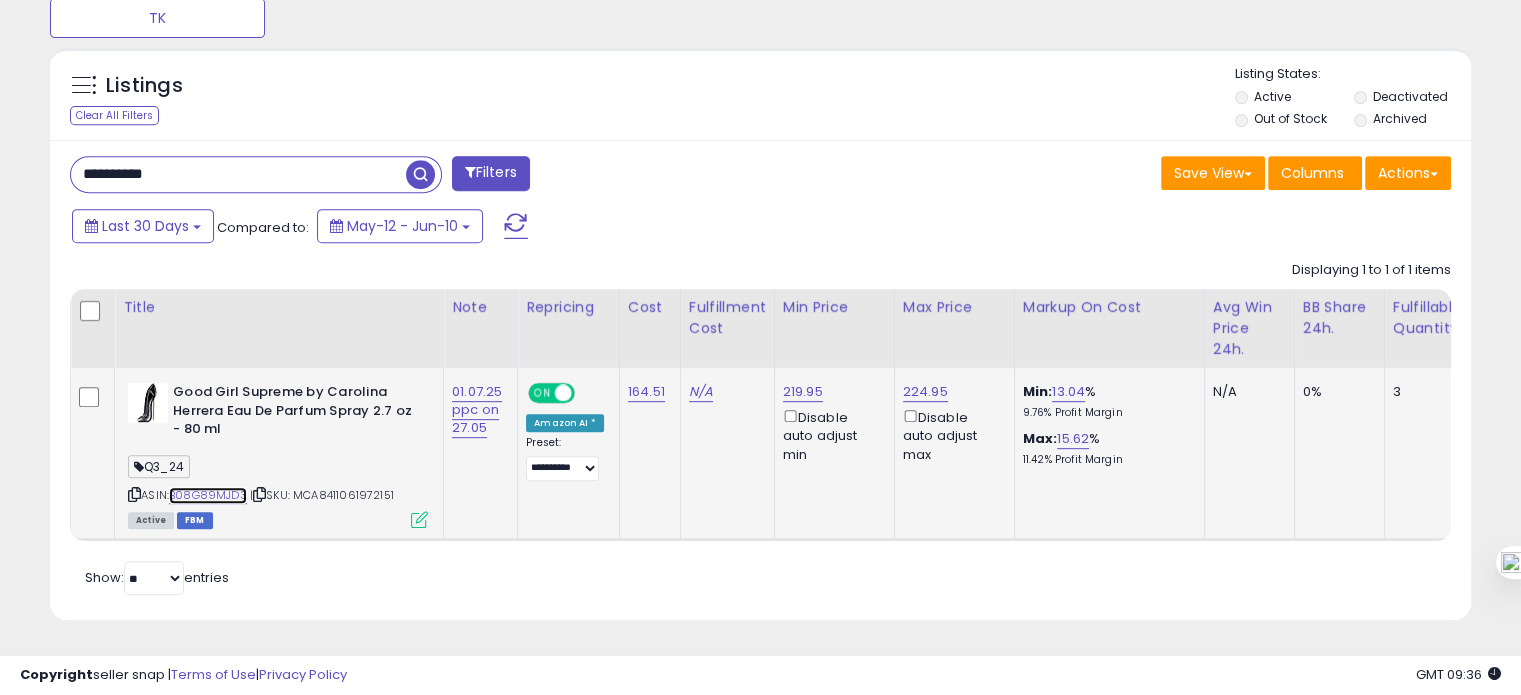 click on "B08G89MJD3" at bounding box center (208, 495) 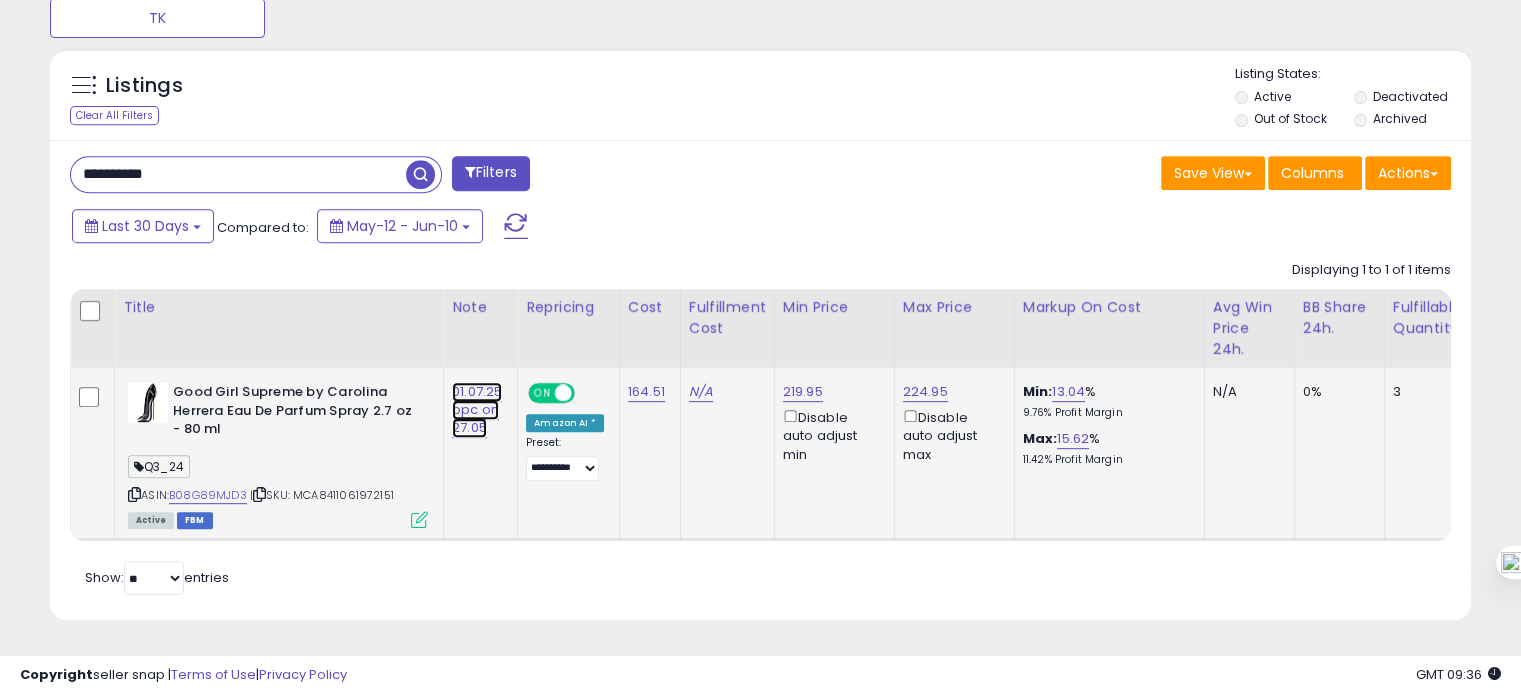 click on "01.07.25 ppc on 27.05" at bounding box center (477, 410) 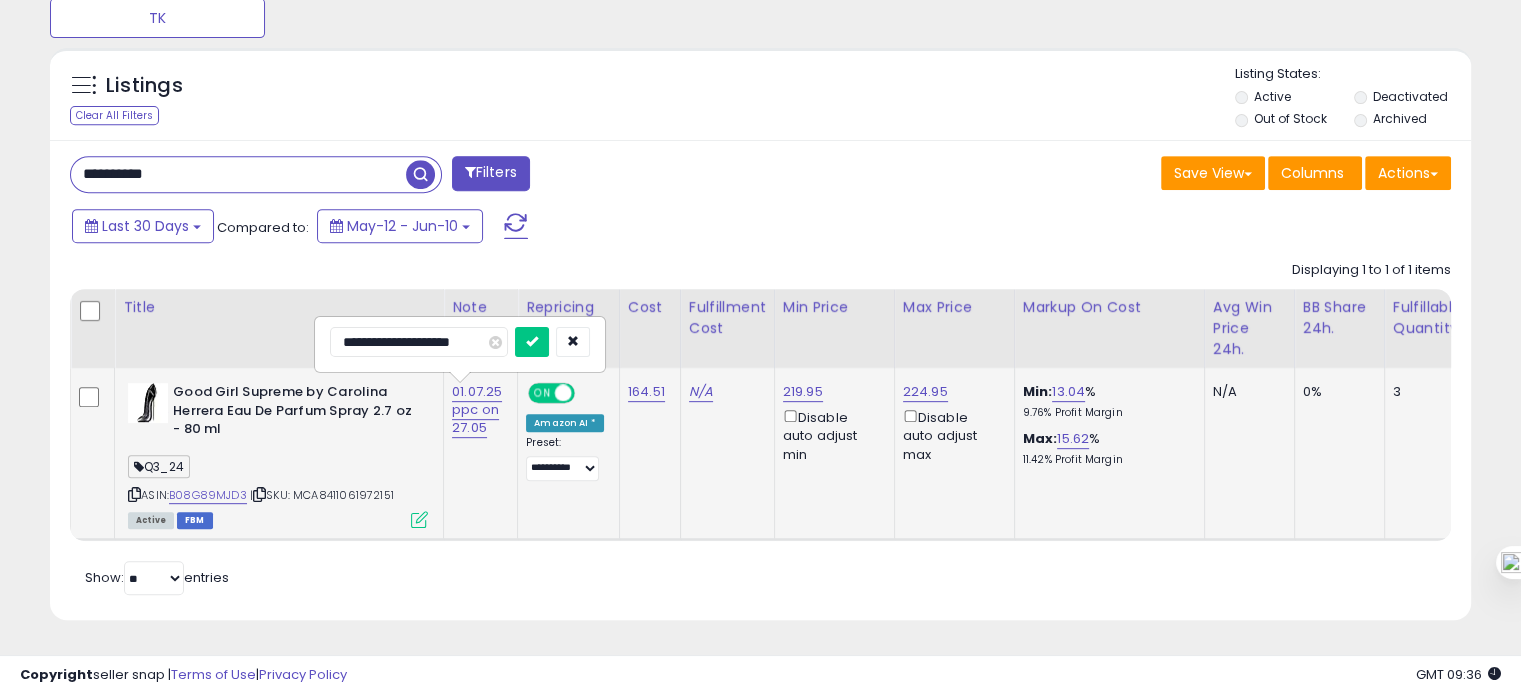 drag, startPoint x: 354, startPoint y: 327, endPoint x: 341, endPoint y: 327, distance: 13 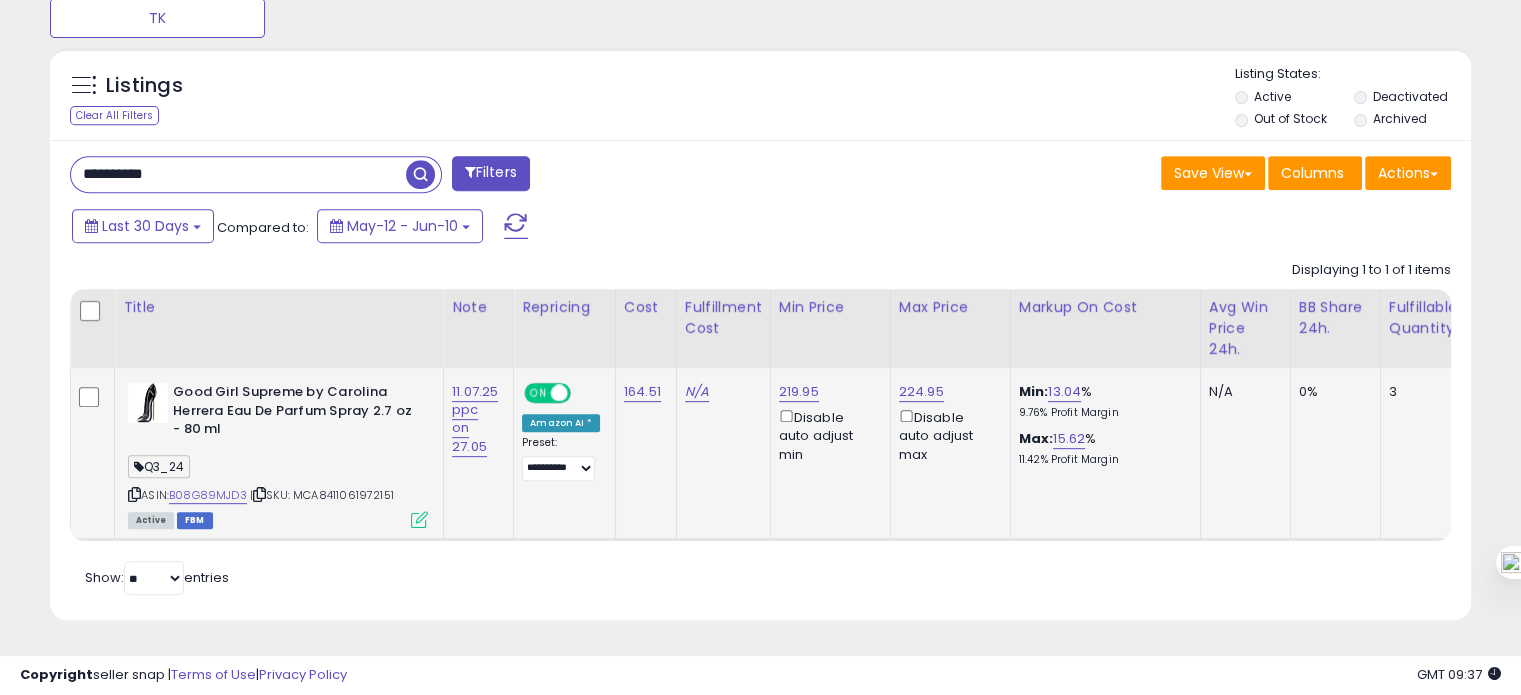 click on "**********" at bounding box center [238, 174] 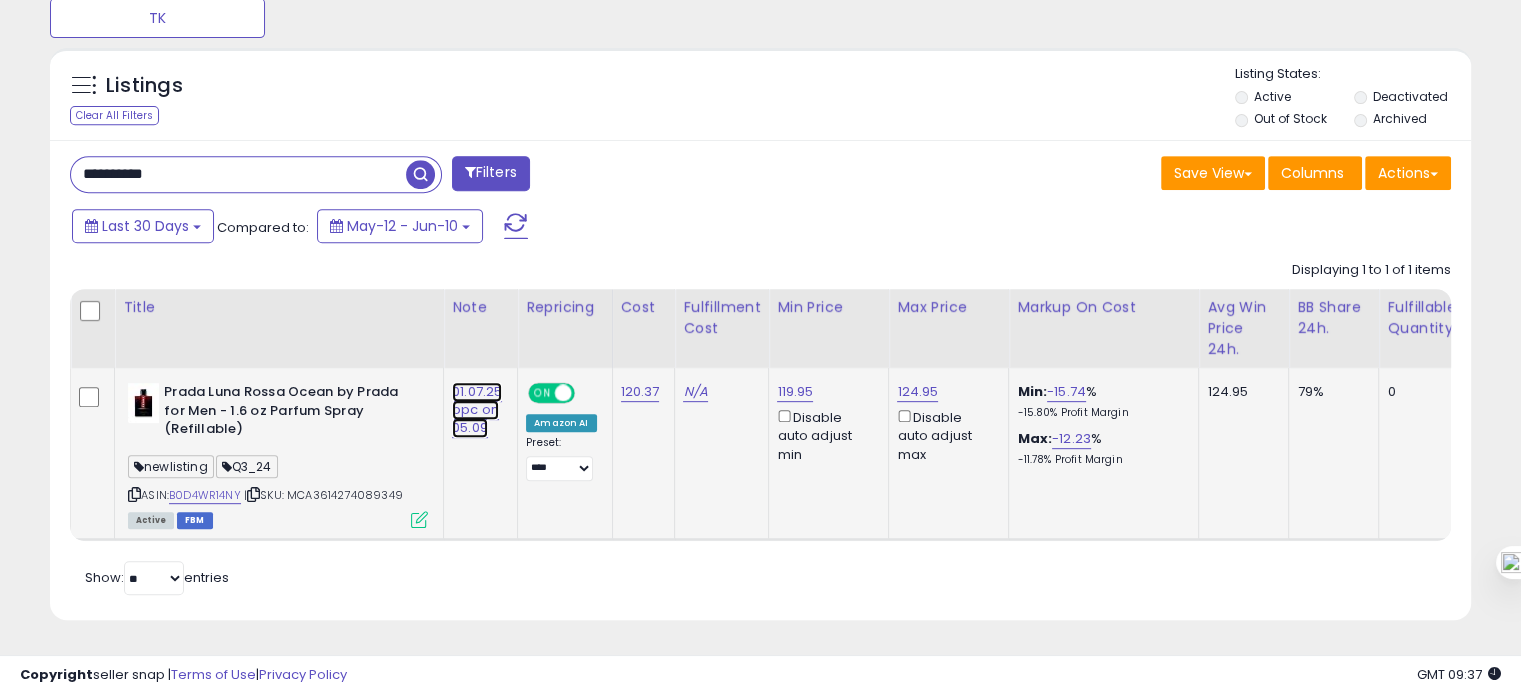 click on "01.07.25 ppc on 05.09" at bounding box center [477, 410] 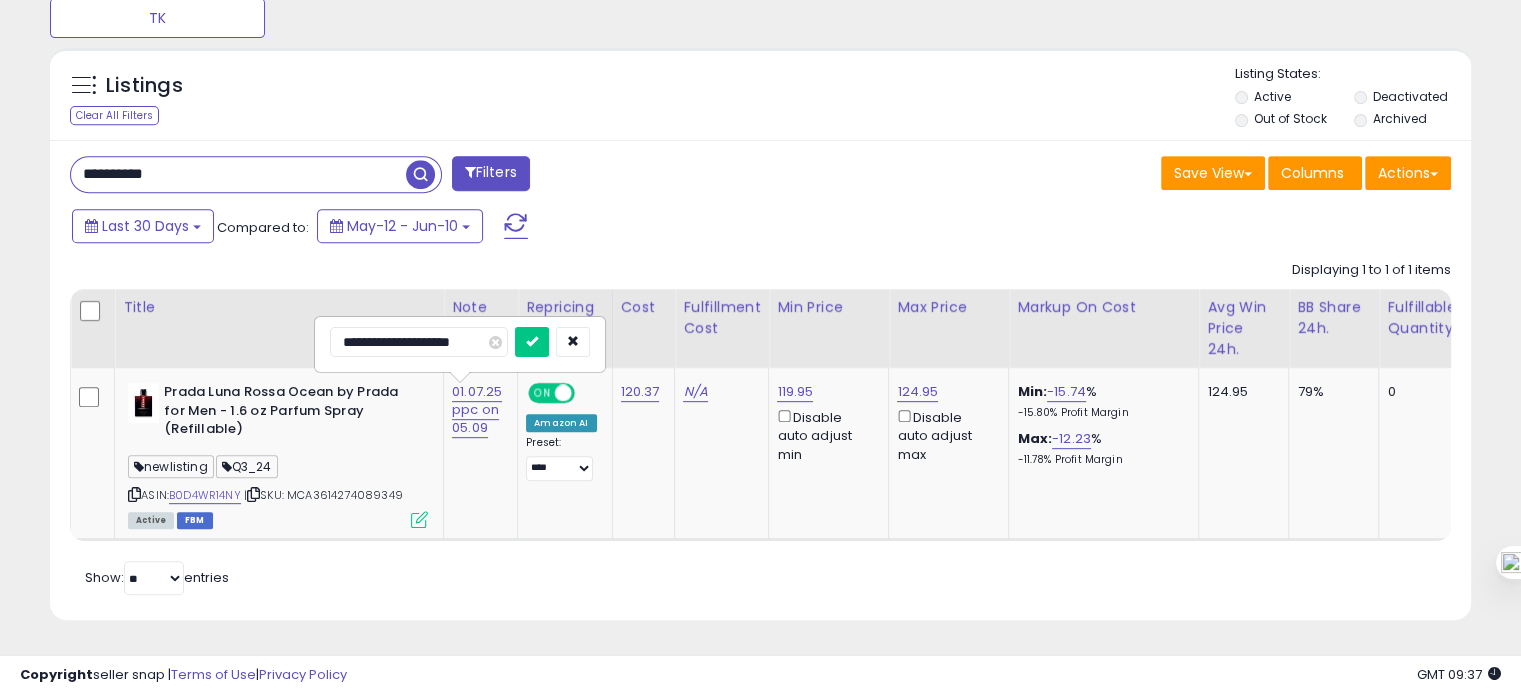 click on "**********" at bounding box center (238, 174) 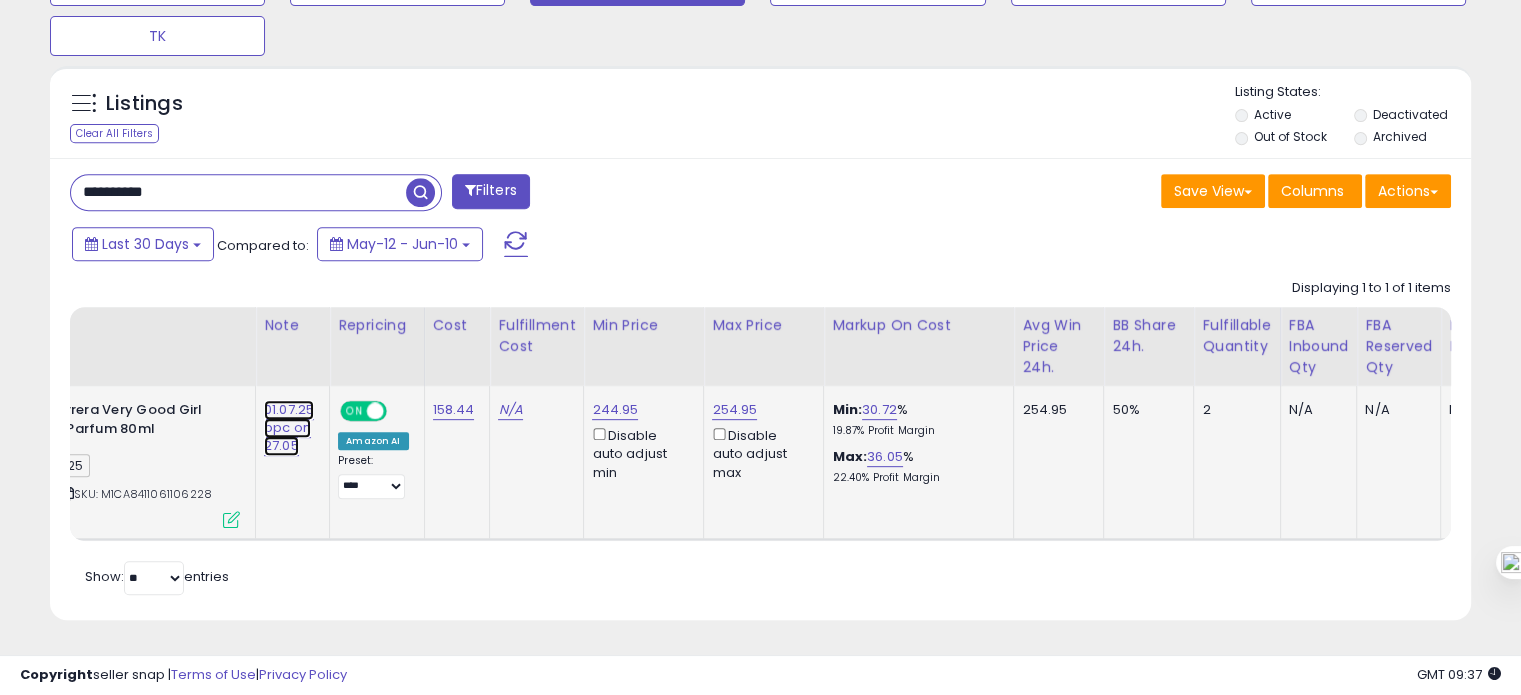 click on "01.07.25 ppc on 27.05" at bounding box center [289, 428] 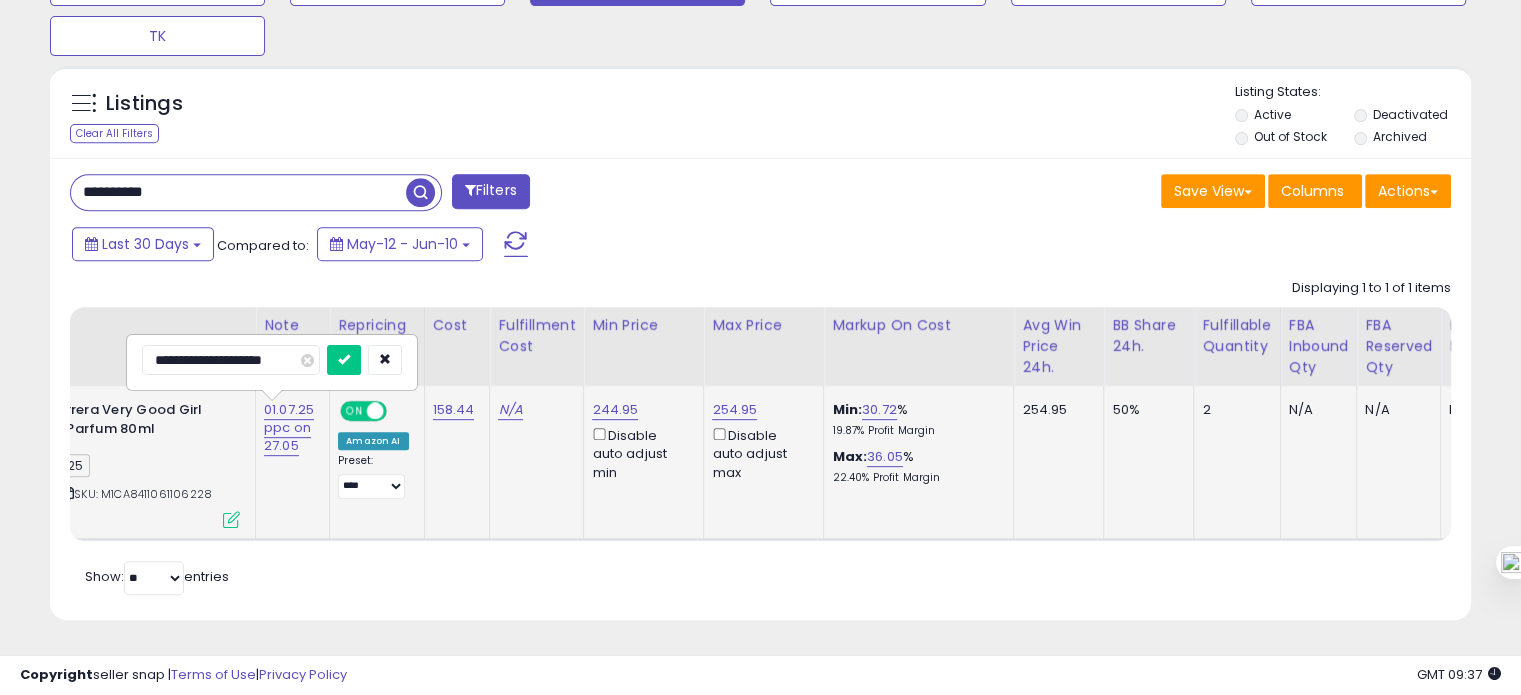 click on "**********" at bounding box center (231, 360) 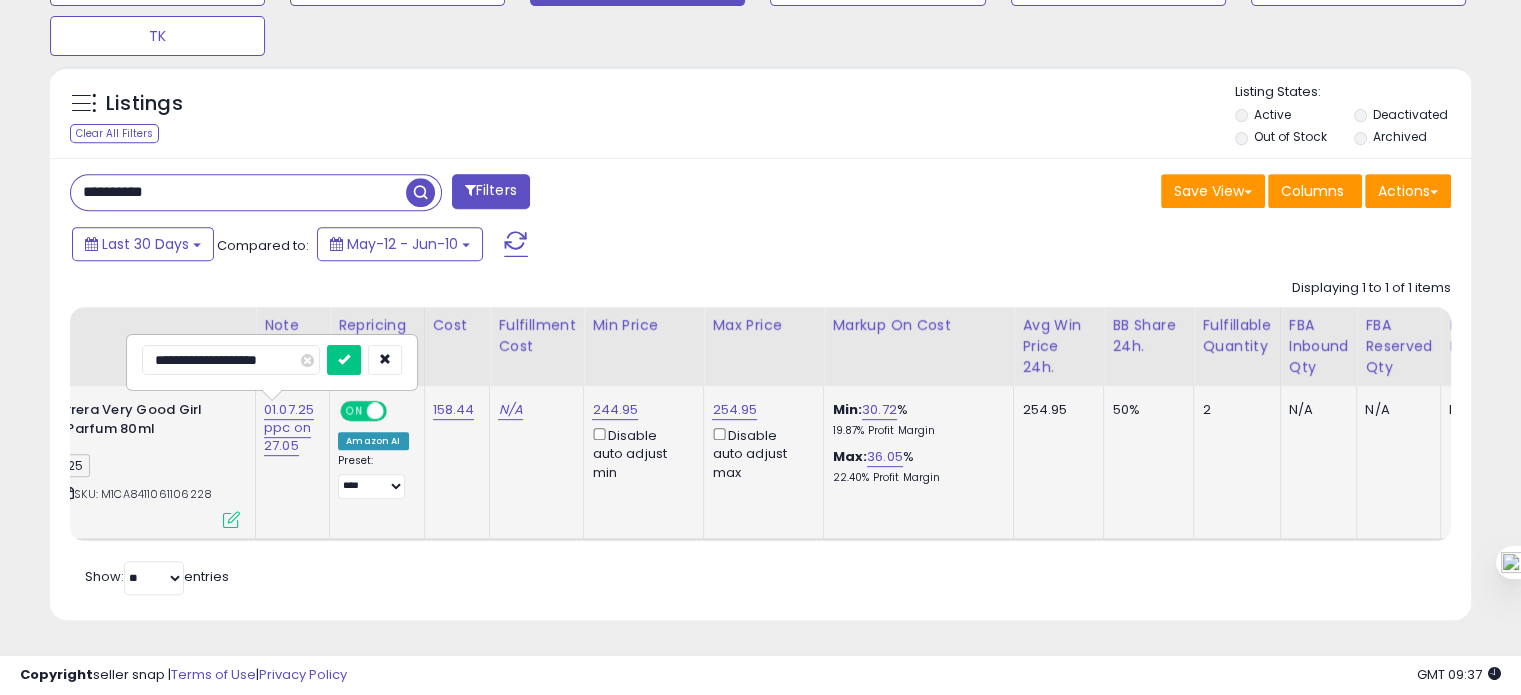 type on "**********" 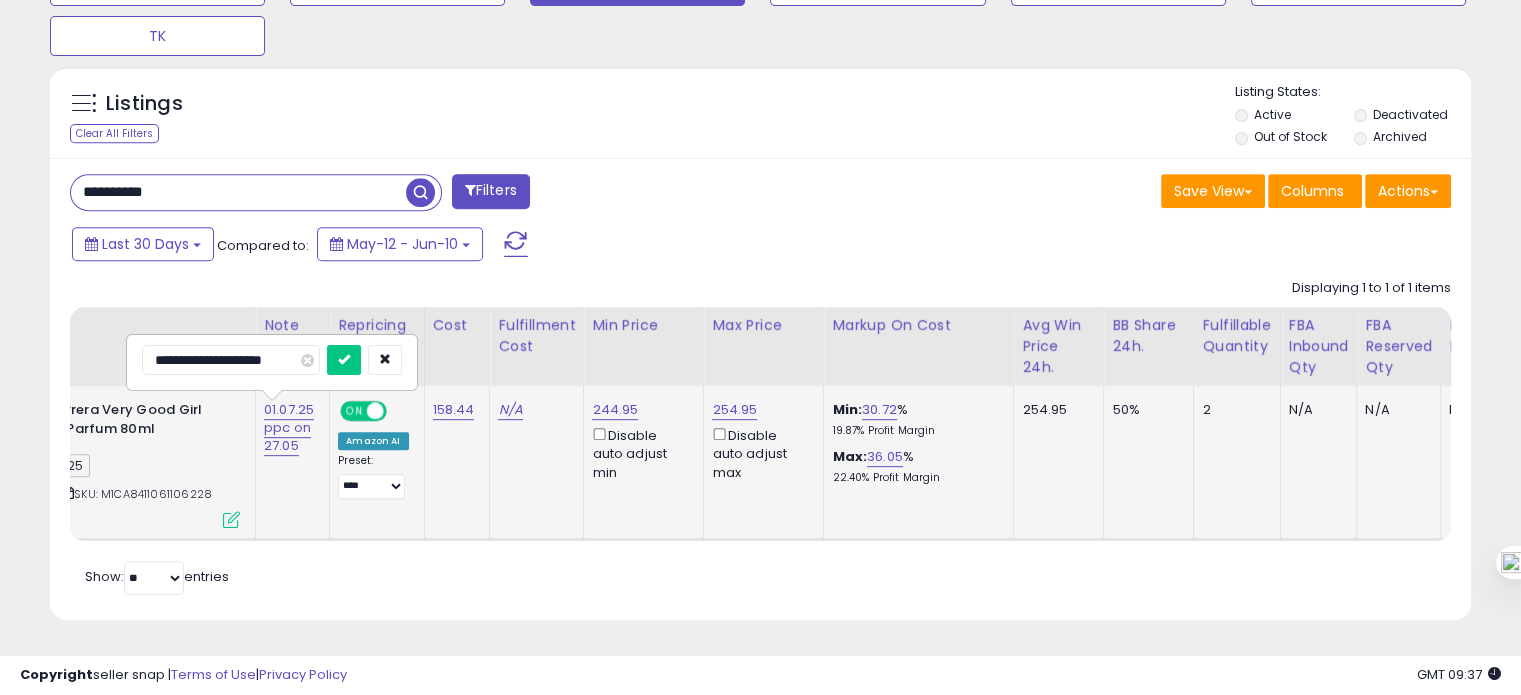 click at bounding box center (344, 360) 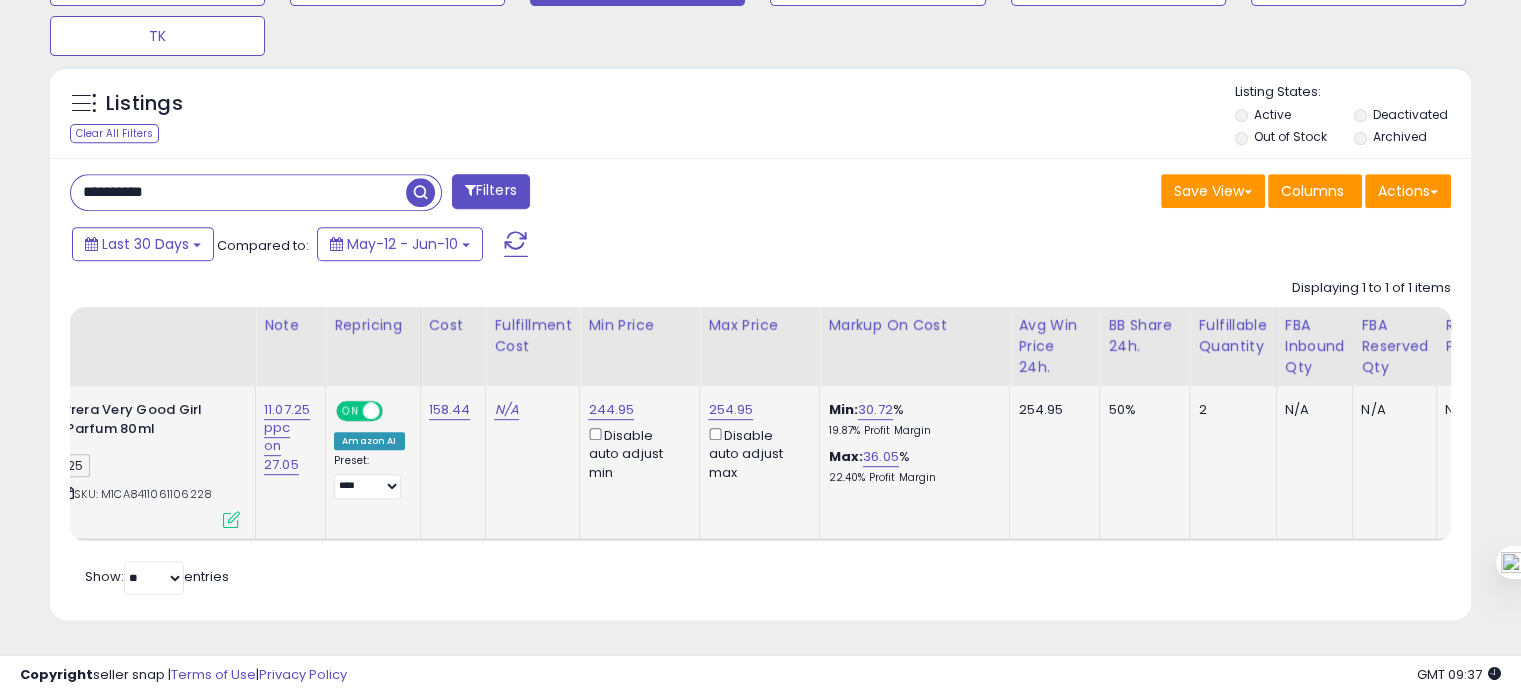 click on "**********" at bounding box center [238, 192] 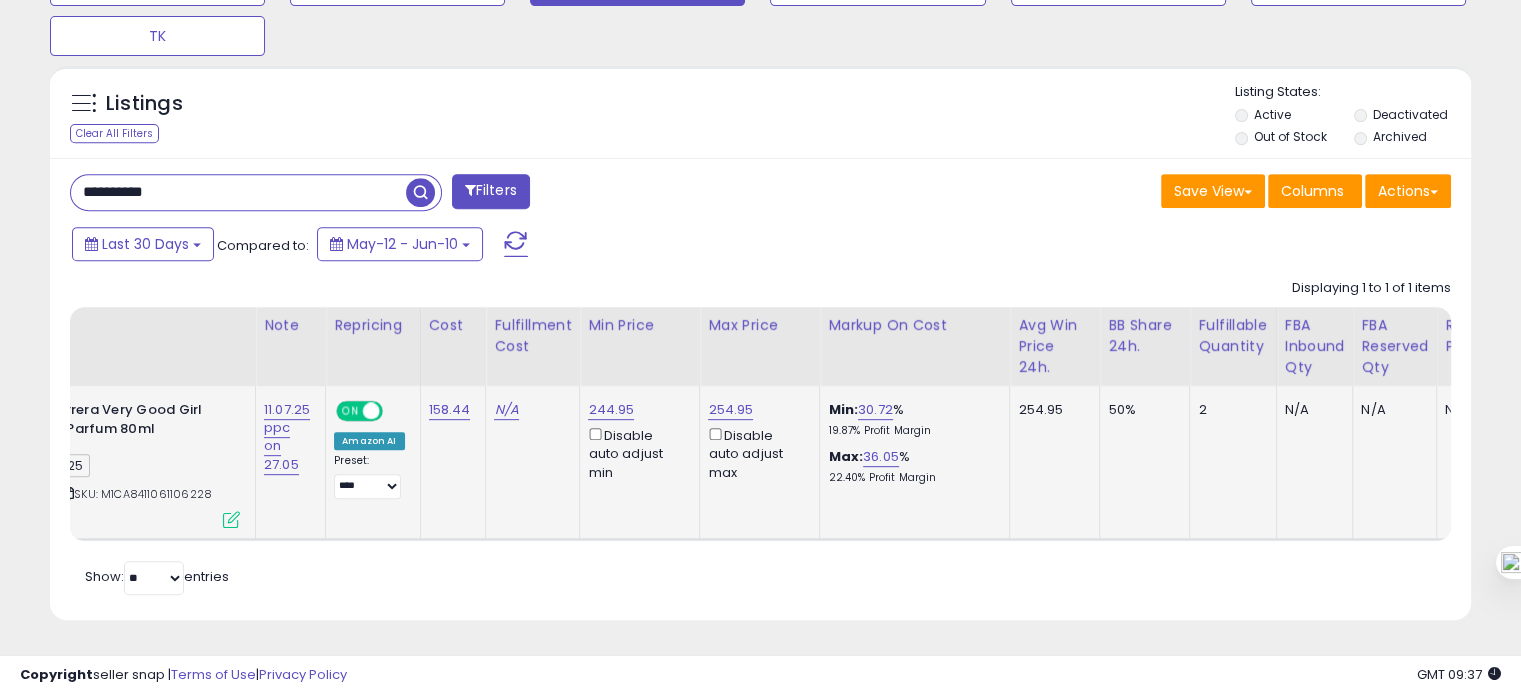 paste 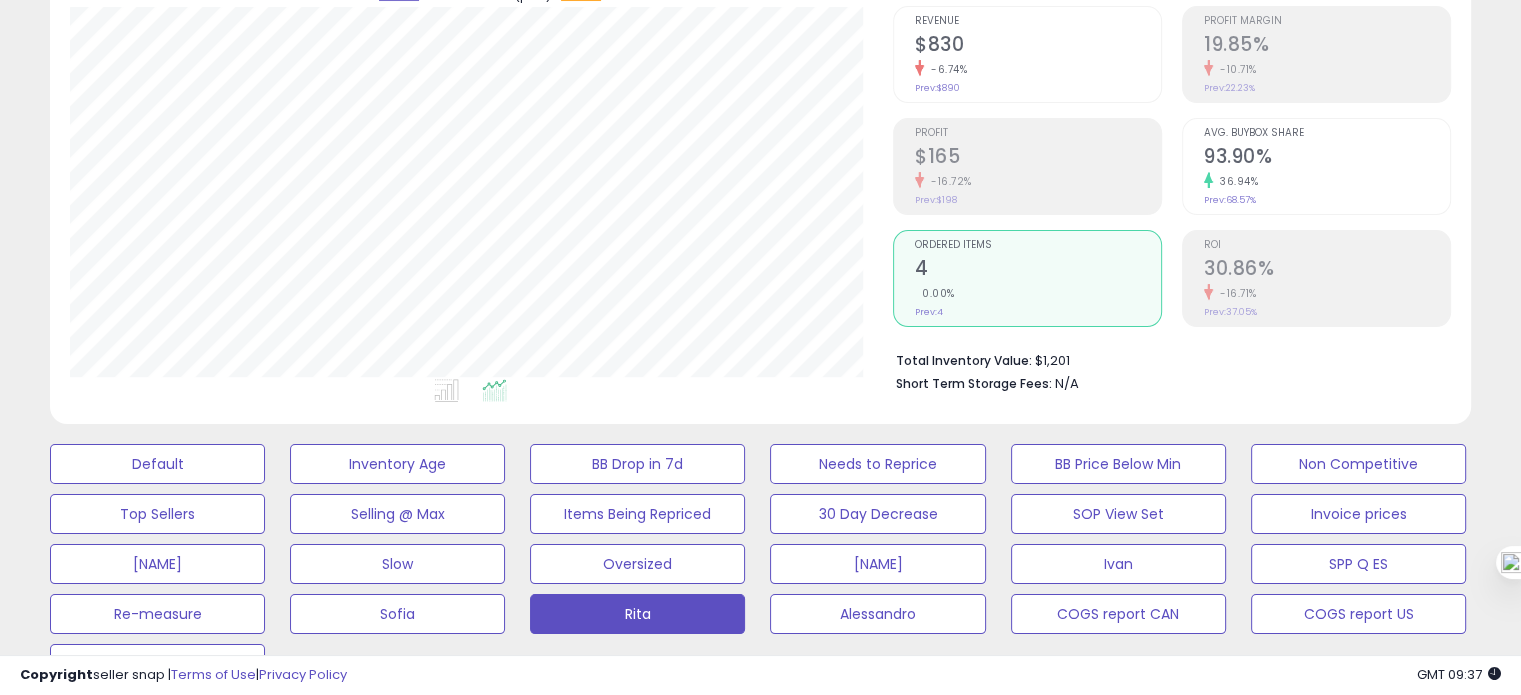click on "Retrieving aggregations..
Revenue
$830
-6.74%
Prev:  $890
Profit     $165" at bounding box center (1172, 195) 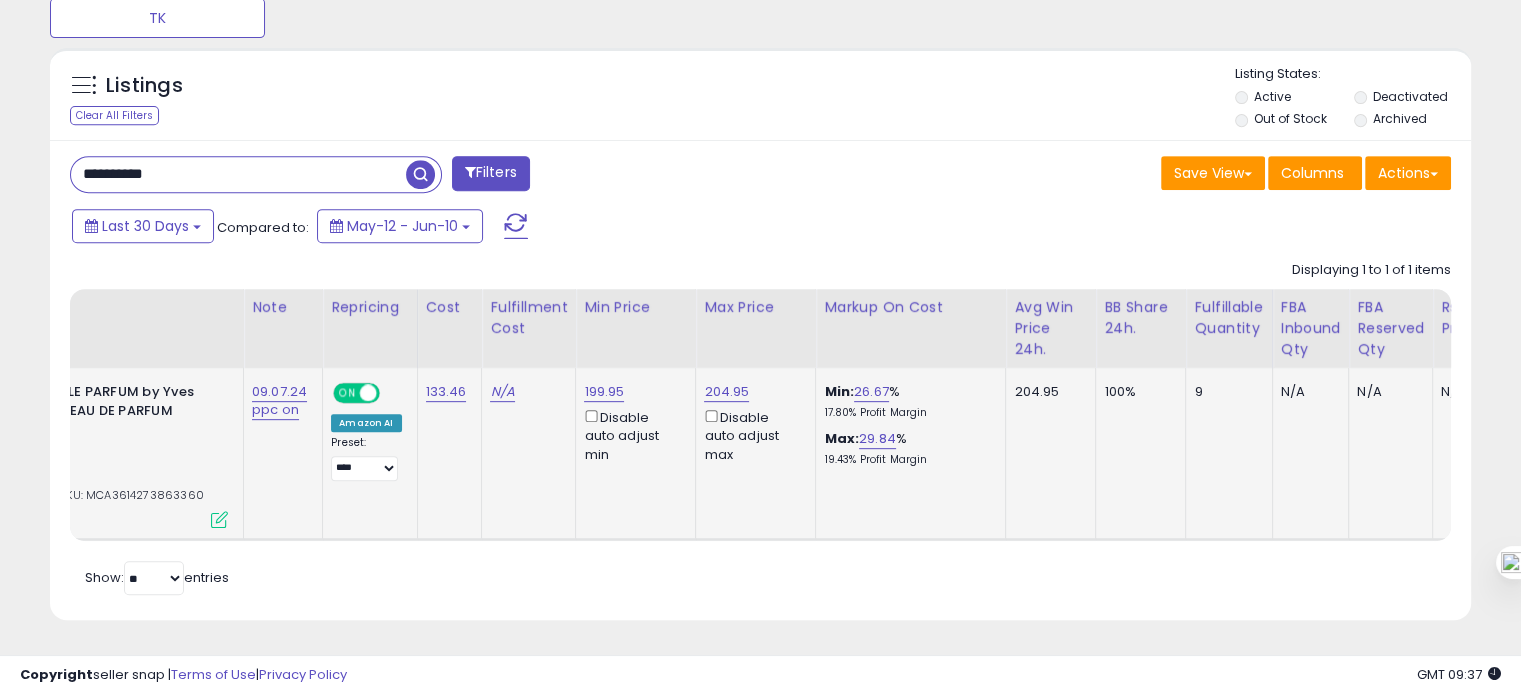 click on "204.95  Disable auto adjust max" 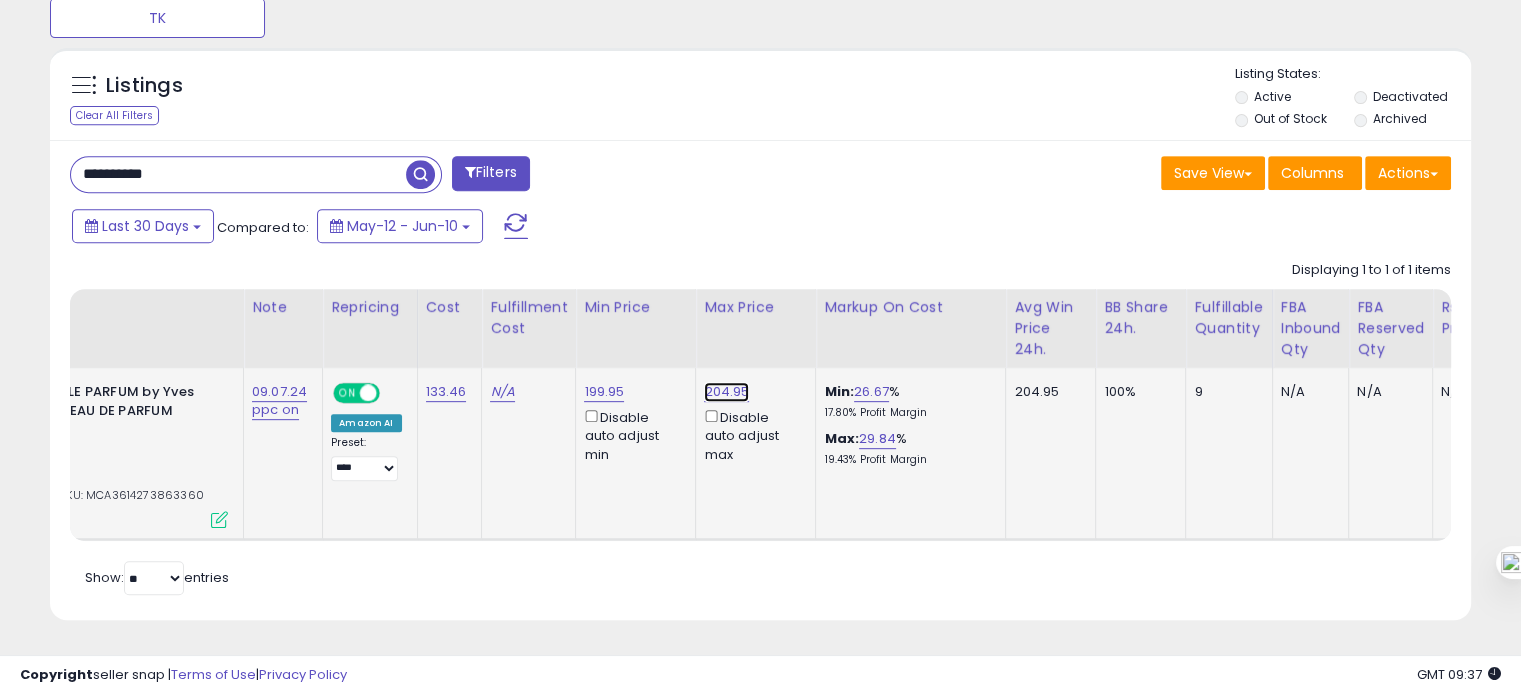 click on "204.95" at bounding box center [726, 392] 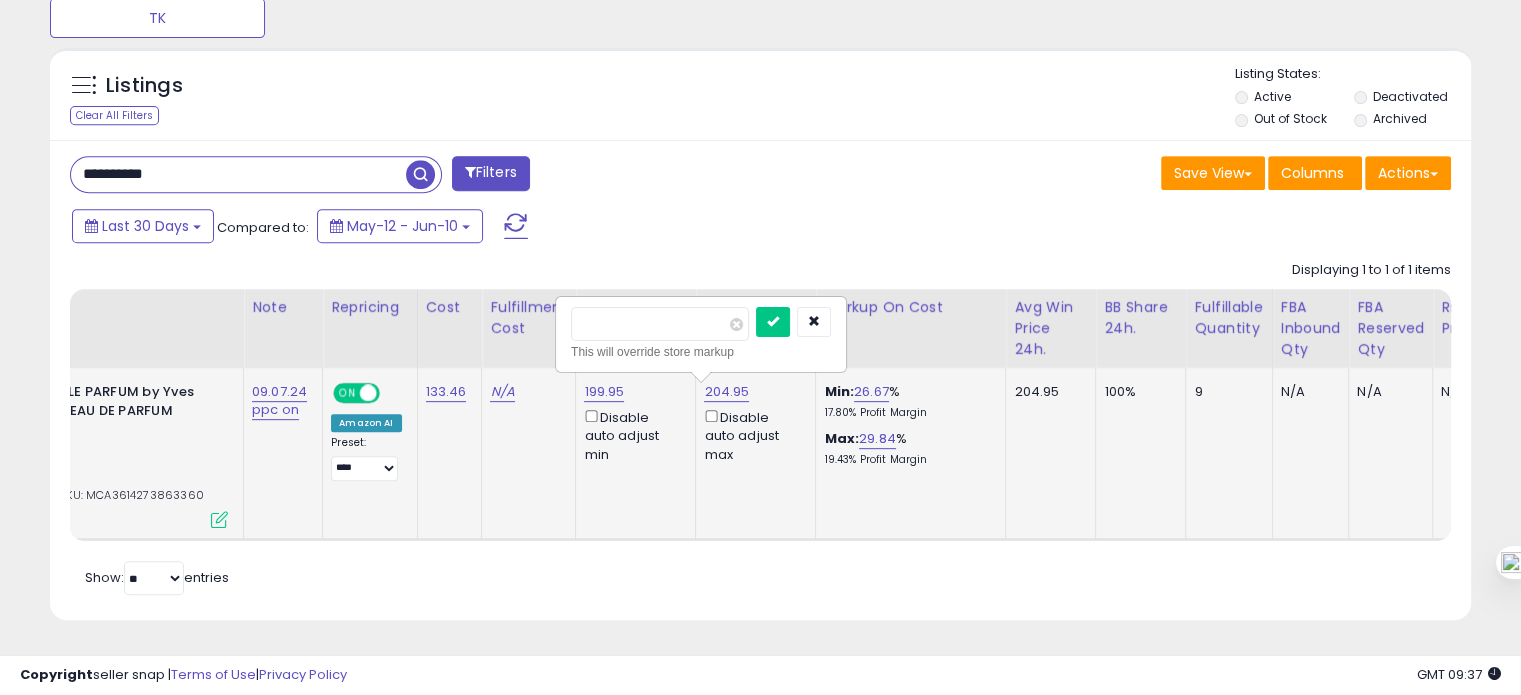 drag, startPoint x: 602, startPoint y: 311, endPoint x: 574, endPoint y: 315, distance: 28.284271 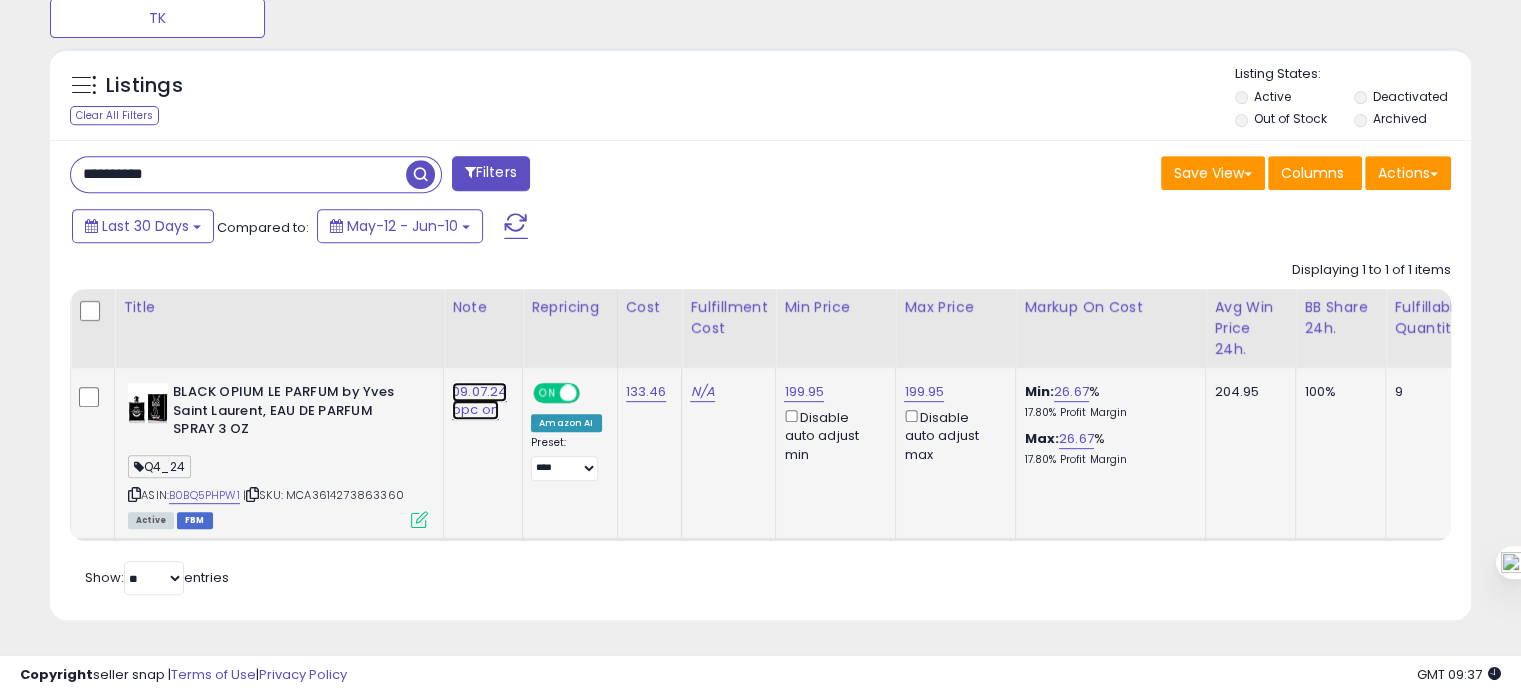 click on "09.07.24 ppc on" at bounding box center (479, 401) 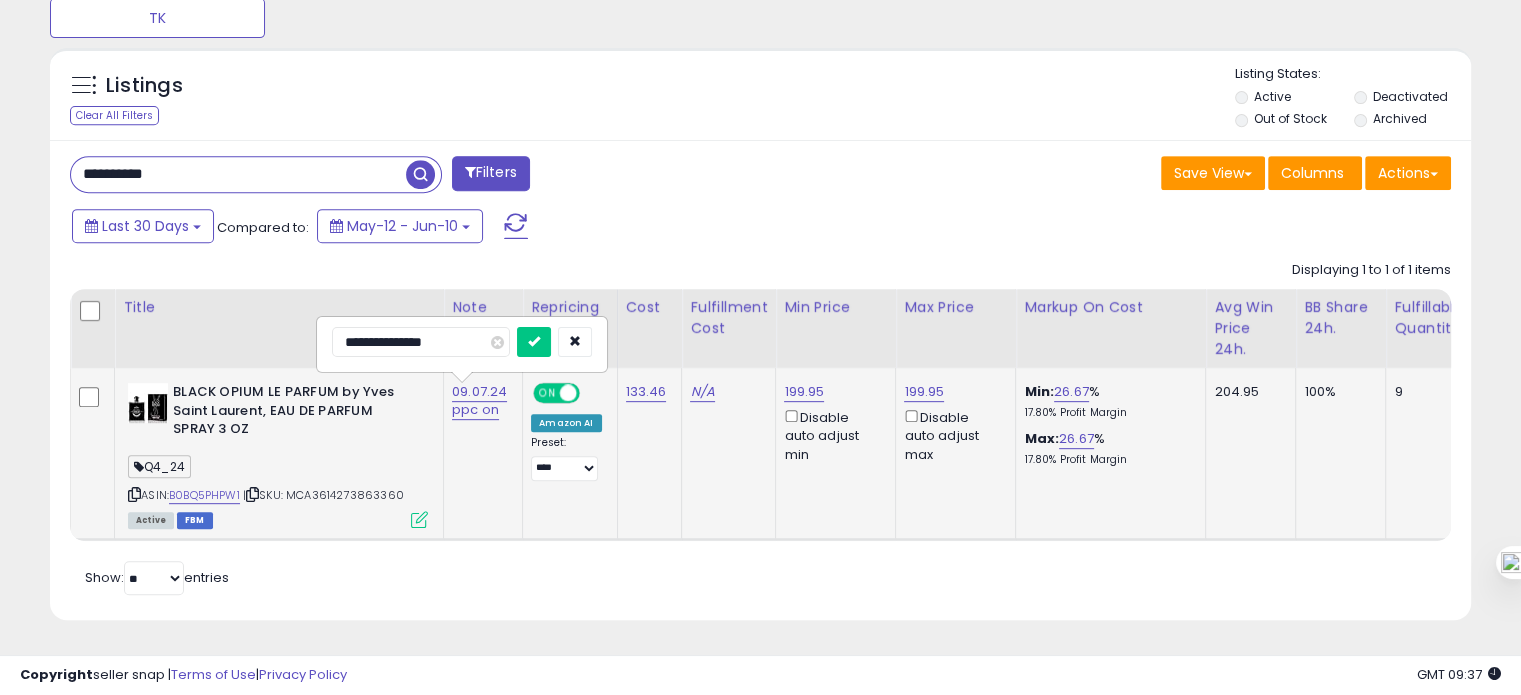 drag, startPoint x: 361, startPoint y: 331, endPoint x: 334, endPoint y: 333, distance: 27.073973 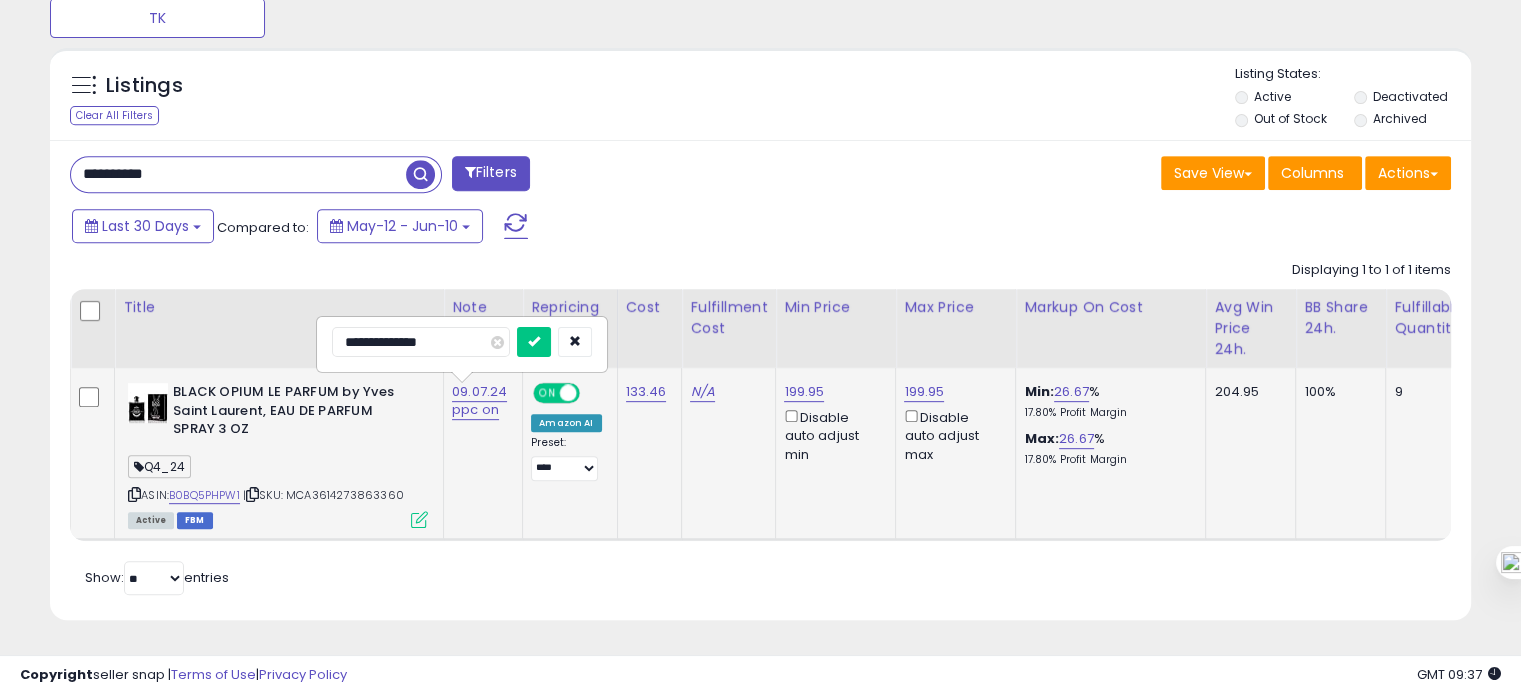 type on "**********" 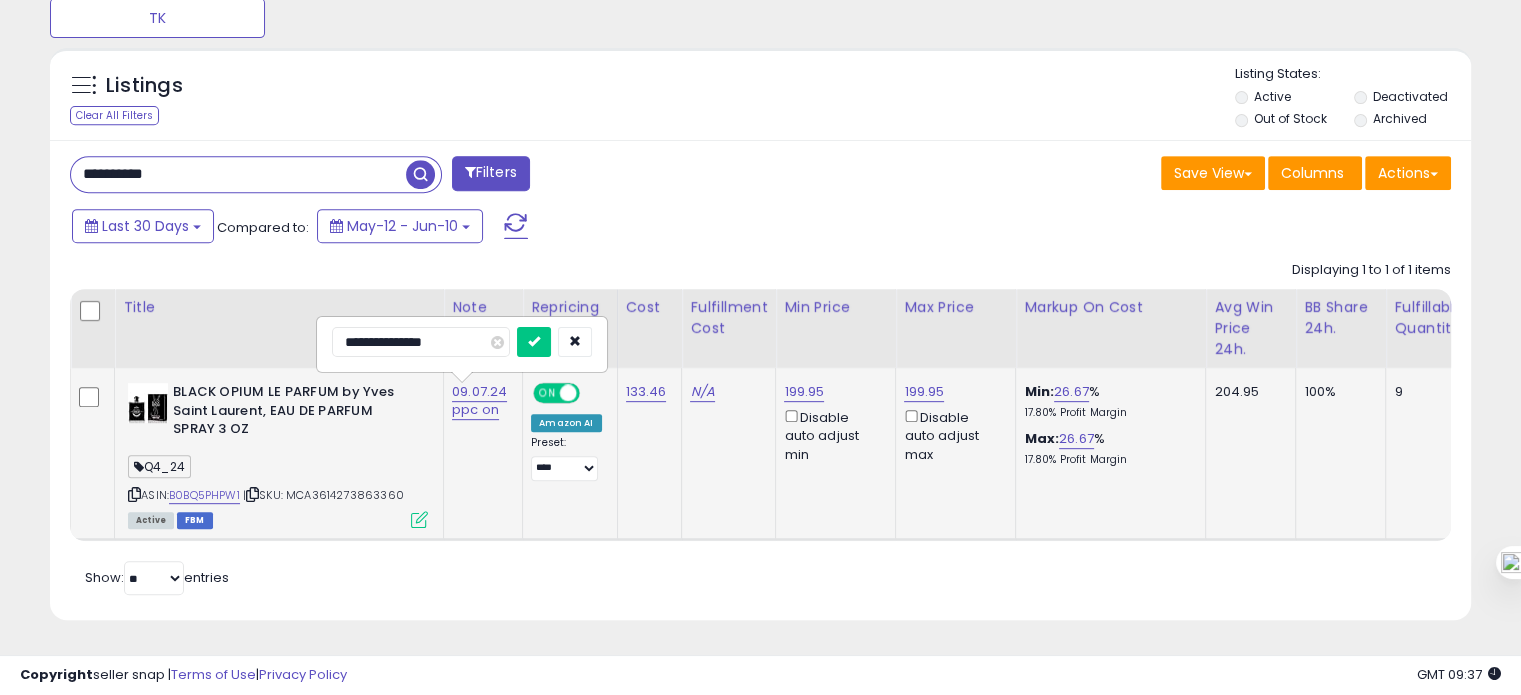 click at bounding box center (534, 342) 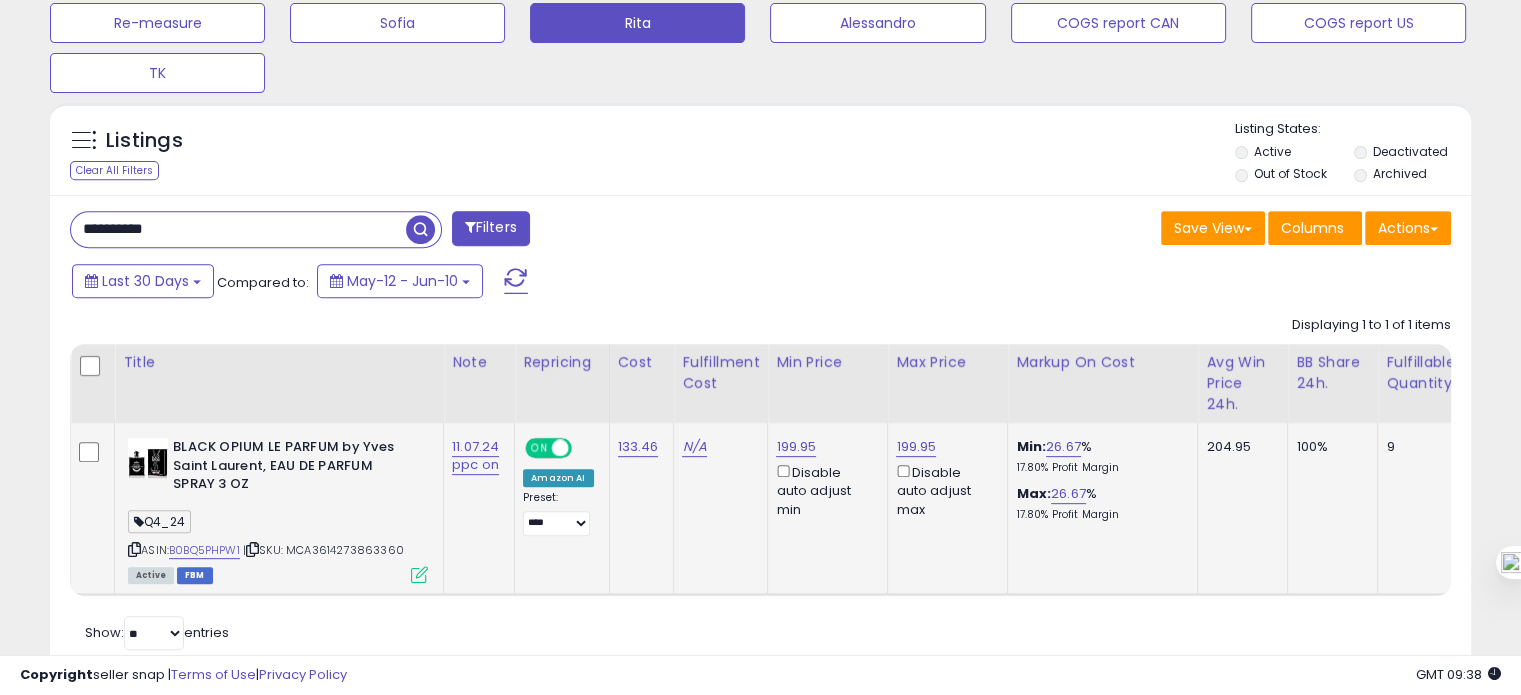scroll, scrollTop: 846, scrollLeft: 0, axis: vertical 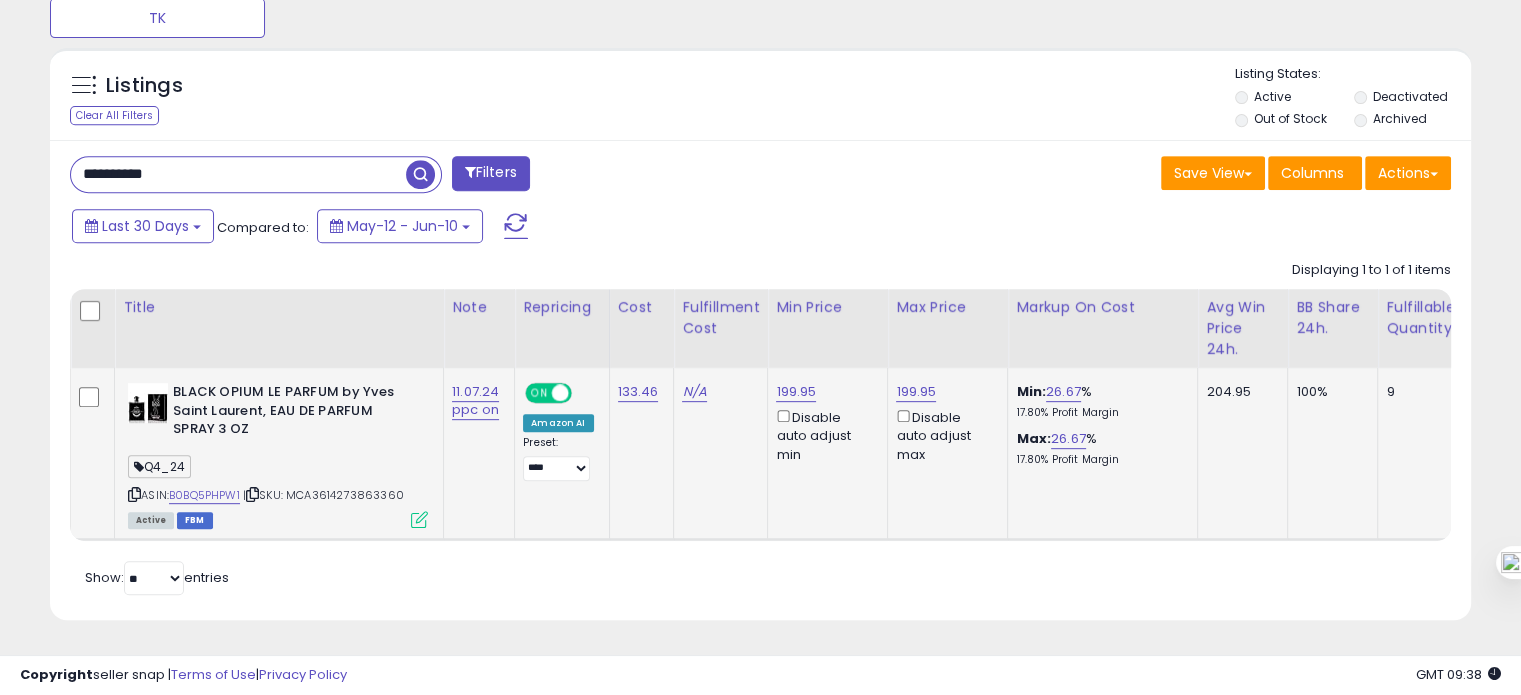 click on "**********" at bounding box center (238, 174) 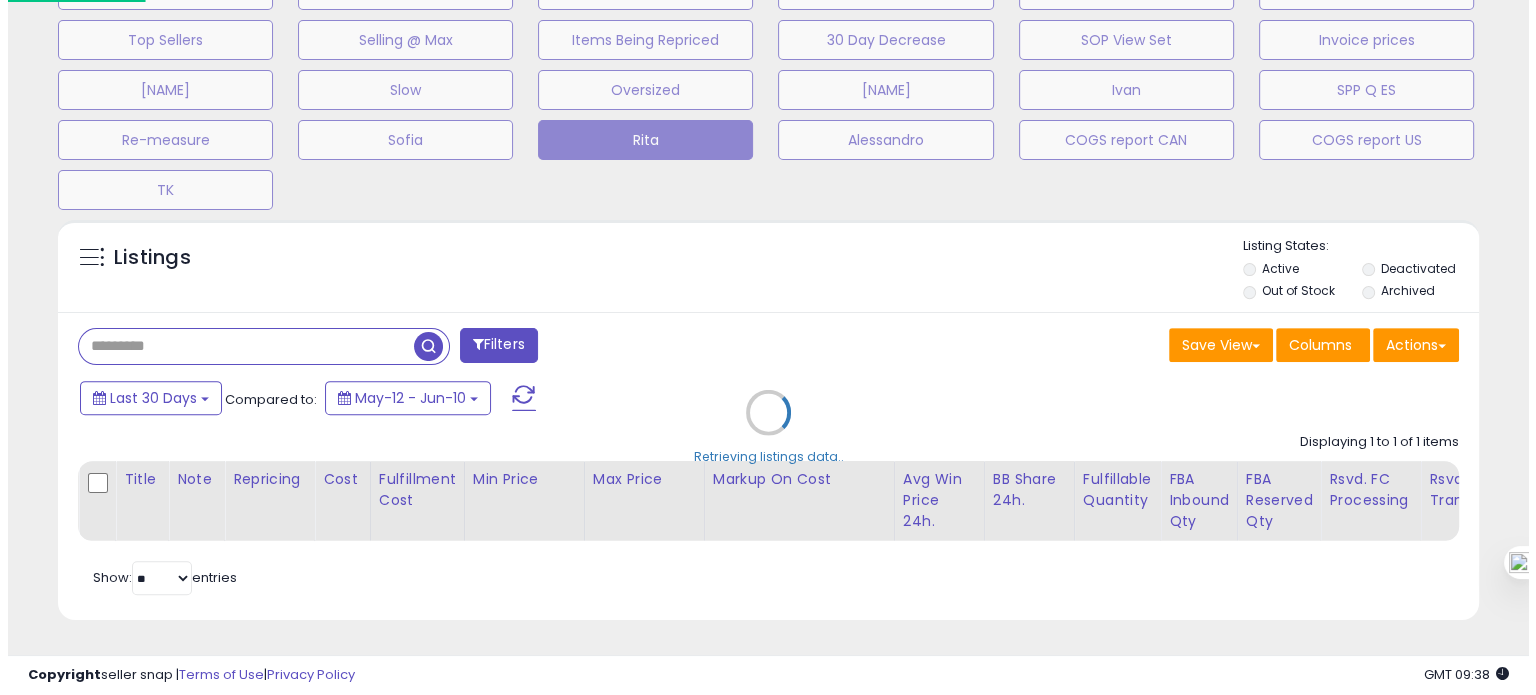 scroll, scrollTop: 674, scrollLeft: 0, axis: vertical 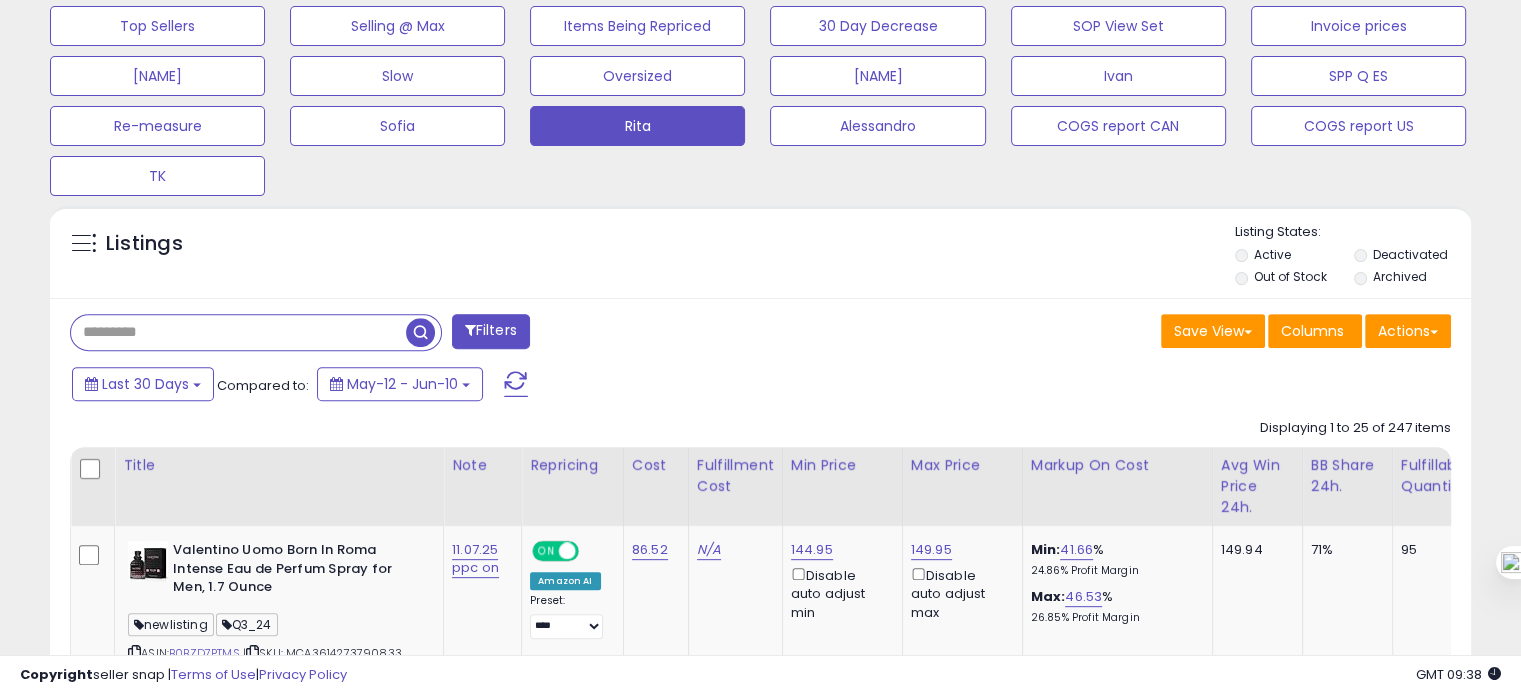click on "Listings" at bounding box center [159, 249] 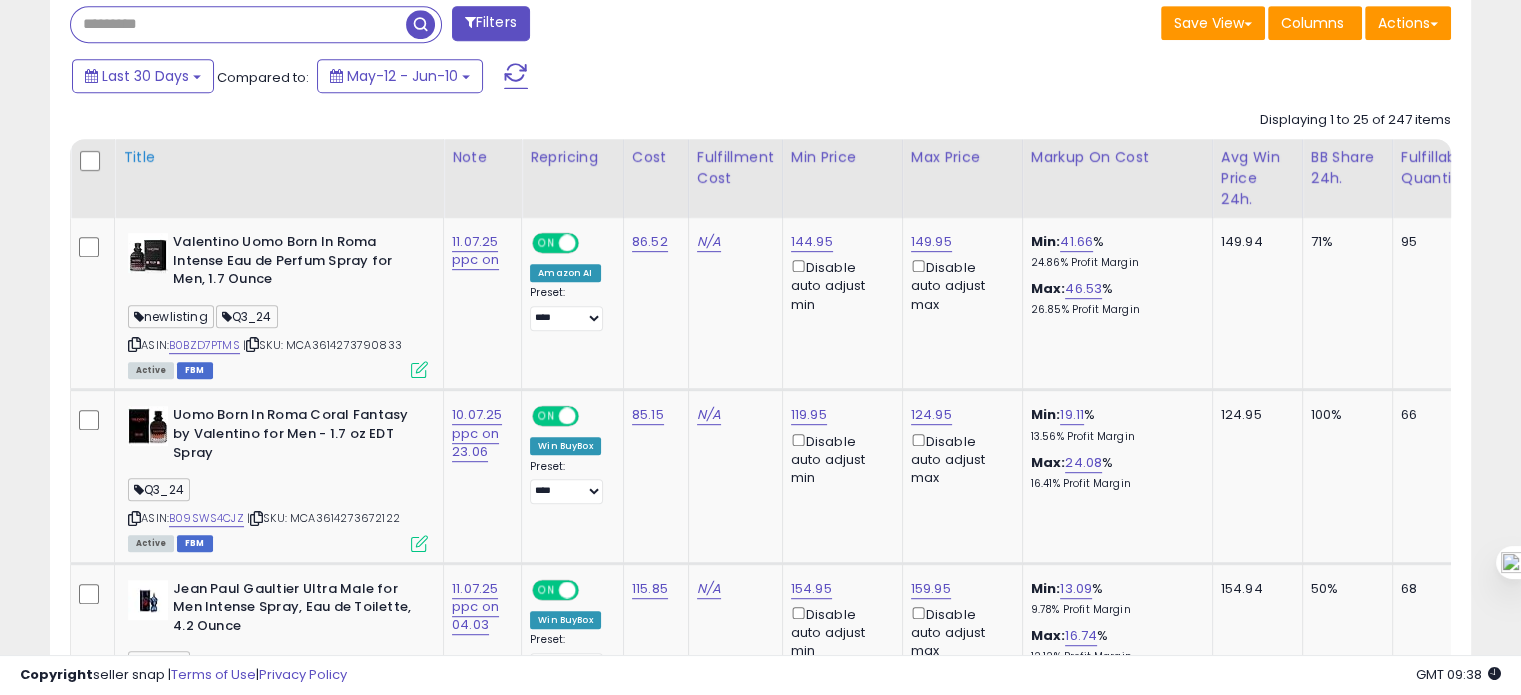 scroll, scrollTop: 1045, scrollLeft: 0, axis: vertical 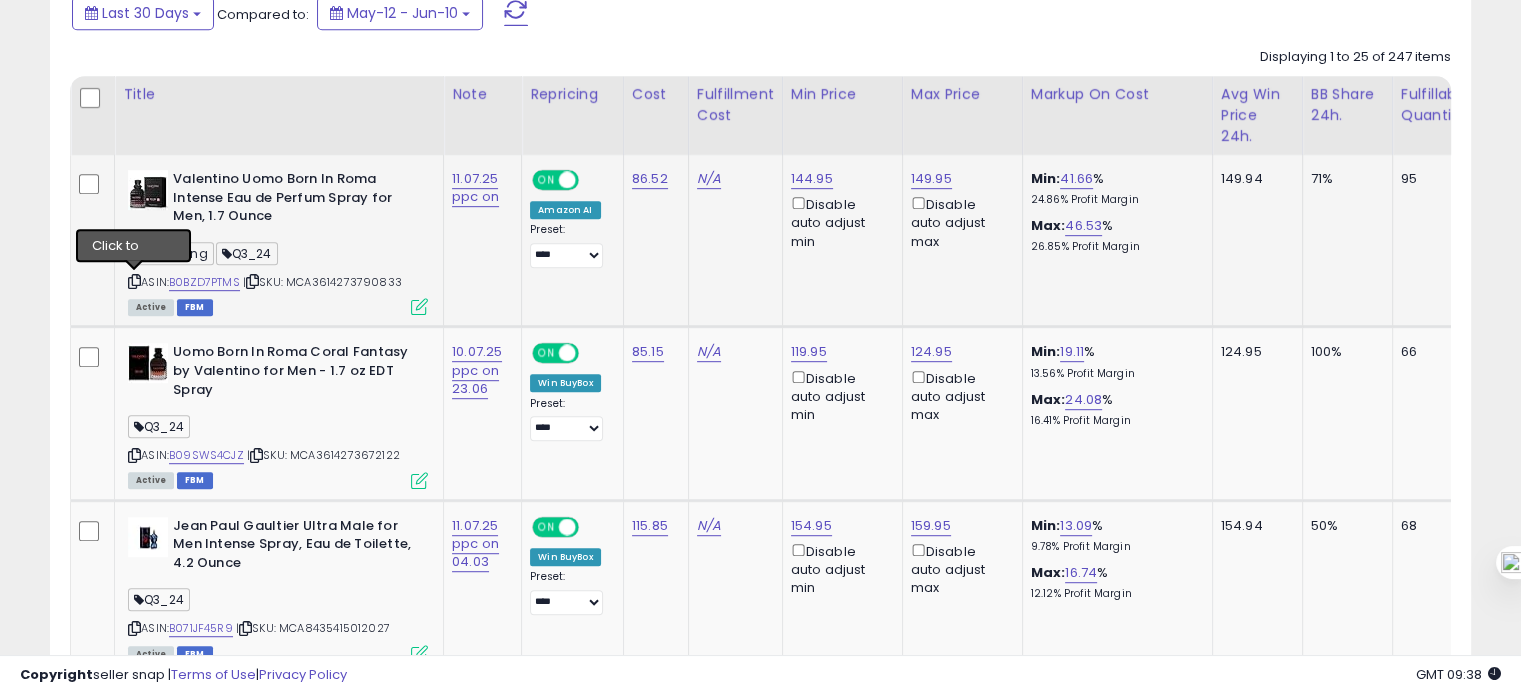 click at bounding box center [134, 281] 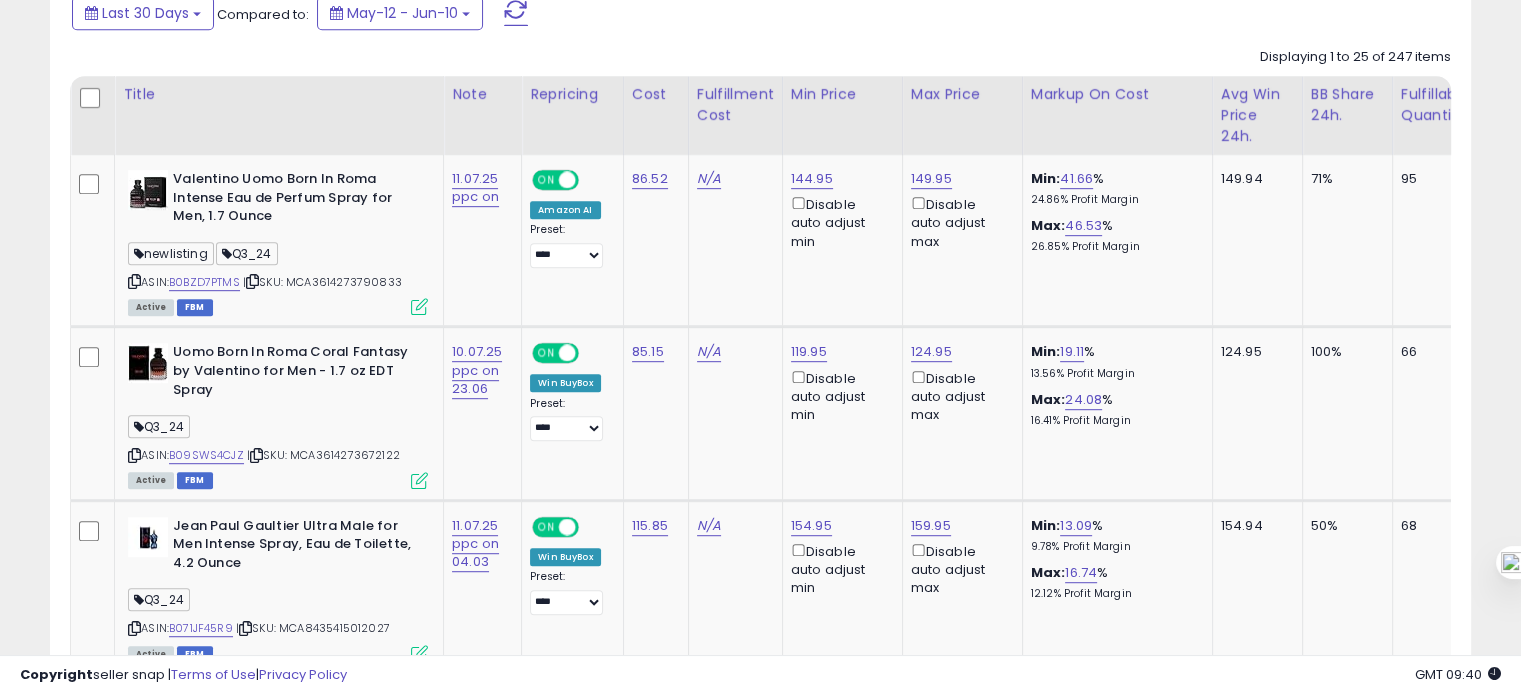 click on "Displaying 1 to 25 of 247 items
Title
Note
Cost" 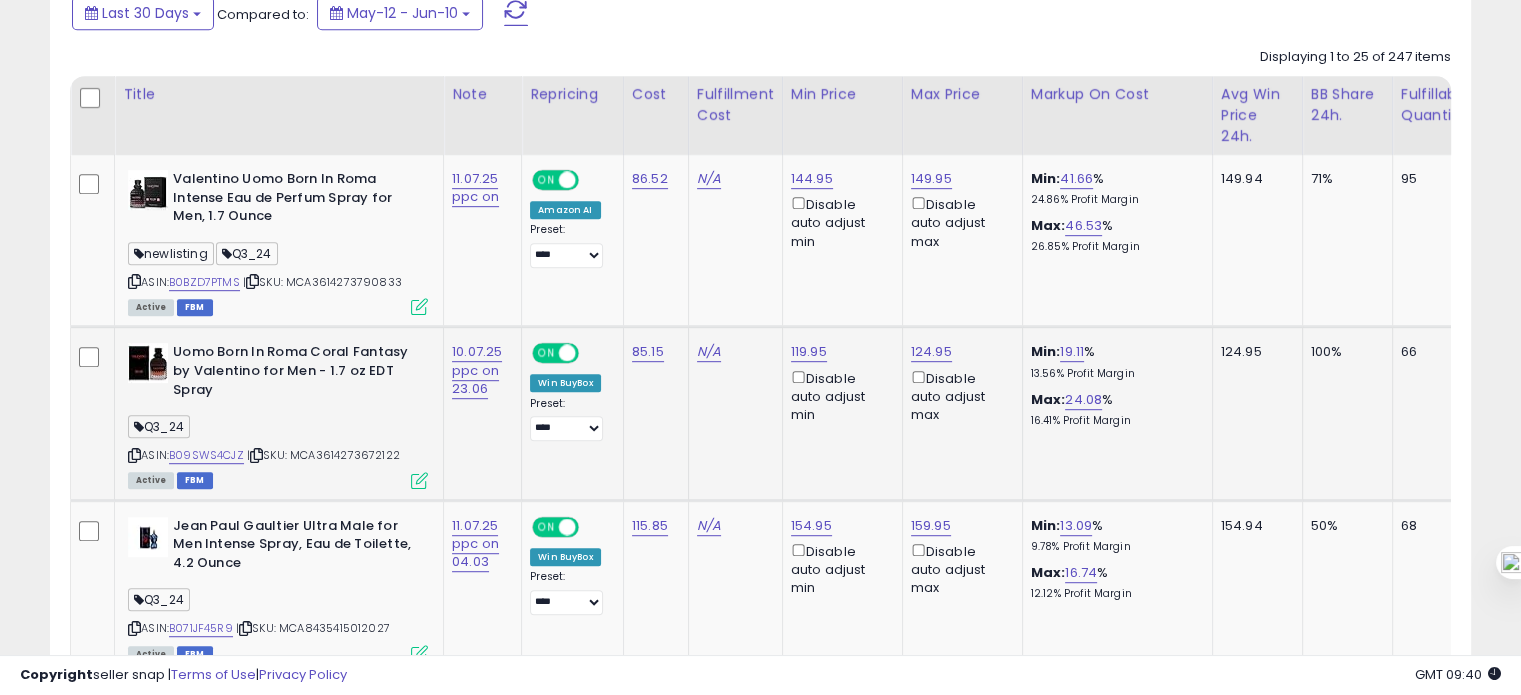 scroll, scrollTop: 0, scrollLeft: 314, axis: horizontal 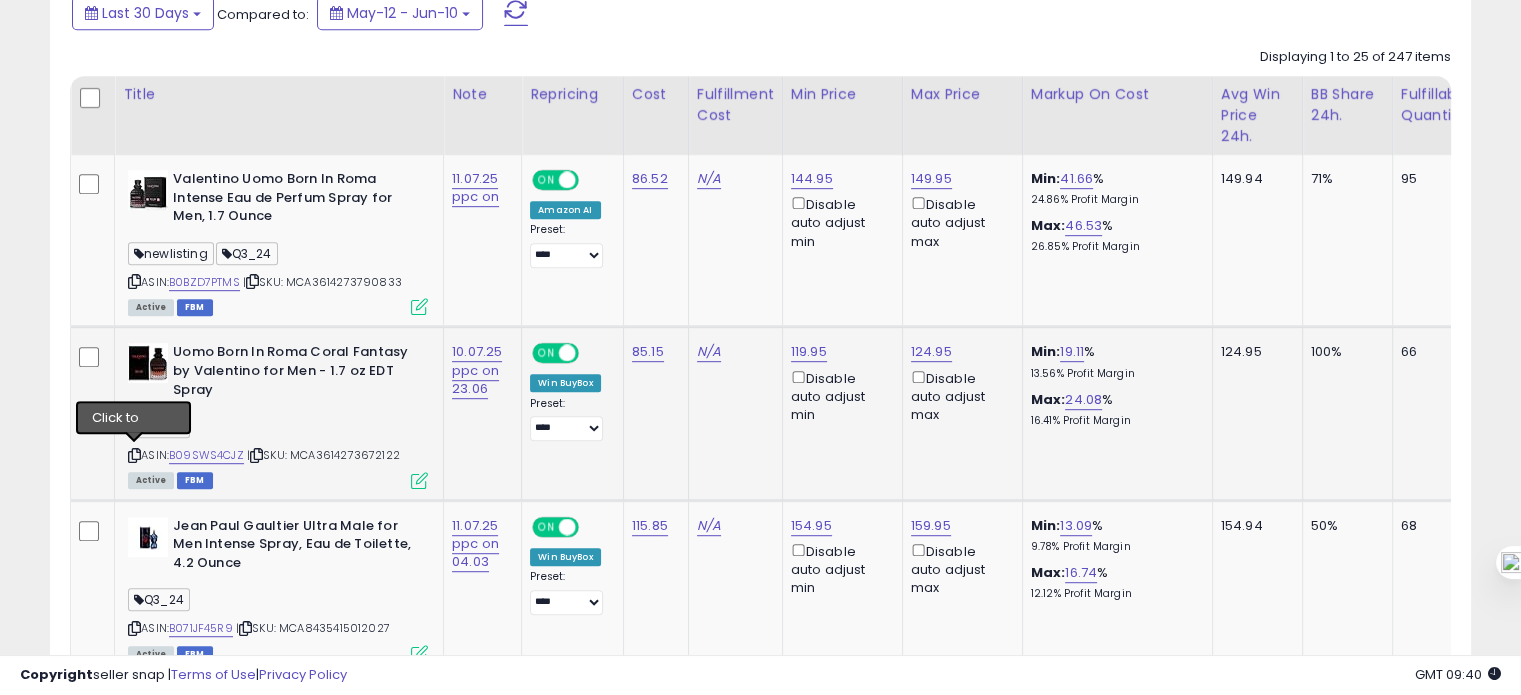 click at bounding box center (134, 455) 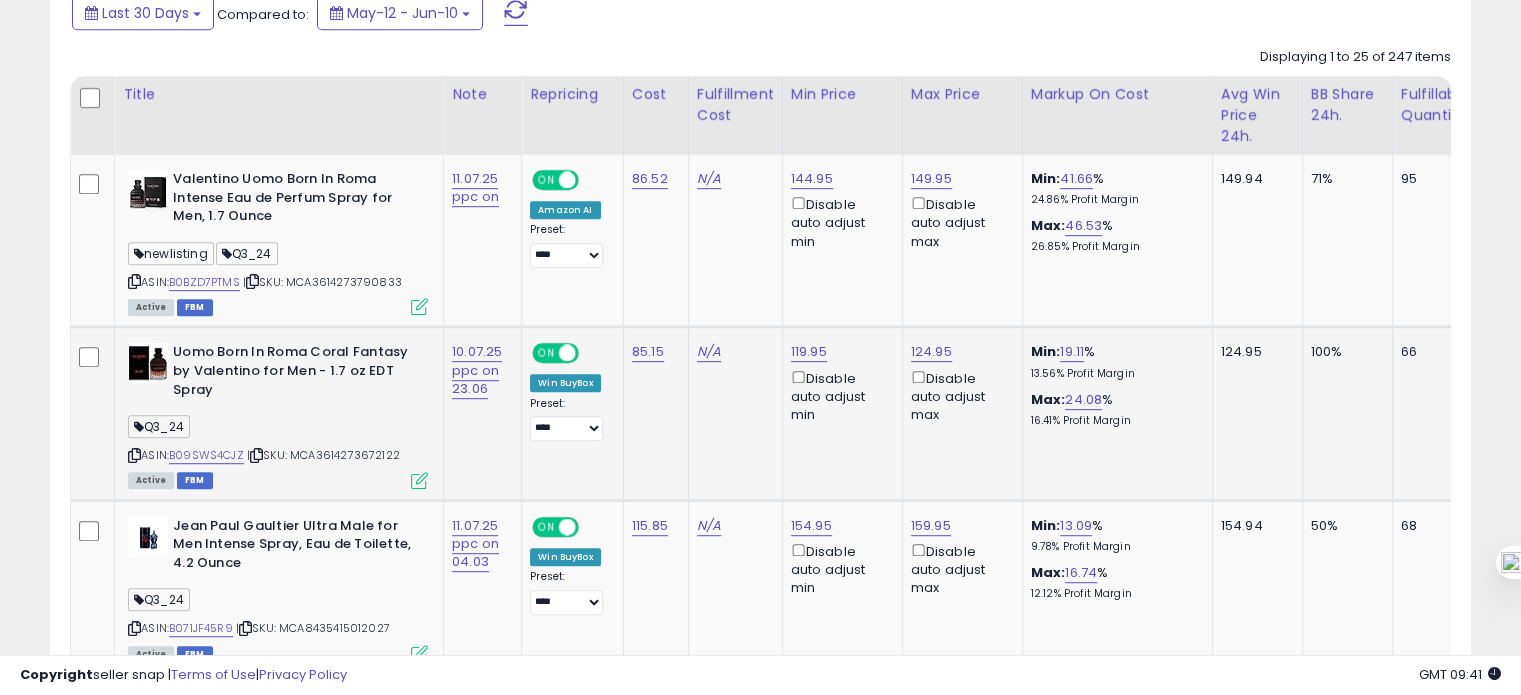 scroll, scrollTop: 0, scrollLeft: 560, axis: horizontal 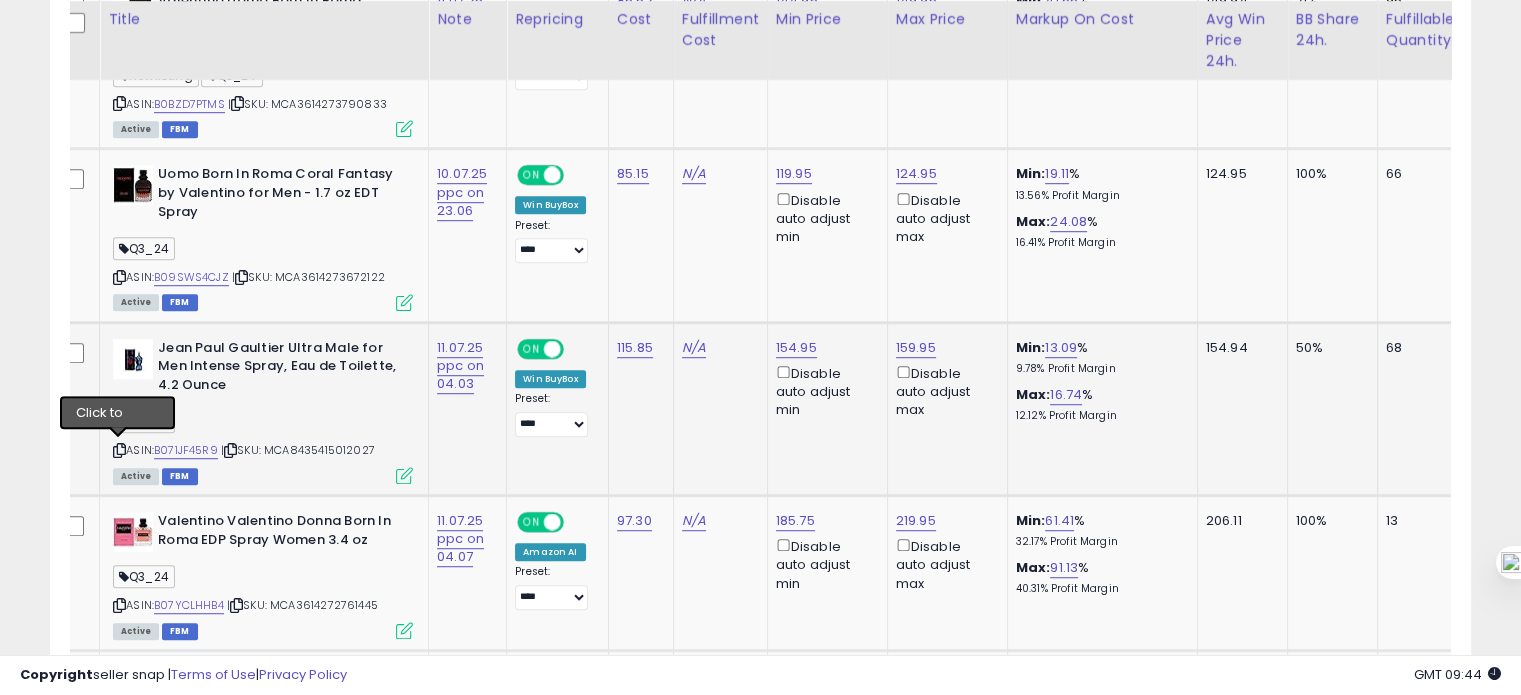 click at bounding box center (119, 450) 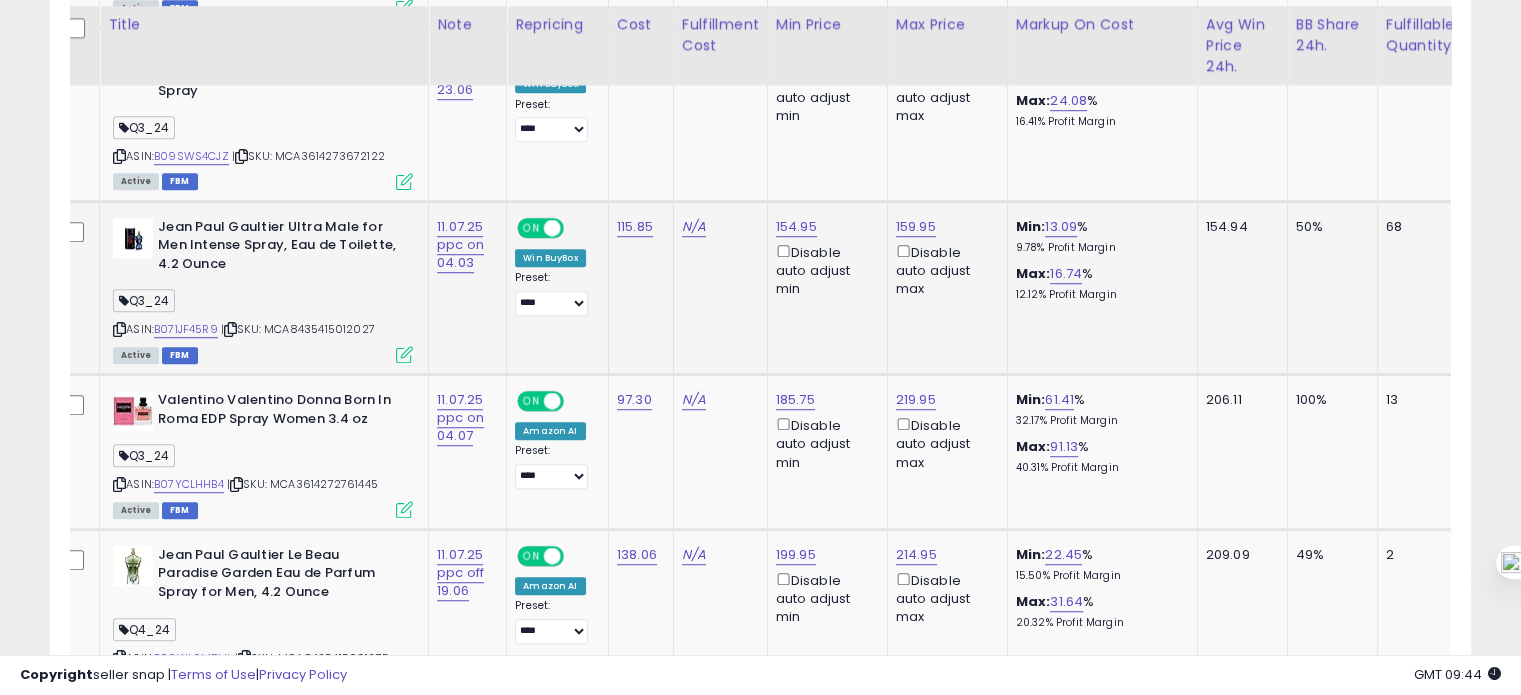 scroll, scrollTop: 1350, scrollLeft: 0, axis: vertical 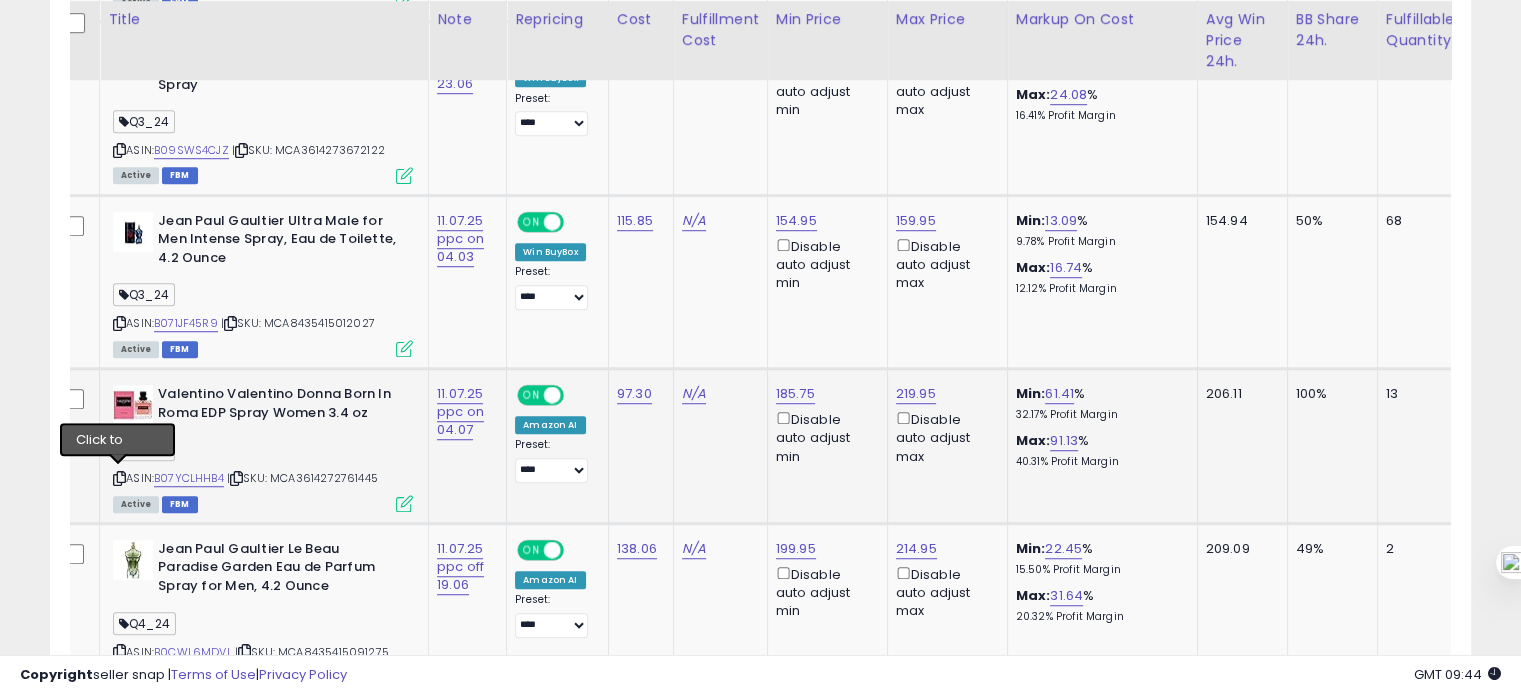 click at bounding box center (119, 478) 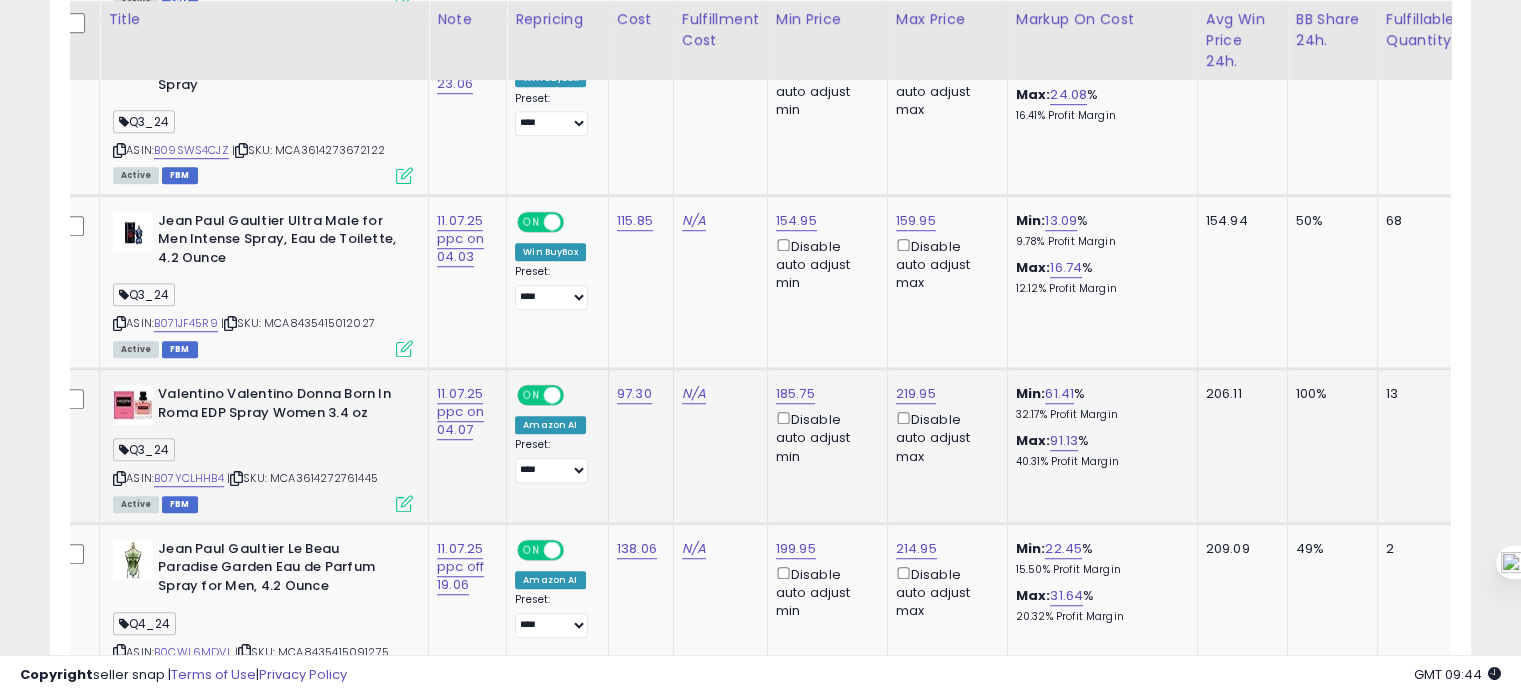 scroll, scrollTop: 0, scrollLeft: 543, axis: horizontal 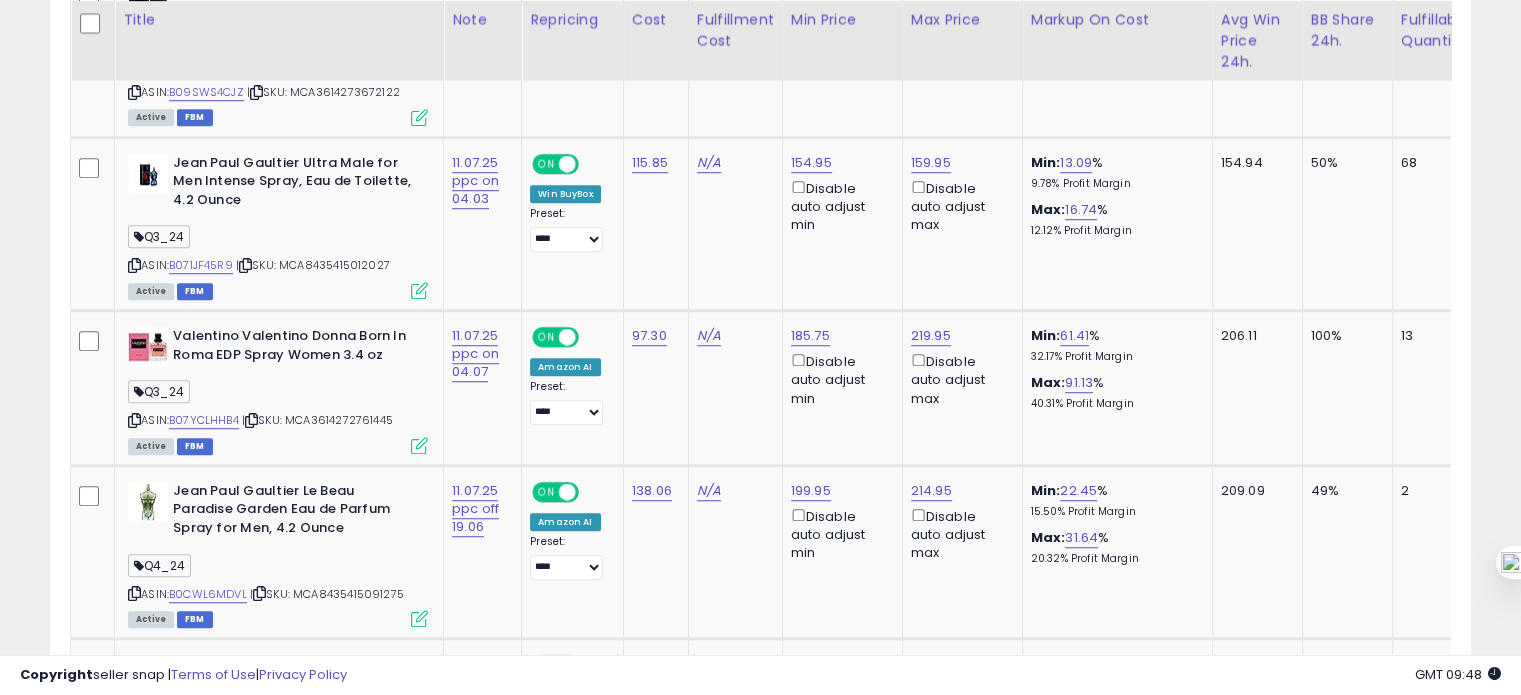 click on "Filters
Save View
Save As New View
Update Current View
Columns" at bounding box center [760, 1805] 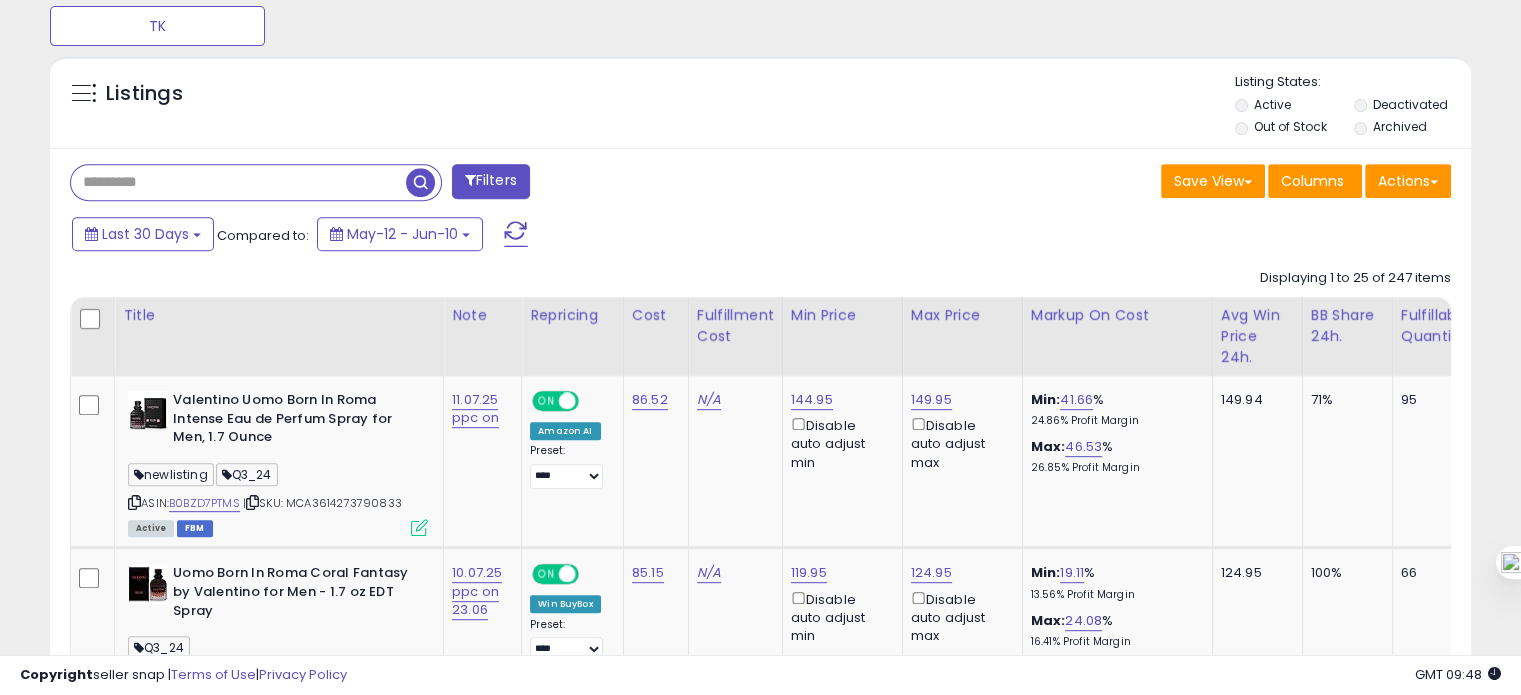 scroll, scrollTop: 822, scrollLeft: 0, axis: vertical 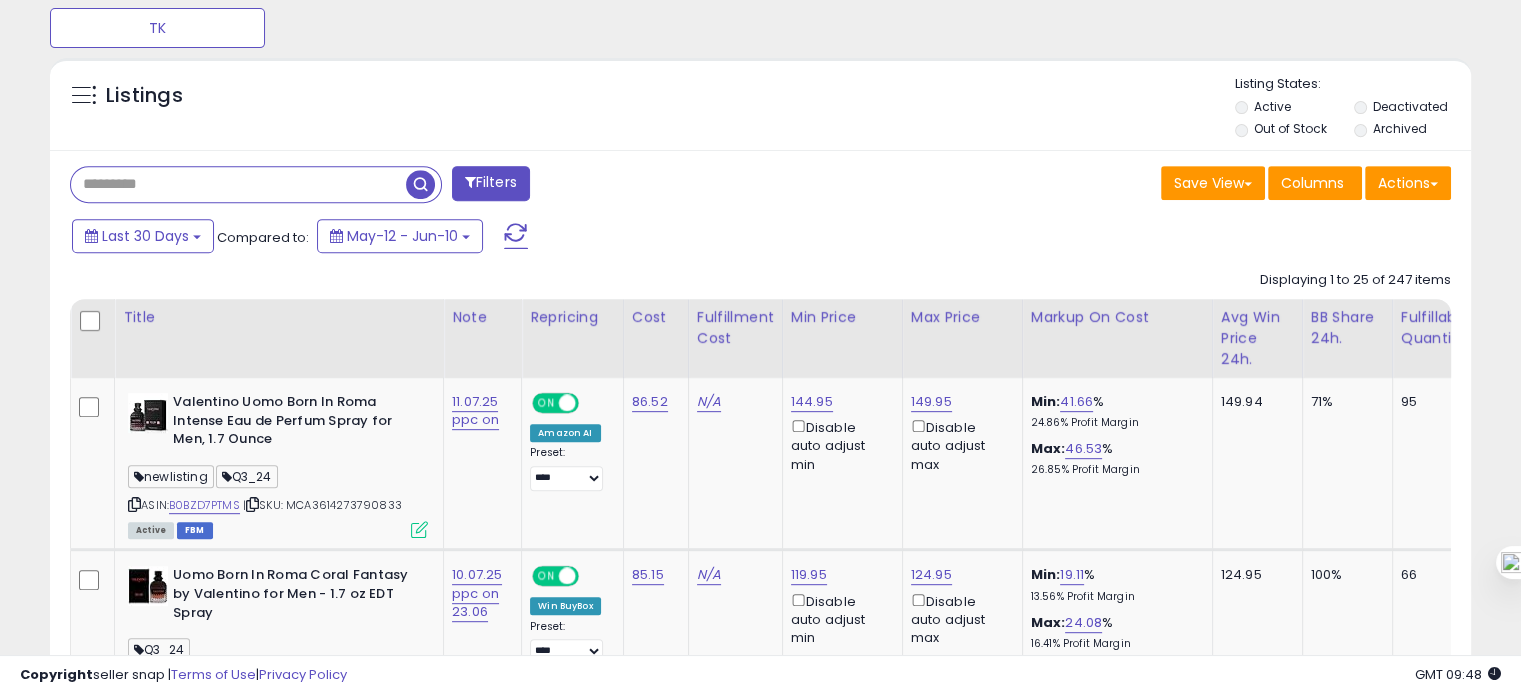 click at bounding box center (238, 184) 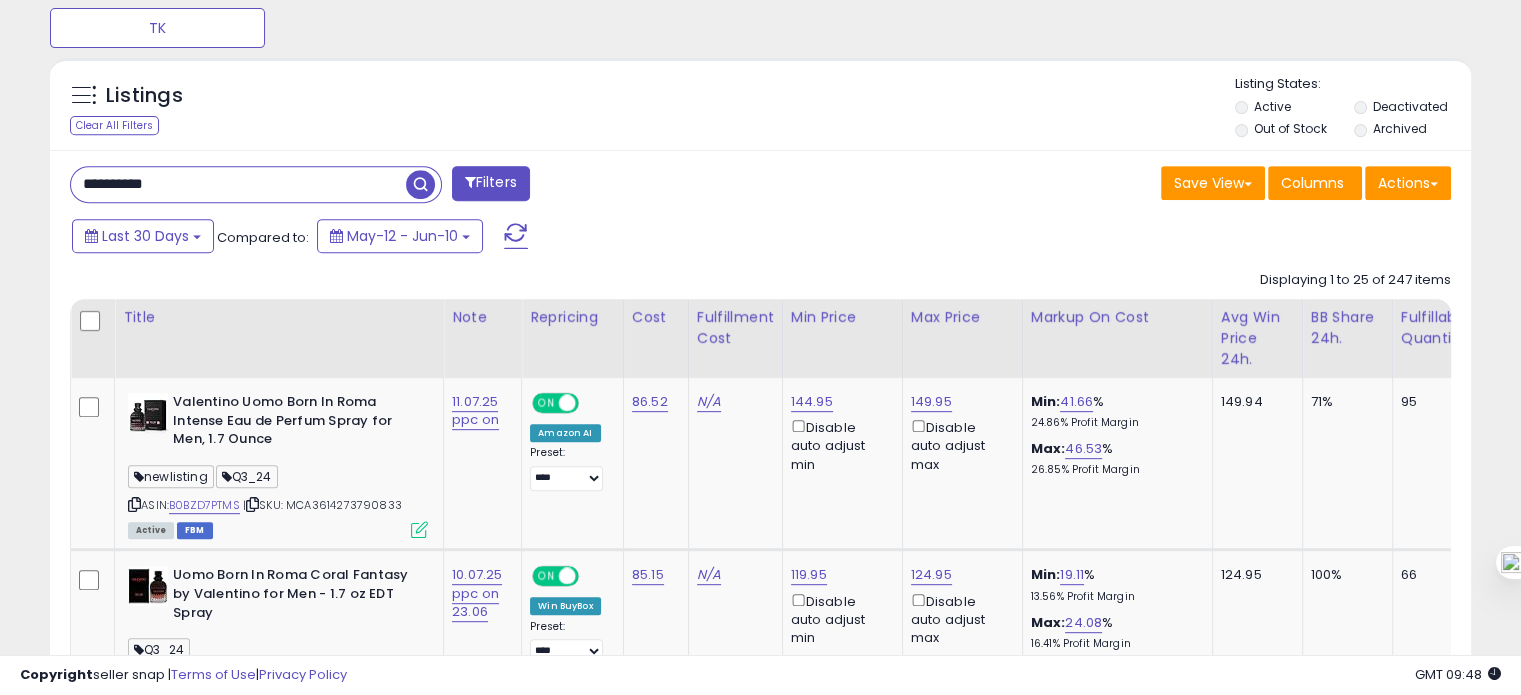 type on "**********" 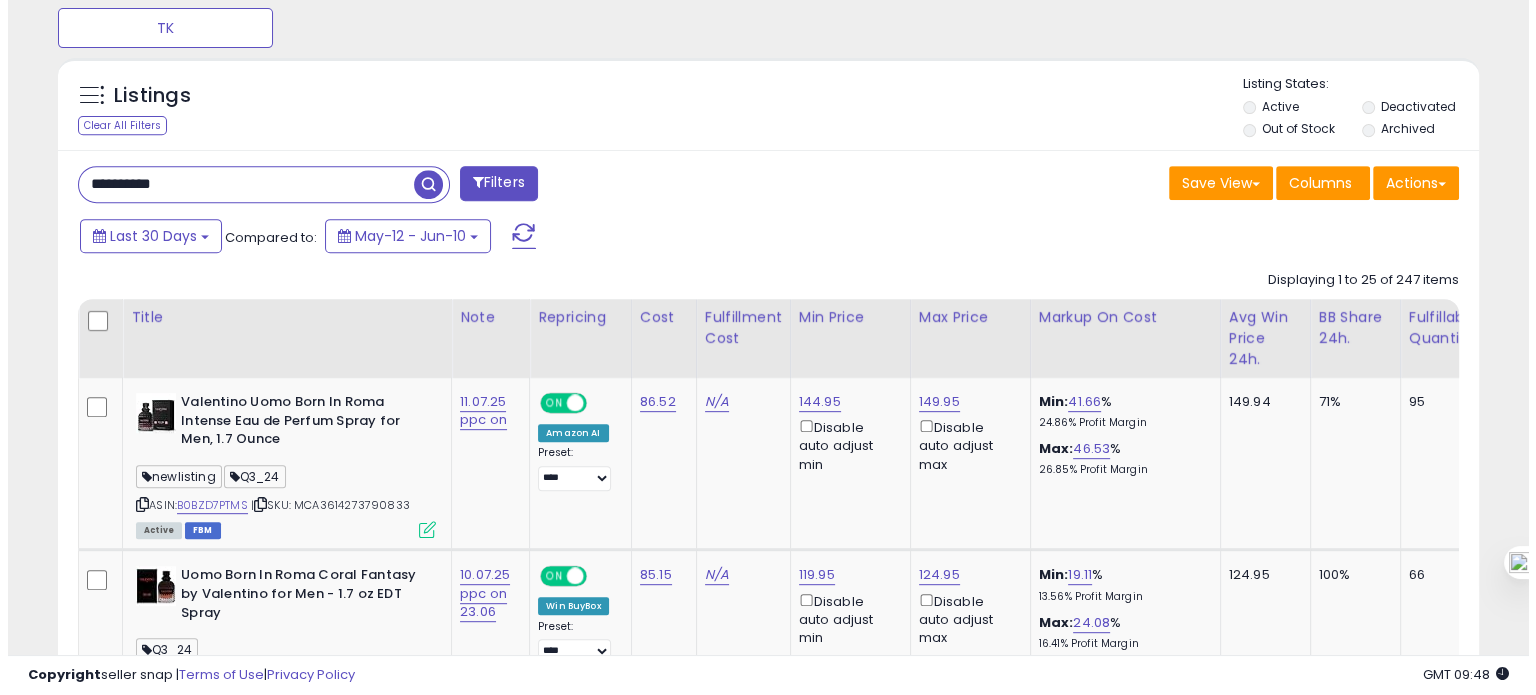 scroll, scrollTop: 693, scrollLeft: 0, axis: vertical 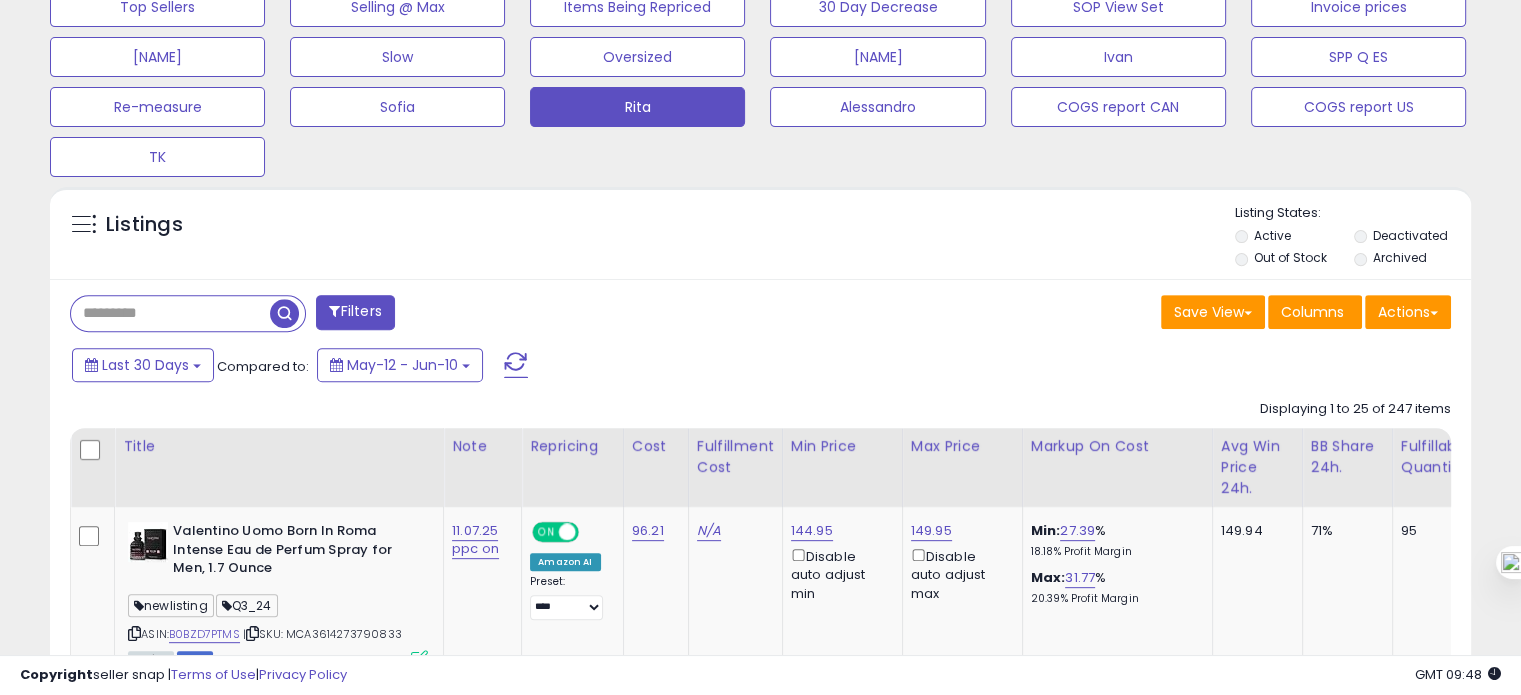 click at bounding box center [170, 313] 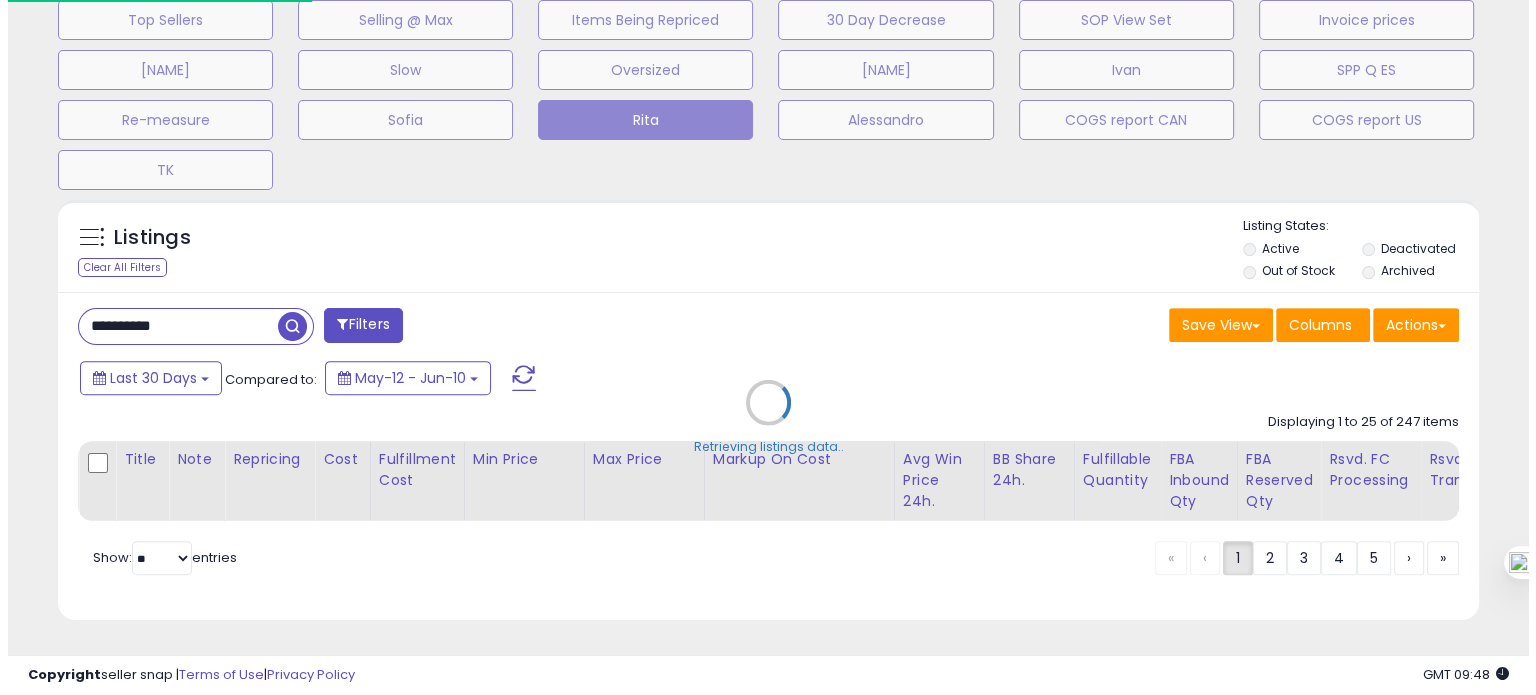 scroll, scrollTop: 999589, scrollLeft: 999168, axis: both 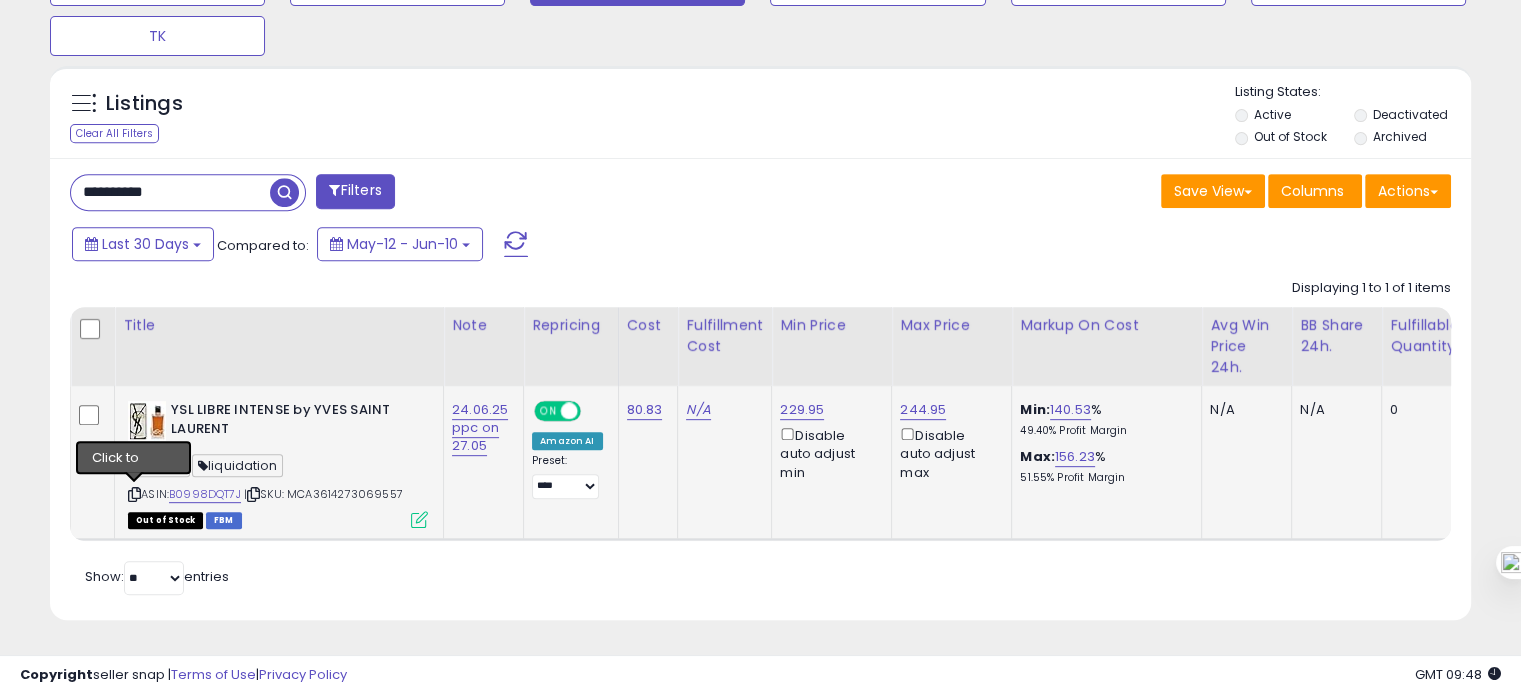 click at bounding box center (134, 494) 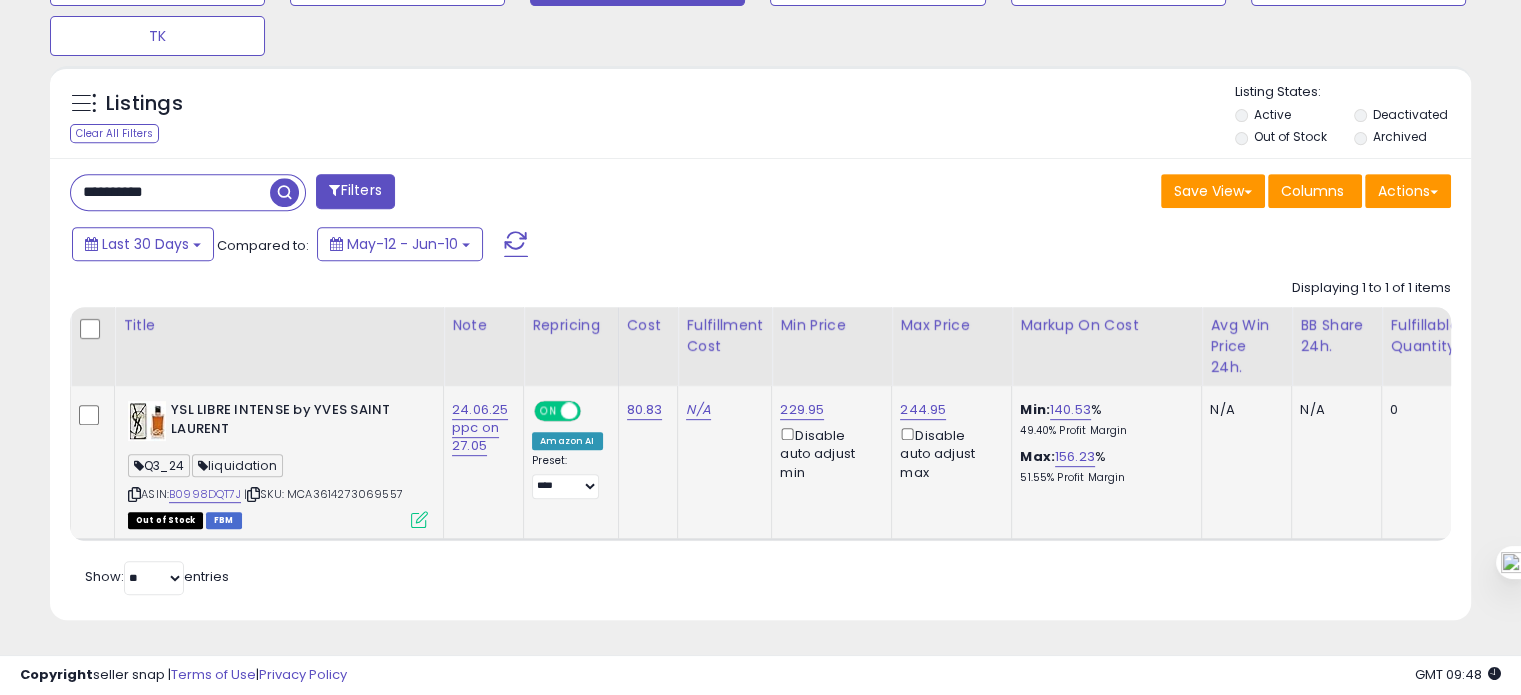 click at bounding box center (134, 494) 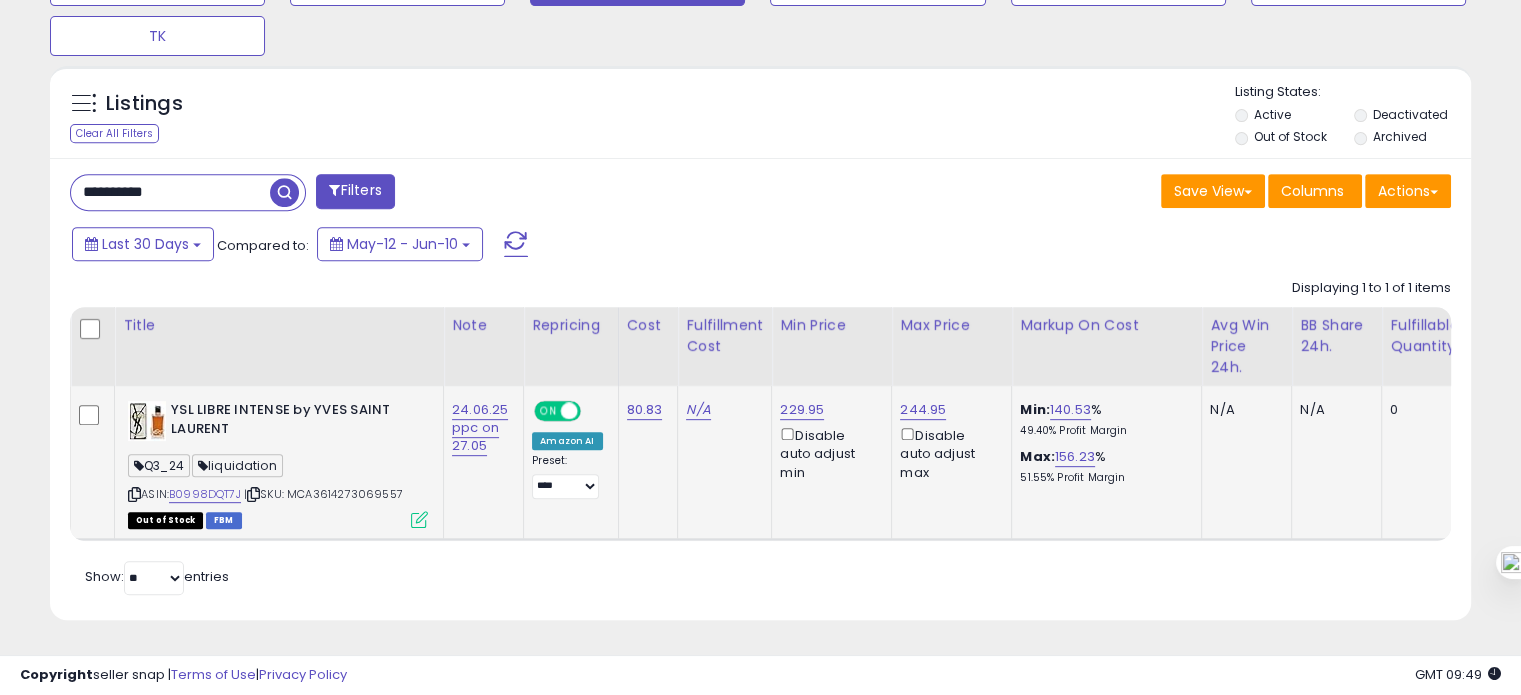click on "YSL LIBRE INTENSE by YVES SAINT LAURENT" at bounding box center [292, 422] 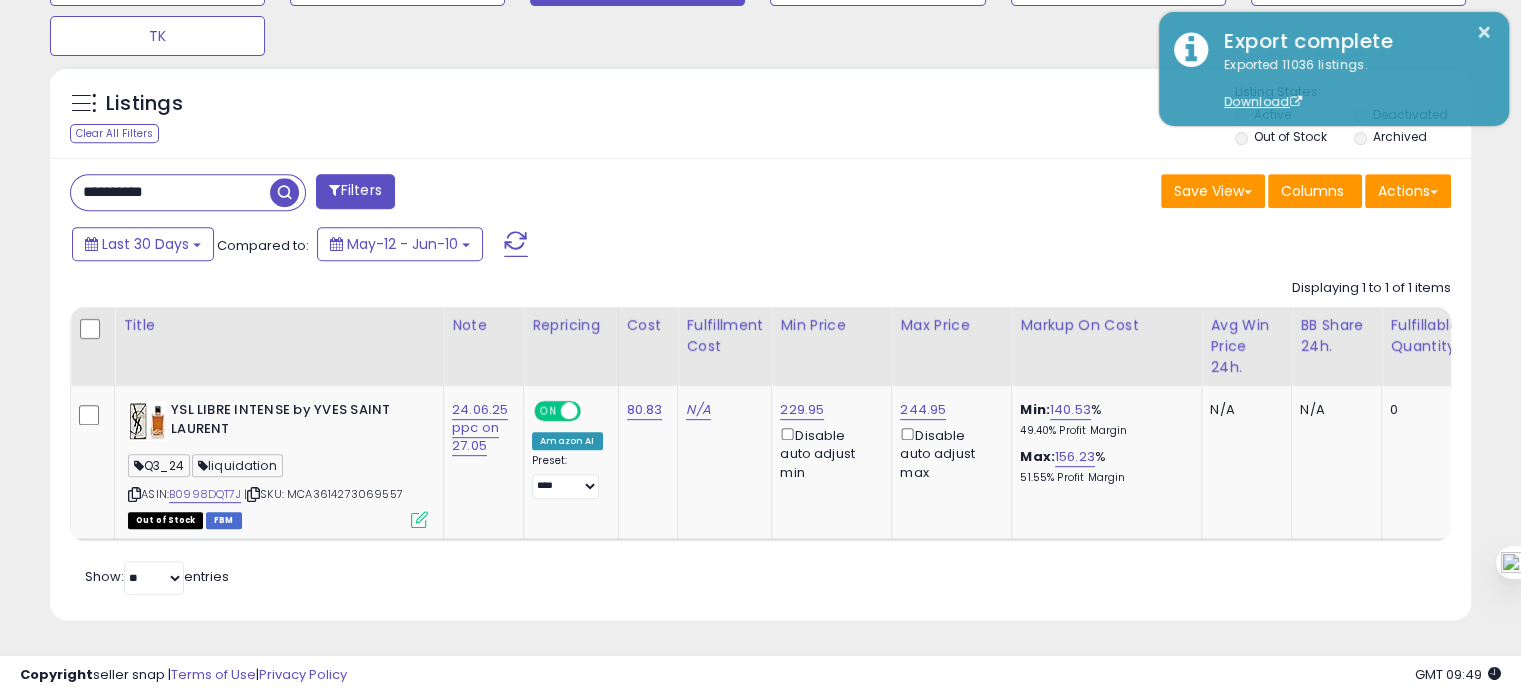 click on "**********" at bounding box center (170, 192) 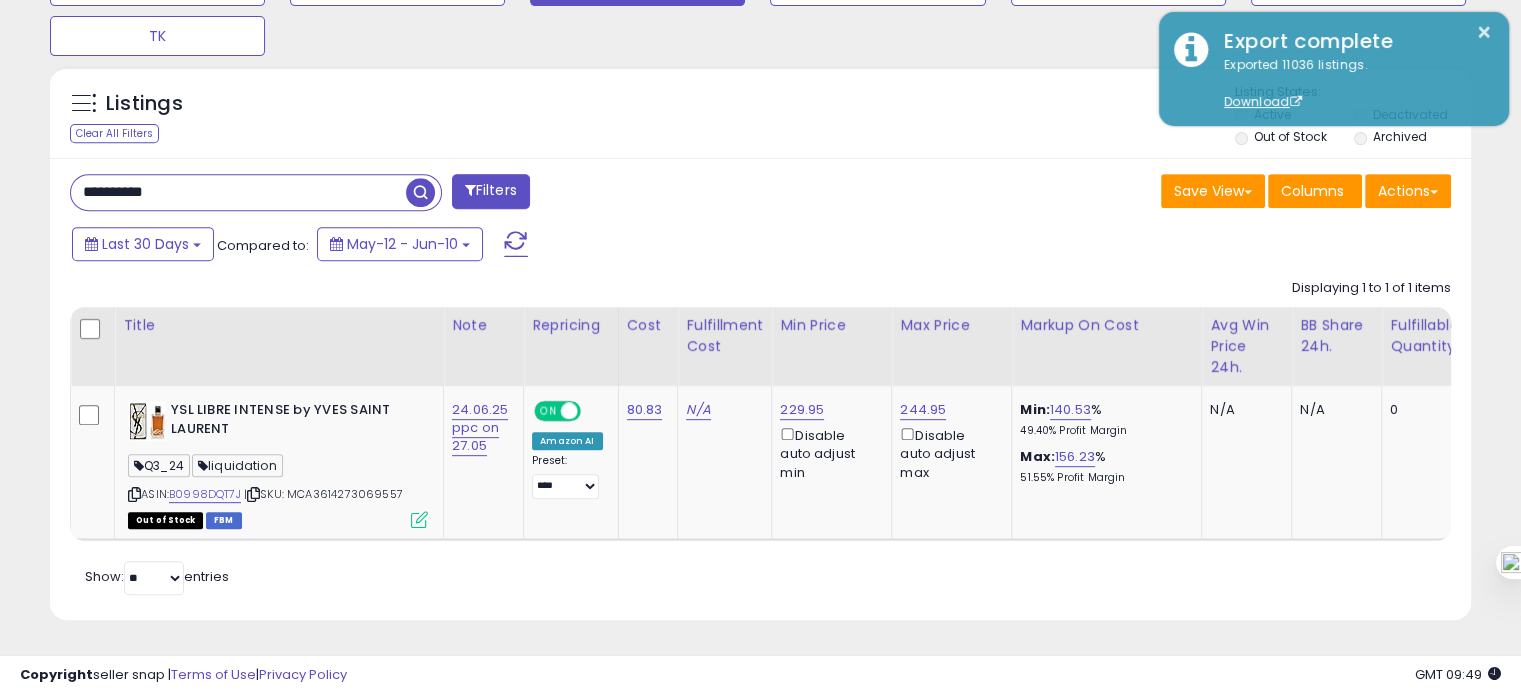 paste 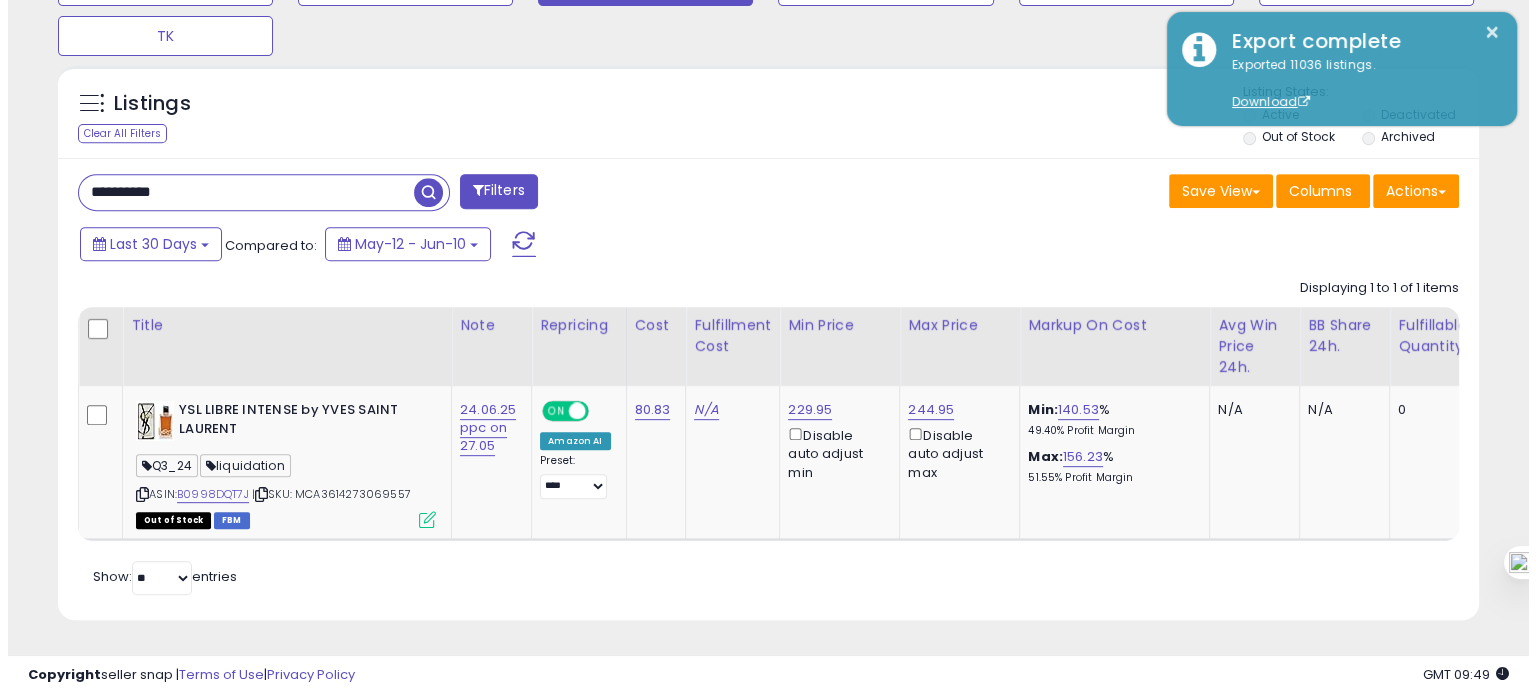 scroll, scrollTop: 674, scrollLeft: 0, axis: vertical 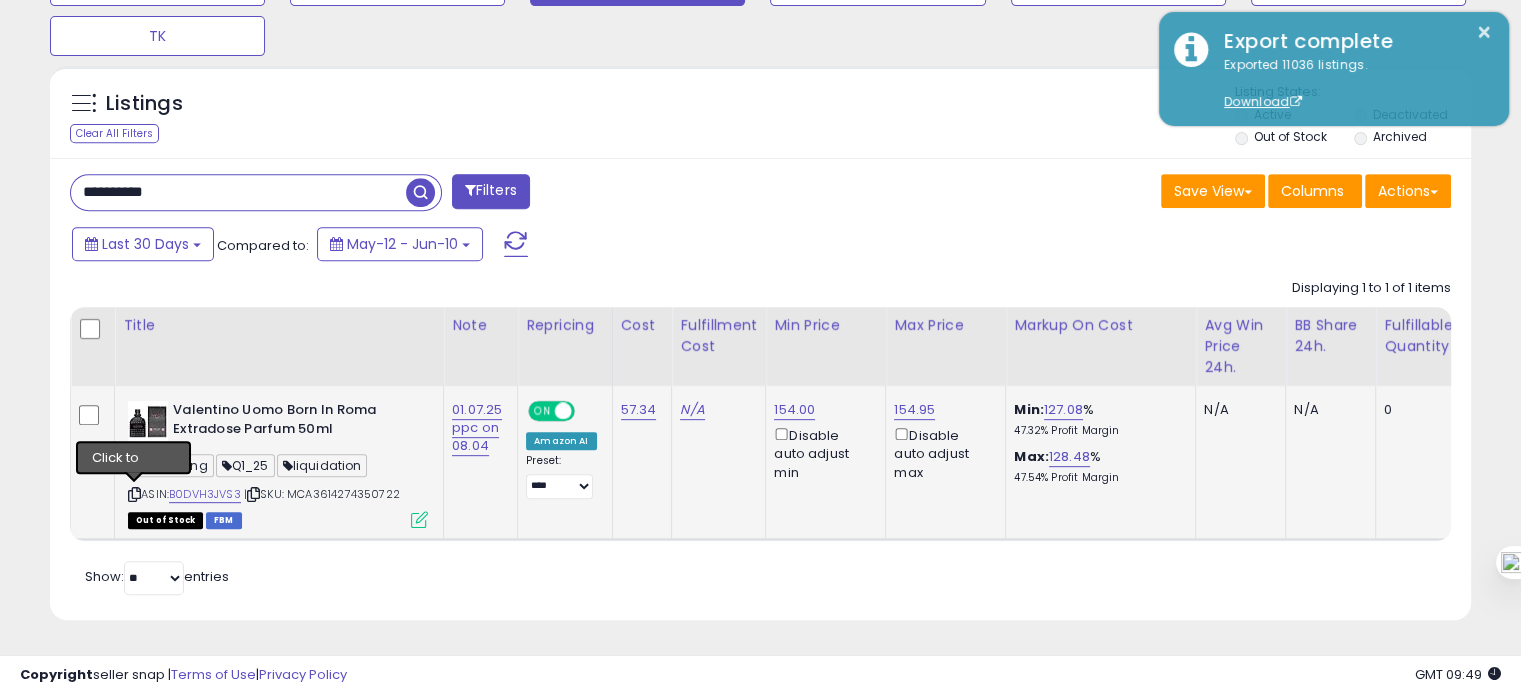 click at bounding box center [134, 494] 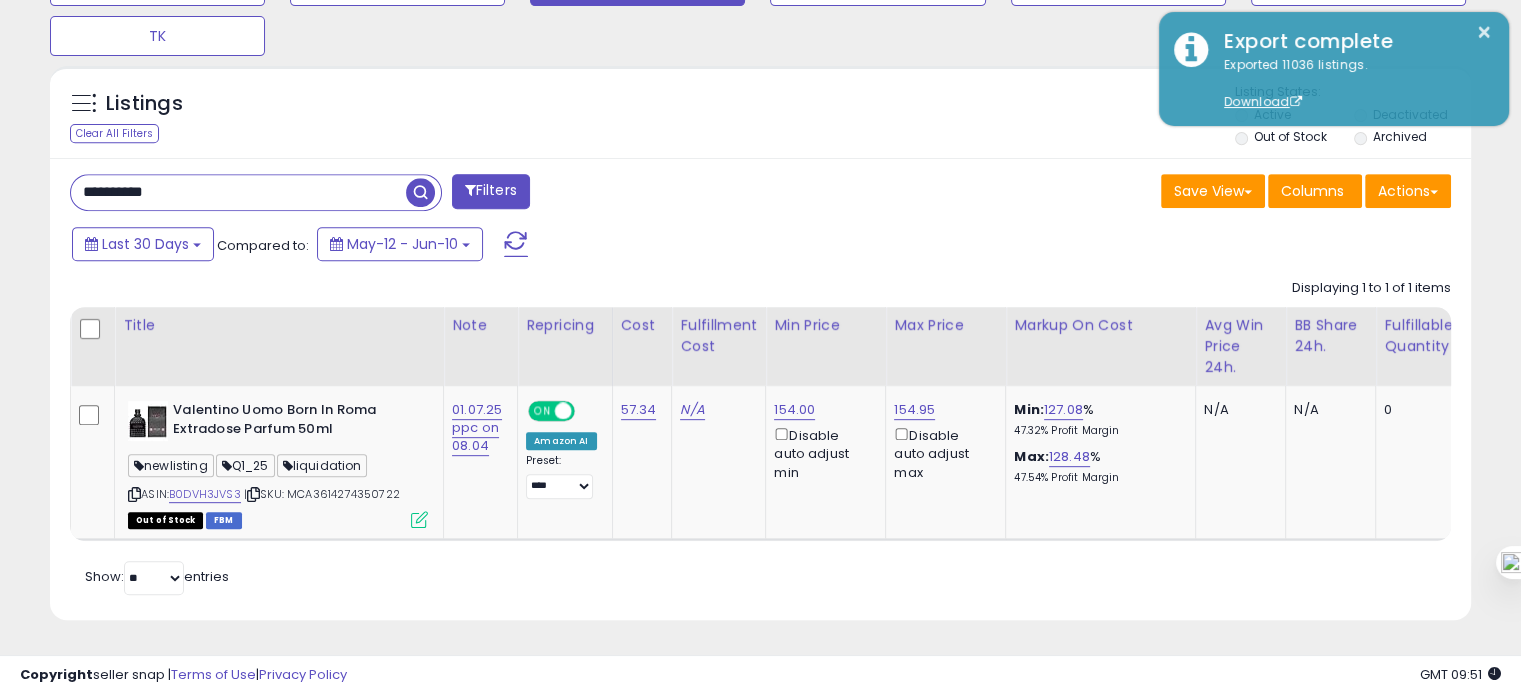 click on "**********" at bounding box center (238, 192) 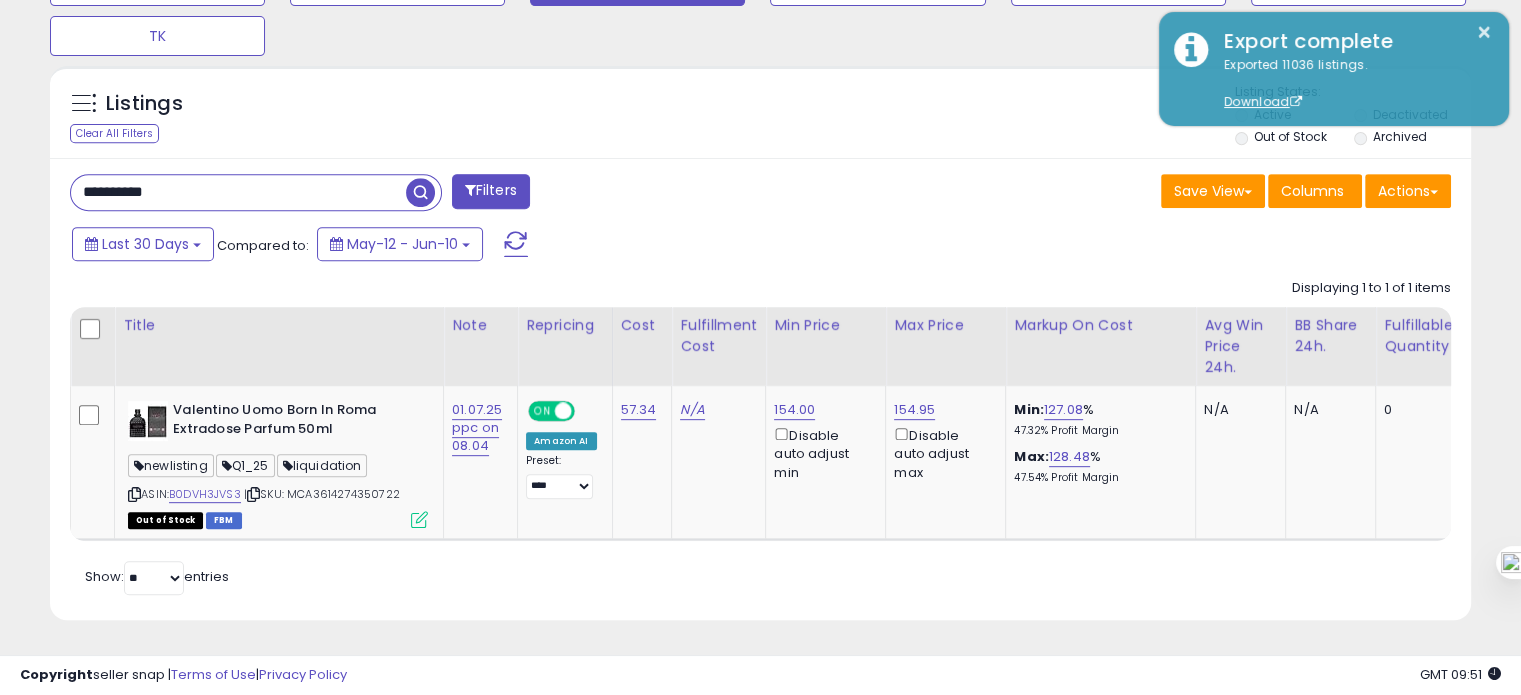 click on "**********" at bounding box center [238, 192] 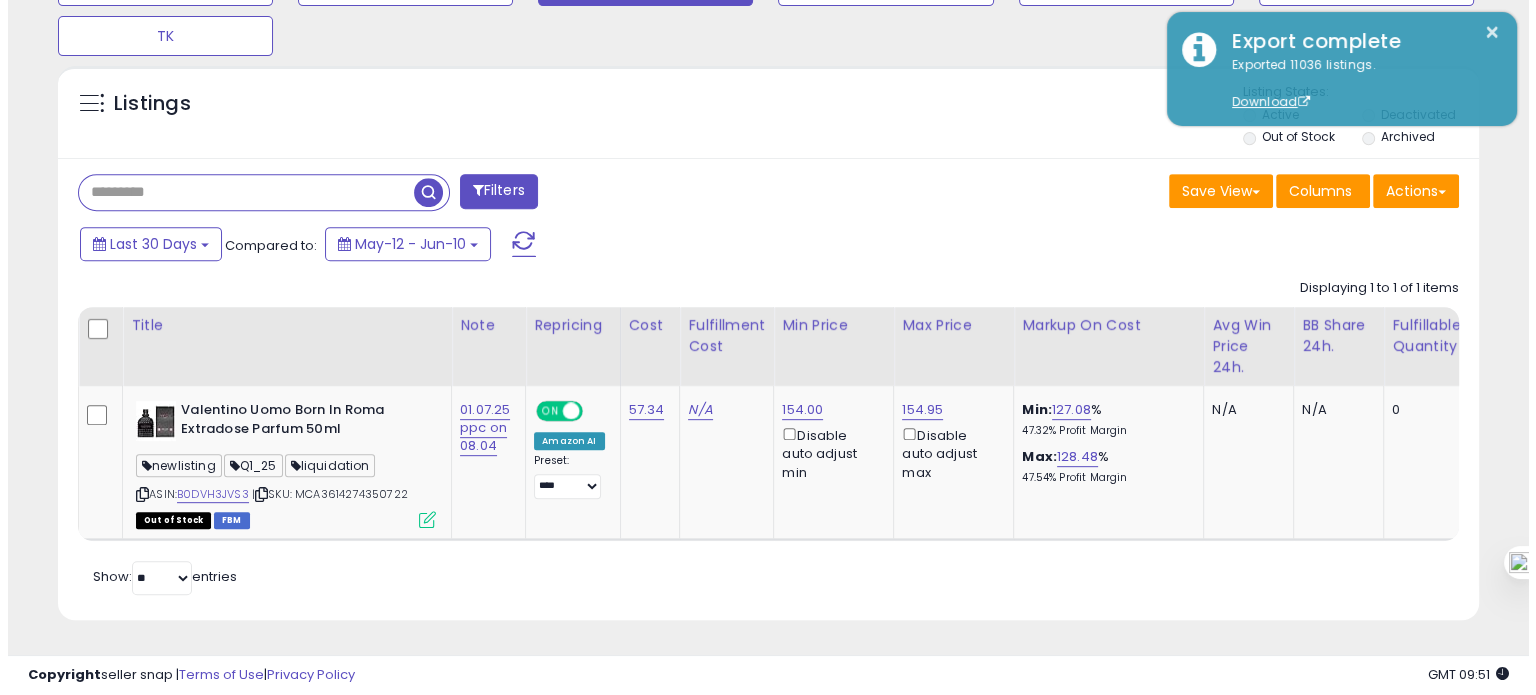 scroll, scrollTop: 674, scrollLeft: 0, axis: vertical 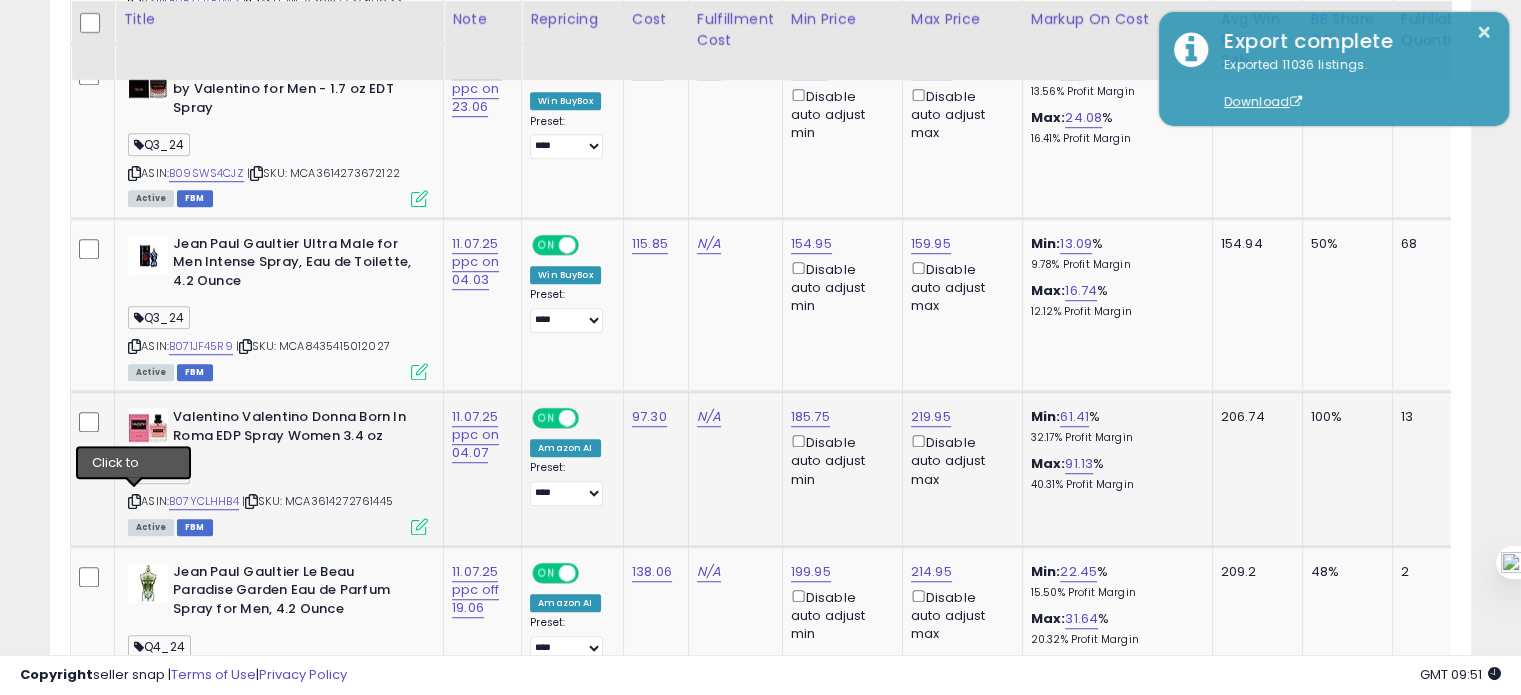 click at bounding box center (134, 501) 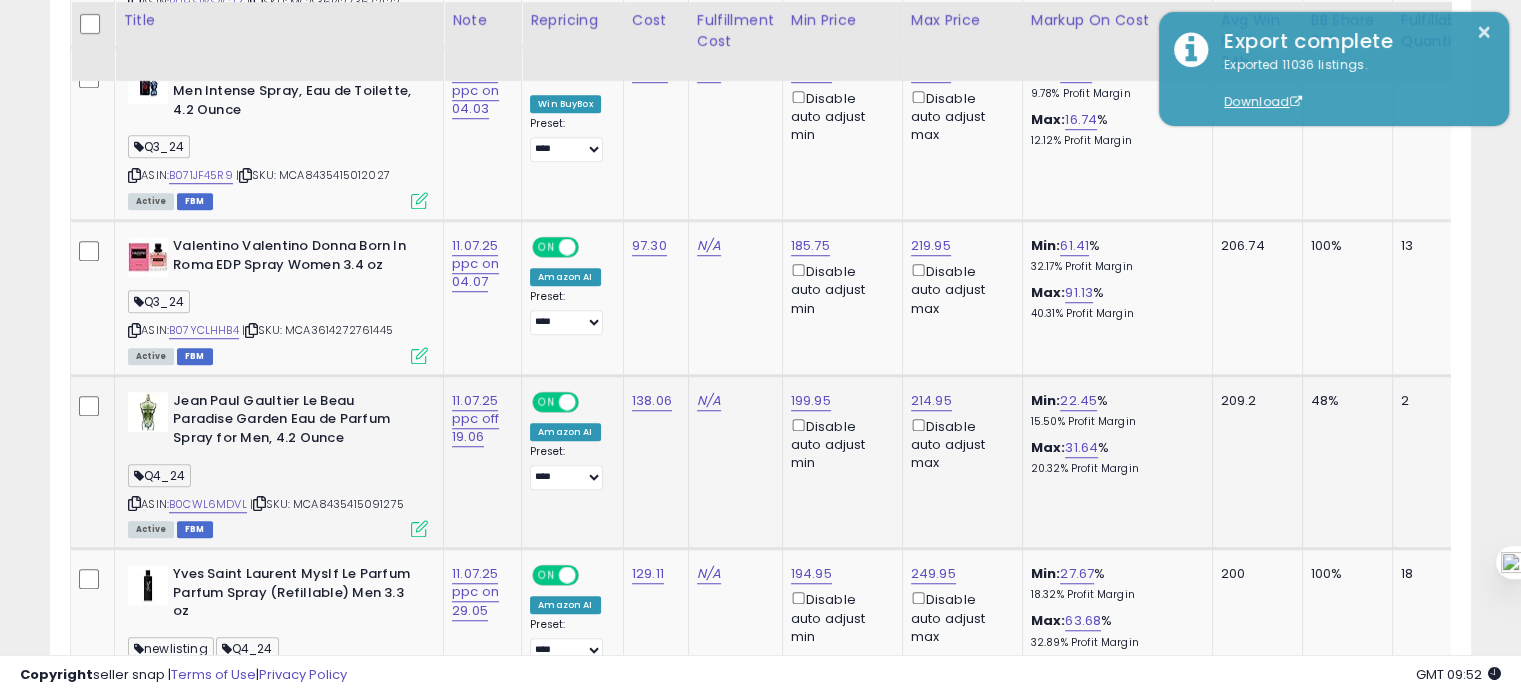 scroll, scrollTop: 1499, scrollLeft: 0, axis: vertical 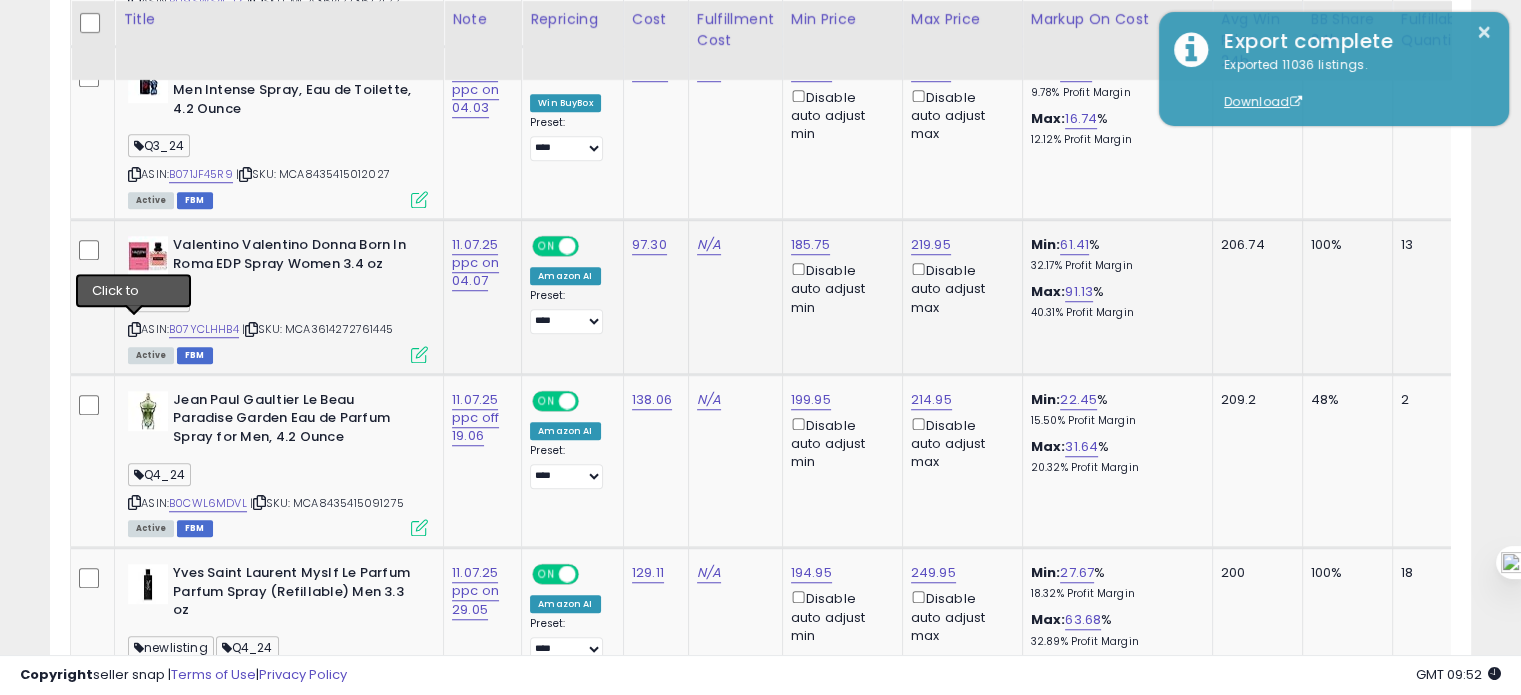 click at bounding box center [134, 329] 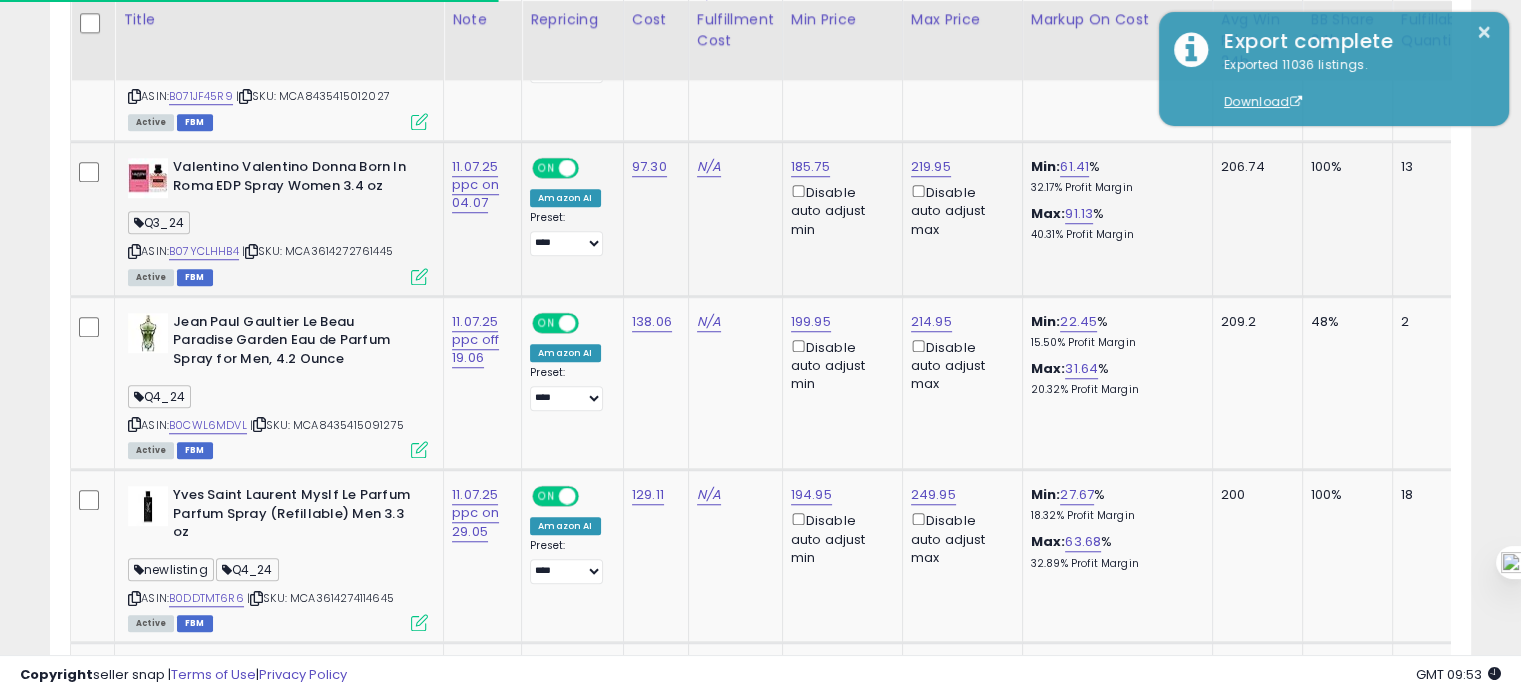 scroll, scrollTop: 1609, scrollLeft: 0, axis: vertical 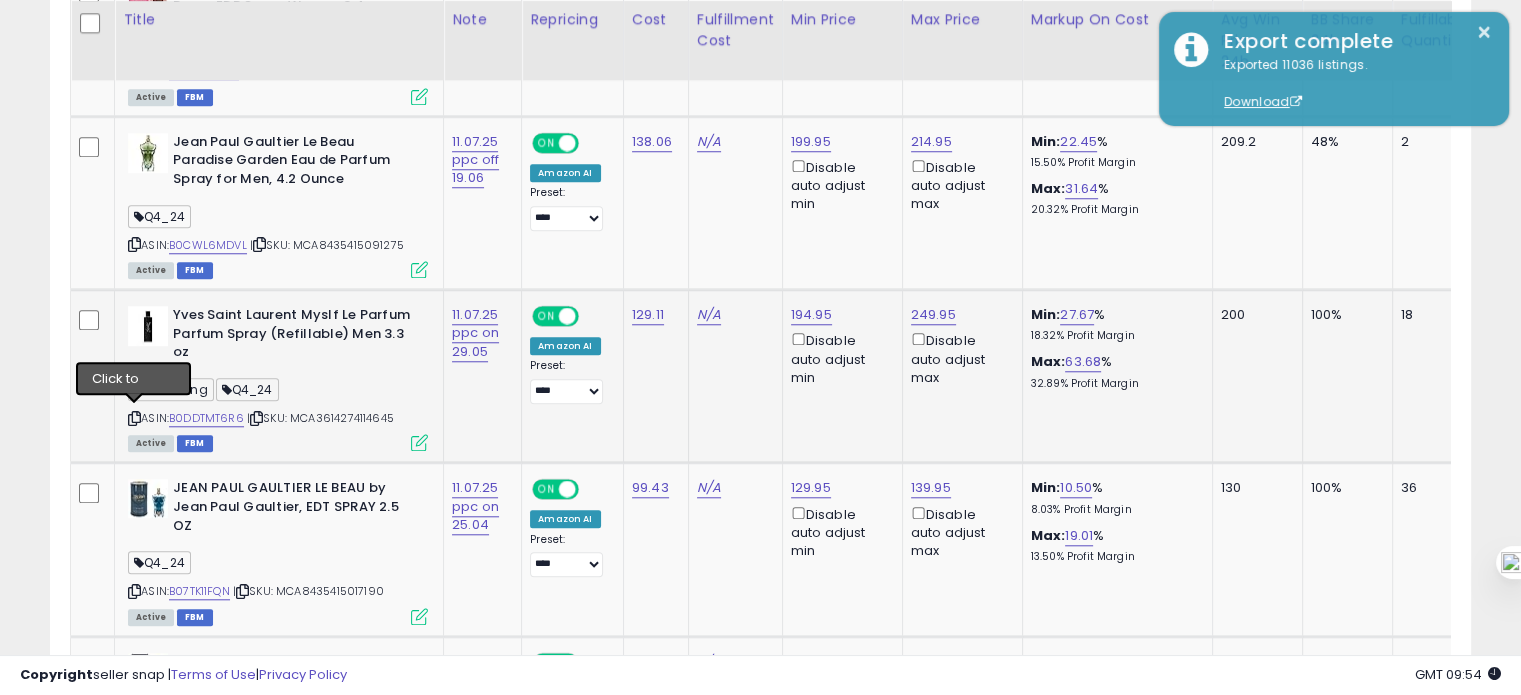 click at bounding box center (134, 418) 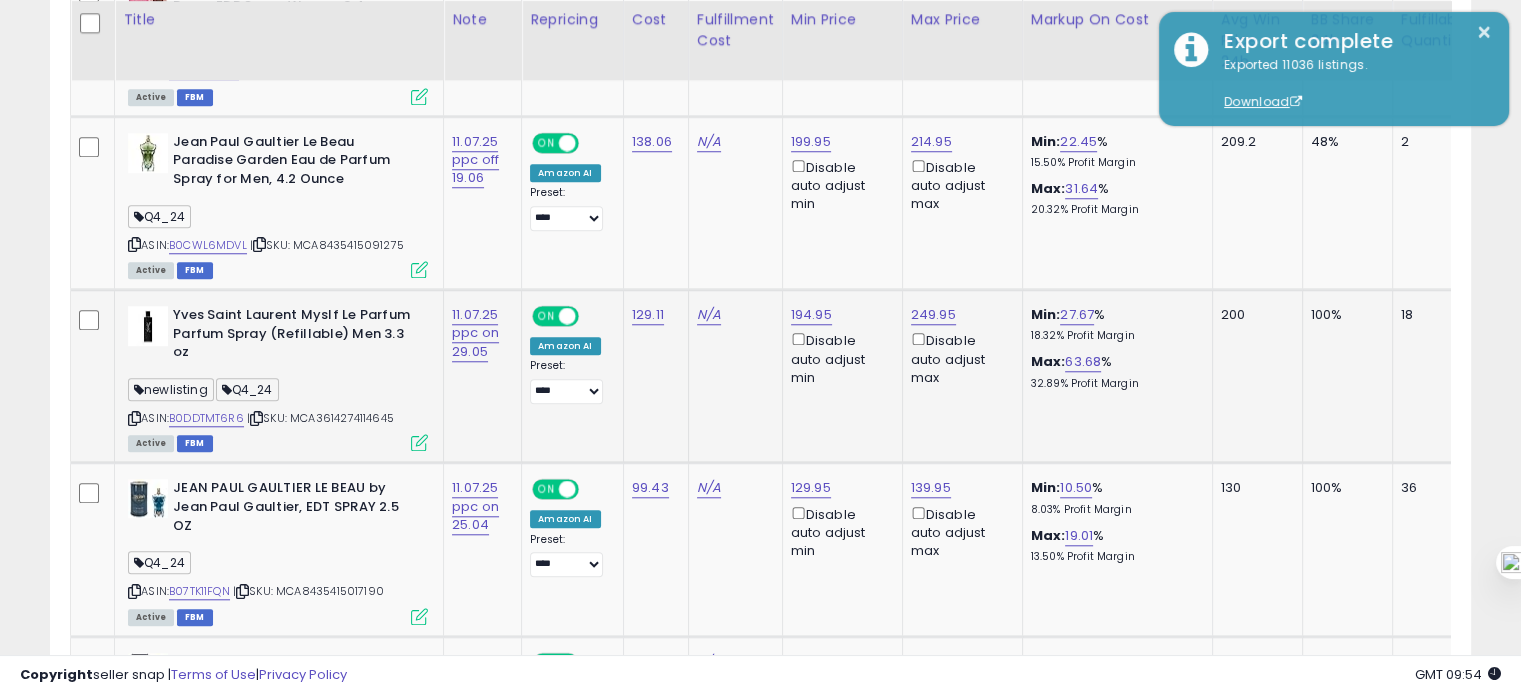 scroll, scrollTop: 0, scrollLeft: 208, axis: horizontal 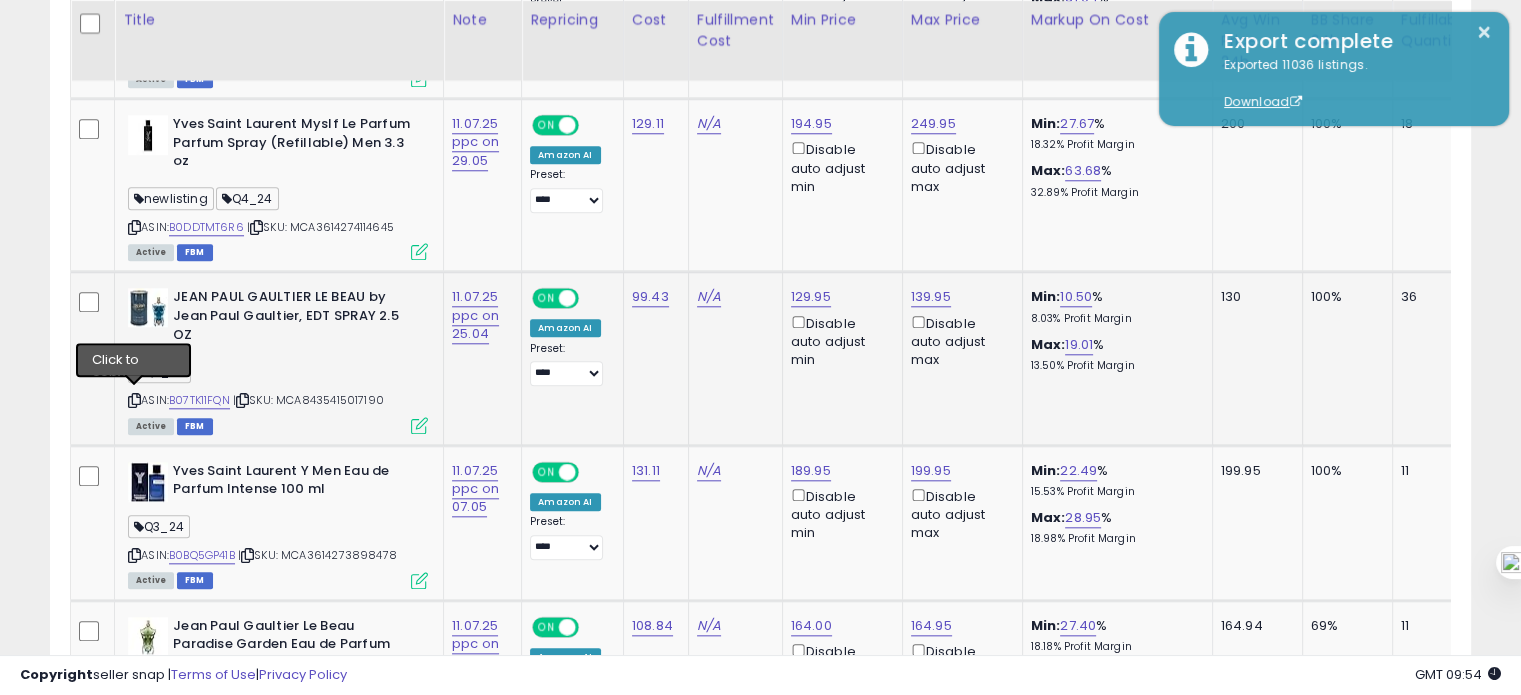 click at bounding box center (134, 400) 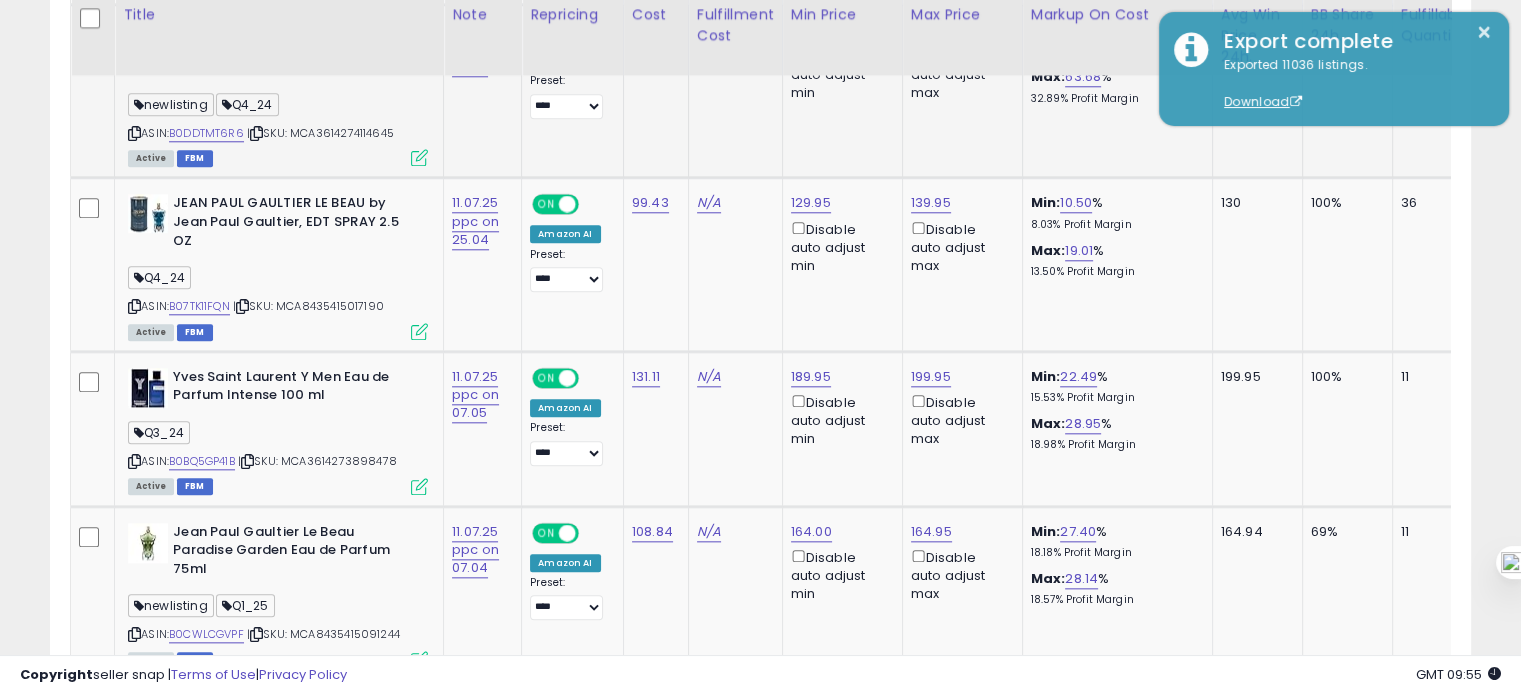 scroll, scrollTop: 2077, scrollLeft: 0, axis: vertical 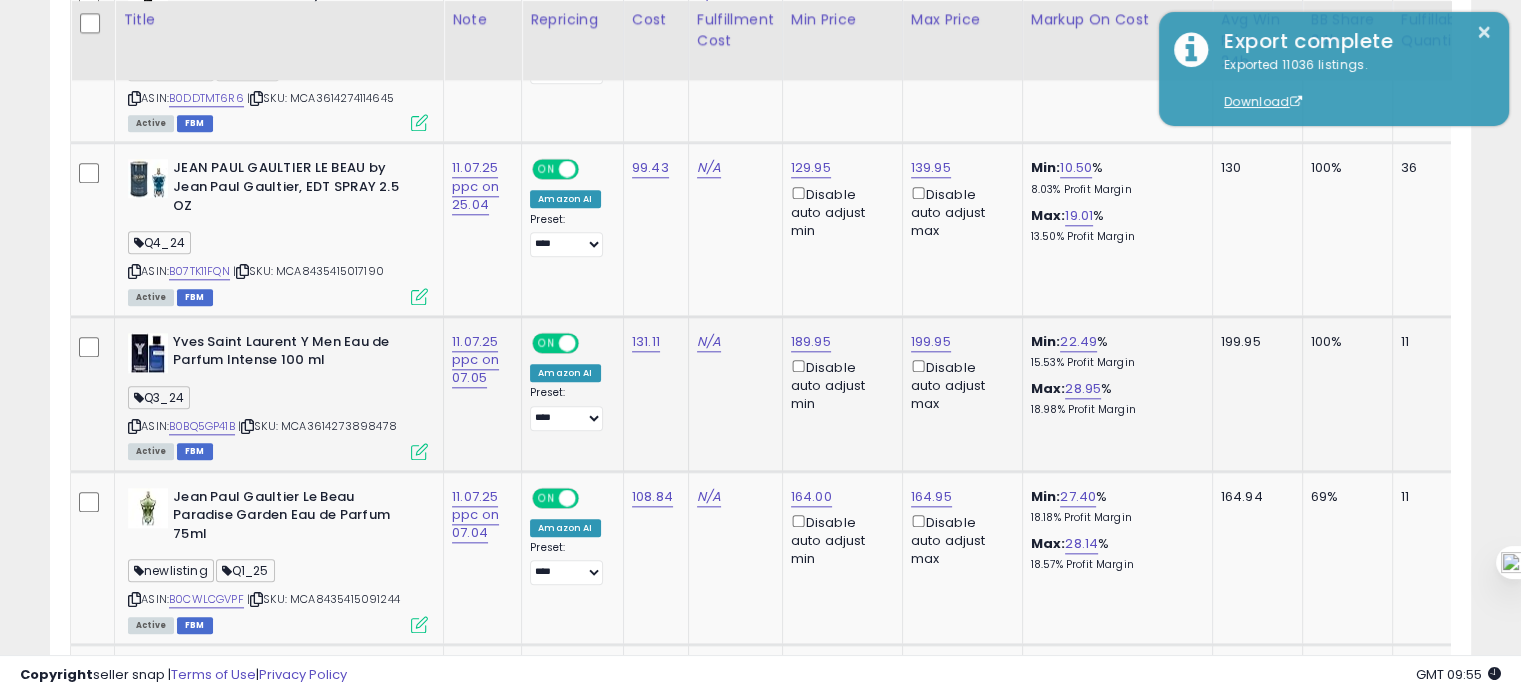 click at bounding box center (134, 426) 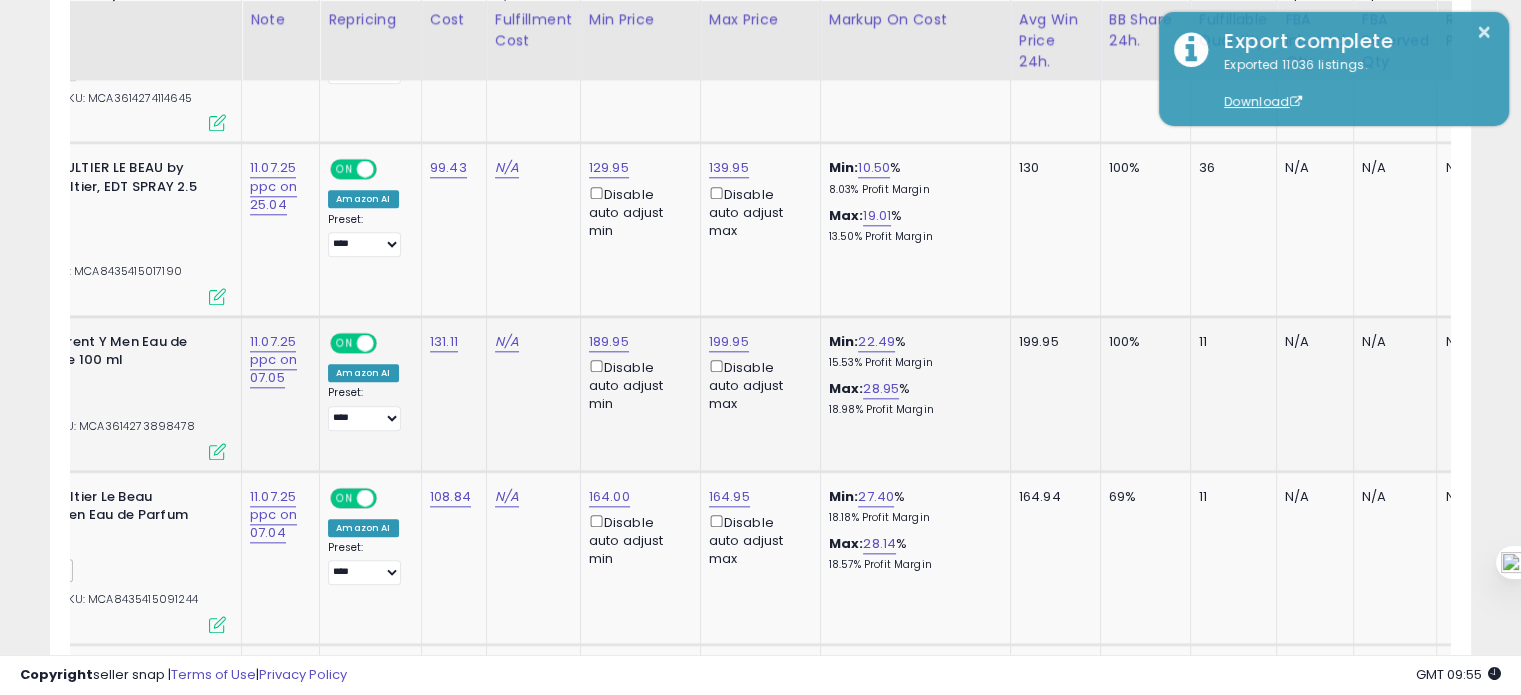 scroll, scrollTop: 0, scrollLeft: 268, axis: horizontal 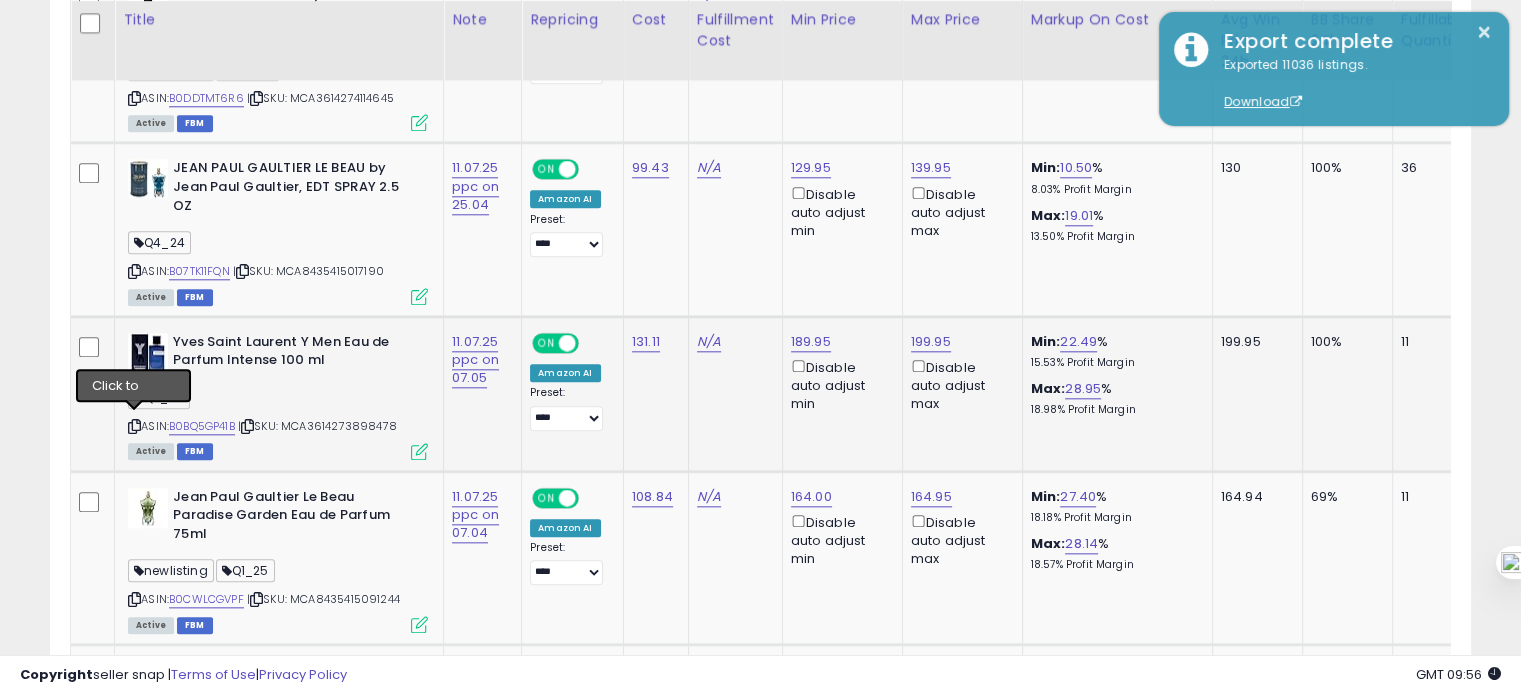 click at bounding box center [134, 426] 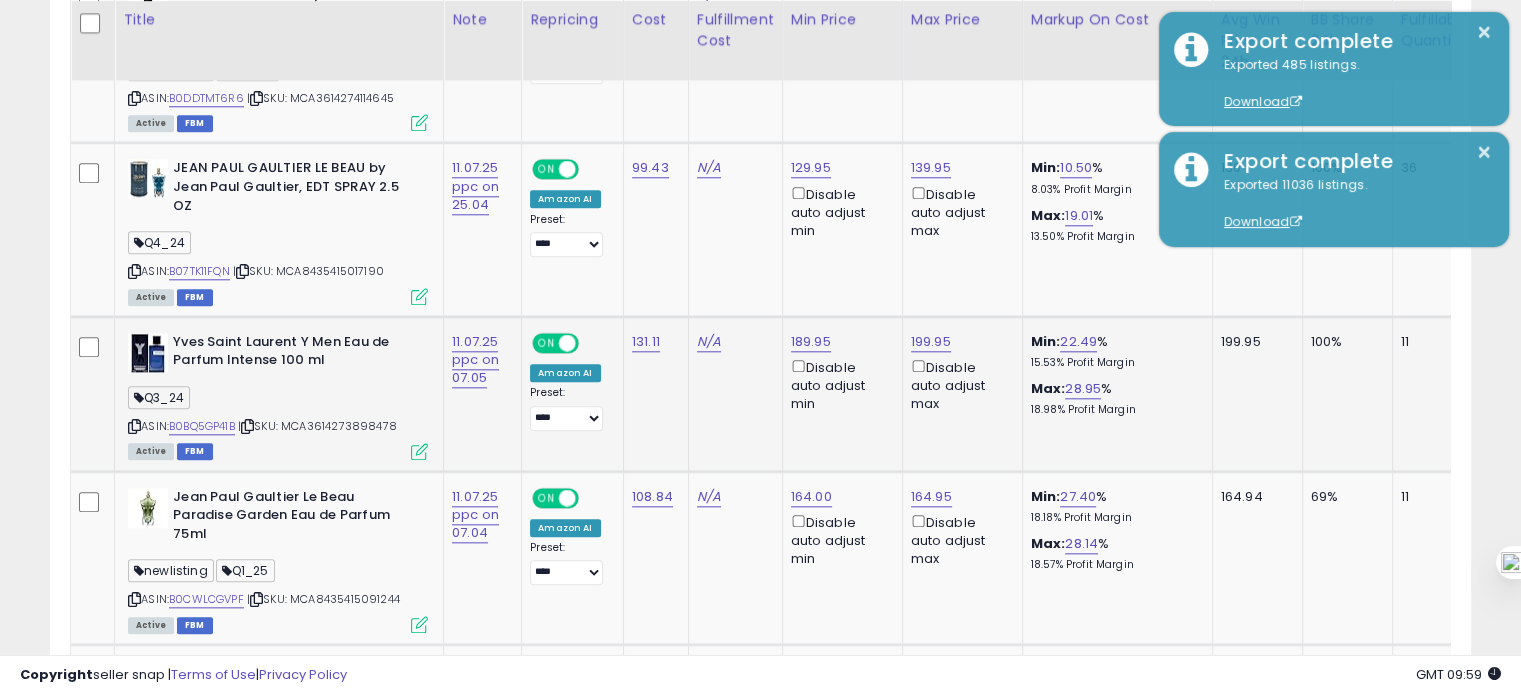 click 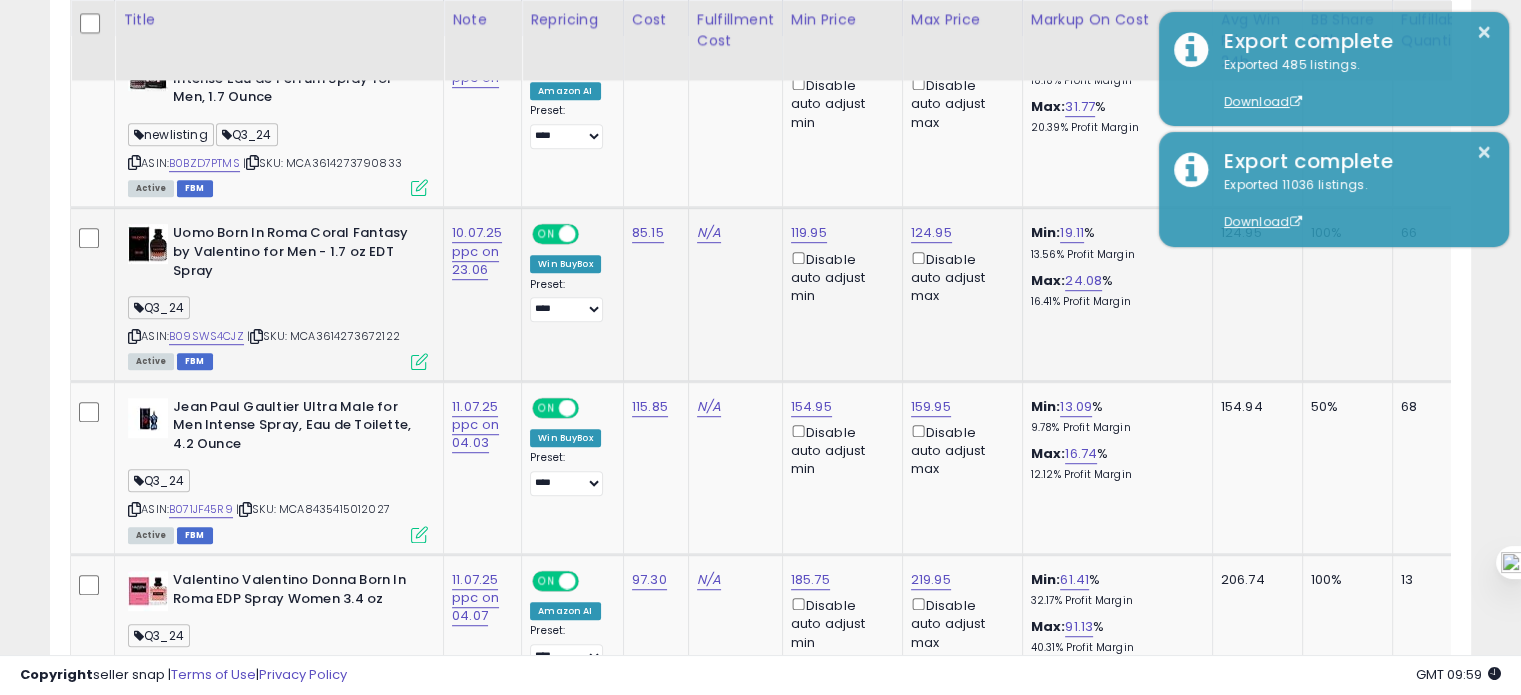 scroll, scrollTop: 1165, scrollLeft: 0, axis: vertical 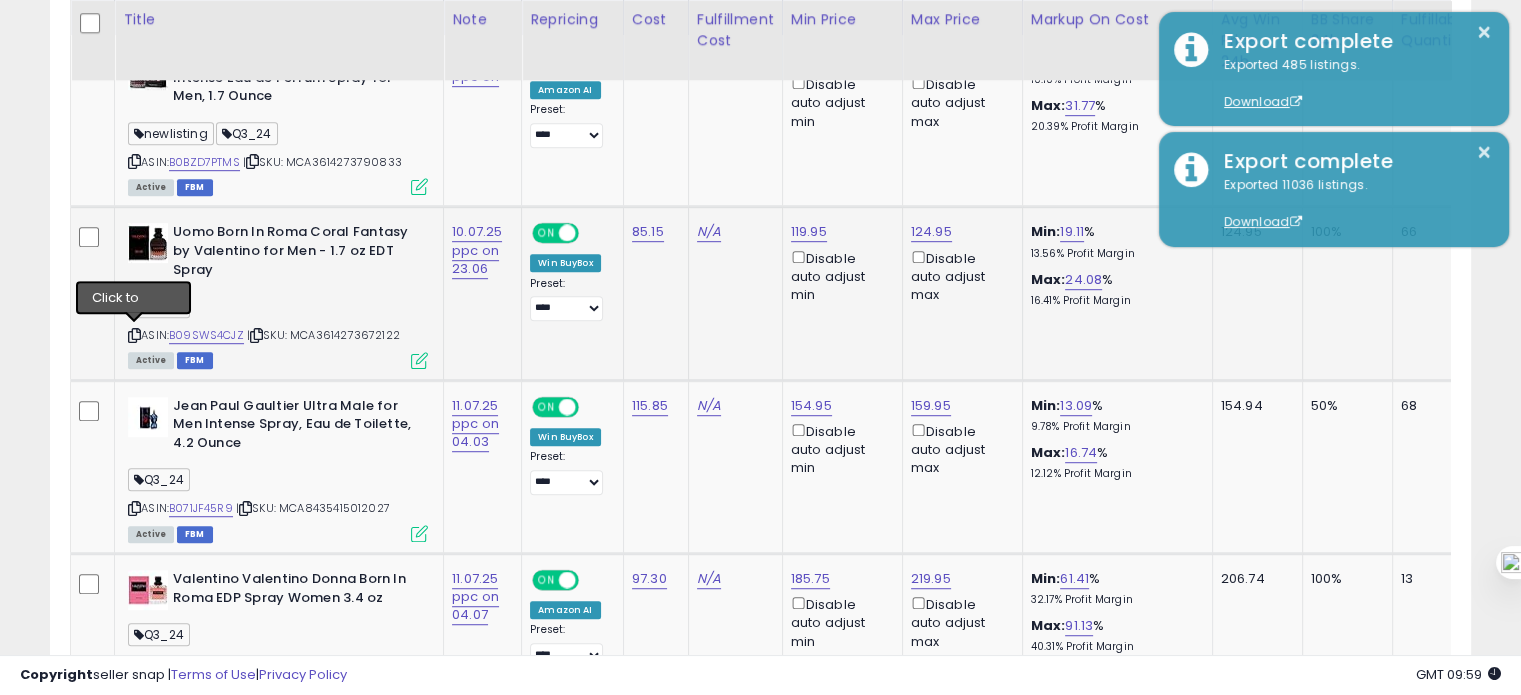 click at bounding box center [134, 335] 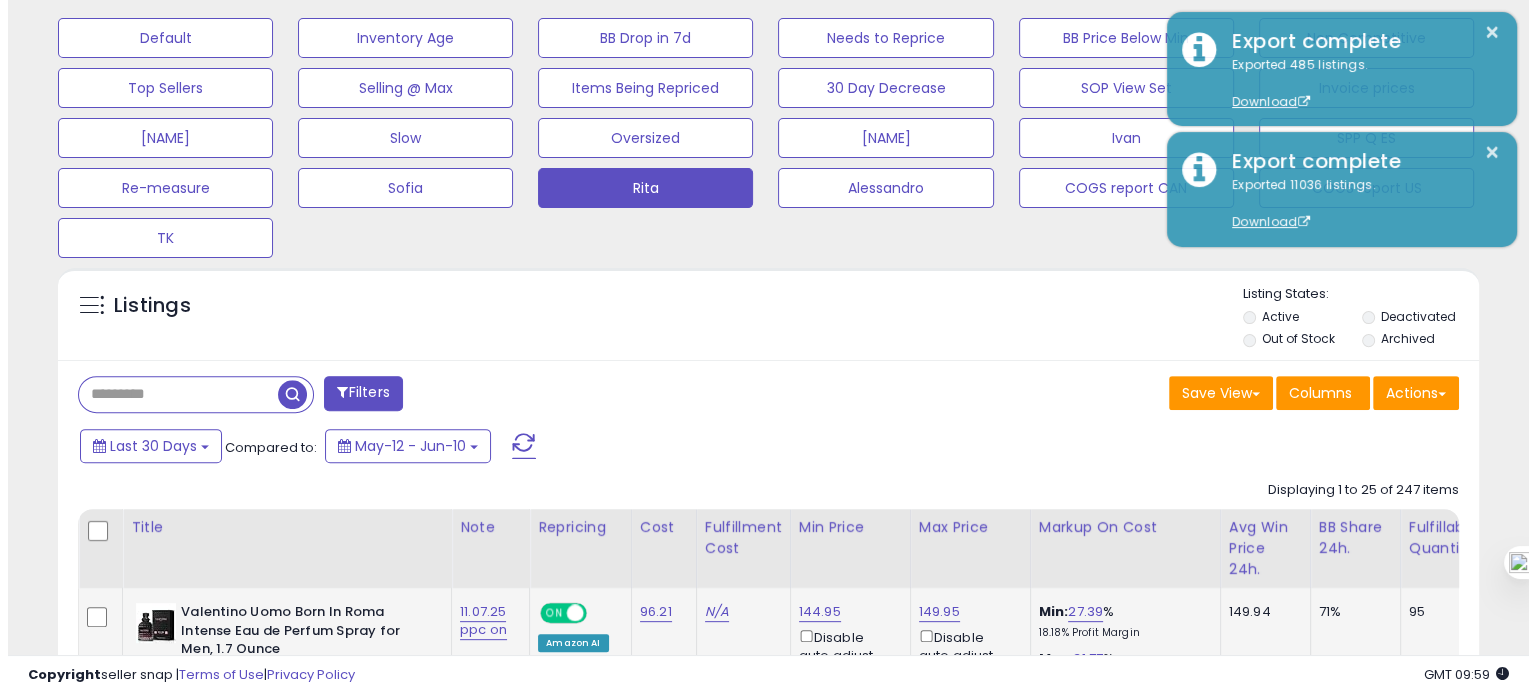 scroll, scrollTop: 630, scrollLeft: 0, axis: vertical 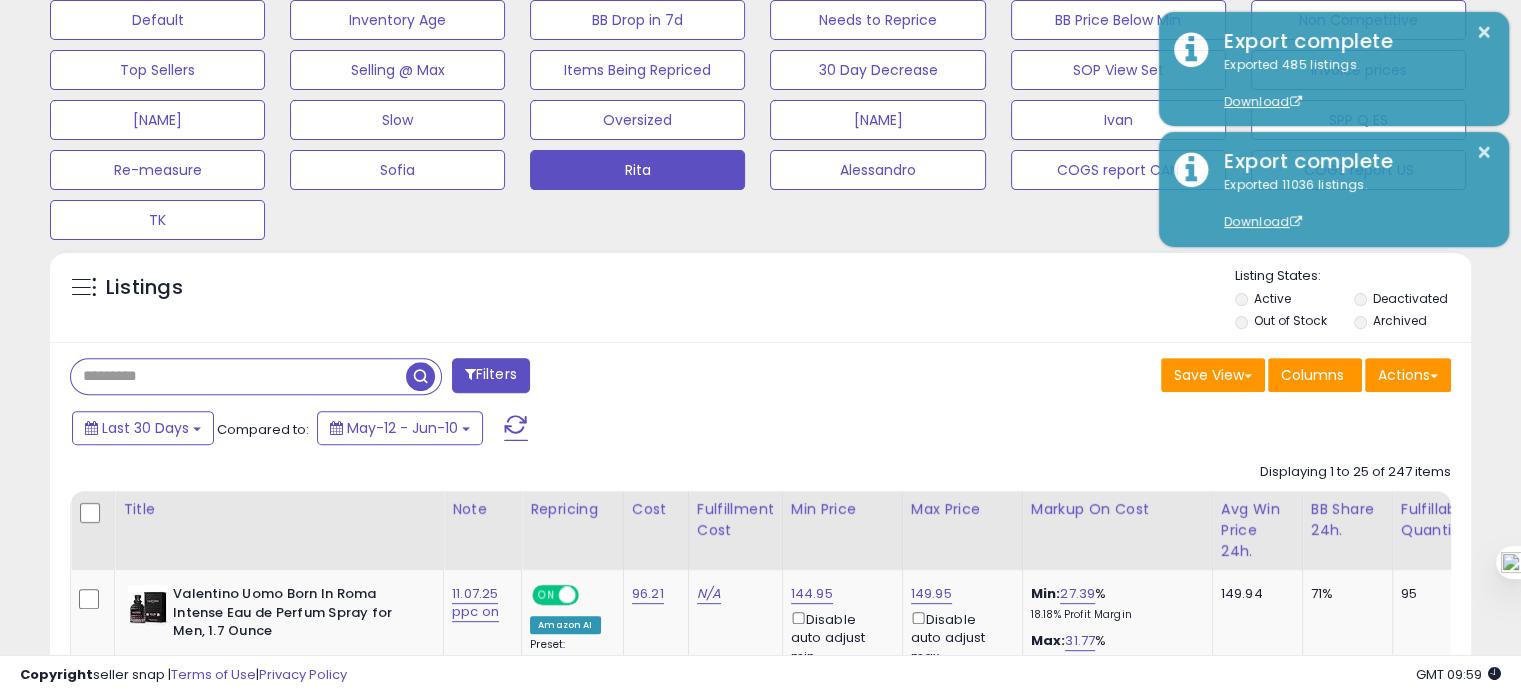 click at bounding box center (238, 376) 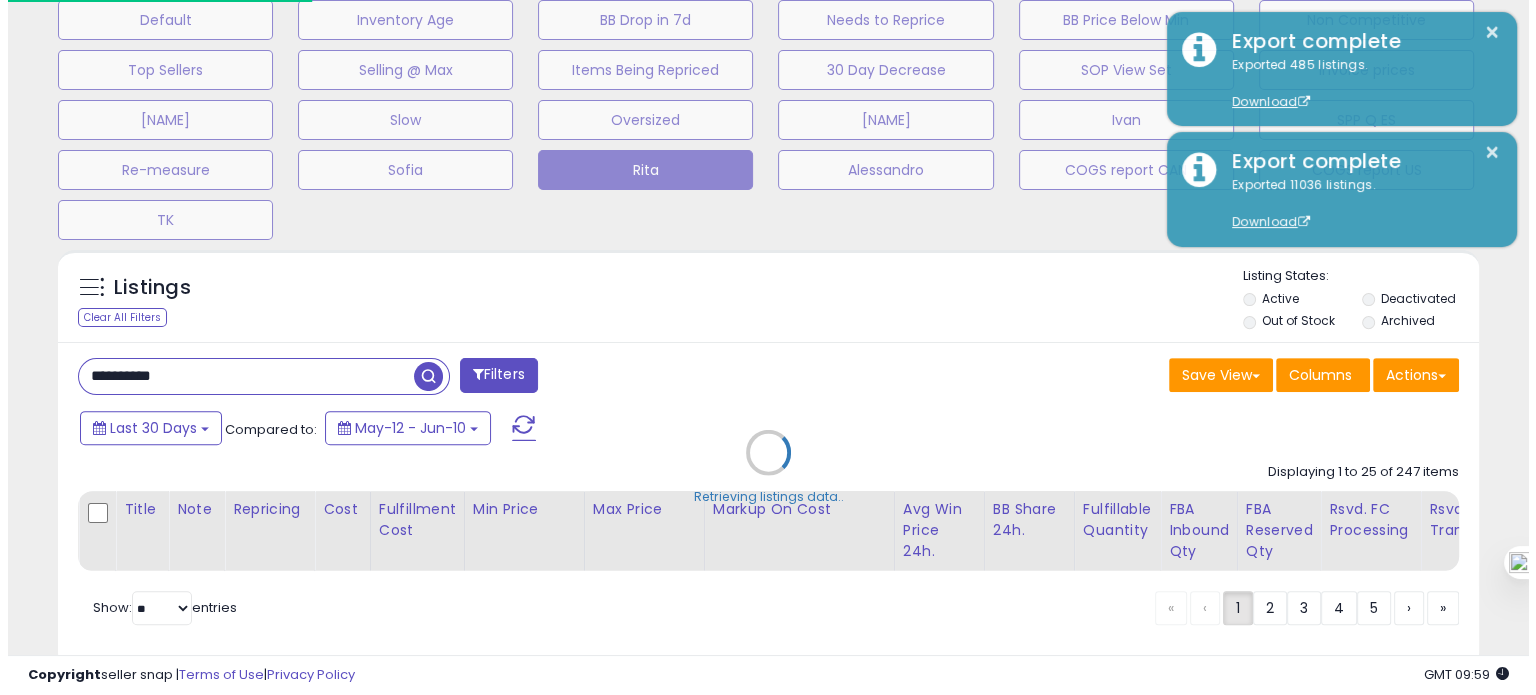 scroll, scrollTop: 999589, scrollLeft: 999168, axis: both 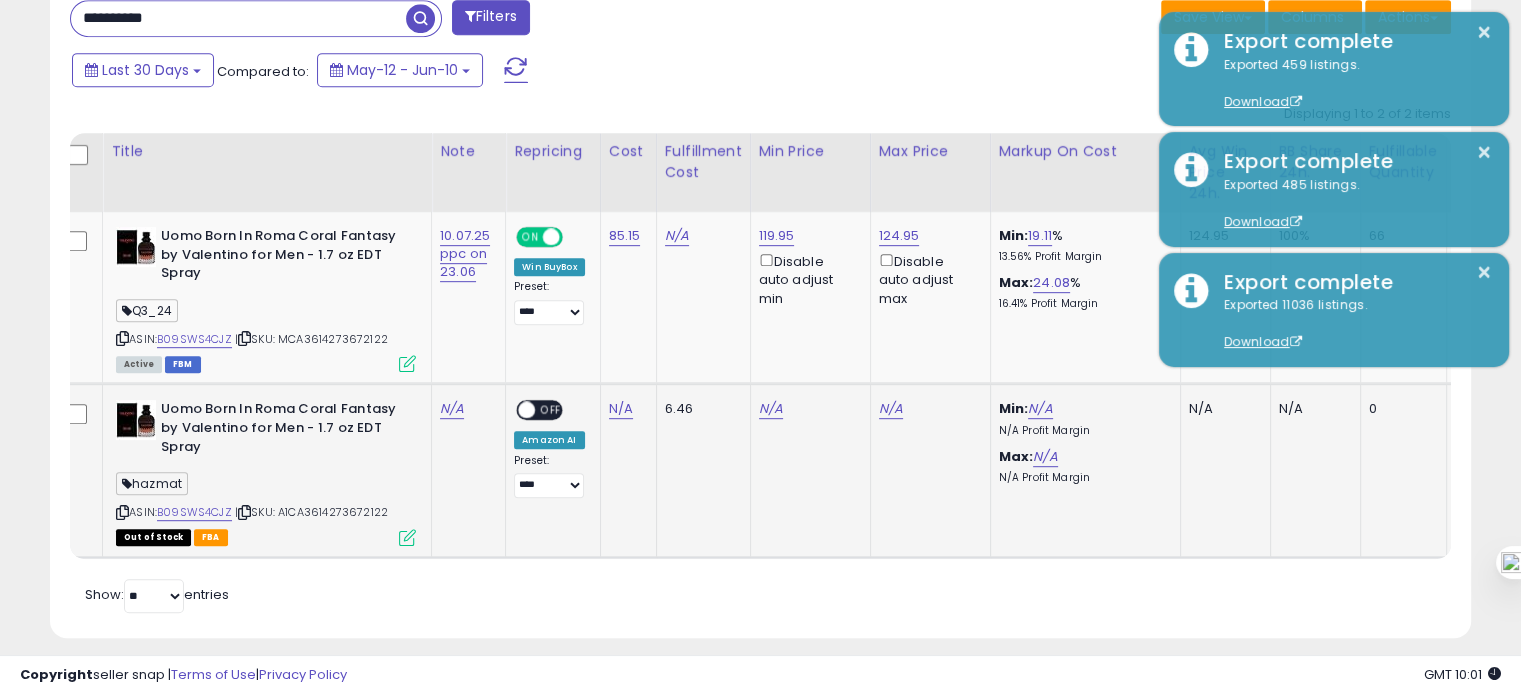 click on "N/A" 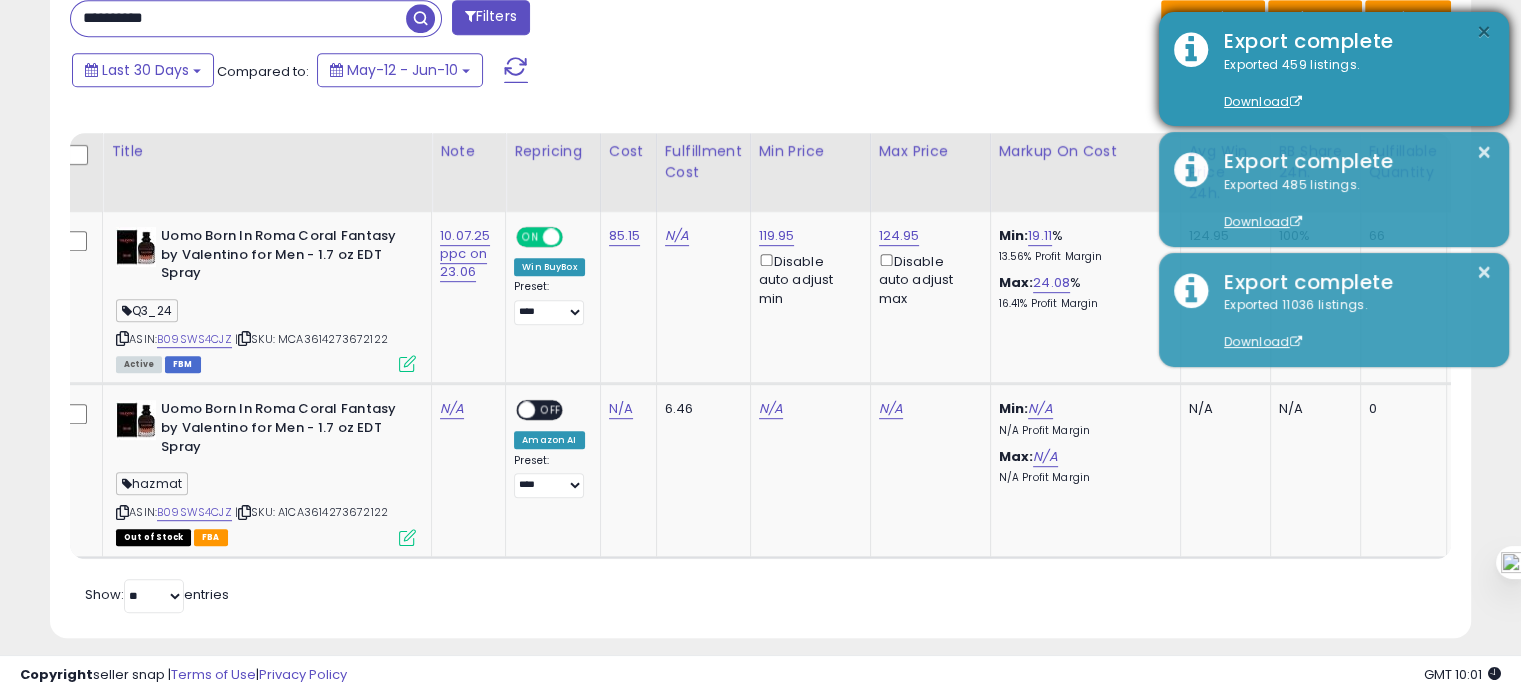 click on "×" at bounding box center [1484, 32] 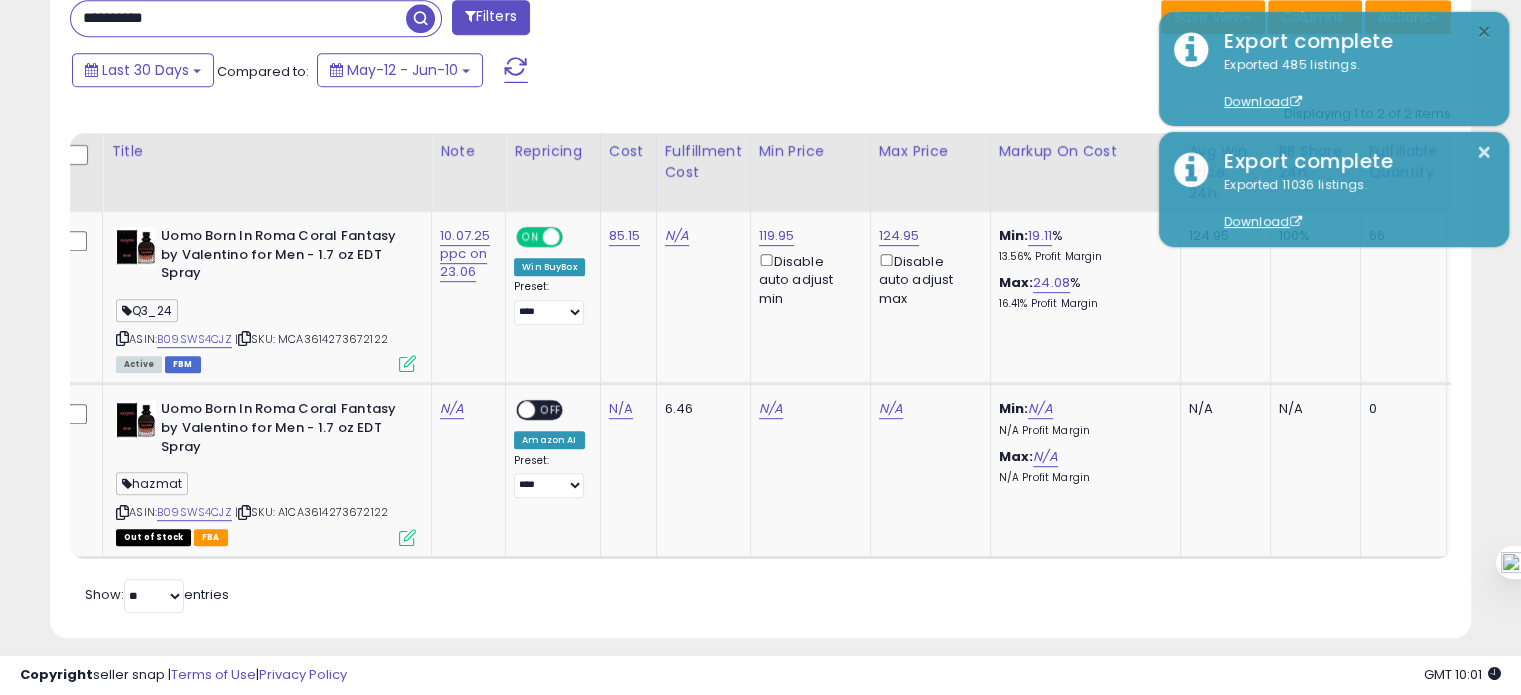 click on "×" at bounding box center [1484, 32] 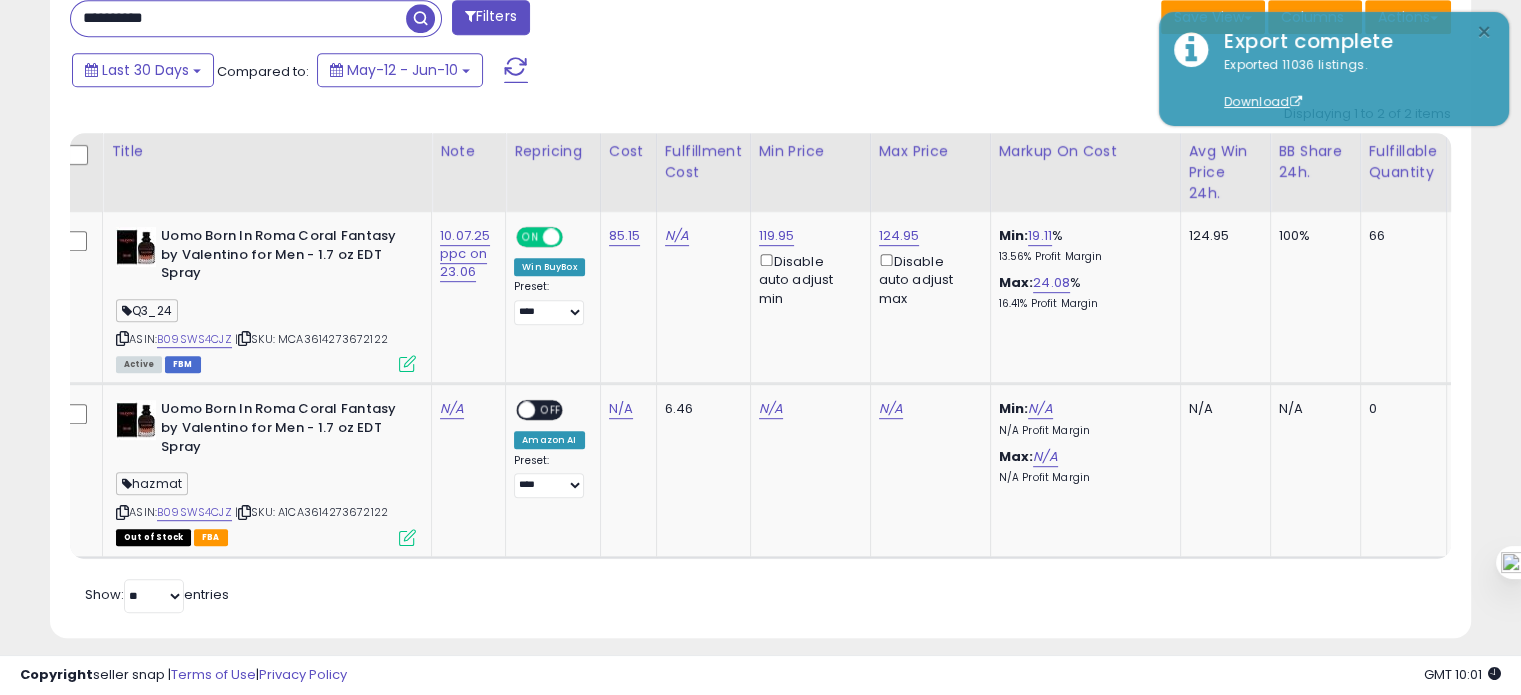 click on "×" at bounding box center (1484, 32) 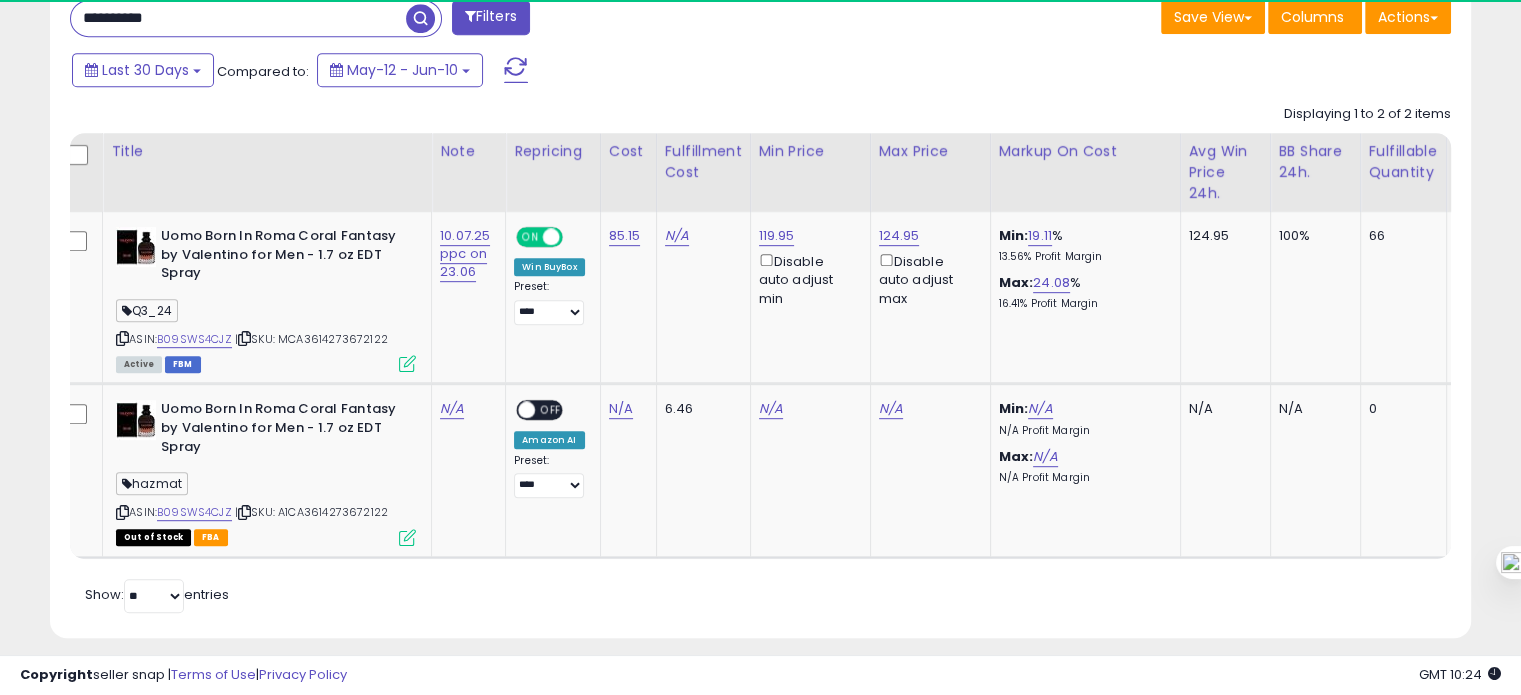 click on "Displaying 1 to 2 of 2 items
Title
Note
Cost WH" 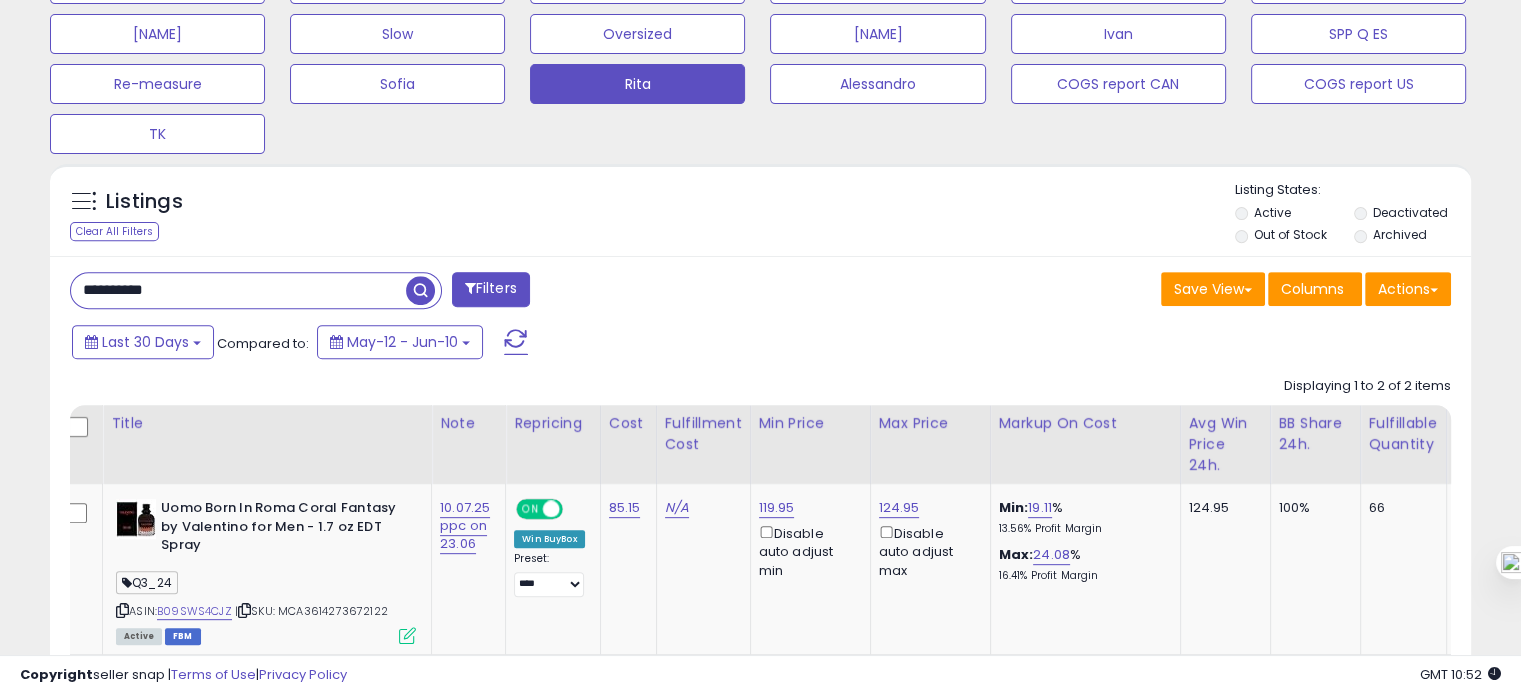 scroll, scrollTop: 736, scrollLeft: 0, axis: vertical 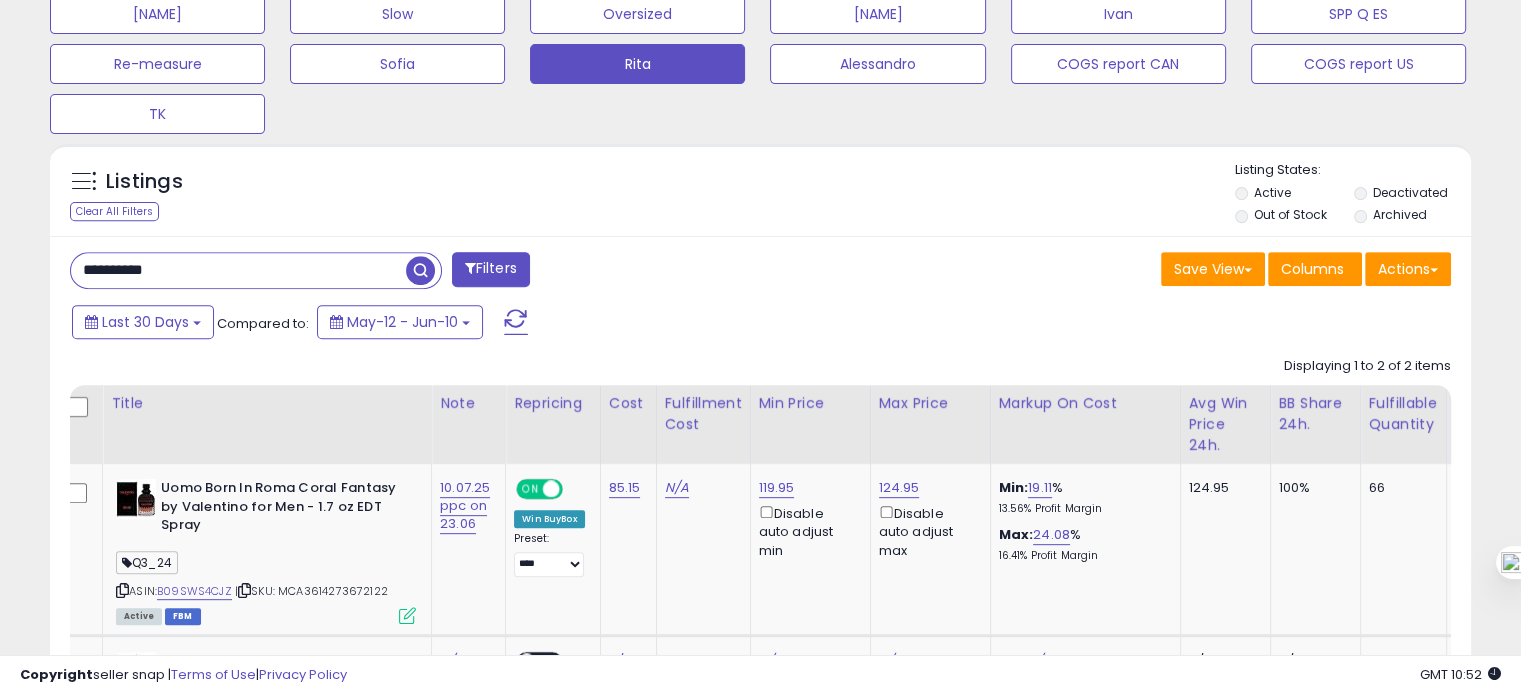 click on "**********" at bounding box center [238, 270] 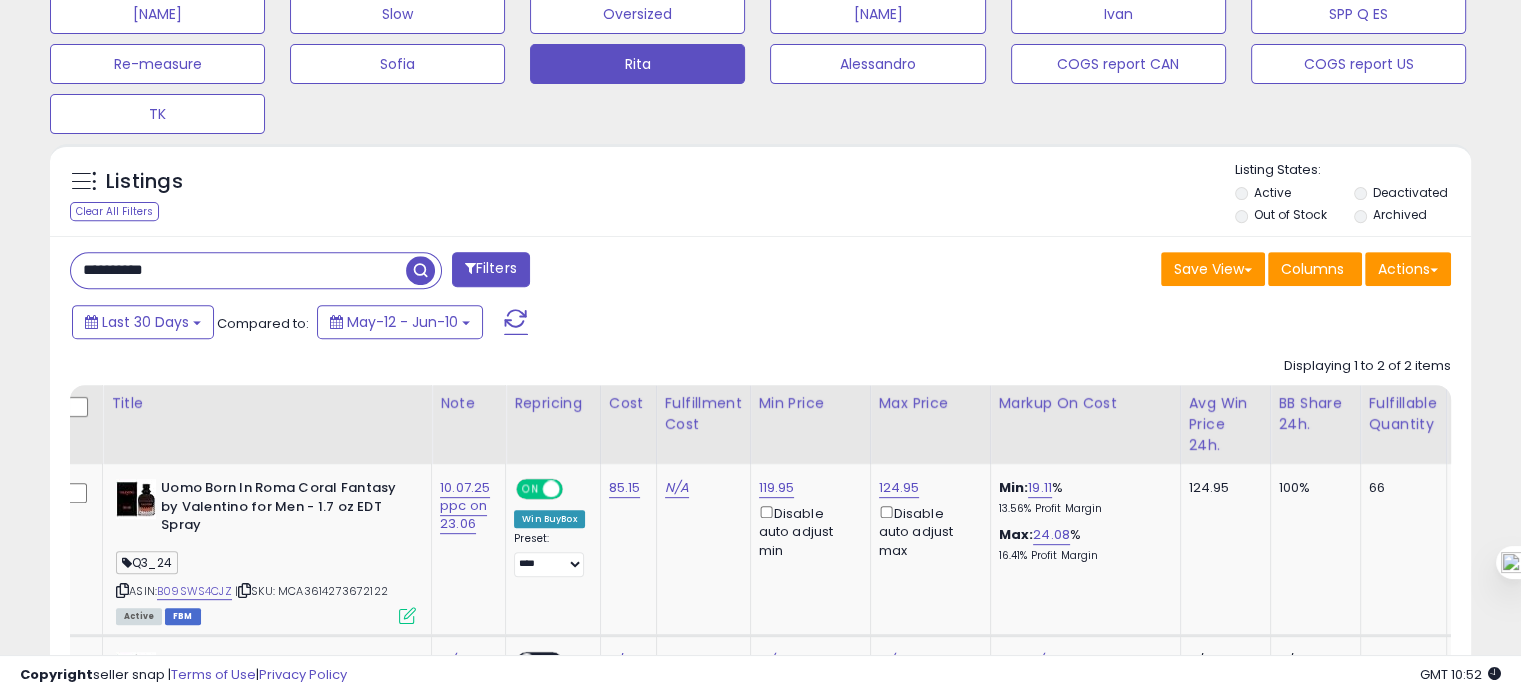 paste 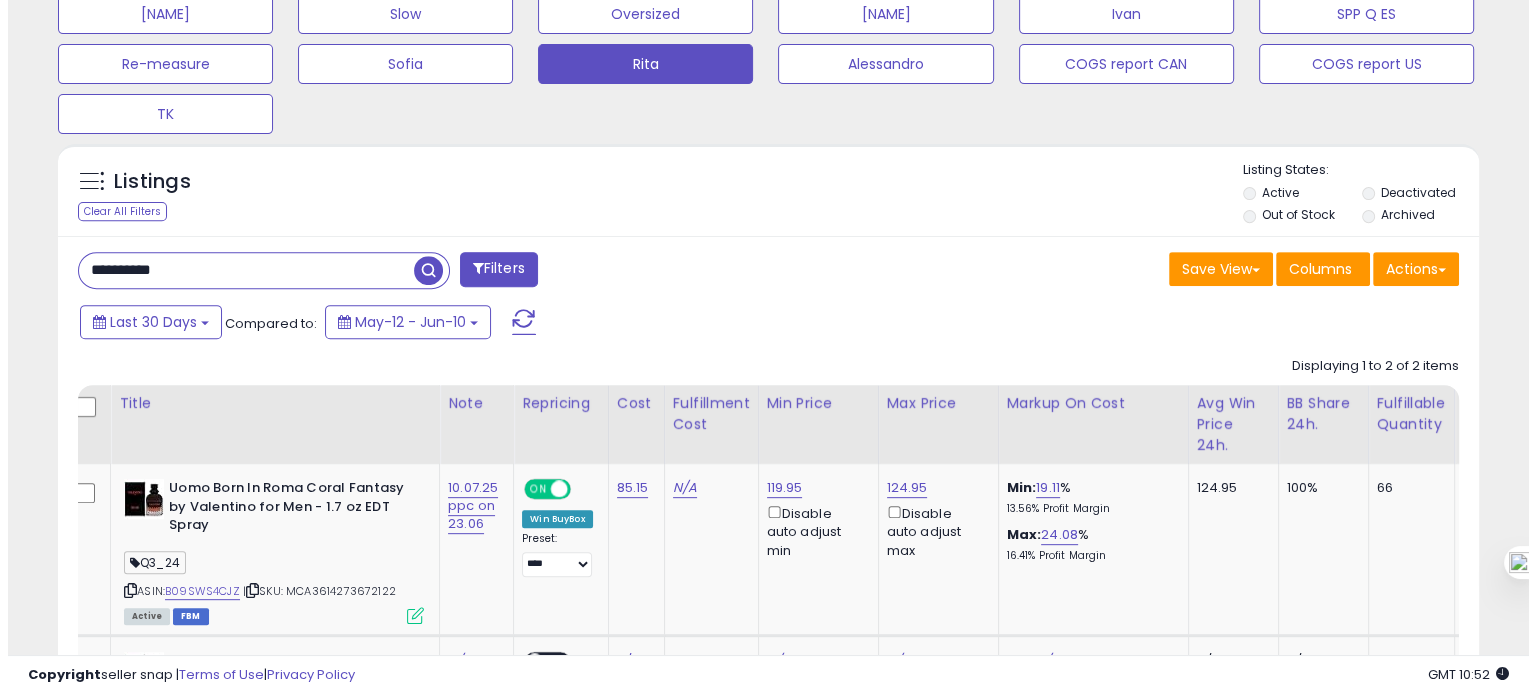 scroll, scrollTop: 674, scrollLeft: 0, axis: vertical 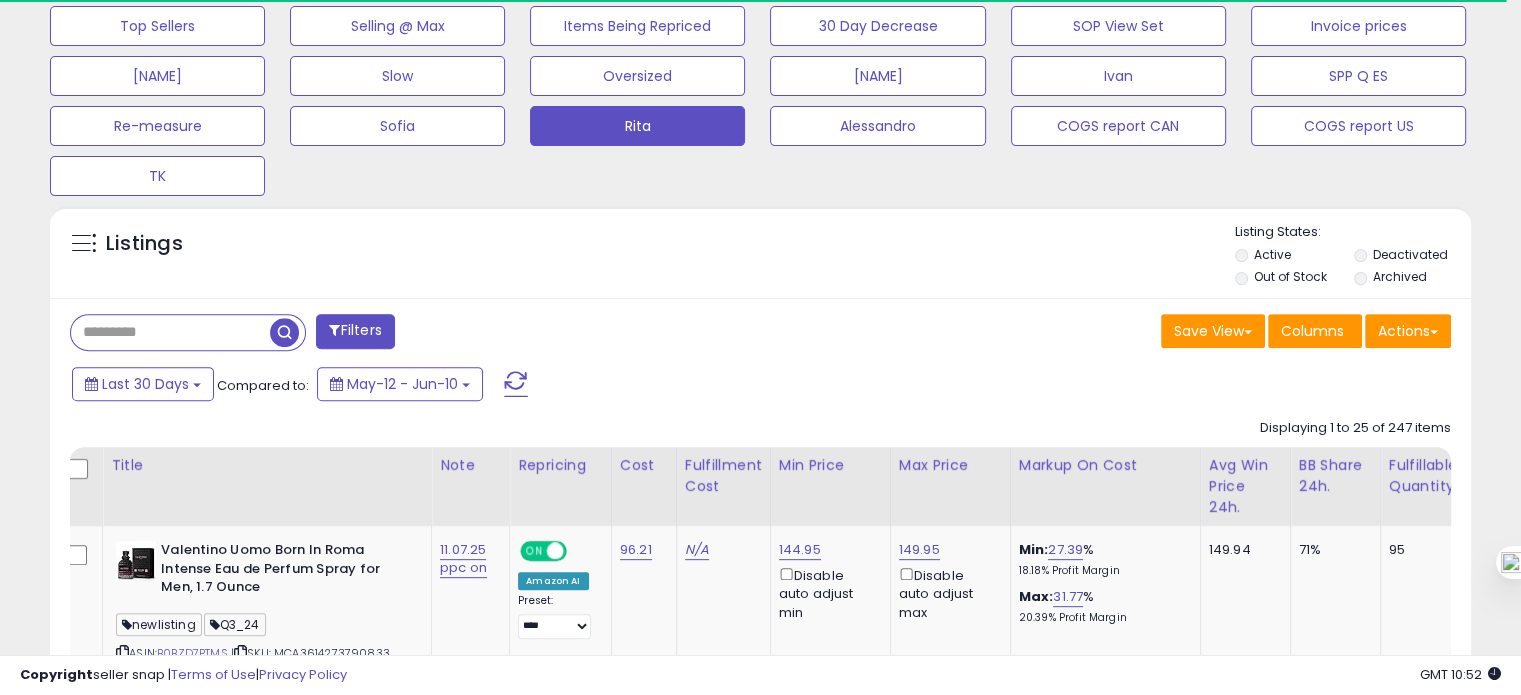 click at bounding box center [170, 332] 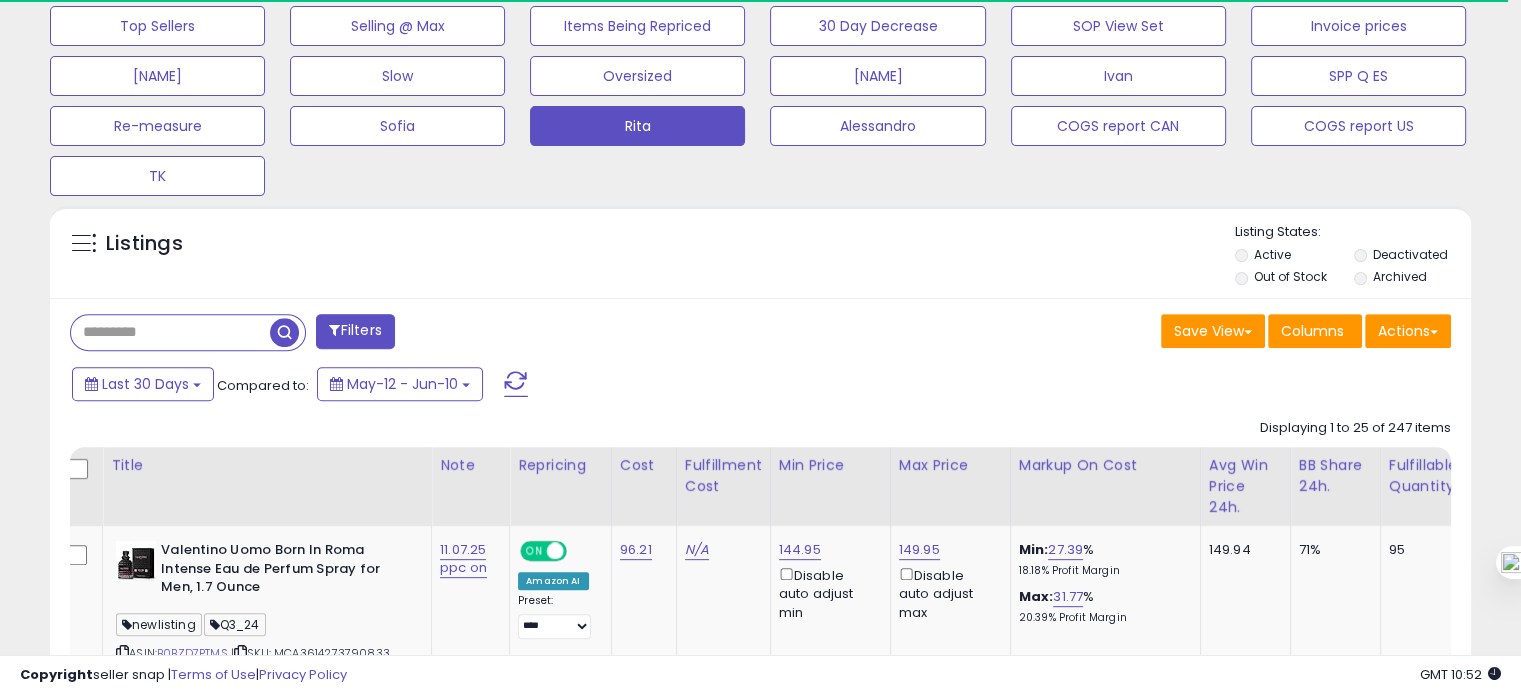 paste on "**********" 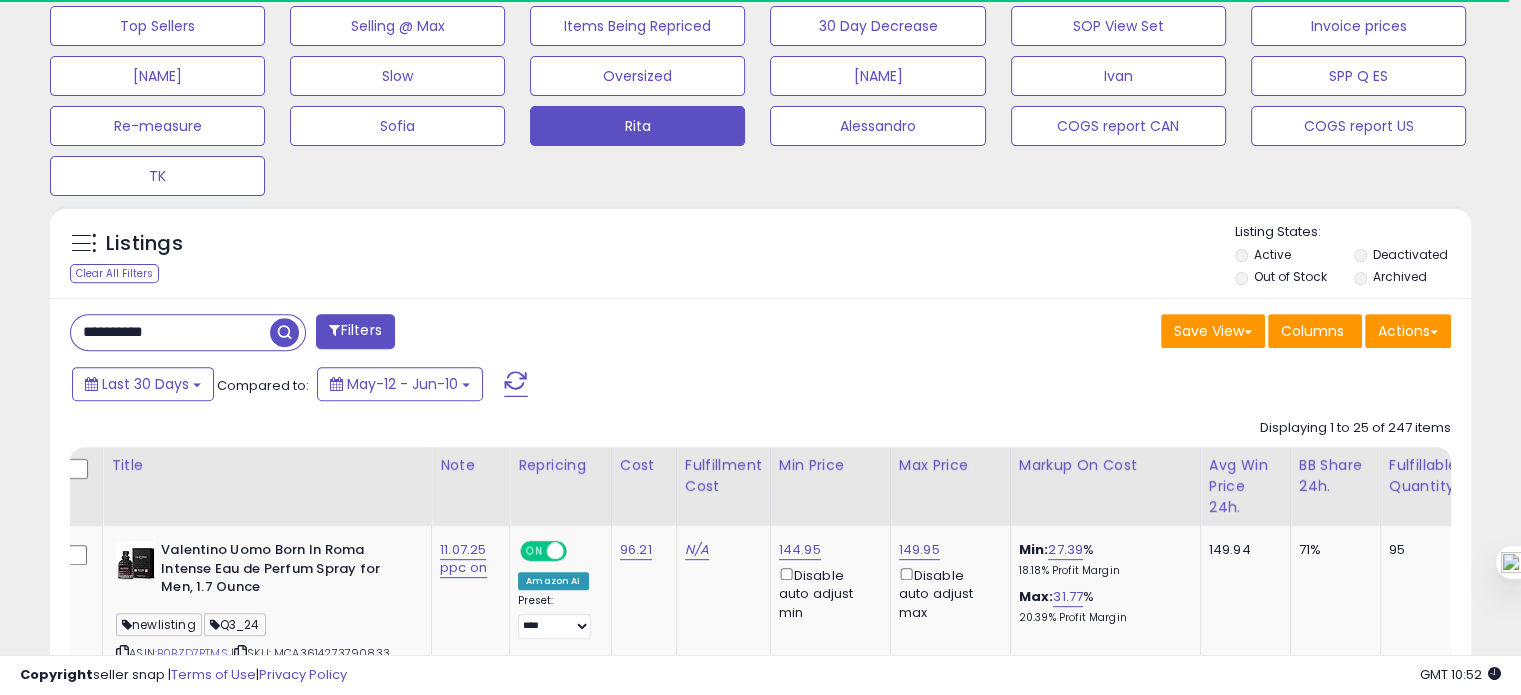 type on "**********" 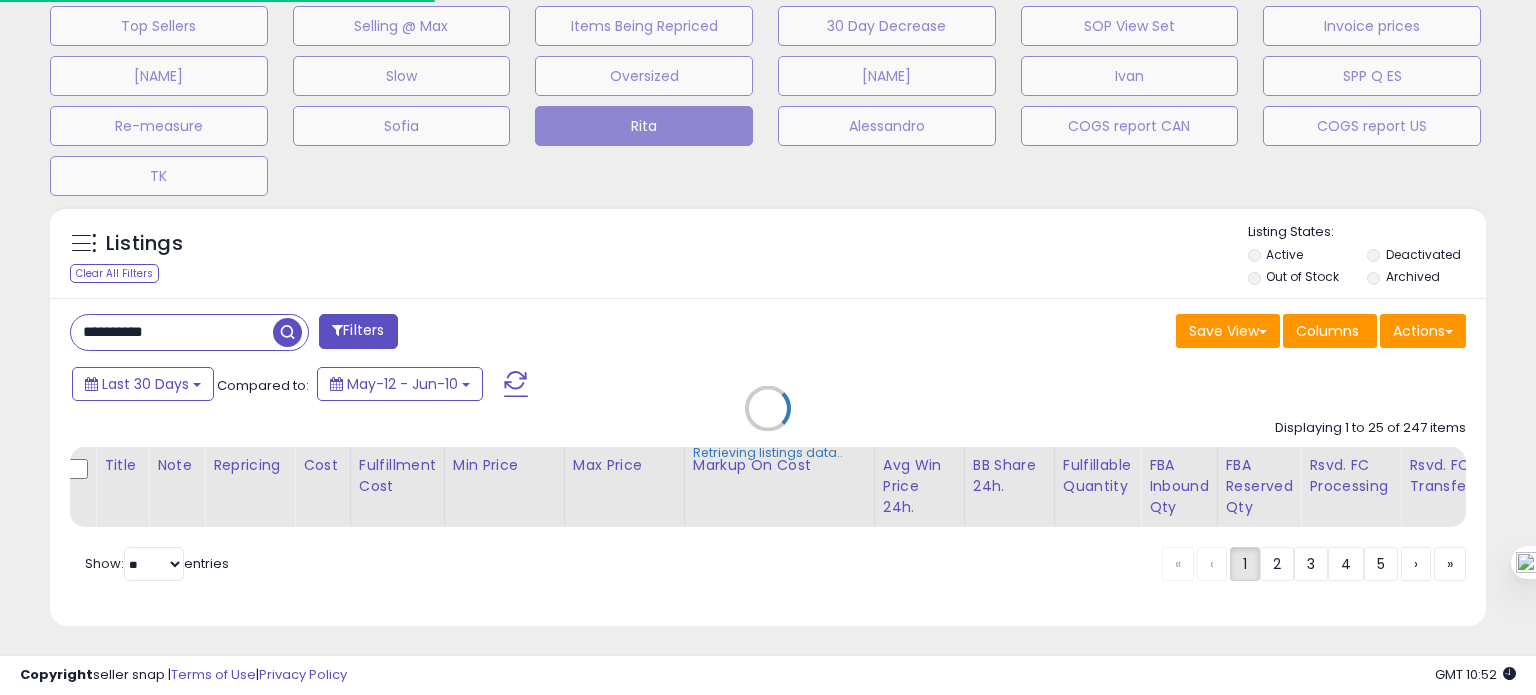 scroll, scrollTop: 999589, scrollLeft: 999168, axis: both 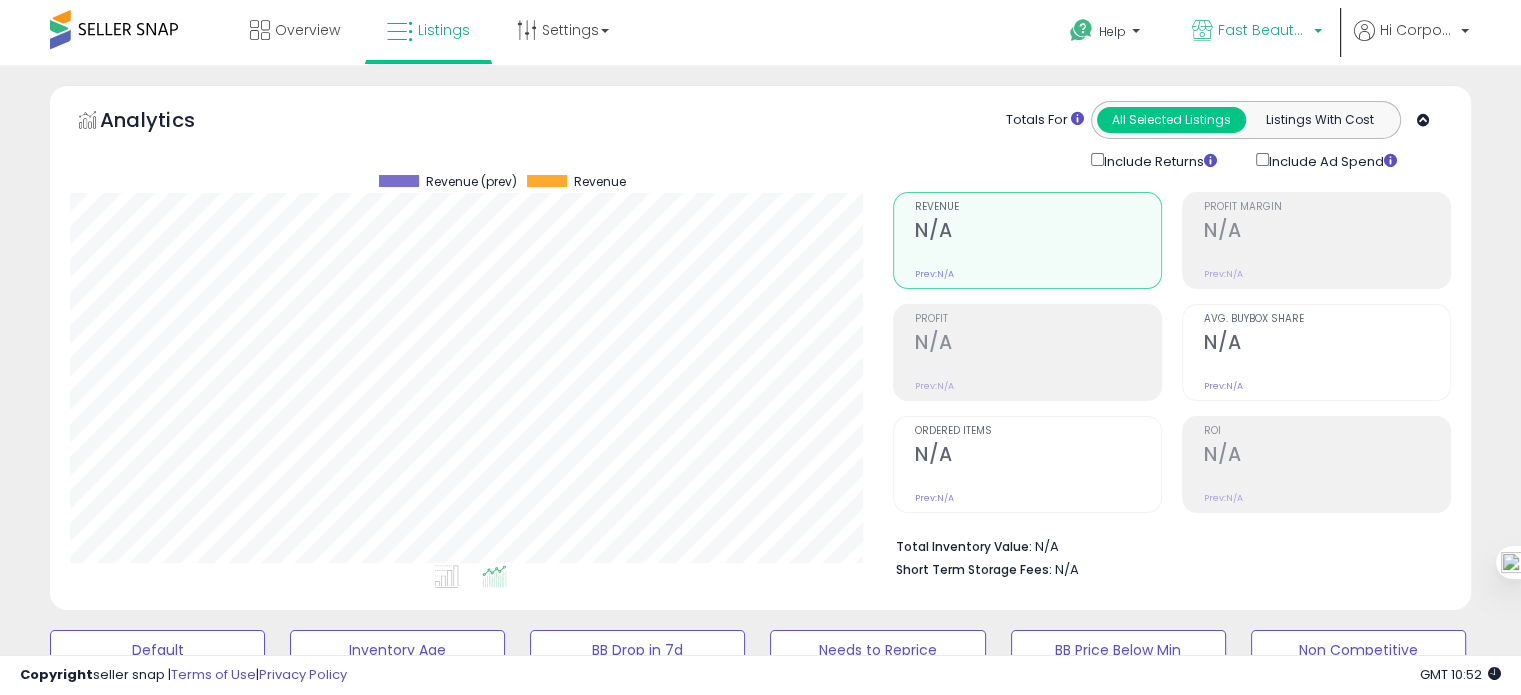 click on "Fast Beauty (Canada)" at bounding box center (1263, 30) 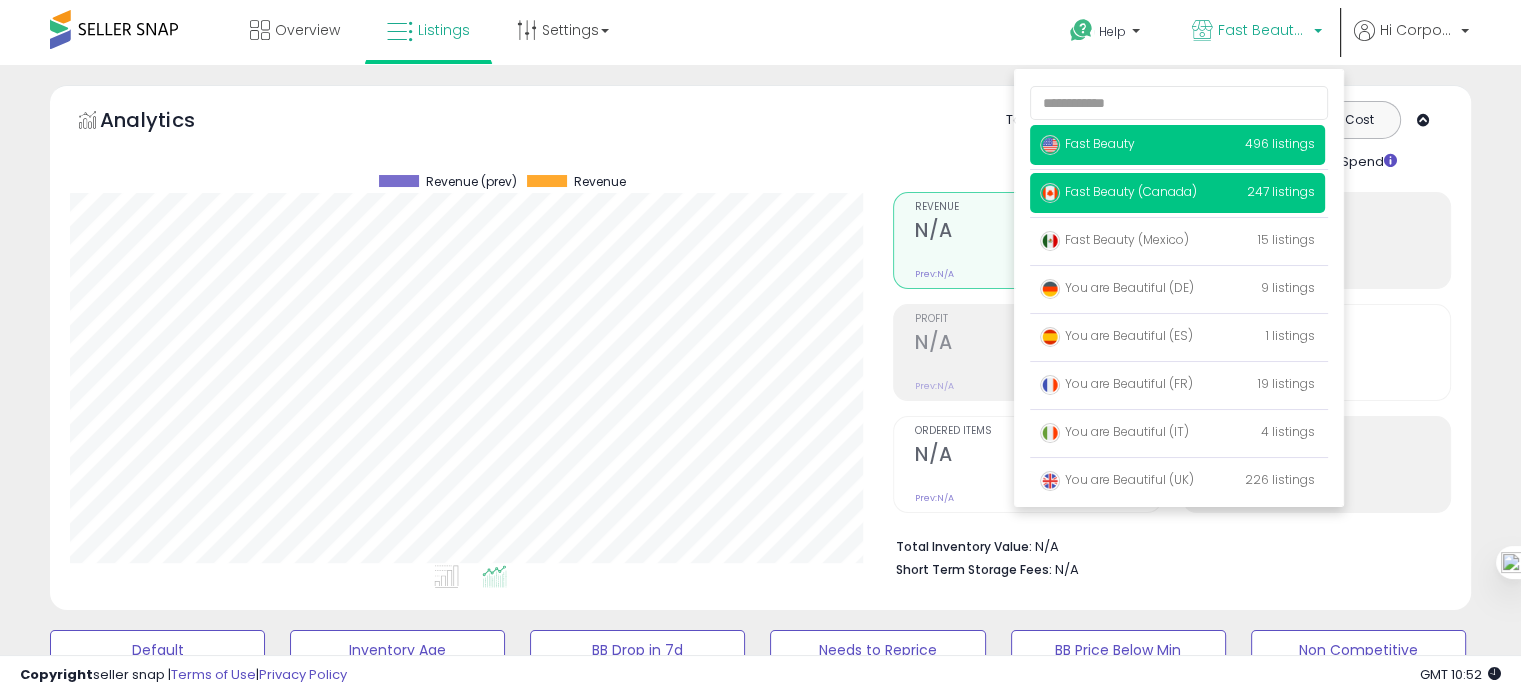 click on "Fast Beauty
496
listings" at bounding box center [1177, 145] 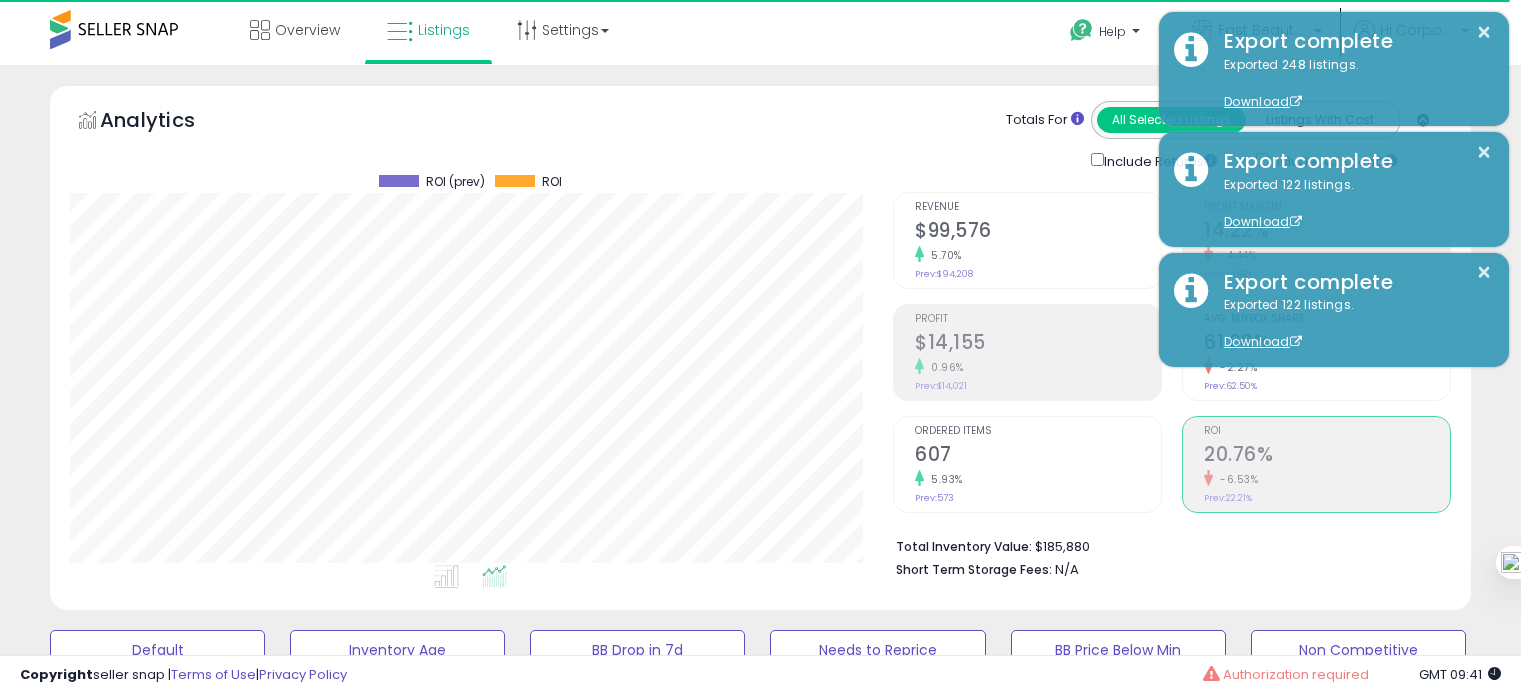 scroll, scrollTop: 0, scrollLeft: 0, axis: both 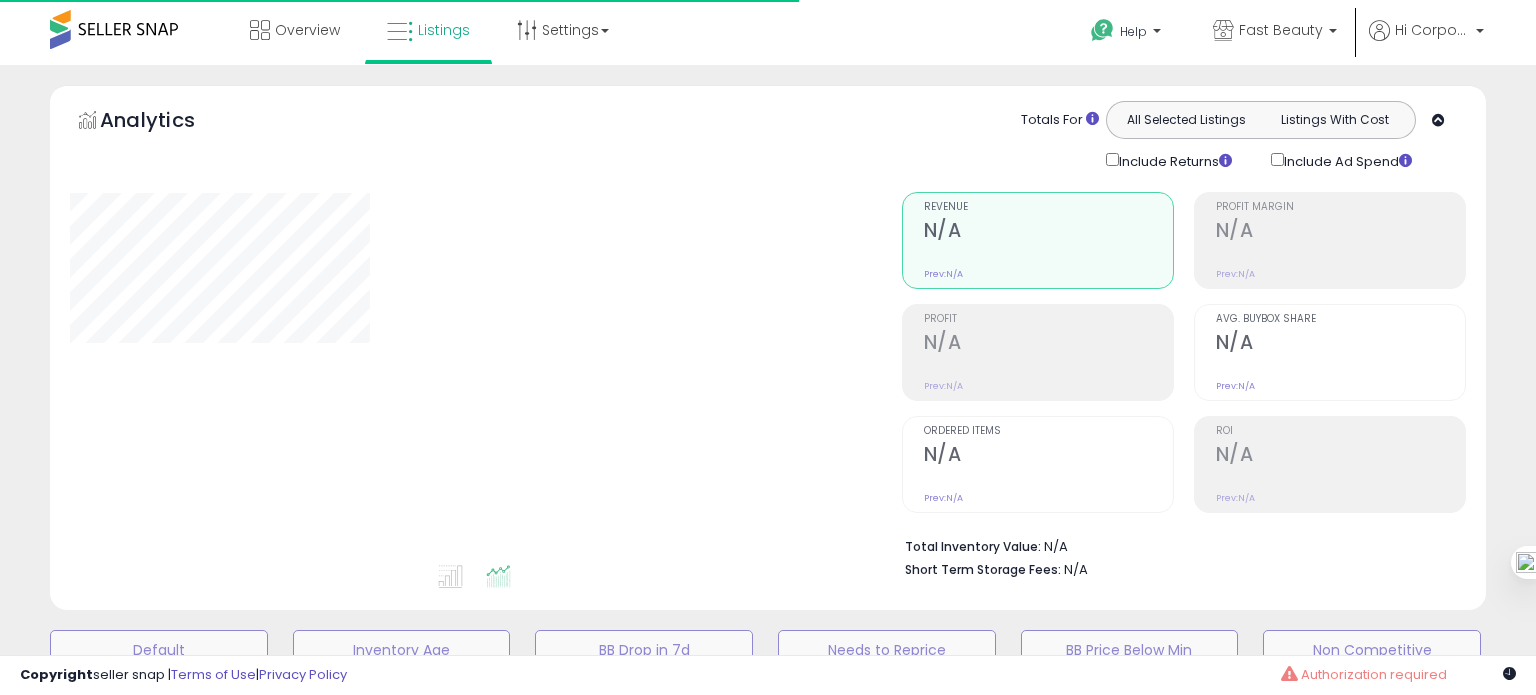 type on "**********" 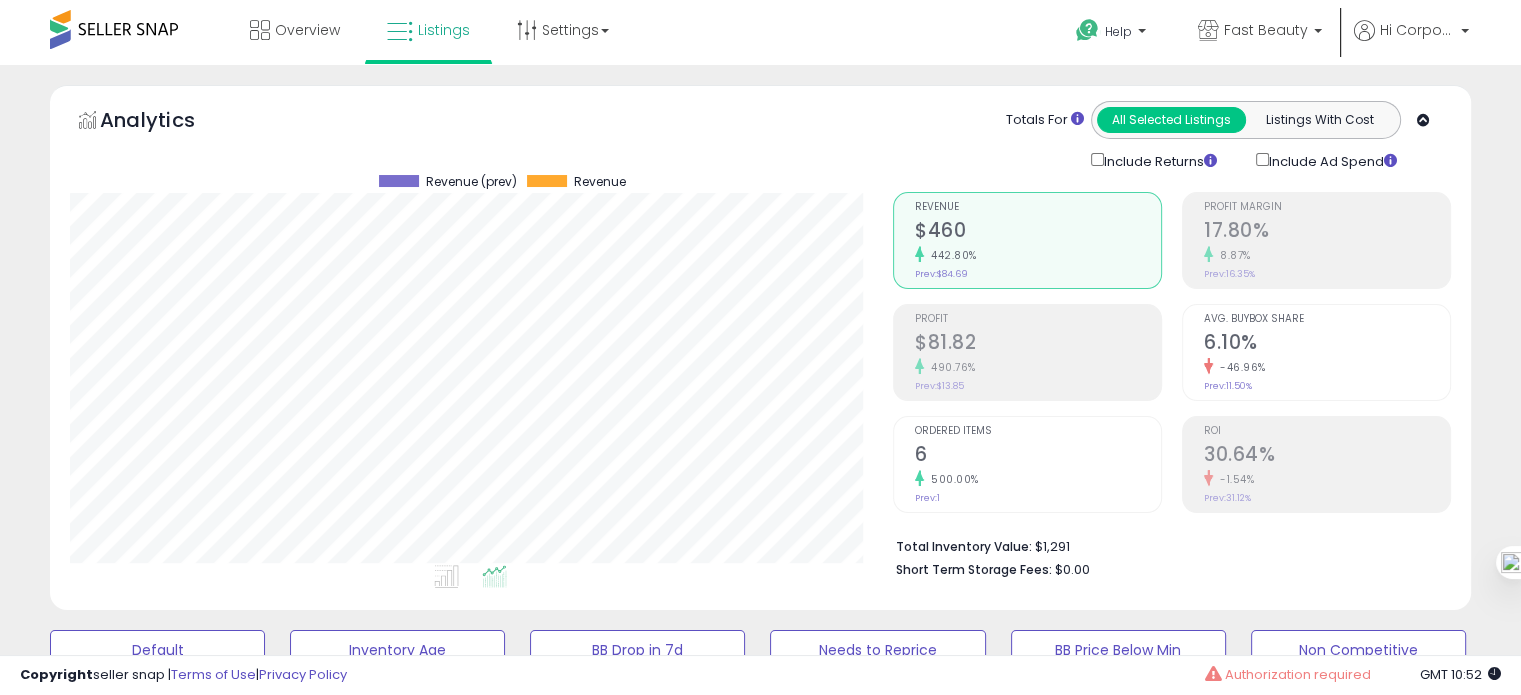scroll, scrollTop: 999589, scrollLeft: 999176, axis: both 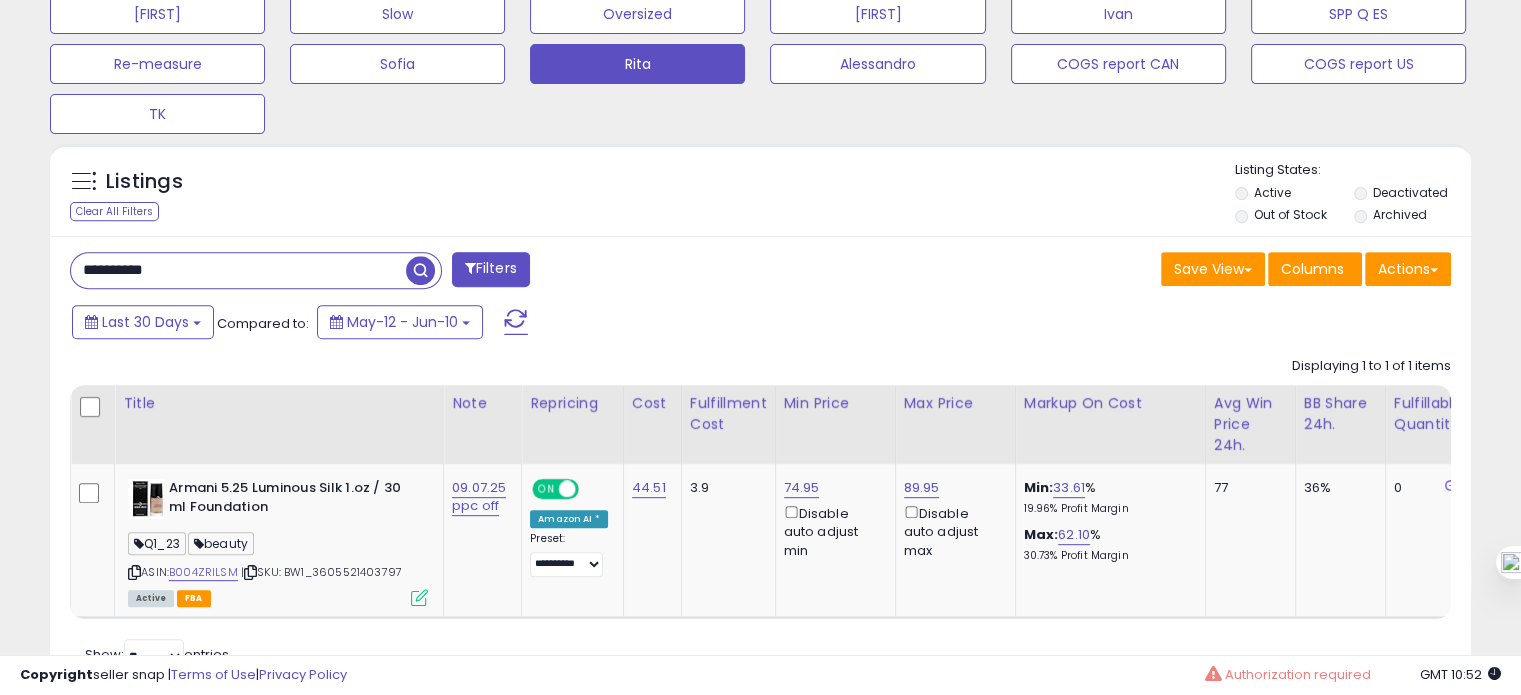 click on "**********" at bounding box center [238, 270] 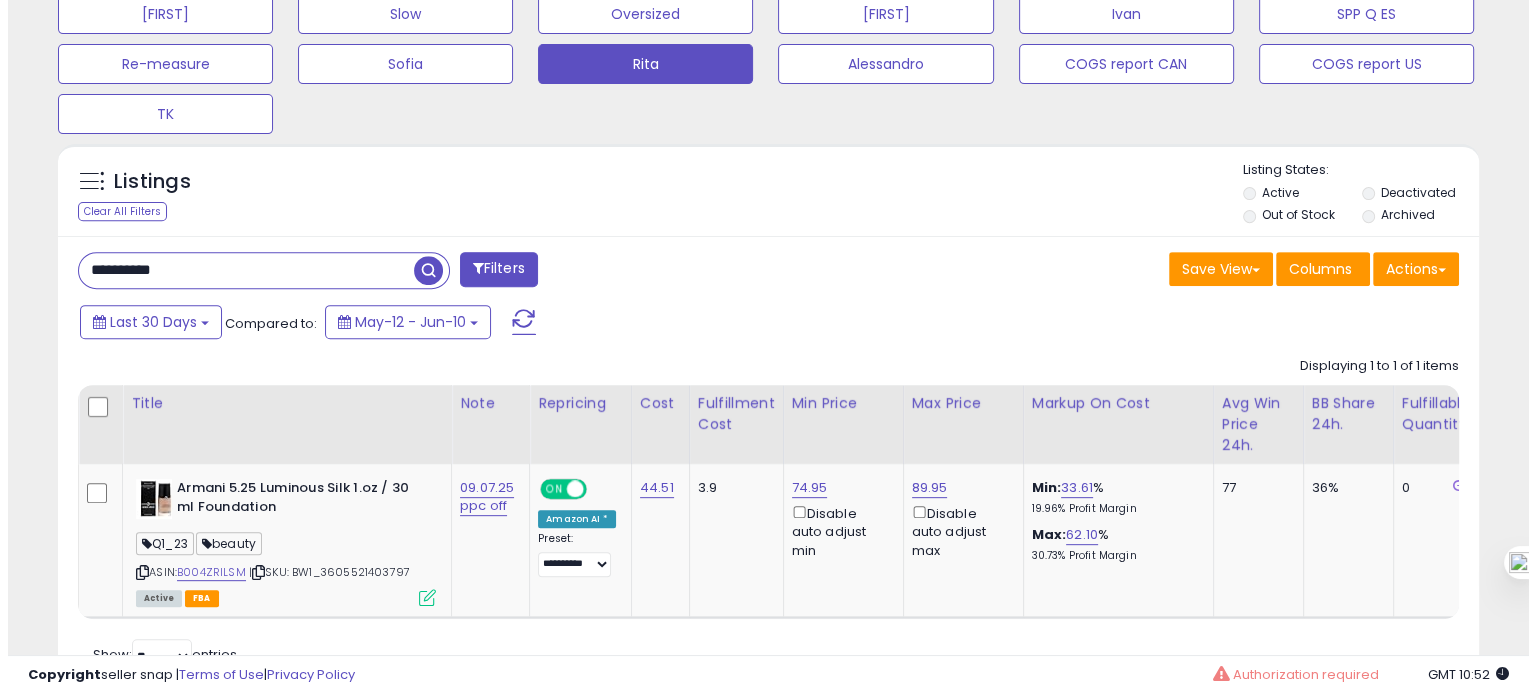 scroll, scrollTop: 674, scrollLeft: 0, axis: vertical 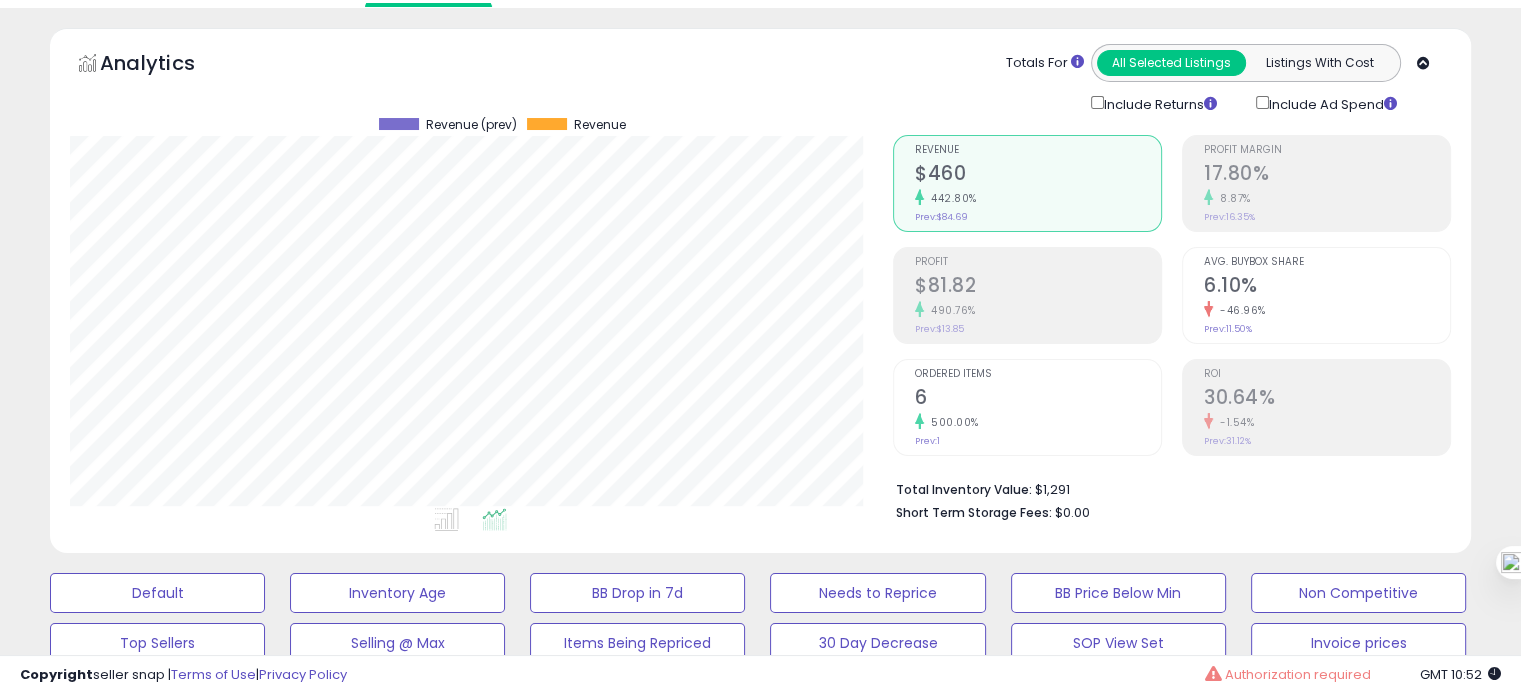 click on "500.00%" at bounding box center (1038, 422) 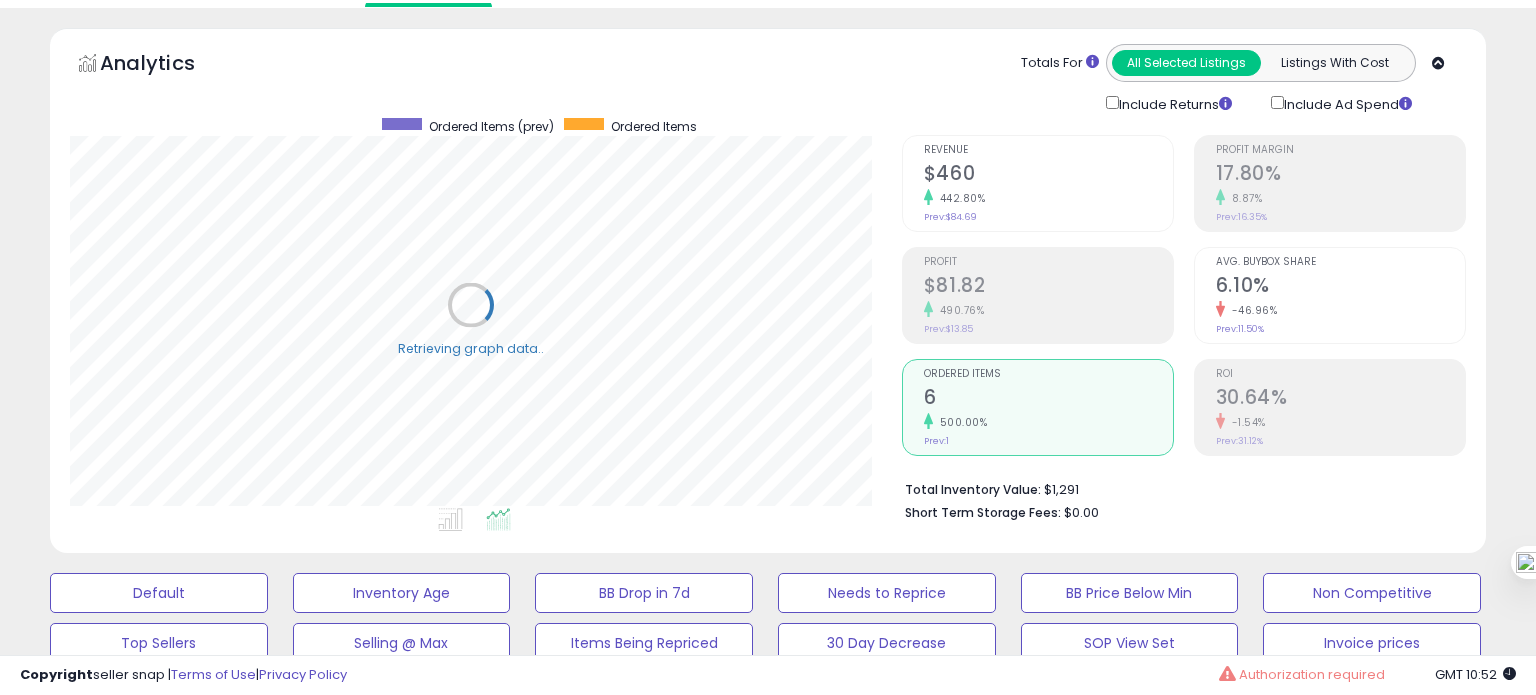 scroll, scrollTop: 999589, scrollLeft: 999168, axis: both 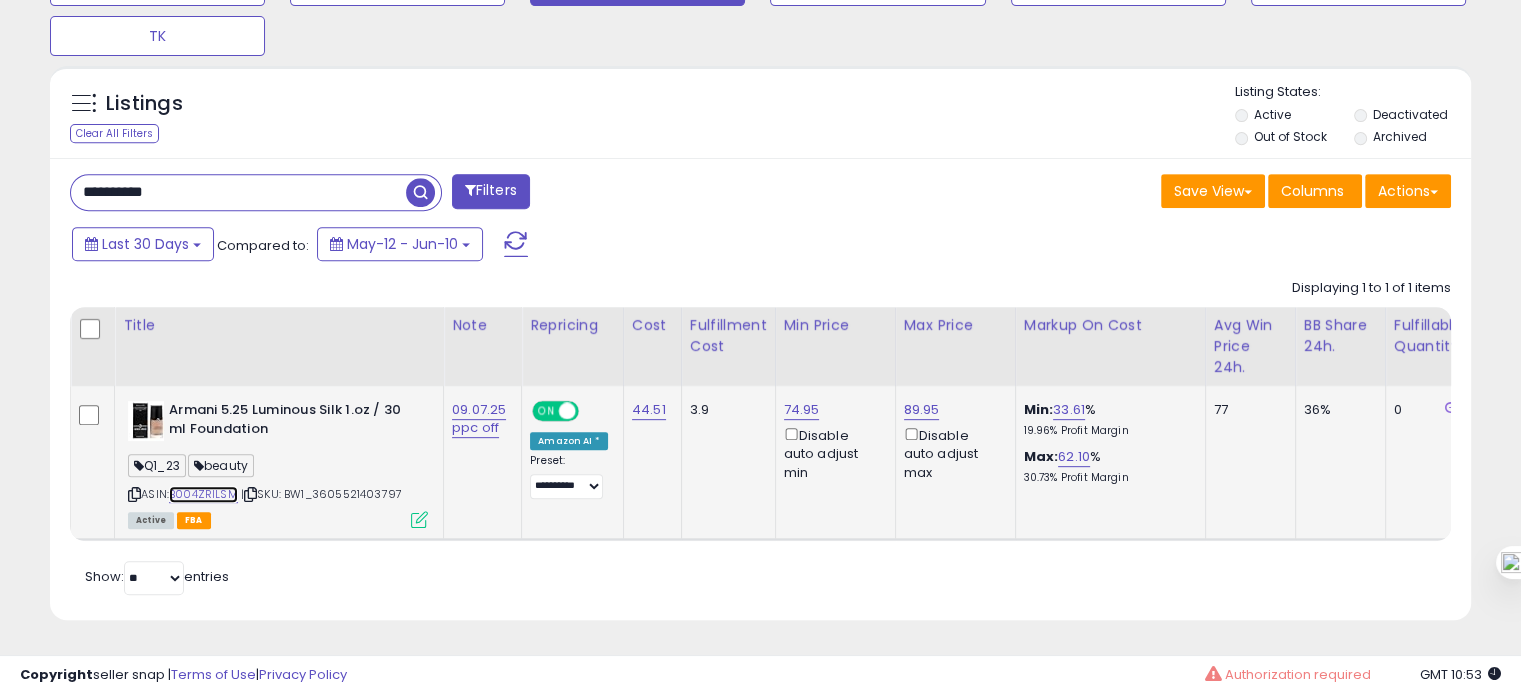click on "B004ZRILSM" at bounding box center [203, 494] 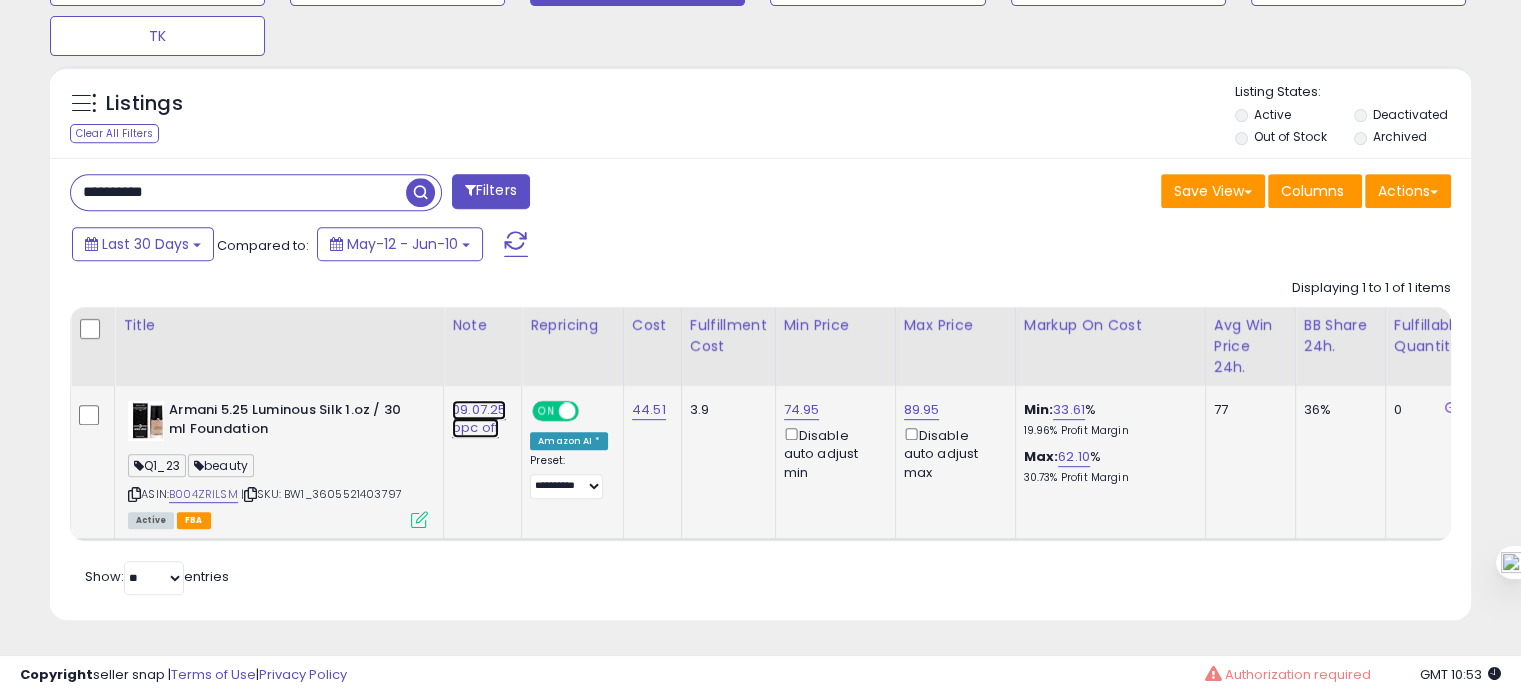 click on "09.07.25 ppc off" at bounding box center [479, 419] 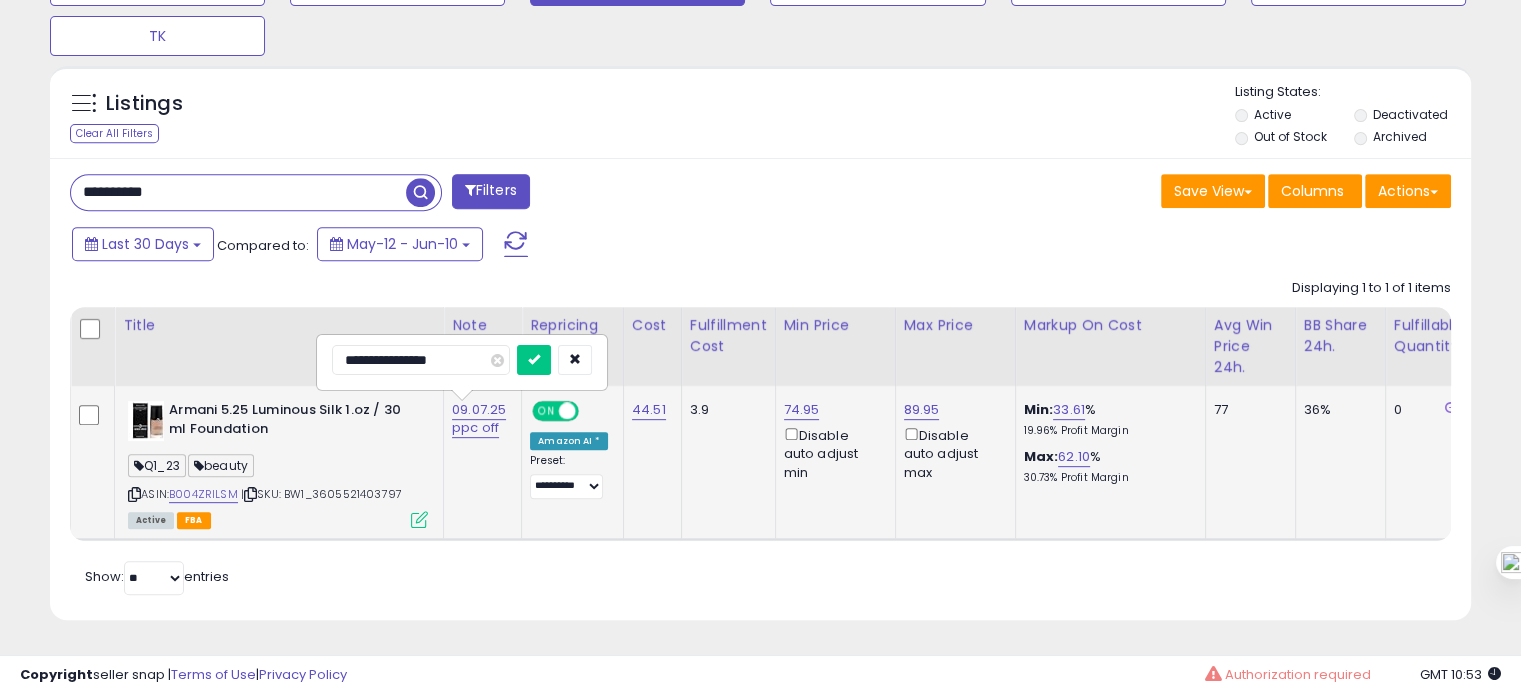 drag, startPoint x: 361, startPoint y: 342, endPoint x: 339, endPoint y: 346, distance: 22.36068 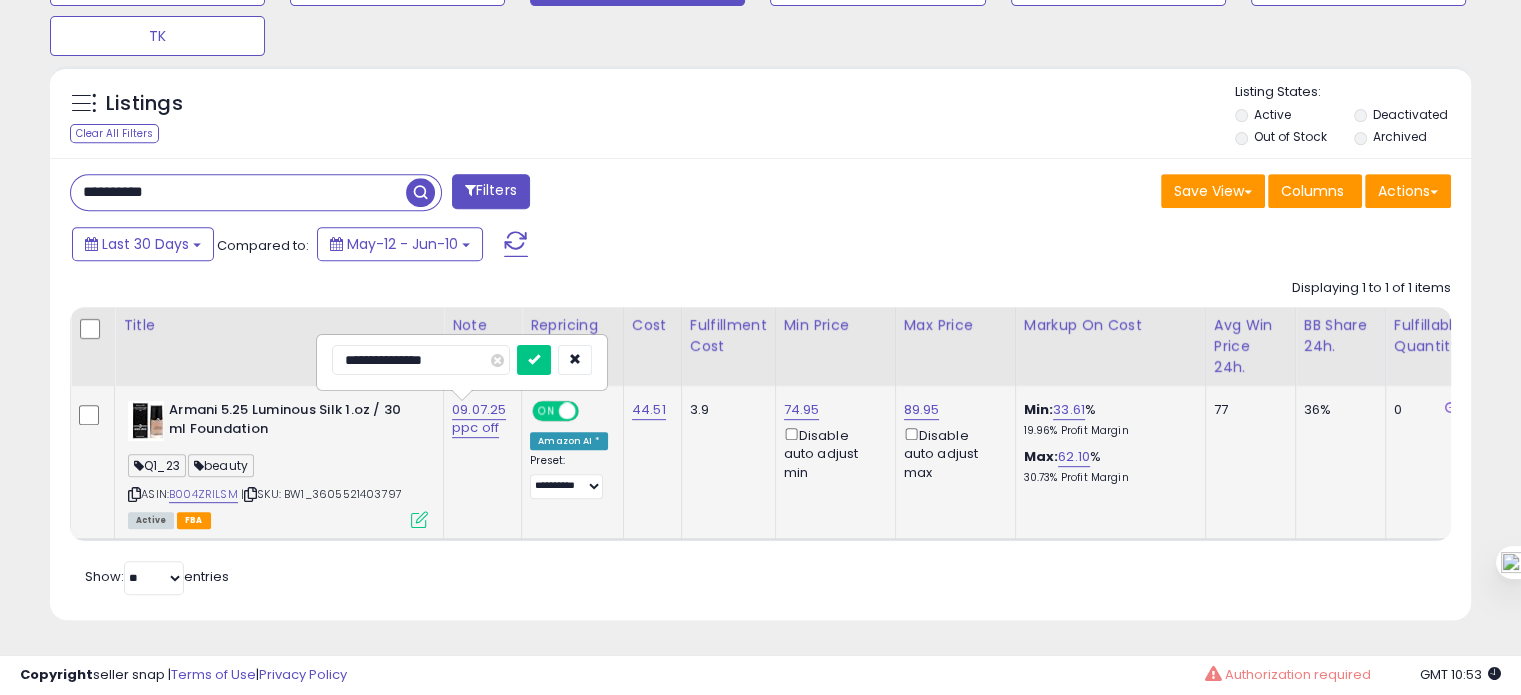 type on "**********" 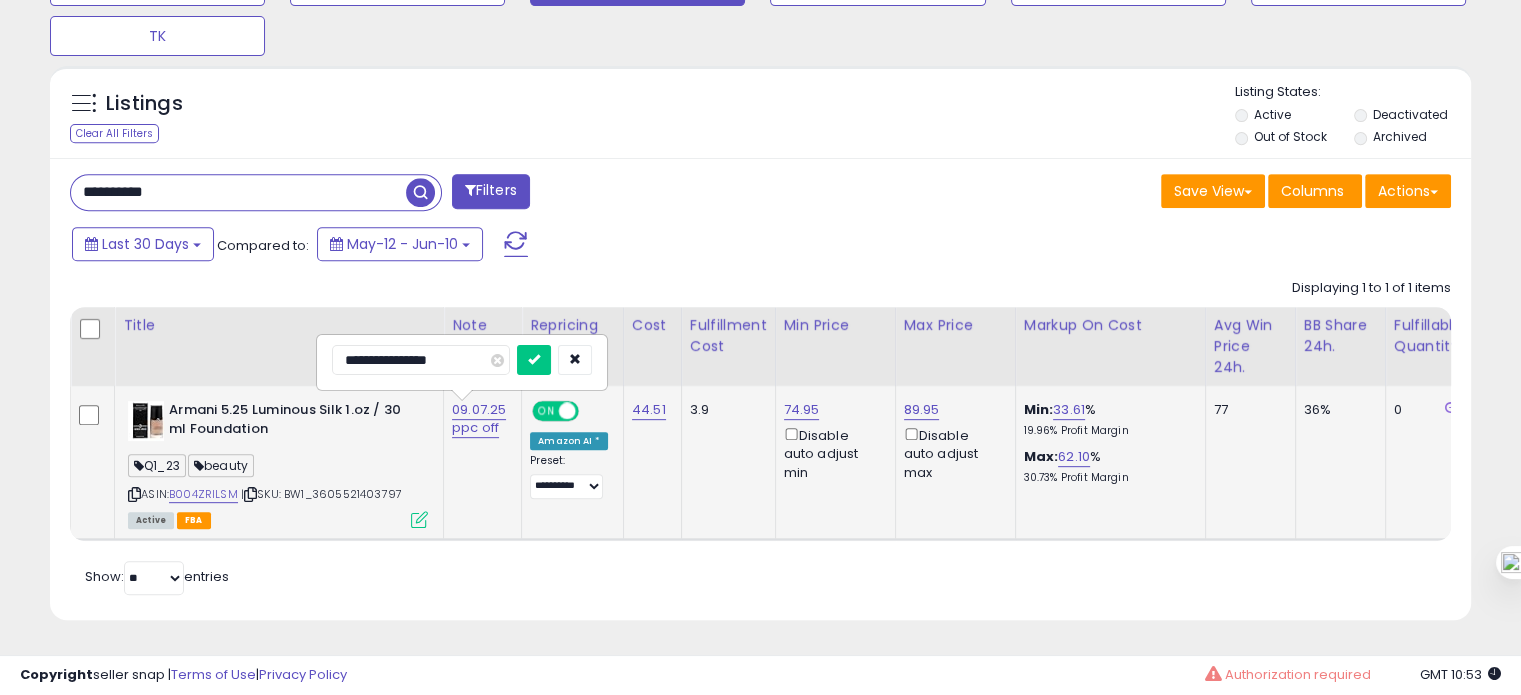 click at bounding box center [534, 360] 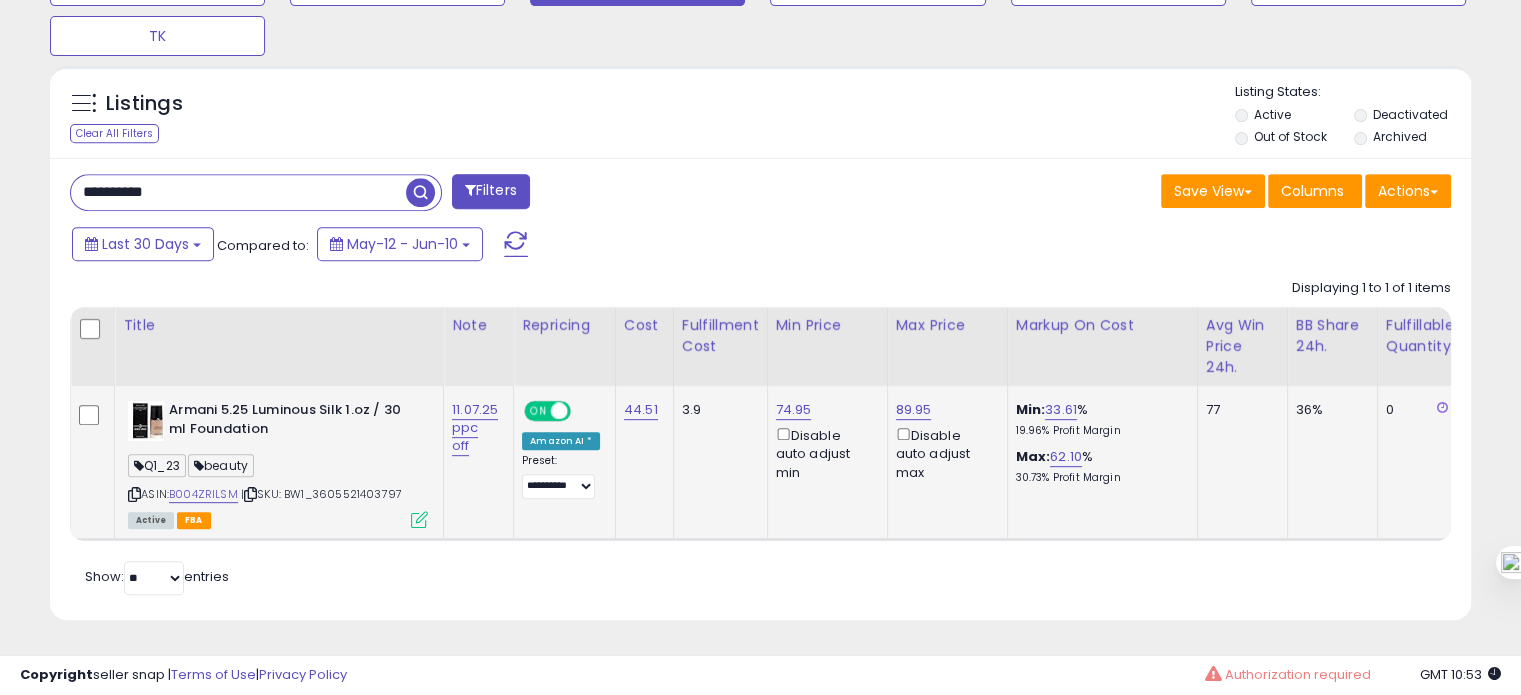 click on "**********" at bounding box center [238, 192] 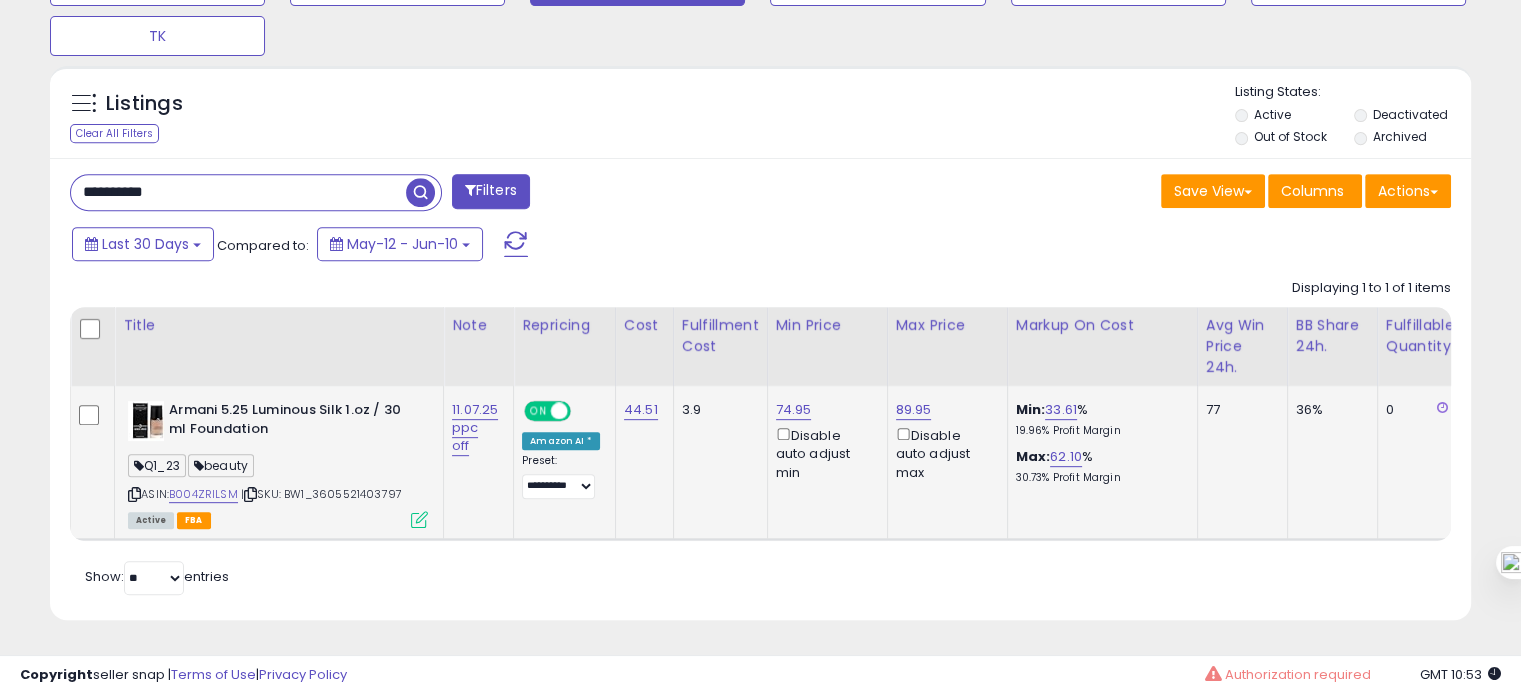 click on "**********" at bounding box center (238, 192) 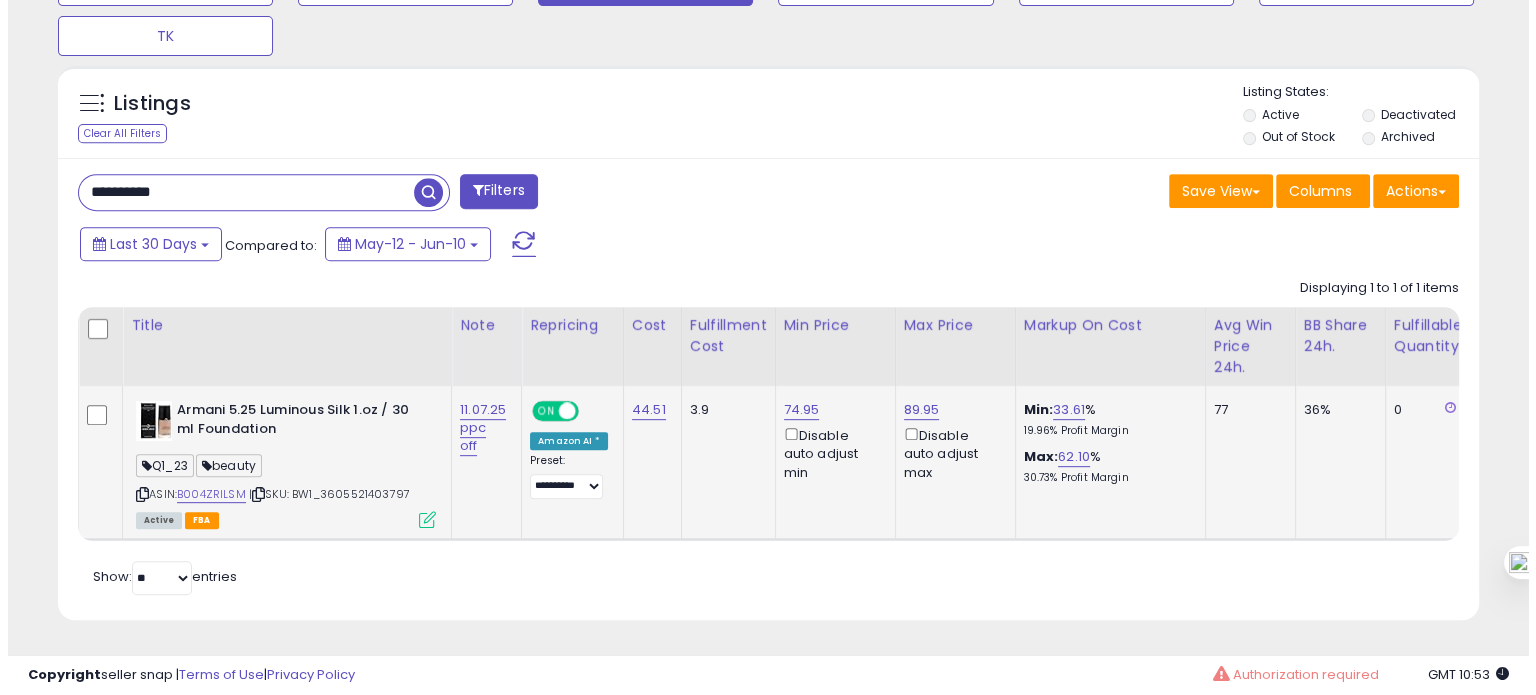 scroll 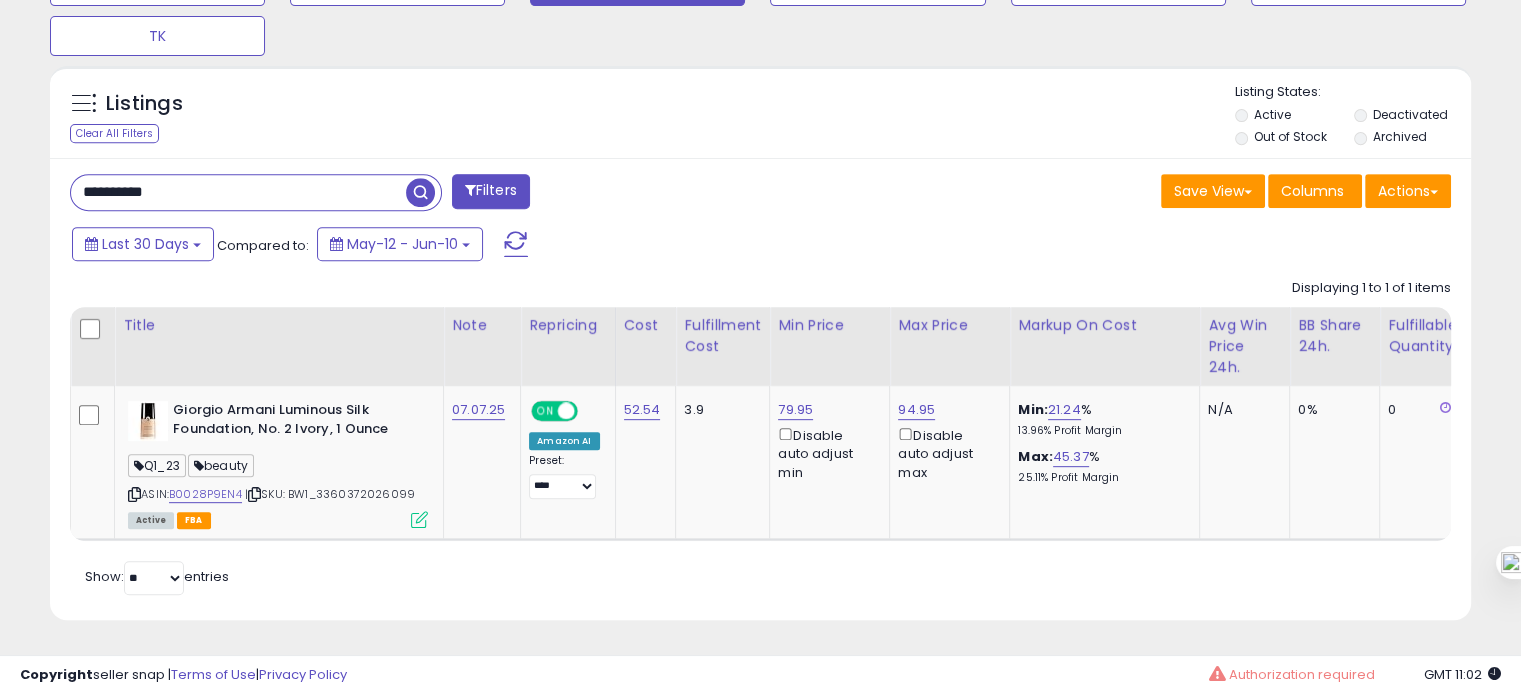 click on "**********" at bounding box center [238, 192] 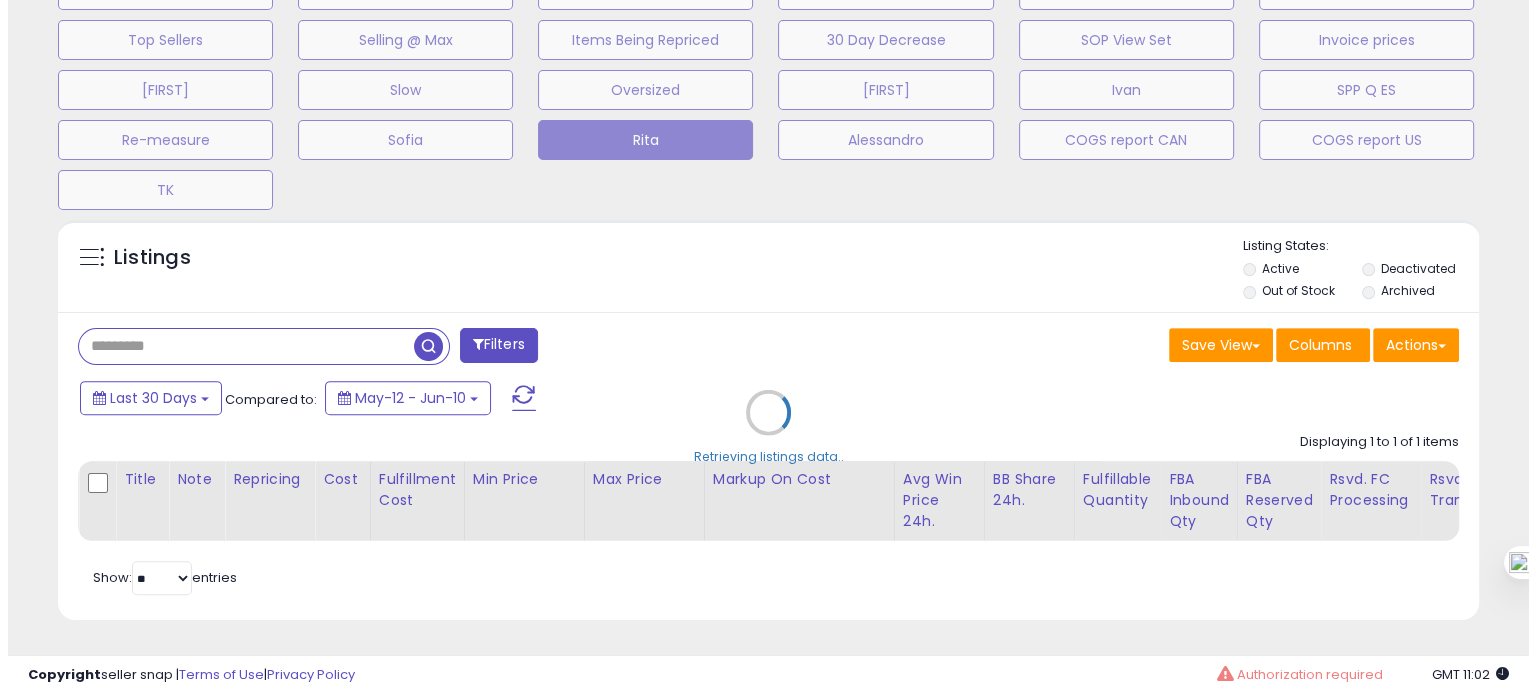 scroll, scrollTop: 674, scrollLeft: 0, axis: vertical 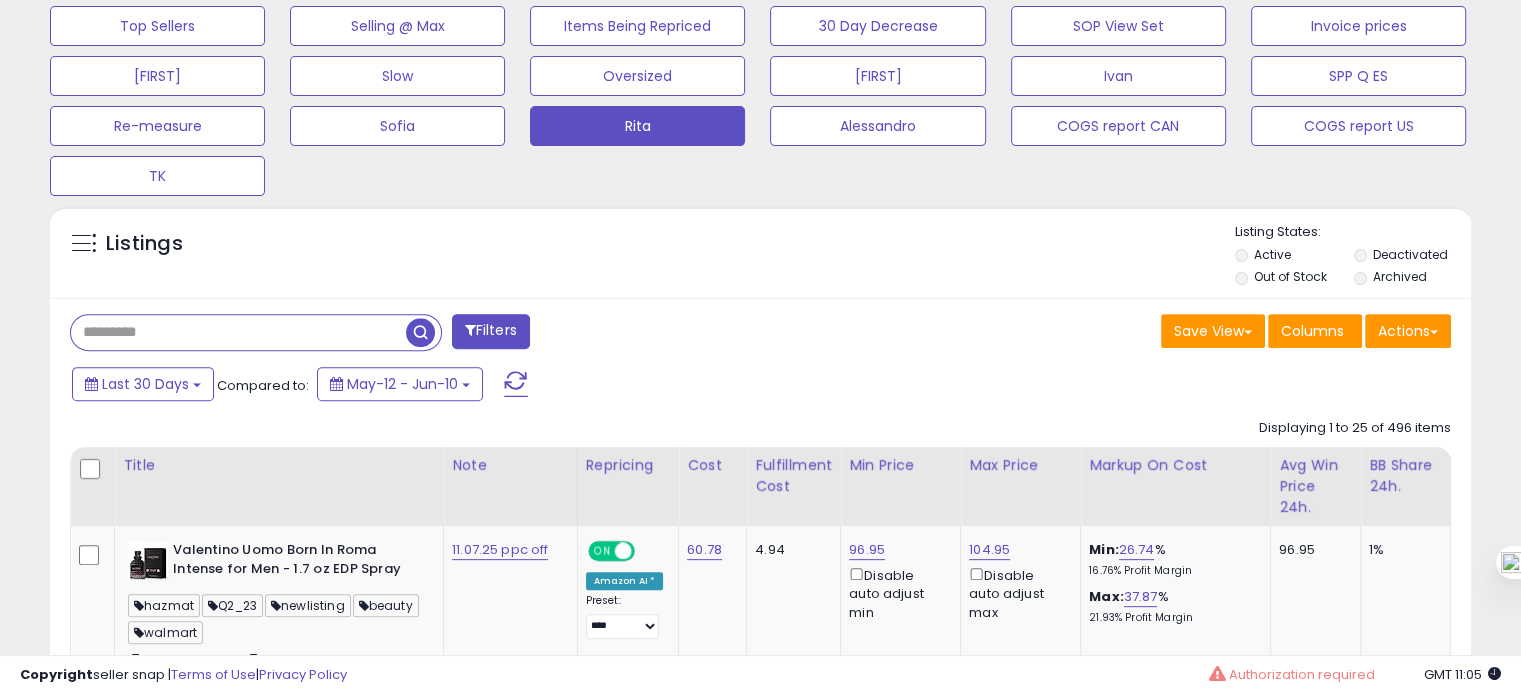 paste on "**********" 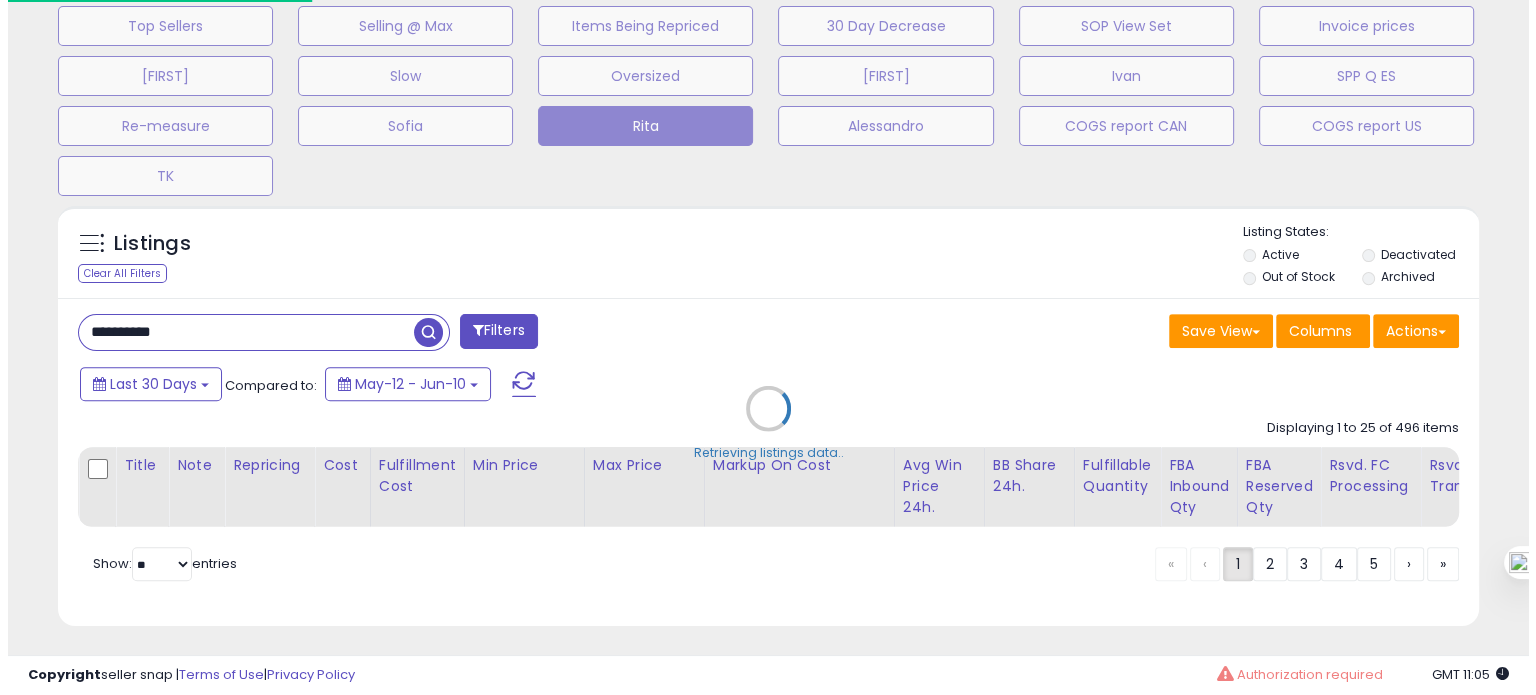 scroll, scrollTop: 999589, scrollLeft: 999168, axis: both 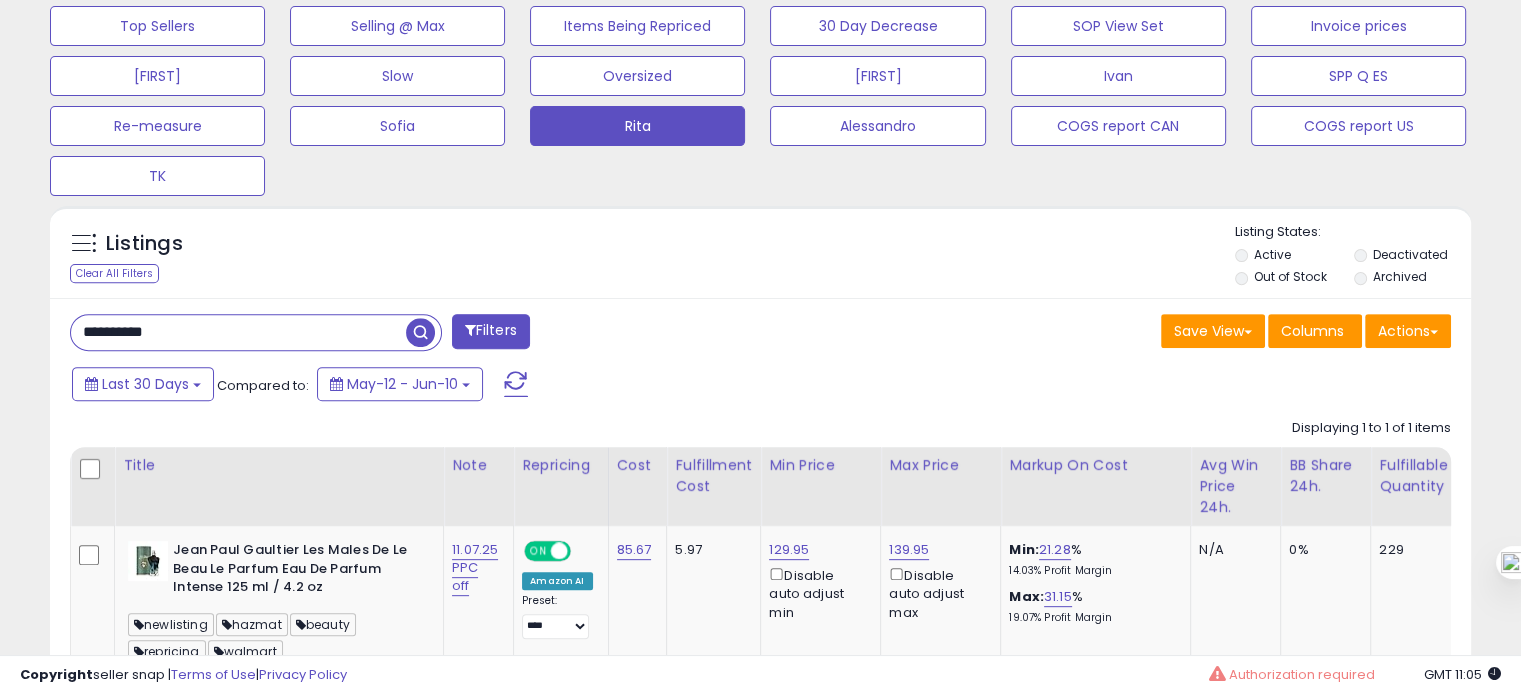 click on "**********" at bounding box center (760, 552) 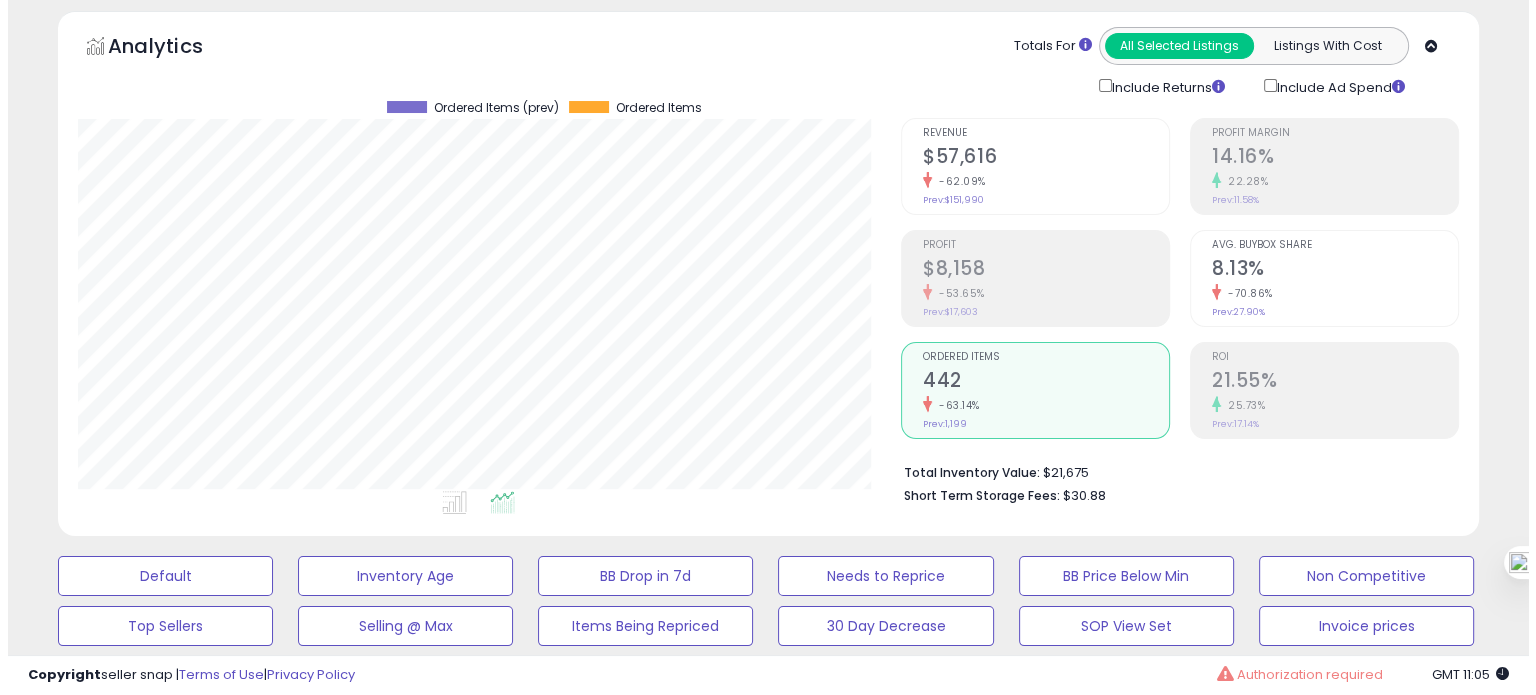 scroll, scrollTop: 71, scrollLeft: 0, axis: vertical 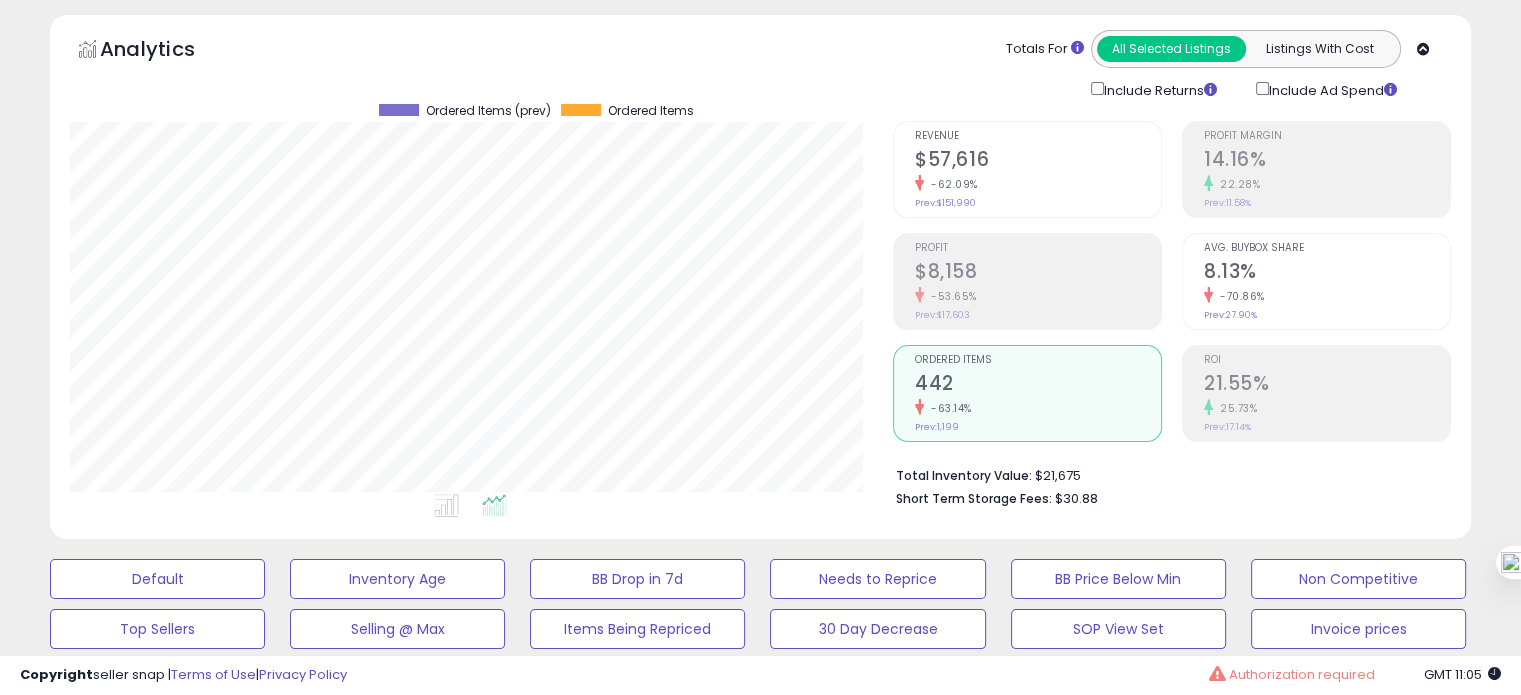 click on "-70.86%" at bounding box center [1327, 296] 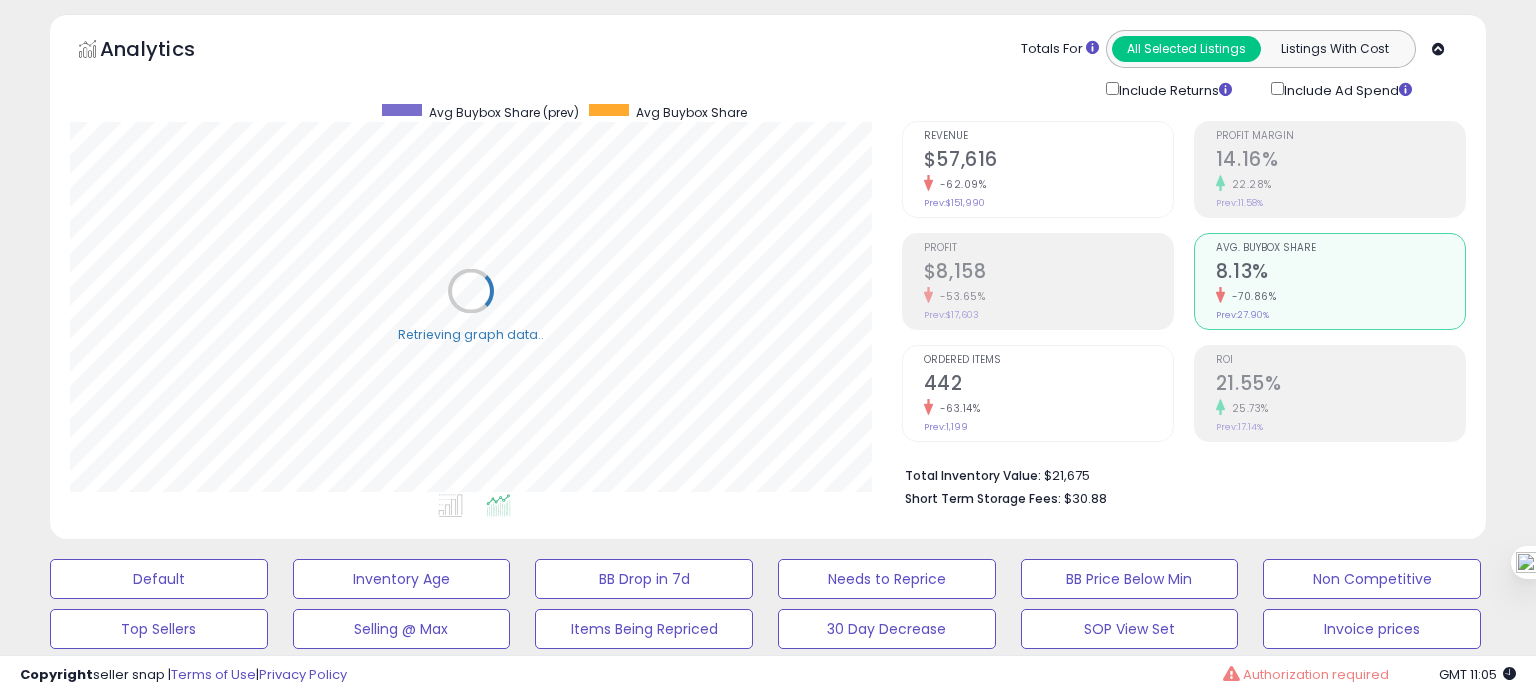scroll, scrollTop: 999589, scrollLeft: 999168, axis: both 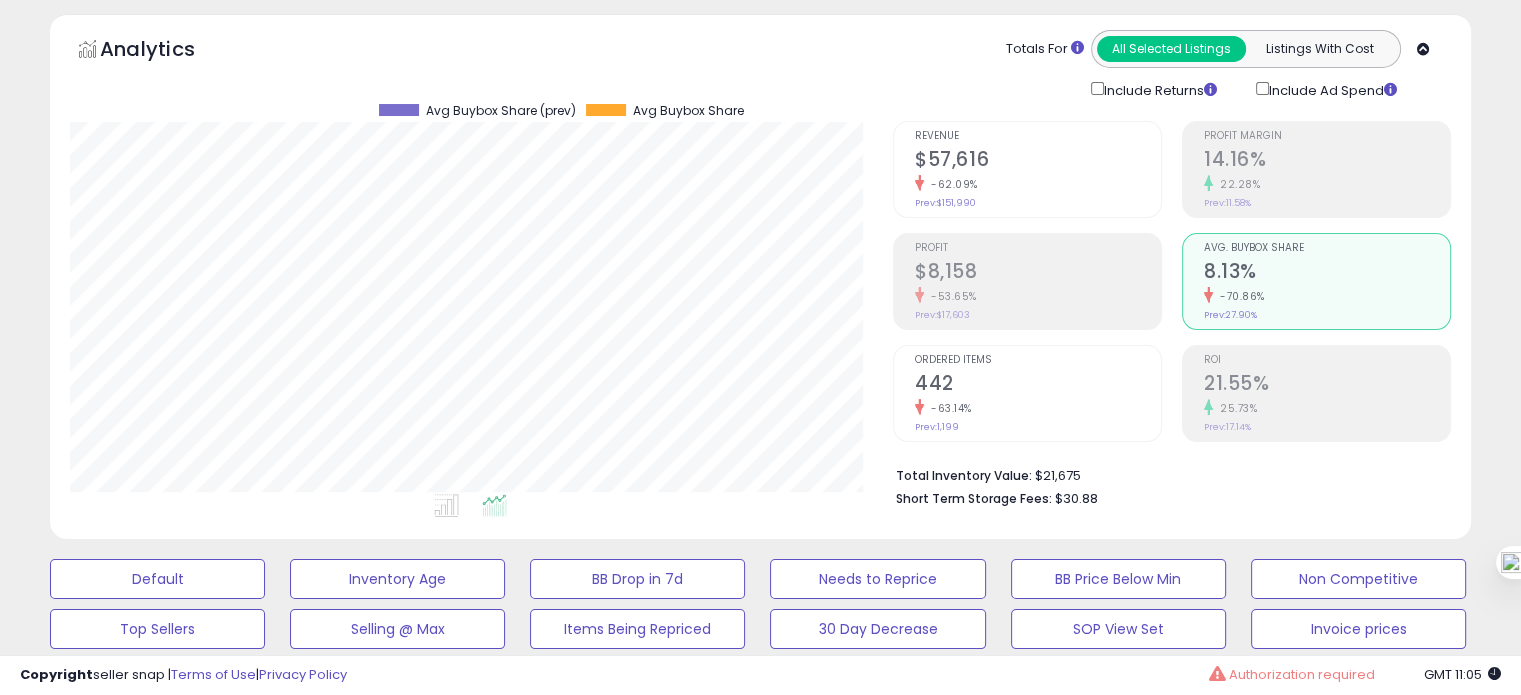 click on "442" at bounding box center [1038, 385] 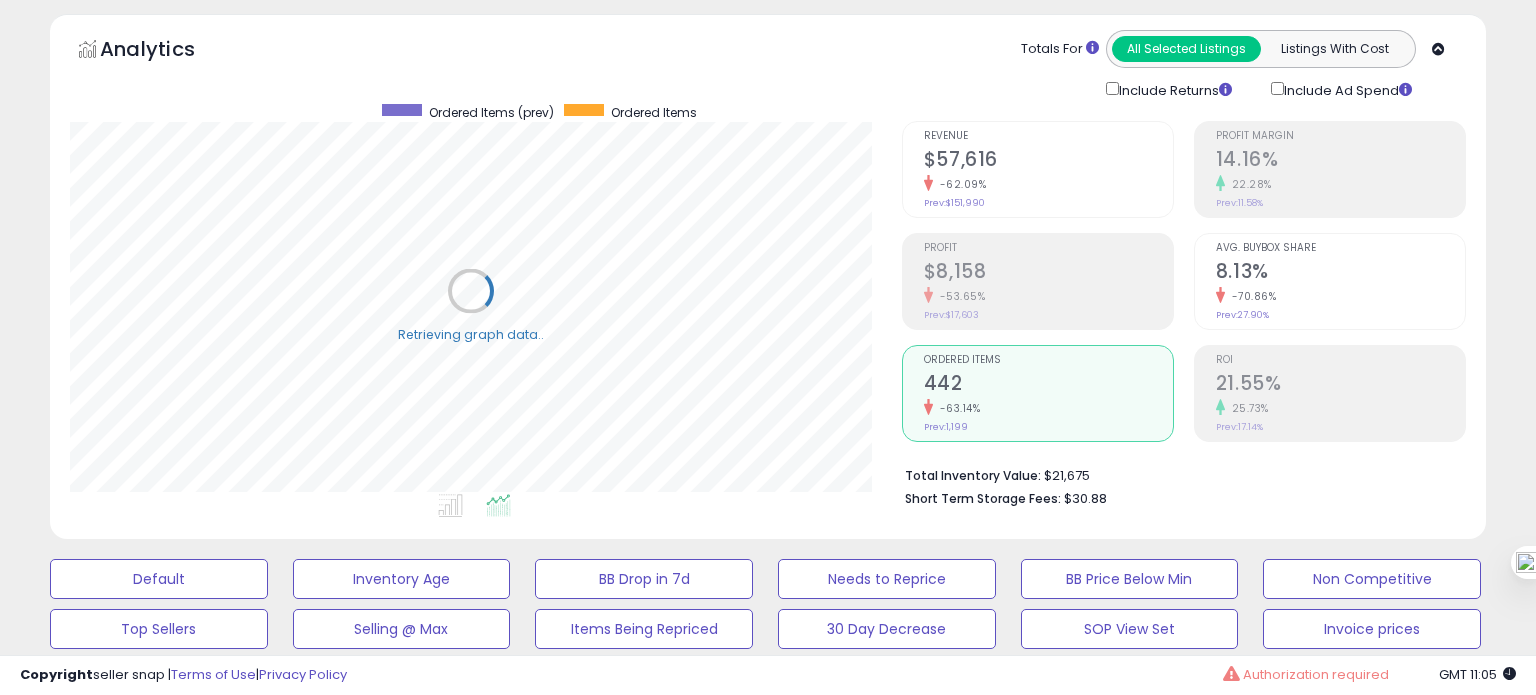 scroll, scrollTop: 999589, scrollLeft: 999168, axis: both 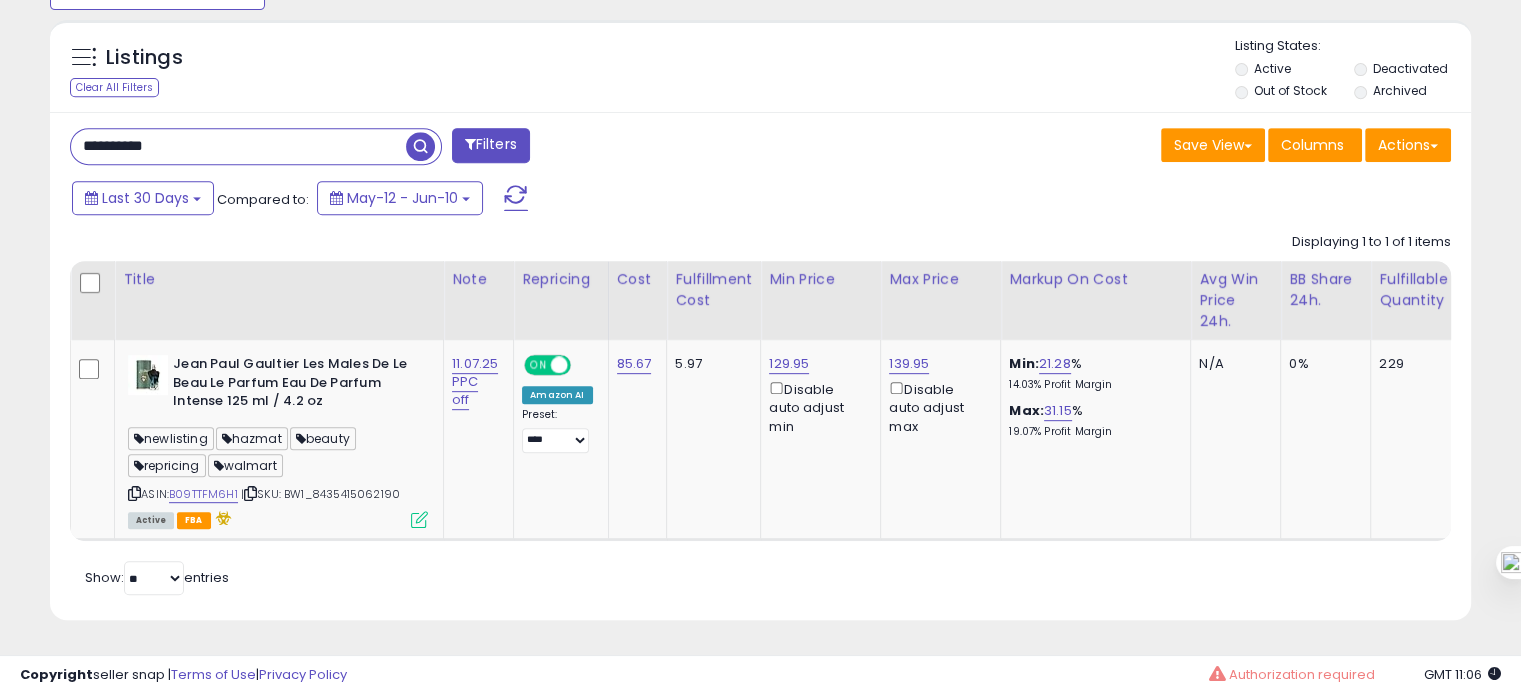 click on "**********" at bounding box center (760, -50) 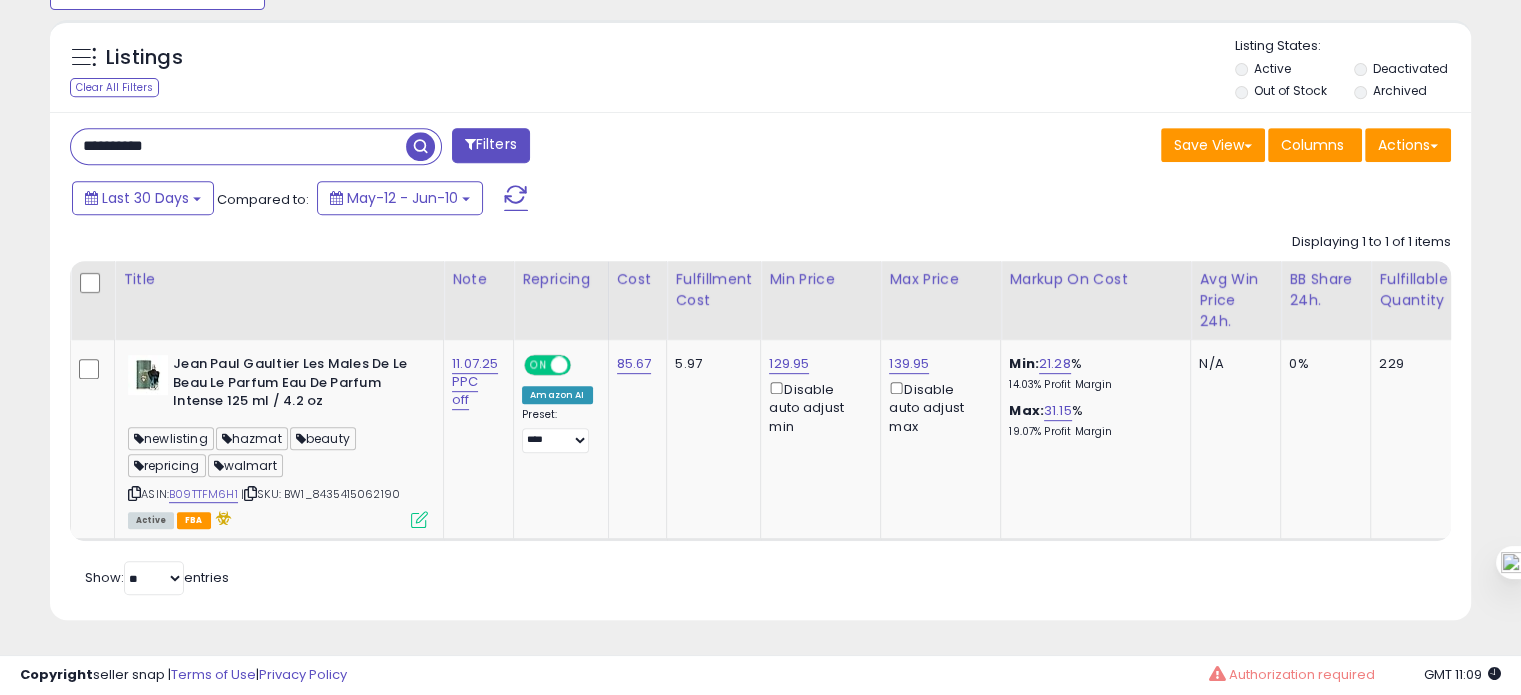 click on "**********" at bounding box center (238, 146) 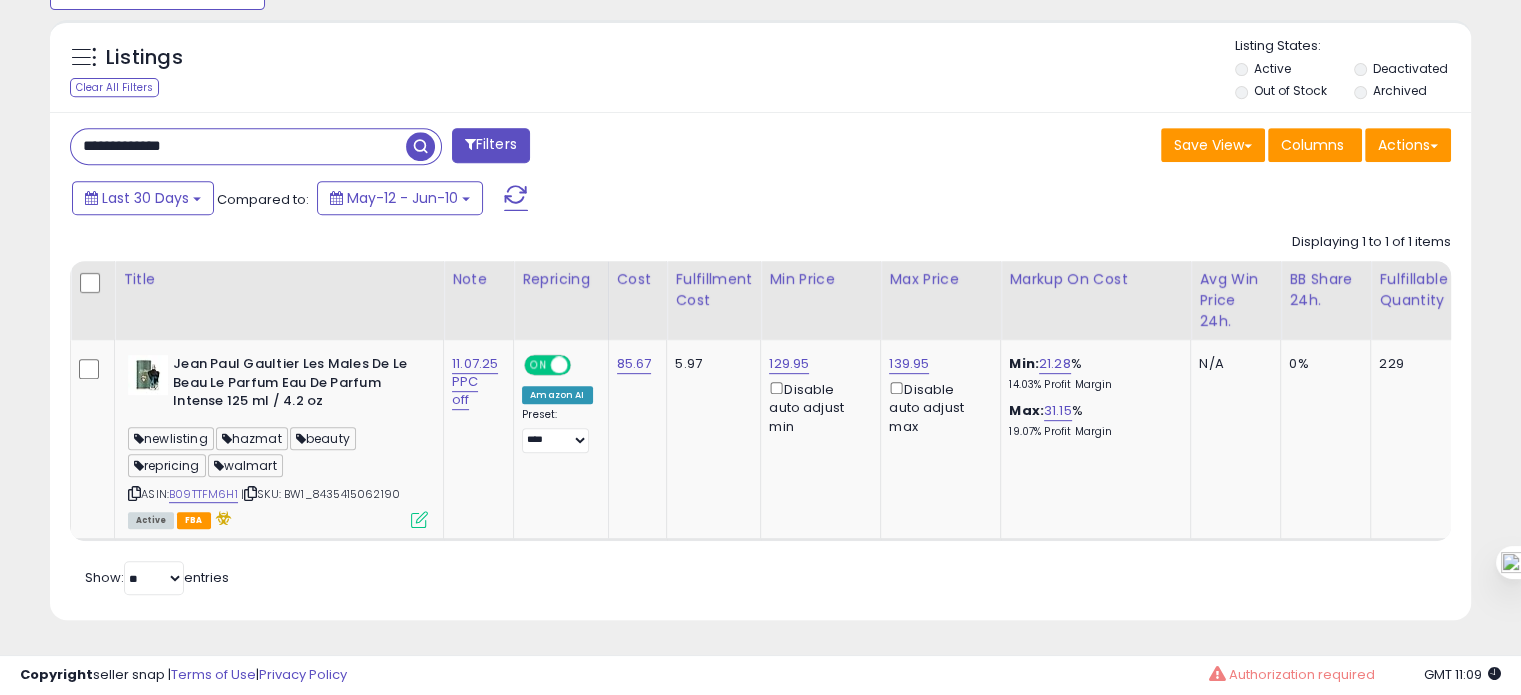 click on "**********" at bounding box center (238, 146) 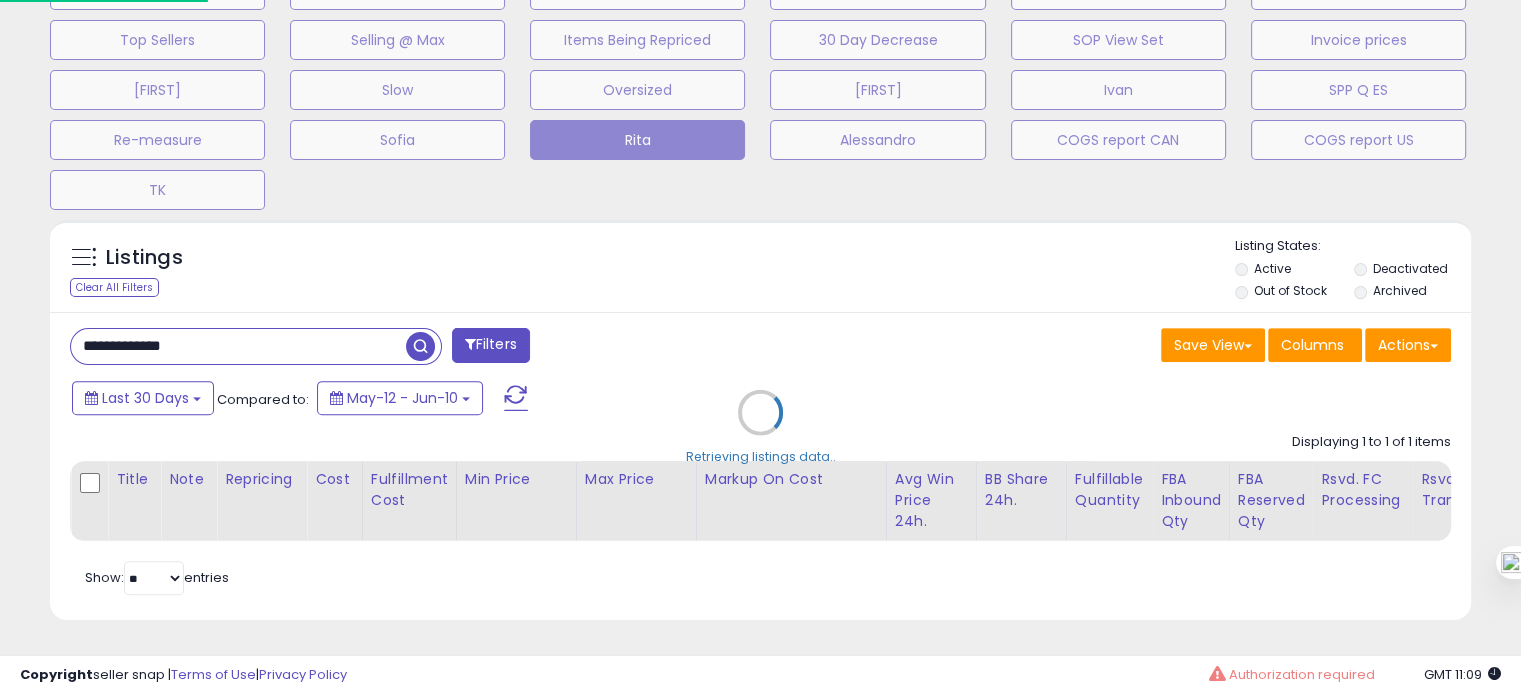 scroll, scrollTop: 999589, scrollLeft: 999168, axis: both 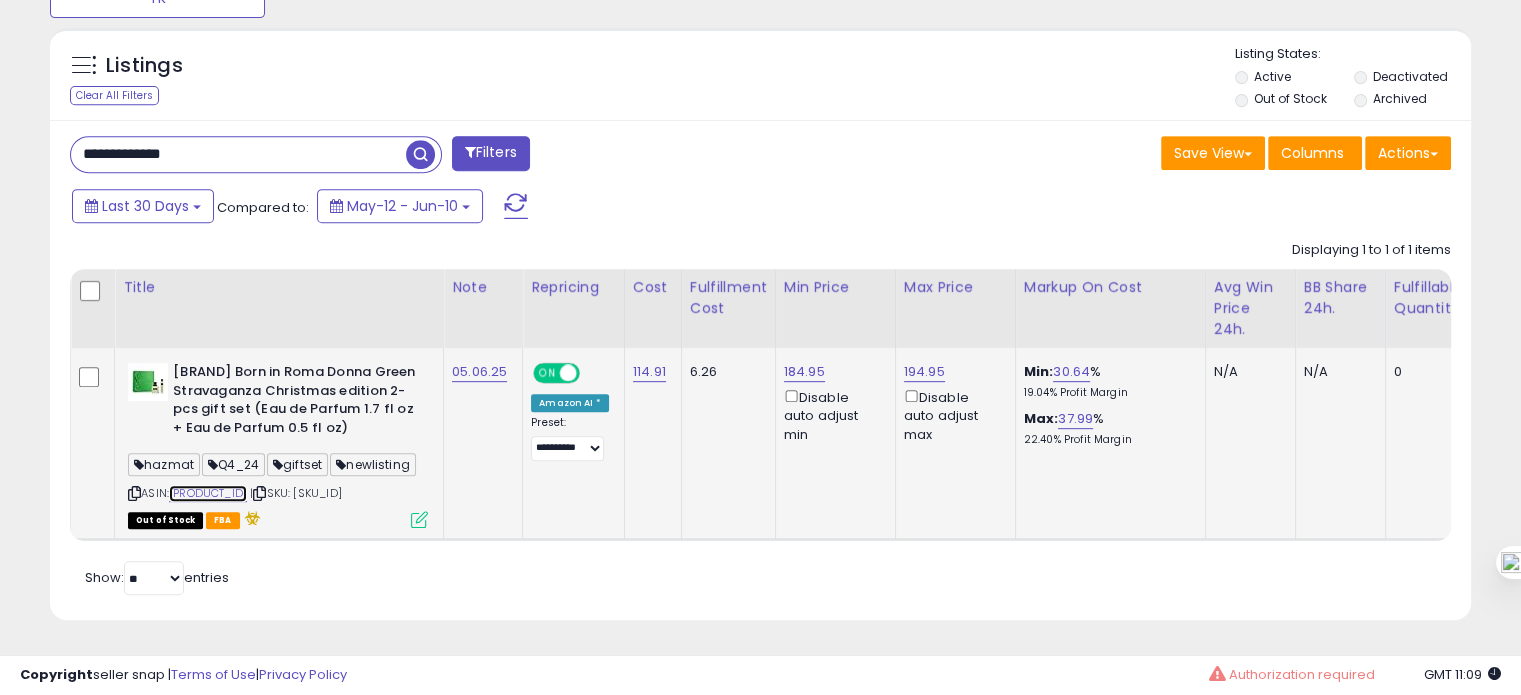 click on "B0DGD1QY76" at bounding box center [208, 493] 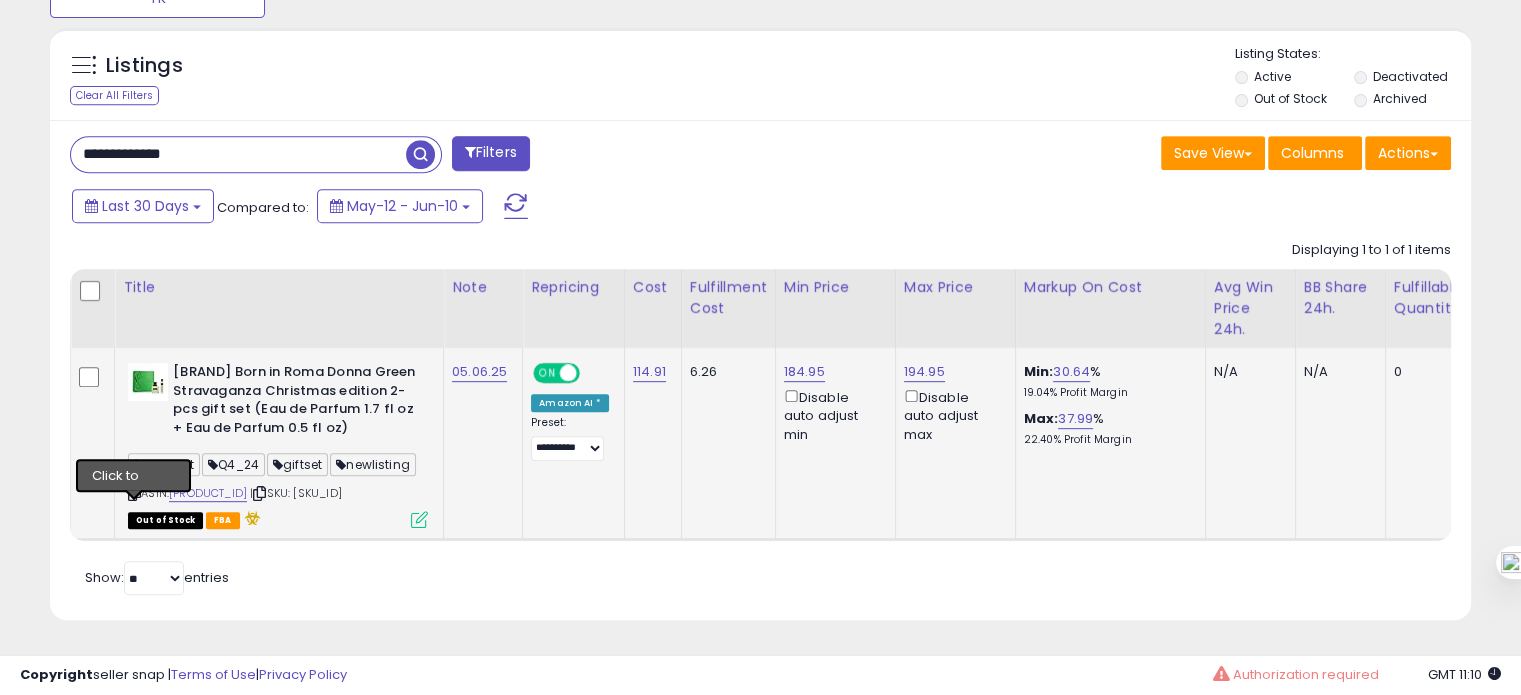 click at bounding box center (134, 493) 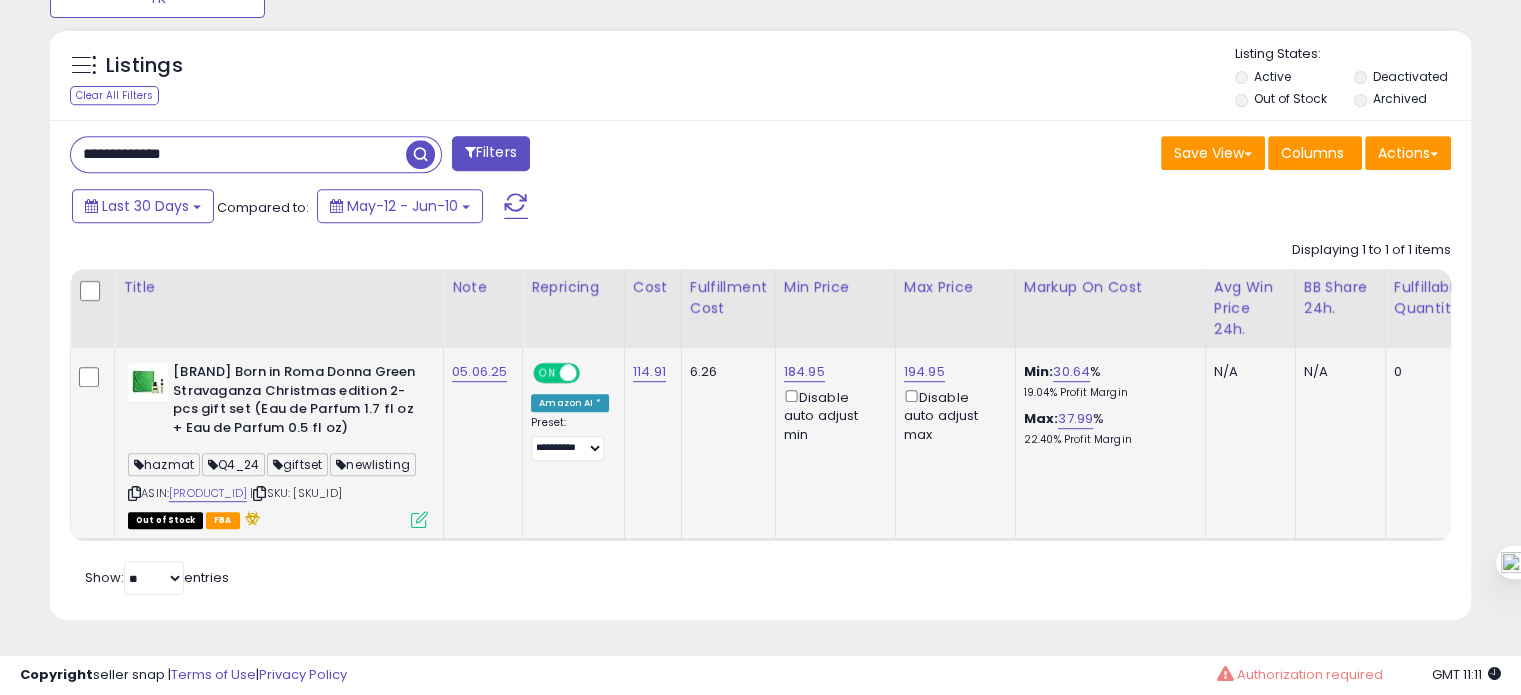 drag, startPoint x: 413, startPoint y: 507, endPoint x: 321, endPoint y: 505, distance: 92.021736 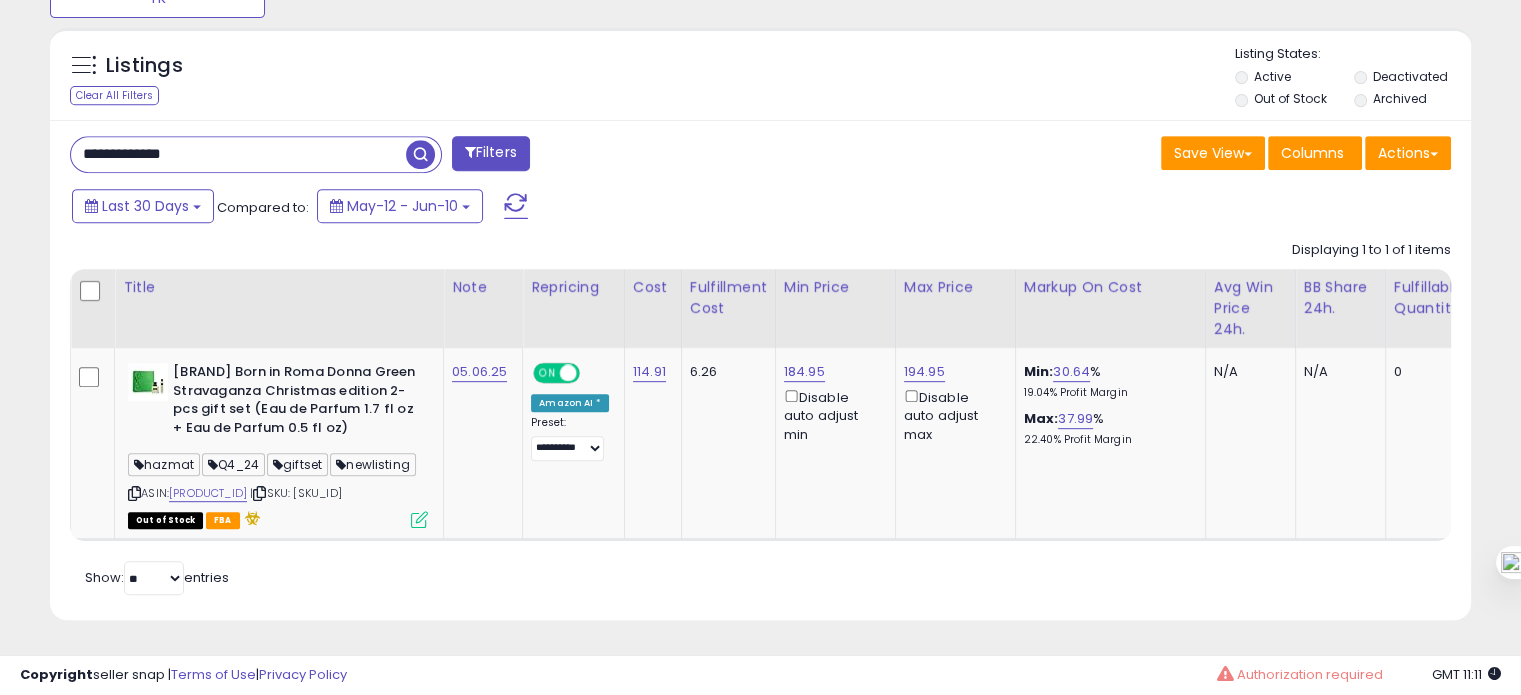 click on "**********" at bounding box center (238, 154) 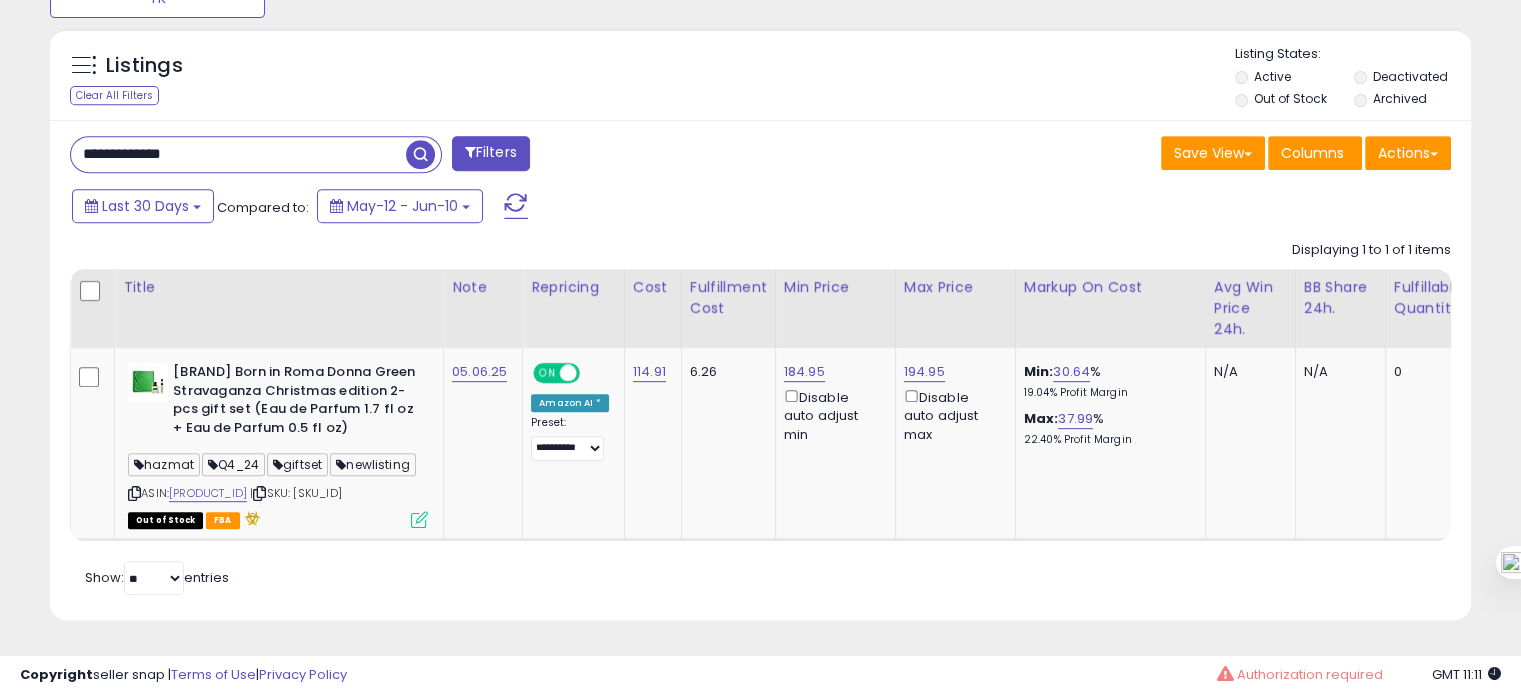 paste 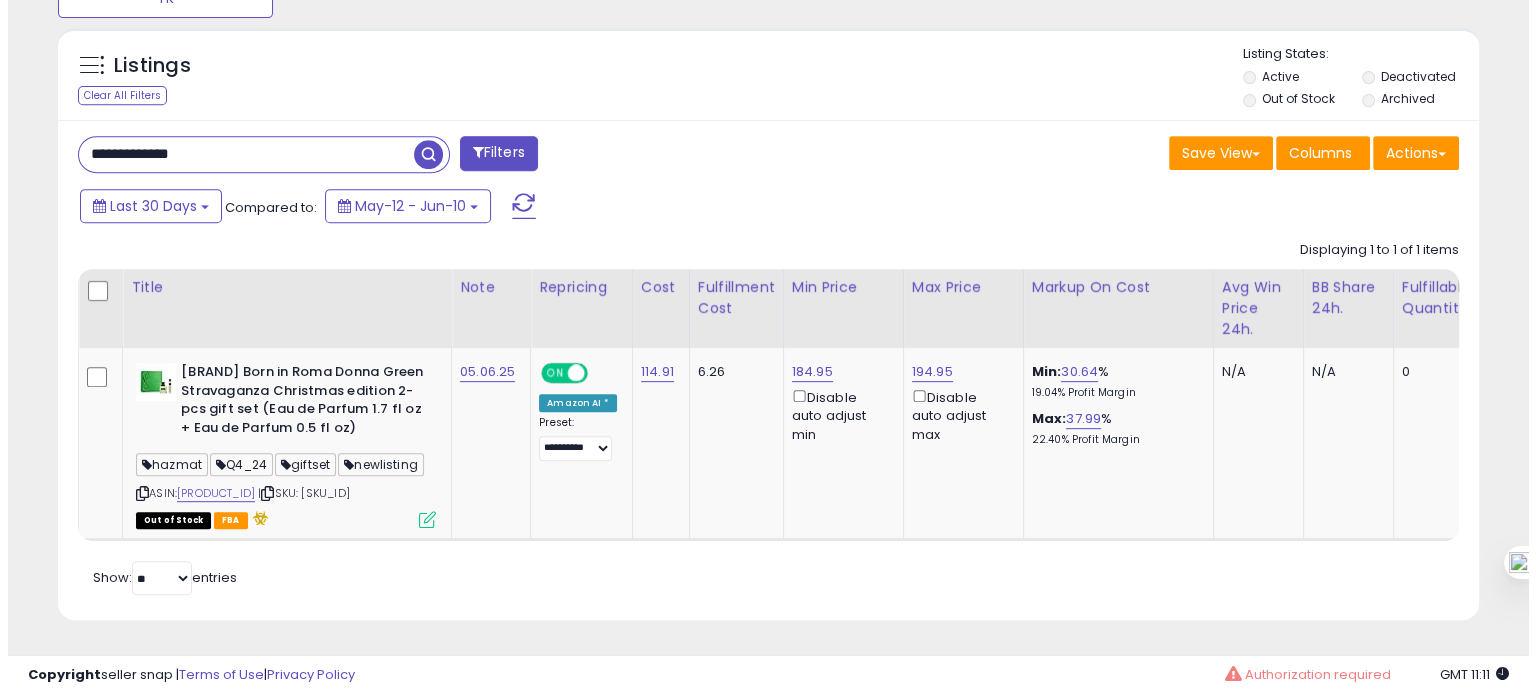 scroll, scrollTop: 674, scrollLeft: 0, axis: vertical 